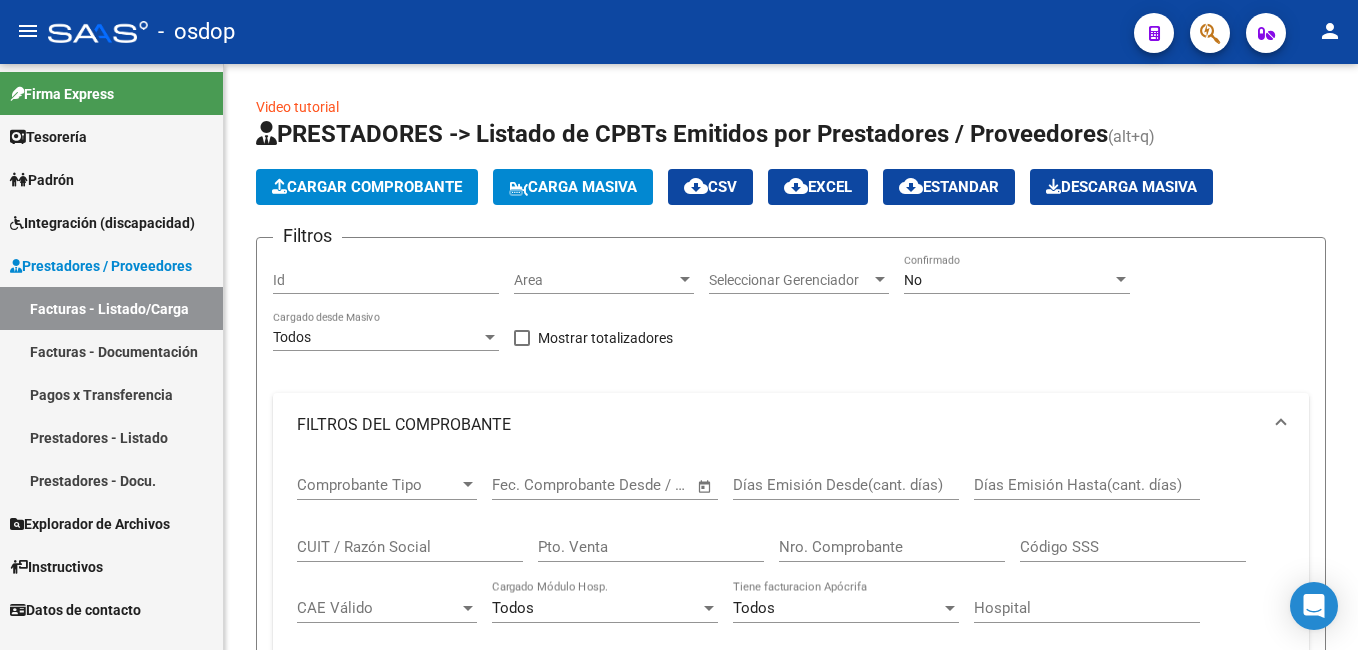 scroll, scrollTop: 0, scrollLeft: 0, axis: both 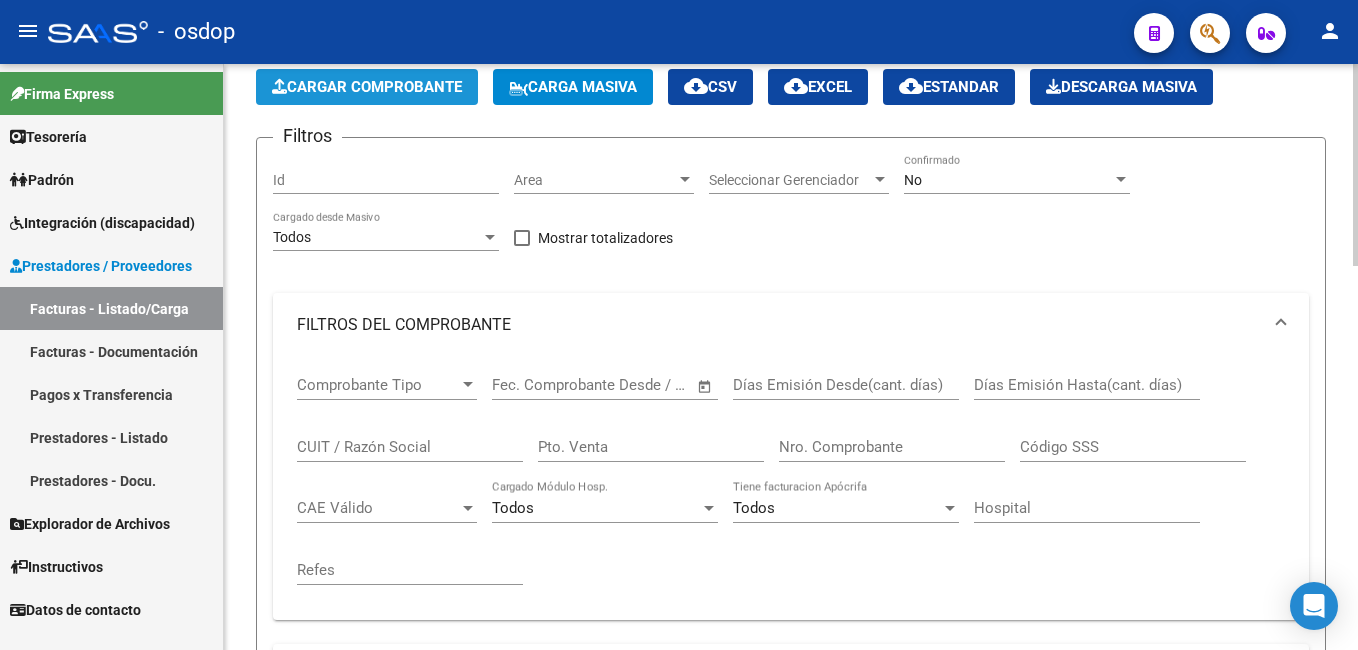 click on "Cargar Comprobante" 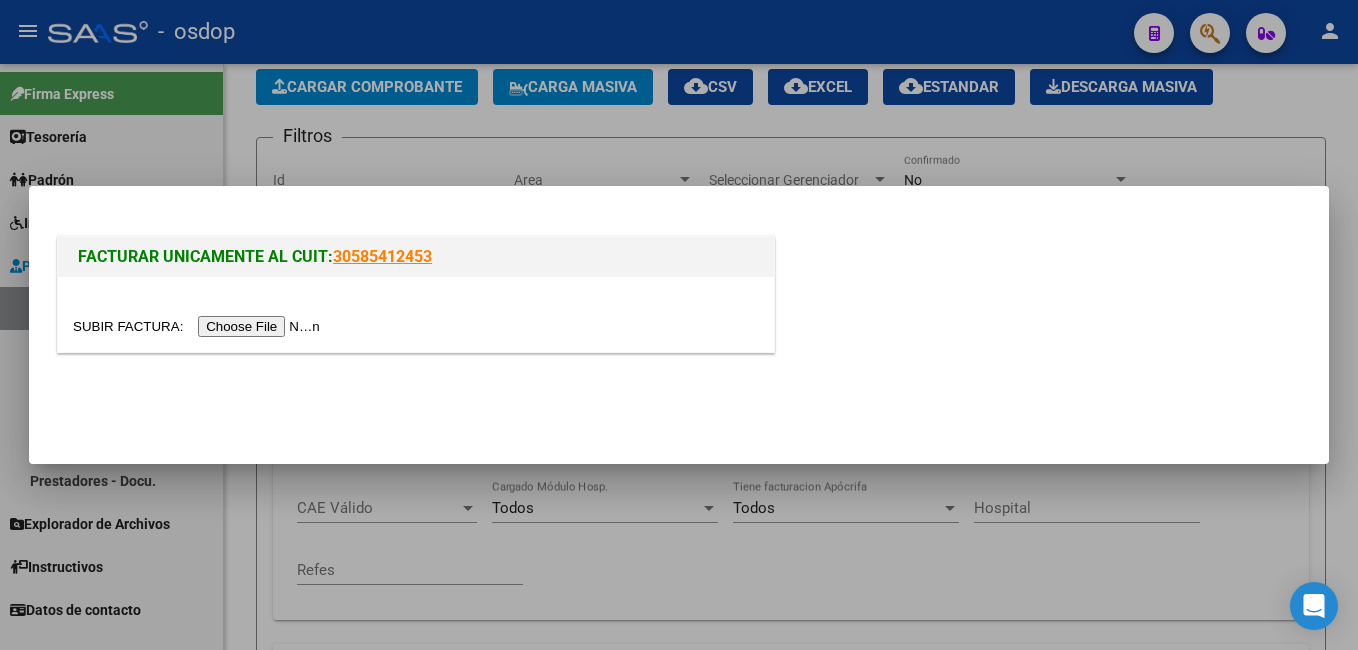 click at bounding box center [199, 326] 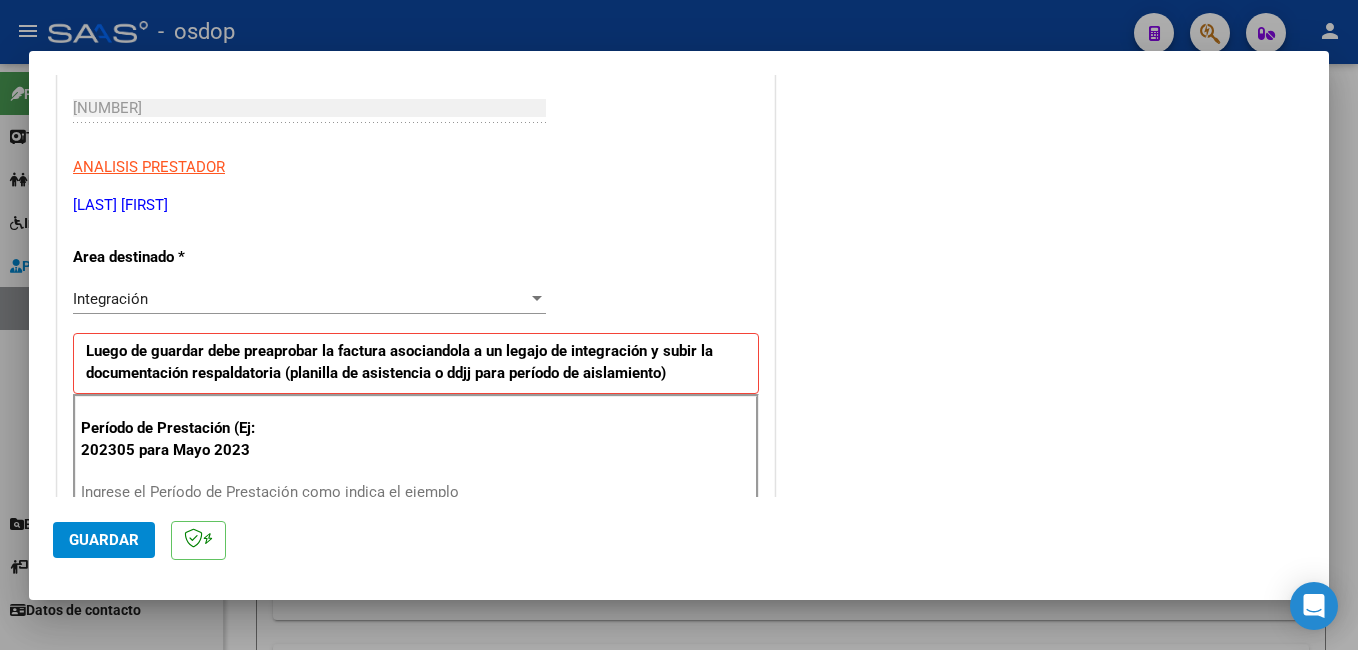 scroll, scrollTop: 500, scrollLeft: 0, axis: vertical 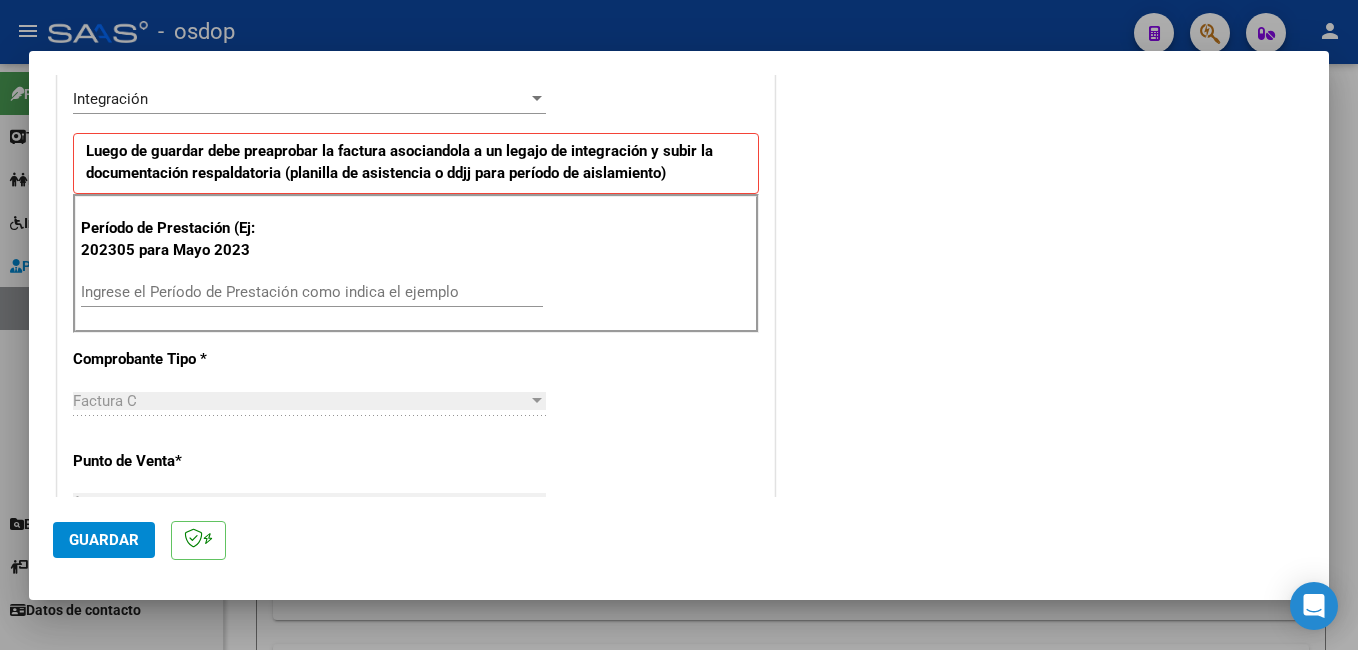click on "Ingrese el Período de Prestación como indica el ejemplo" at bounding box center [312, 292] 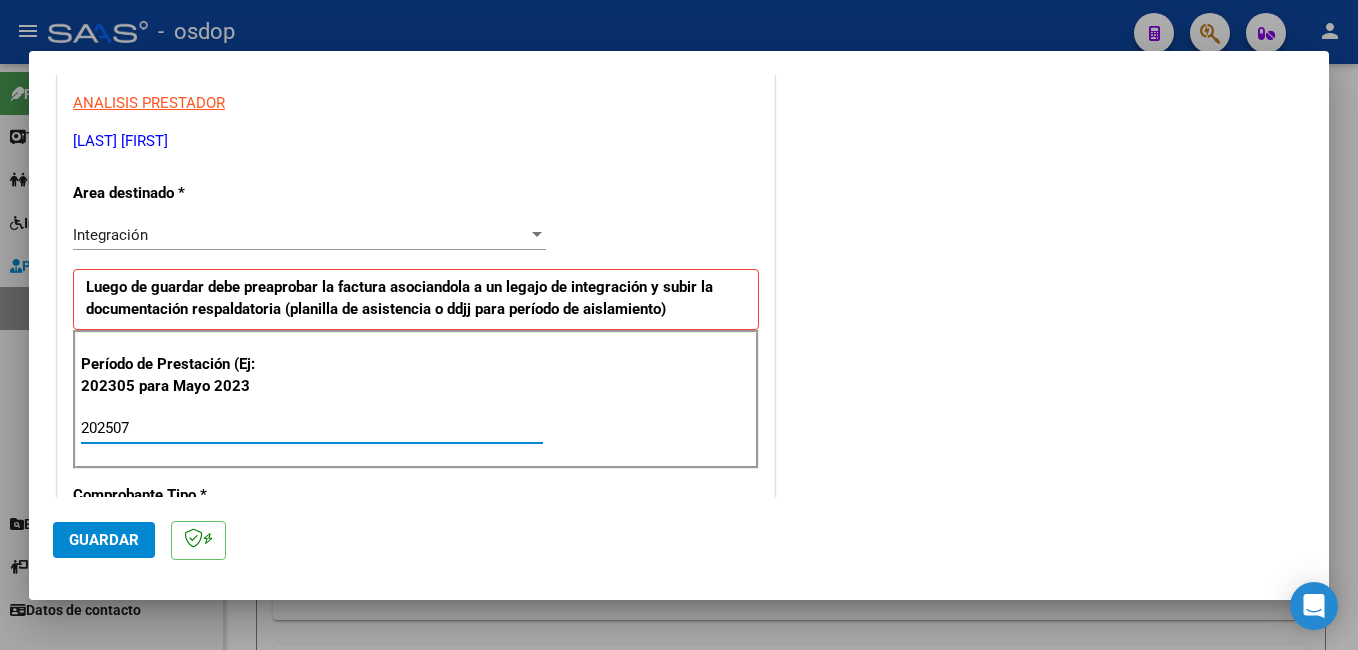 scroll, scrollTop: 500, scrollLeft: 0, axis: vertical 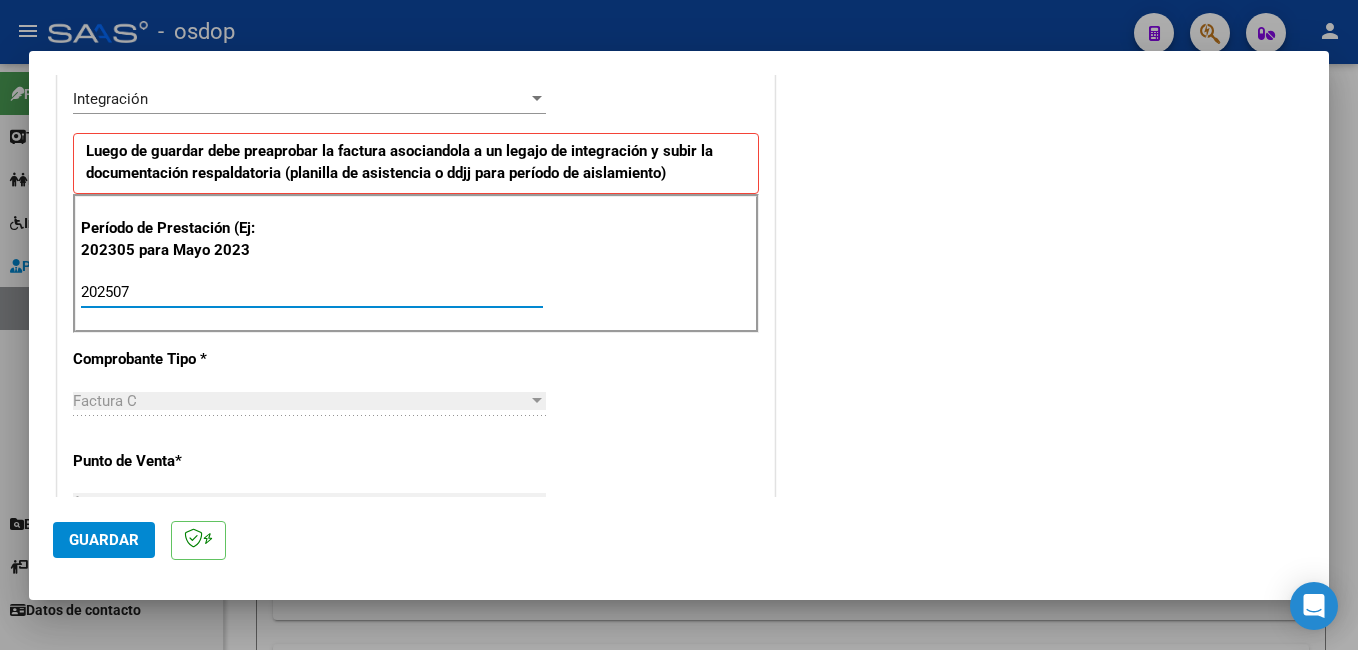 type on "202507" 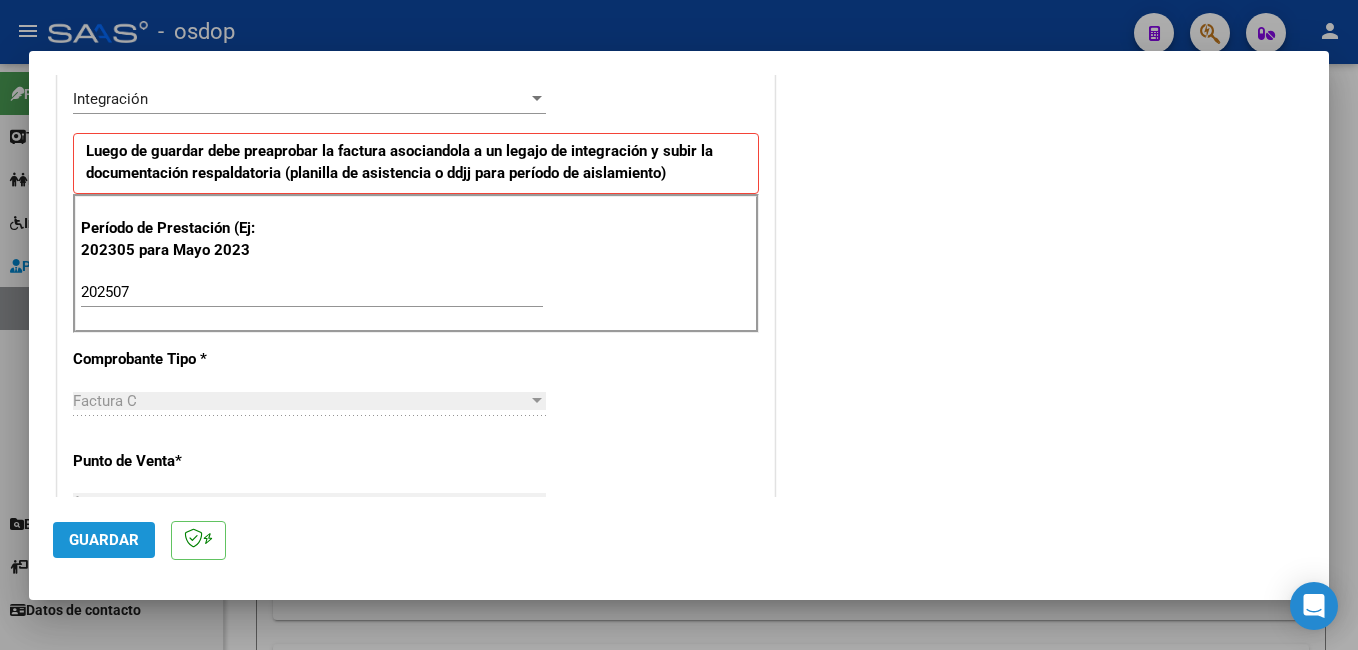 click on "Guardar" 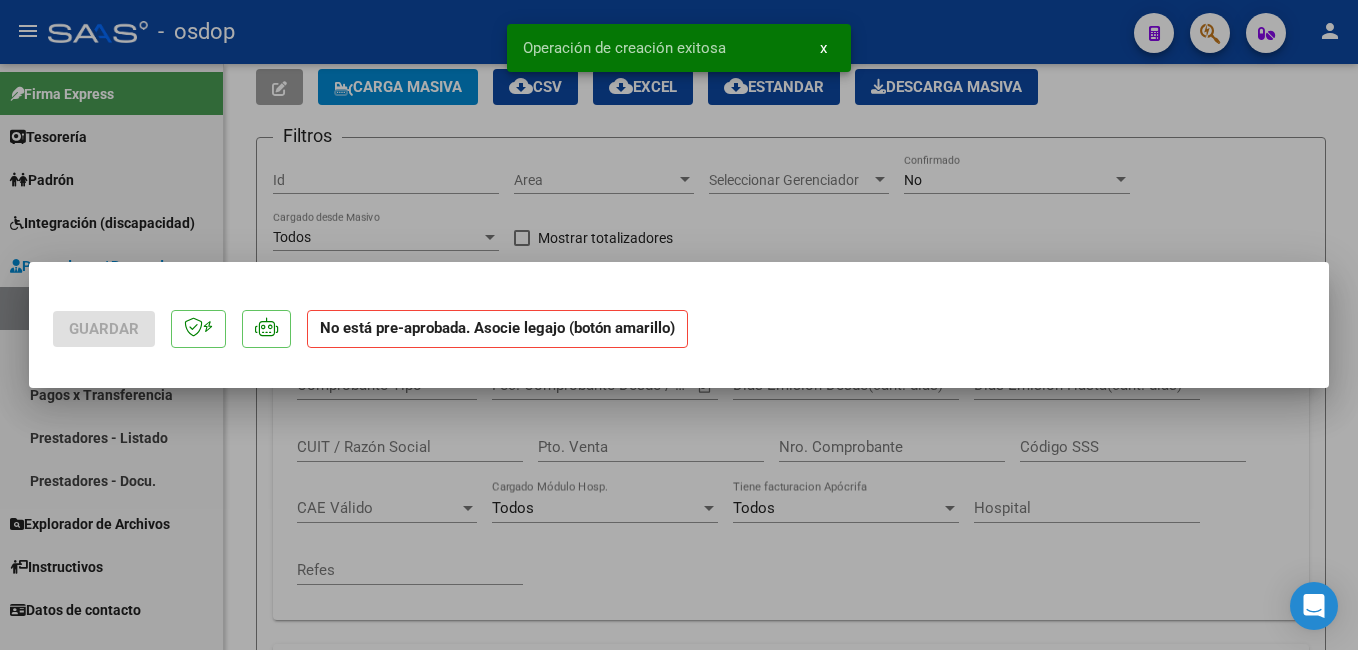 scroll, scrollTop: 0, scrollLeft: 0, axis: both 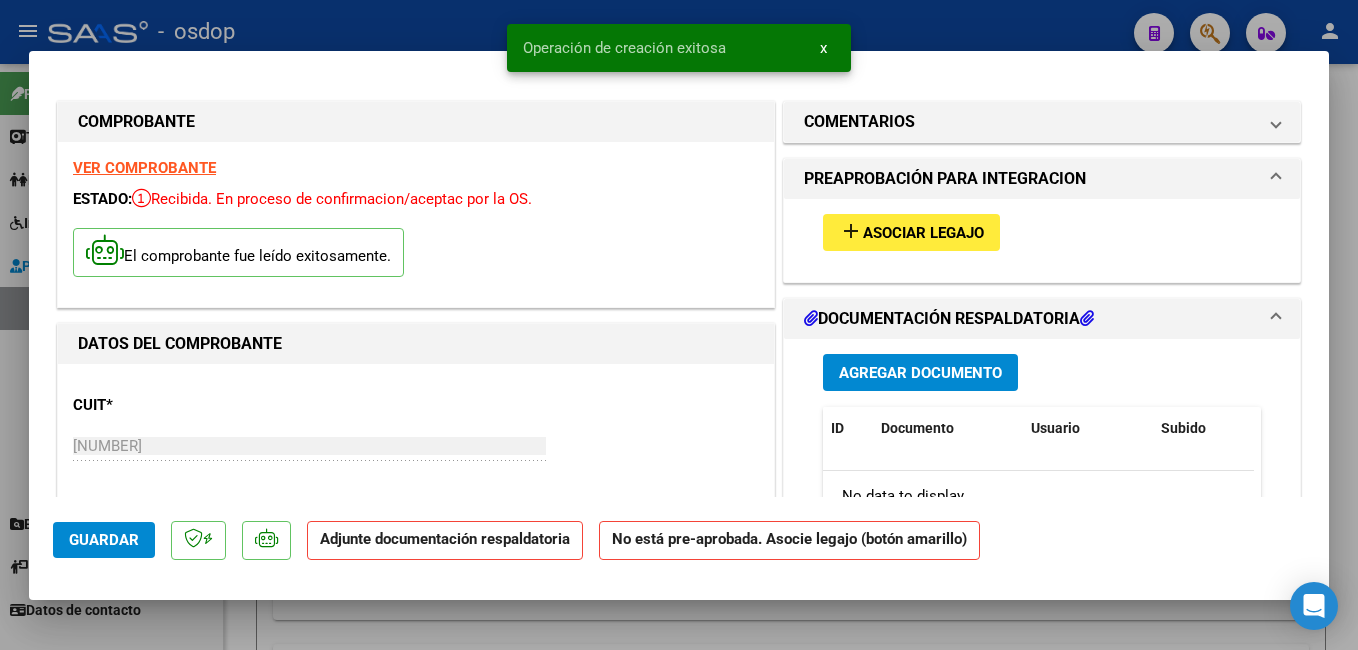 click on "Asociar Legajo" at bounding box center [923, 233] 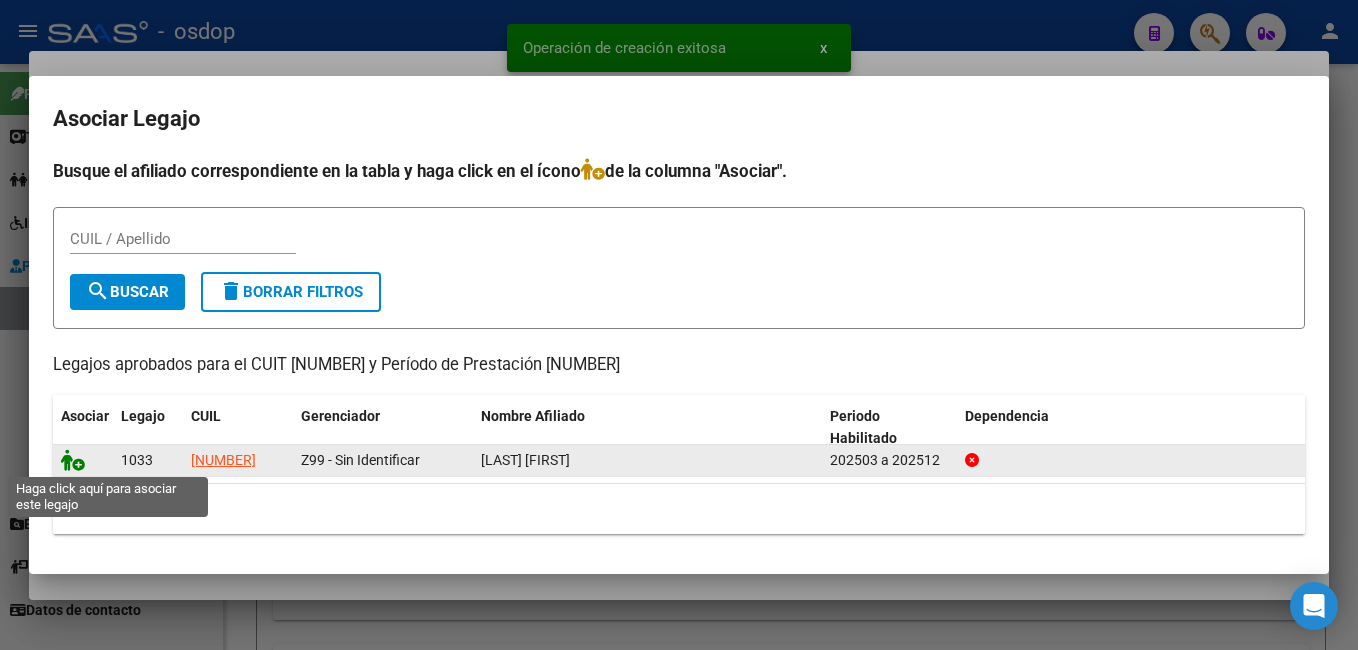 click 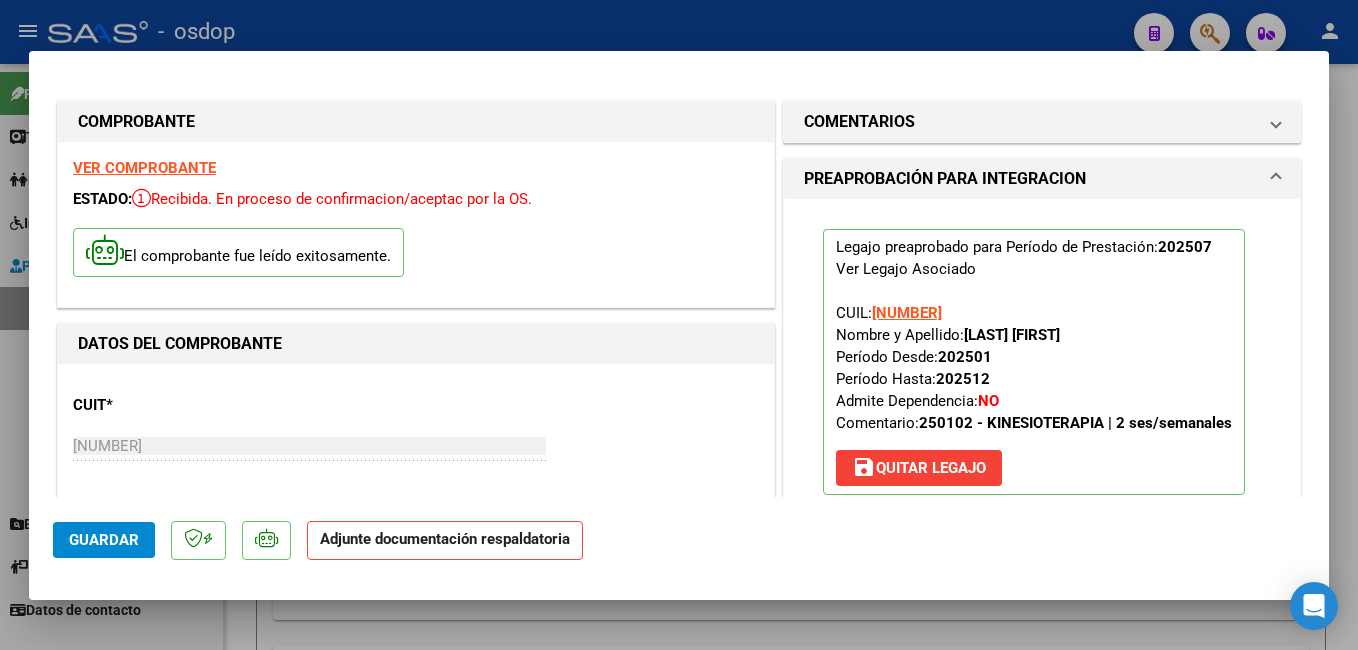scroll, scrollTop: 300, scrollLeft: 0, axis: vertical 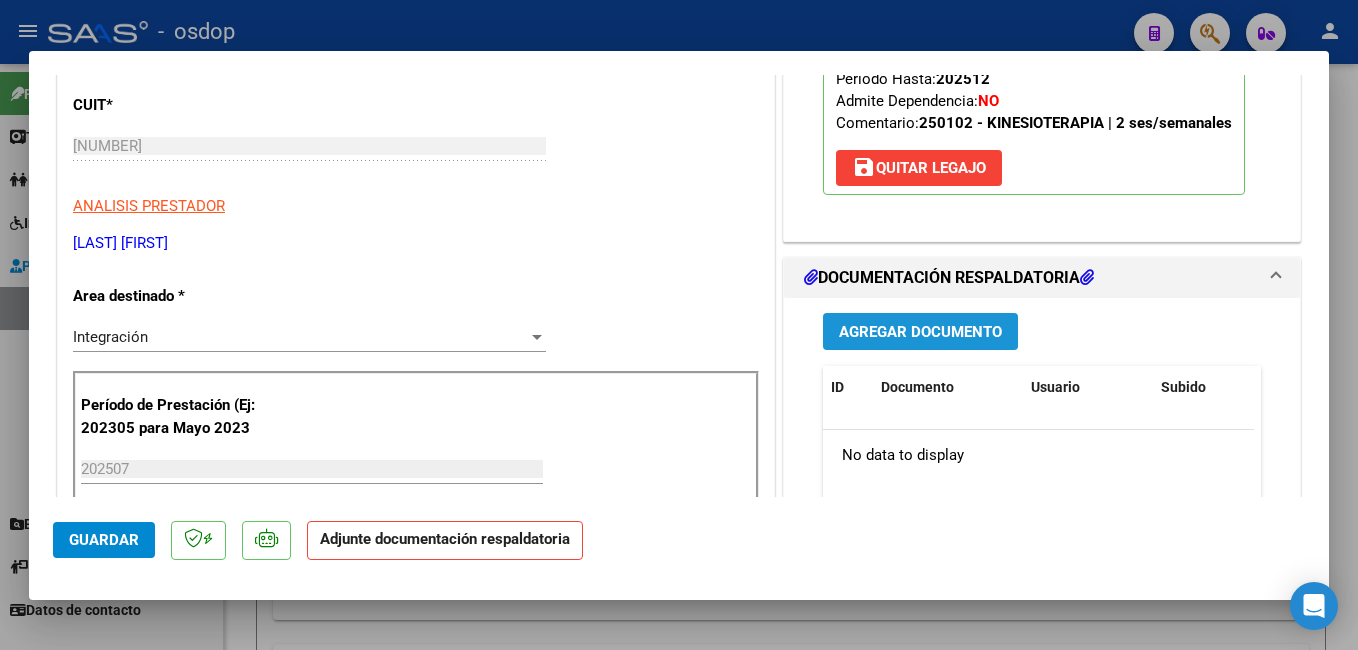 click on "Agregar Documento" at bounding box center (920, 332) 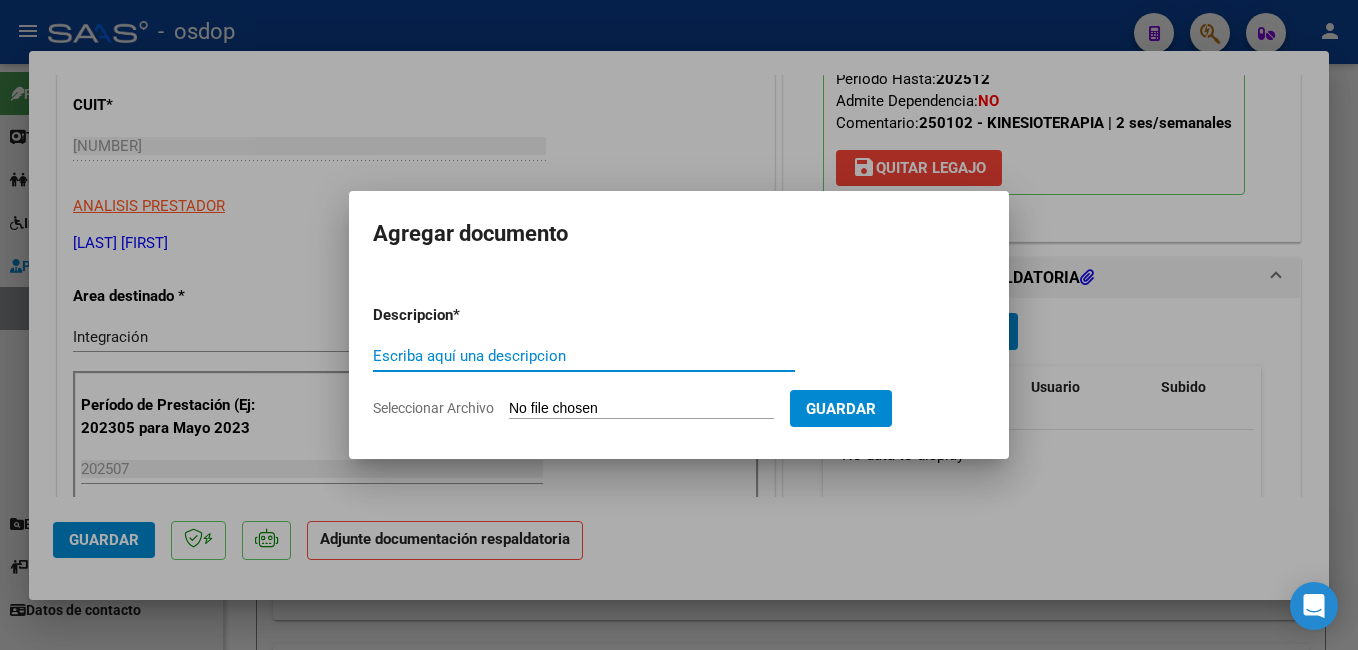 click on "Escriba aquí una descripcion" at bounding box center (584, 356) 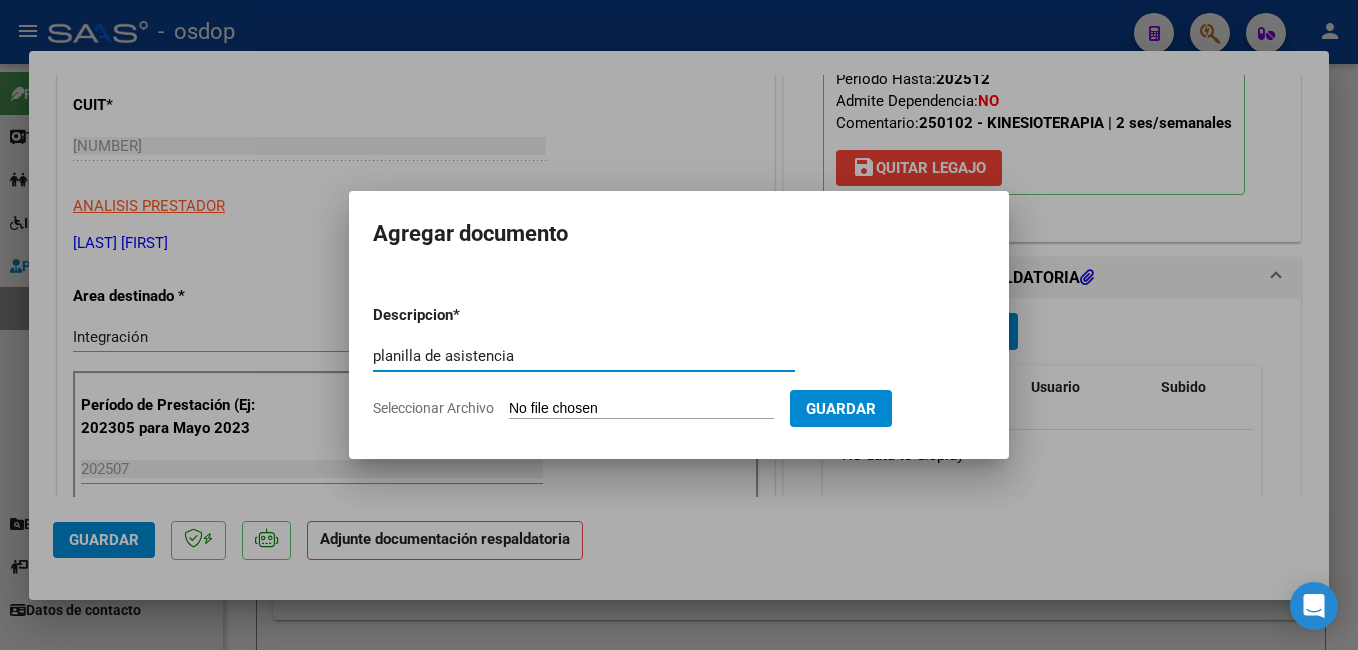 type on "planilla de asistencia" 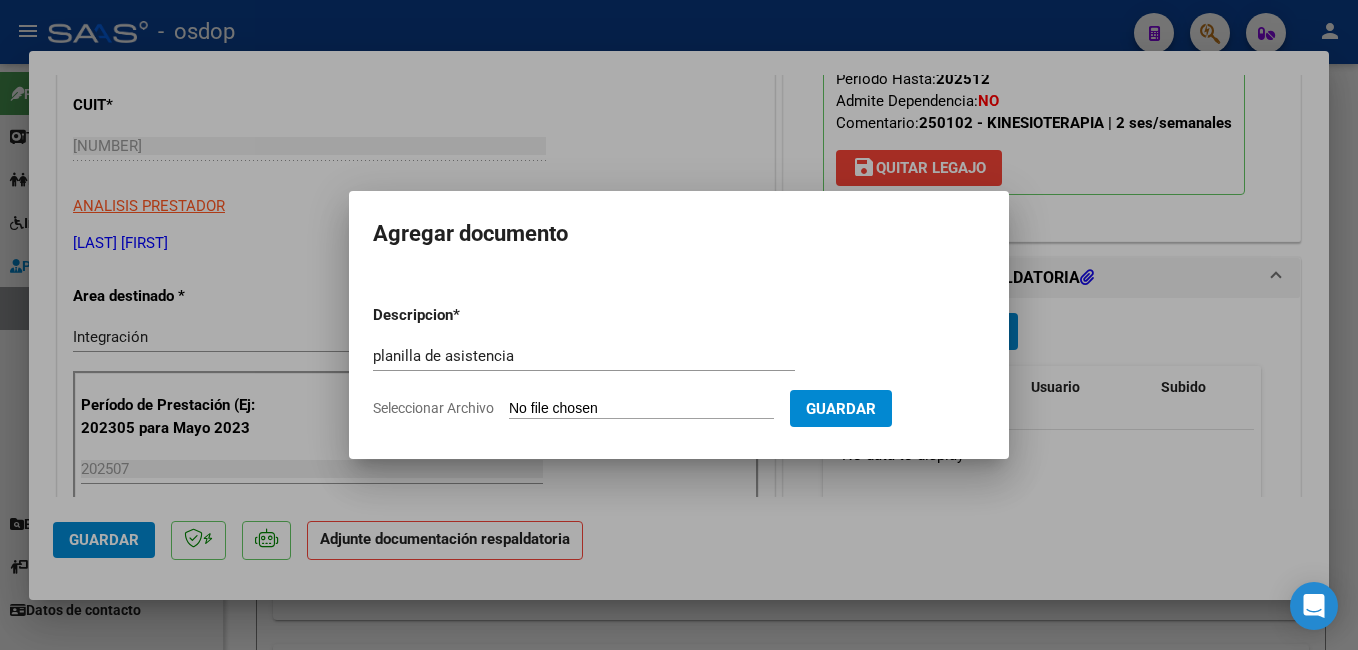 click on "Seleccionar Archivo" at bounding box center (641, 409) 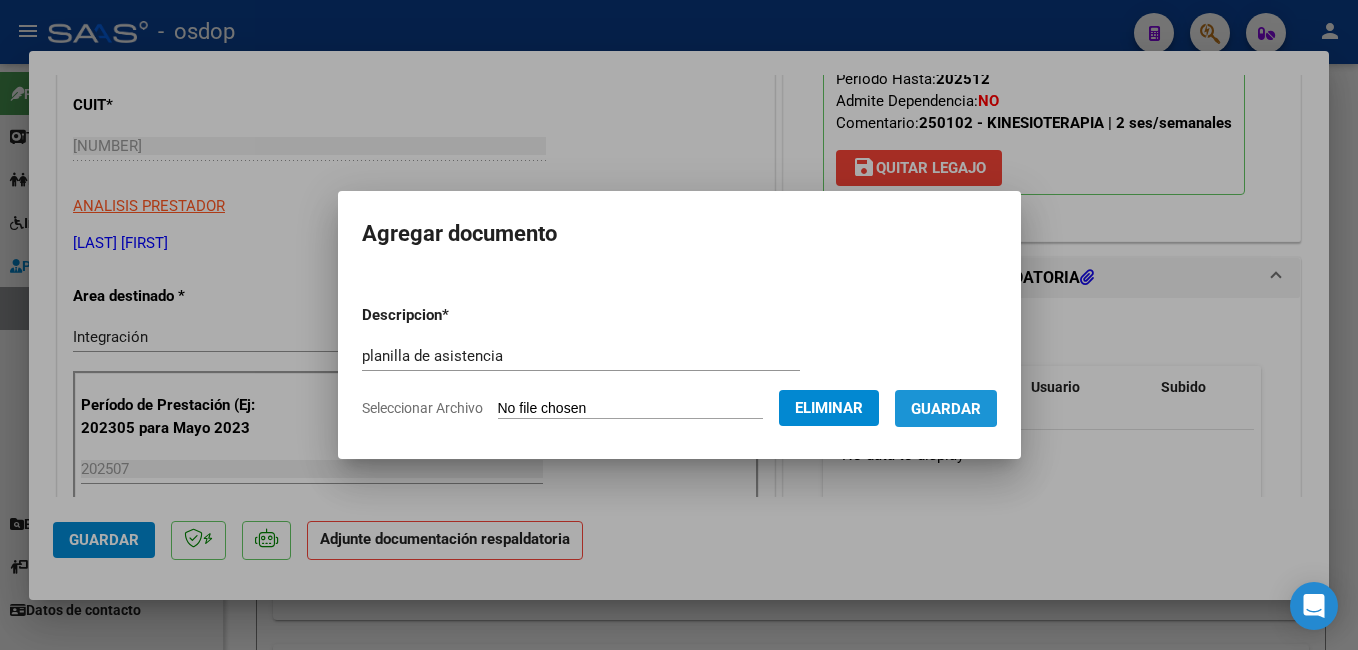 click on "Guardar" at bounding box center [946, 409] 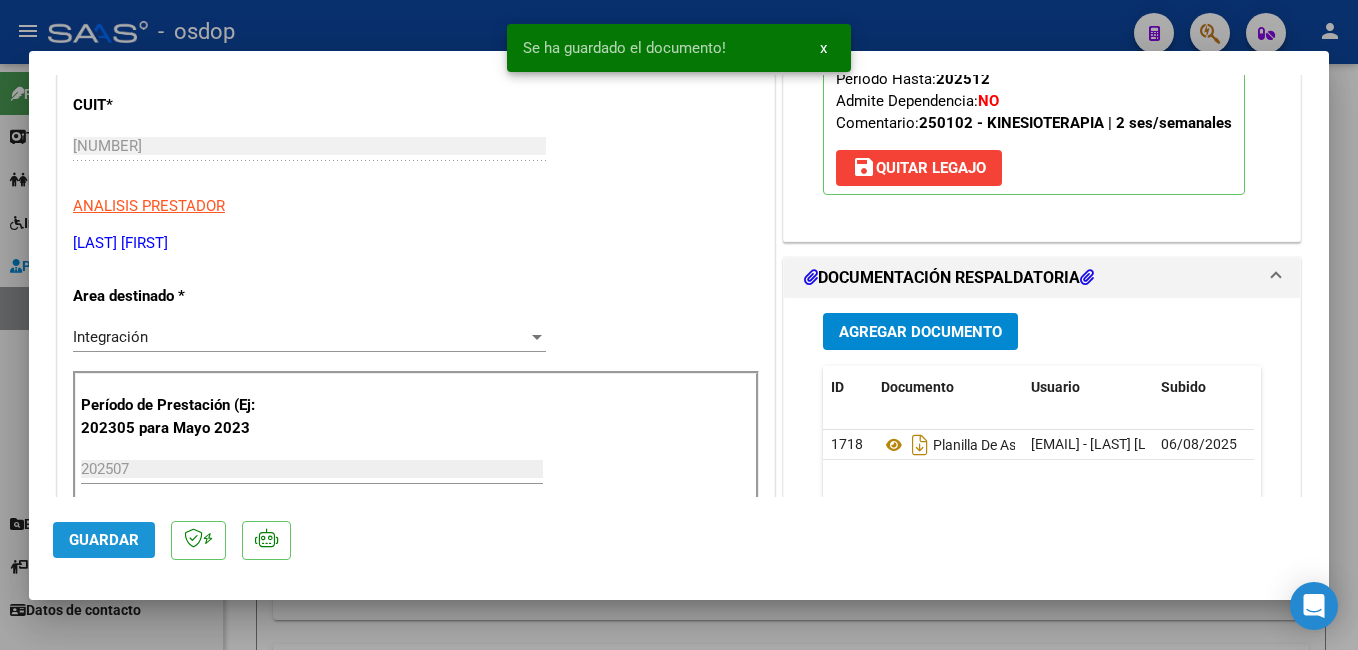 click on "Guardar" 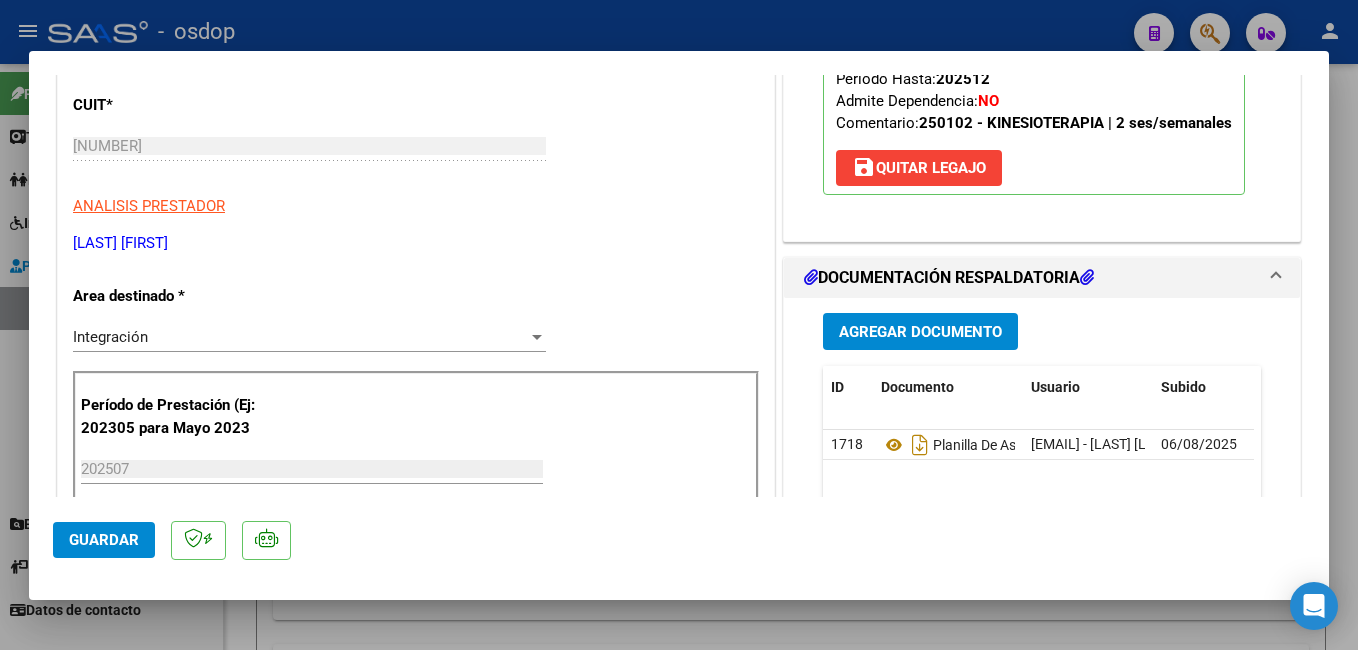 click on "Guardar" 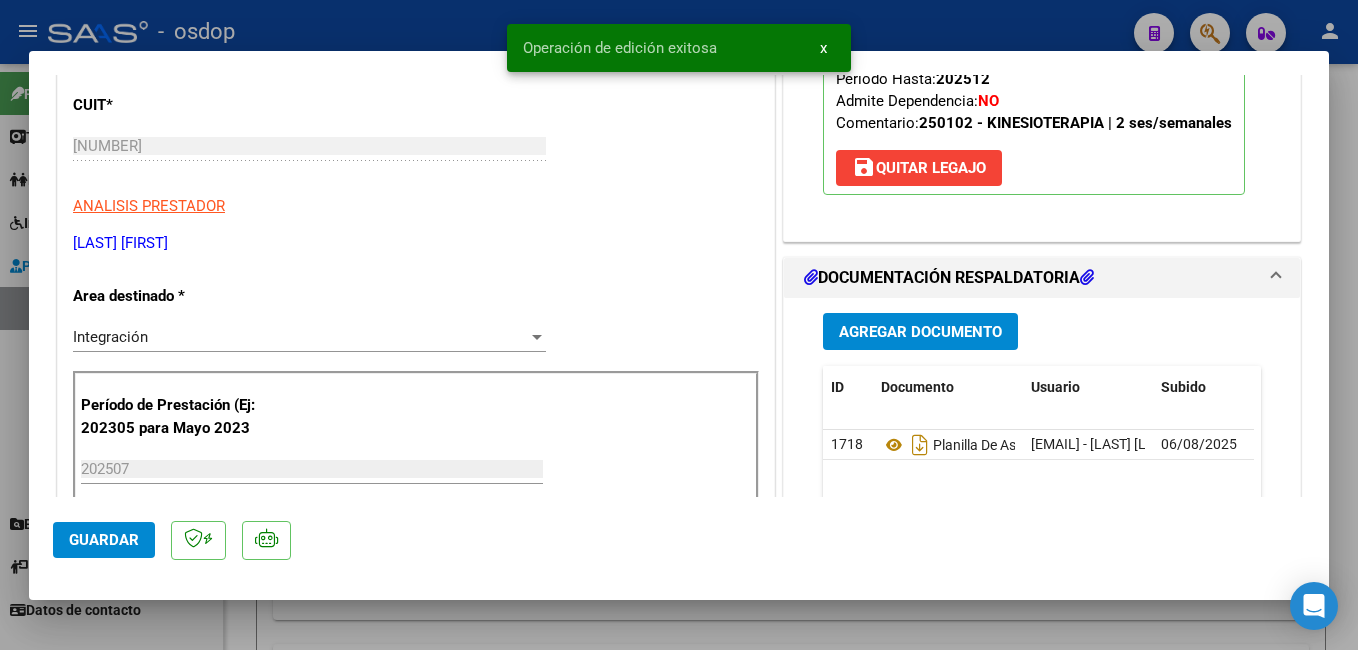 click at bounding box center [679, 325] 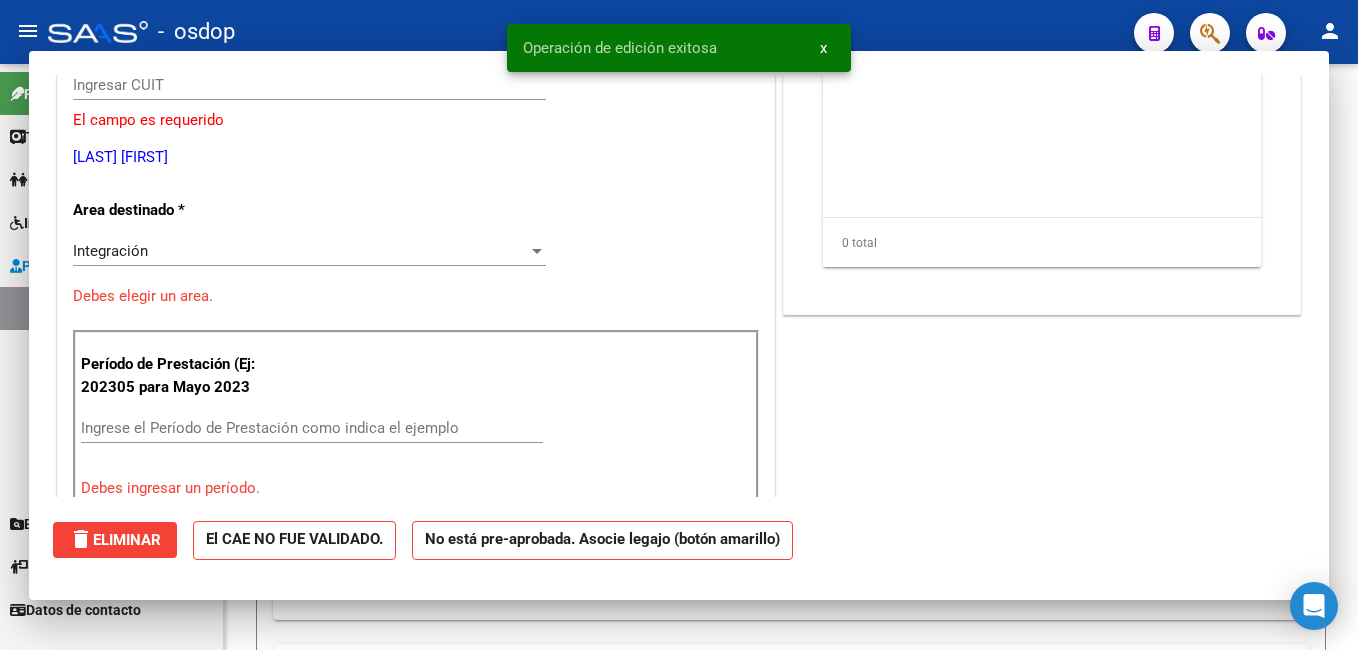 scroll, scrollTop: 239, scrollLeft: 0, axis: vertical 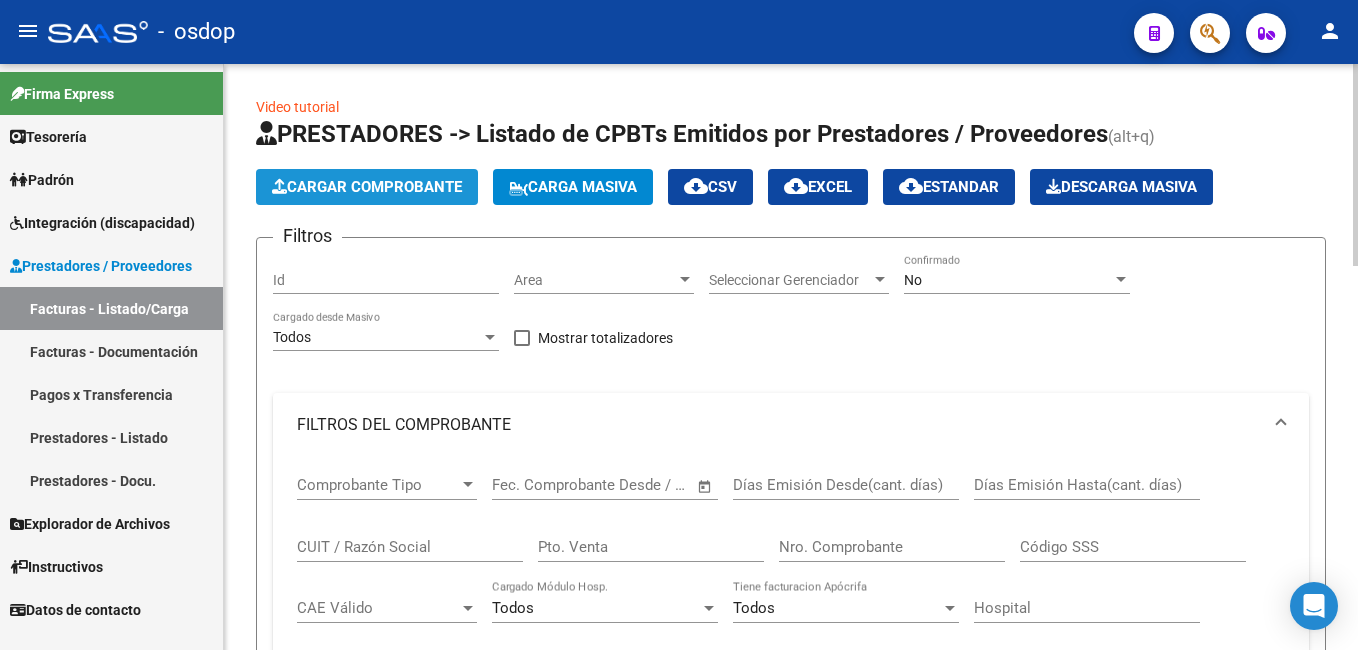 click on "Cargar Comprobante" 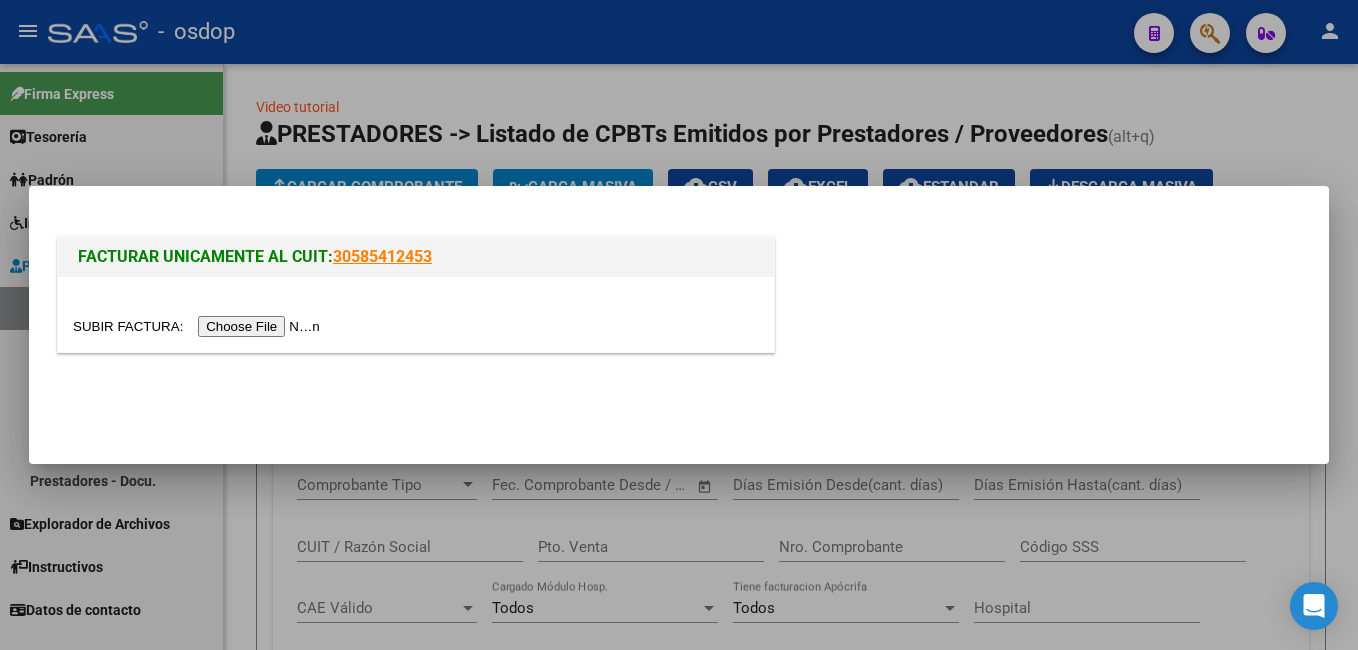 click at bounding box center [199, 326] 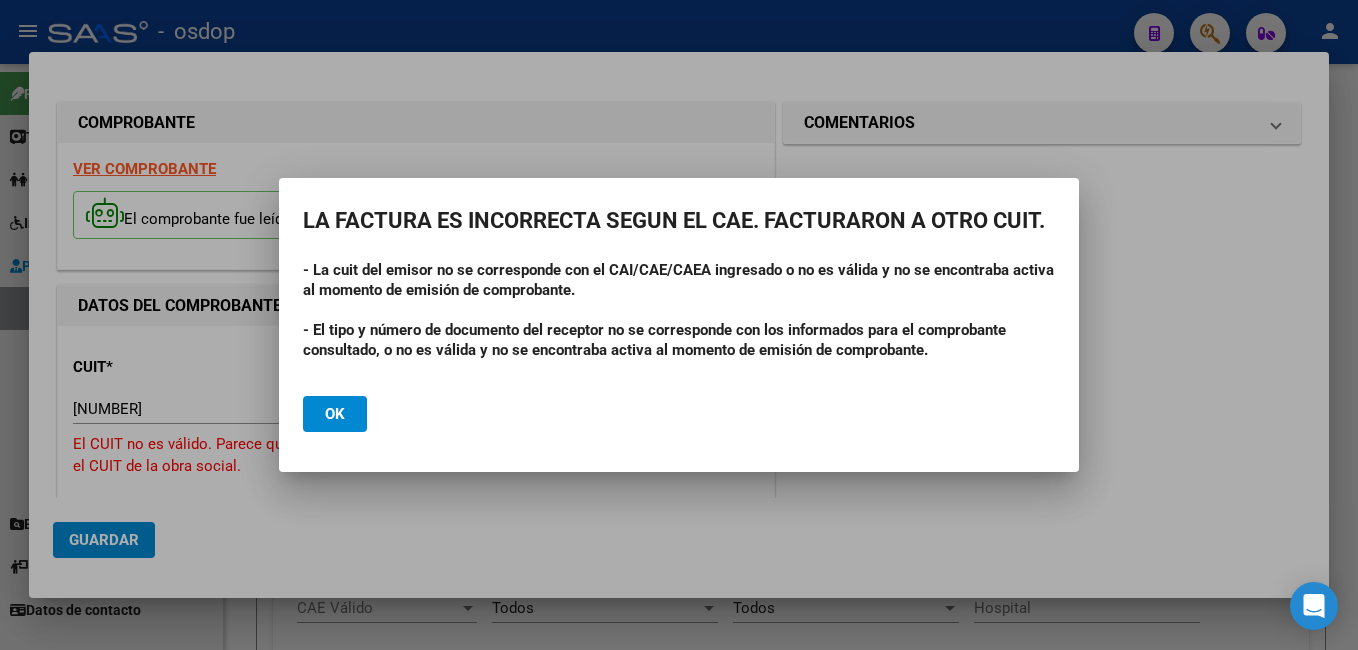 drag, startPoint x: 694, startPoint y: 195, endPoint x: 812, endPoint y: 184, distance: 118.511604 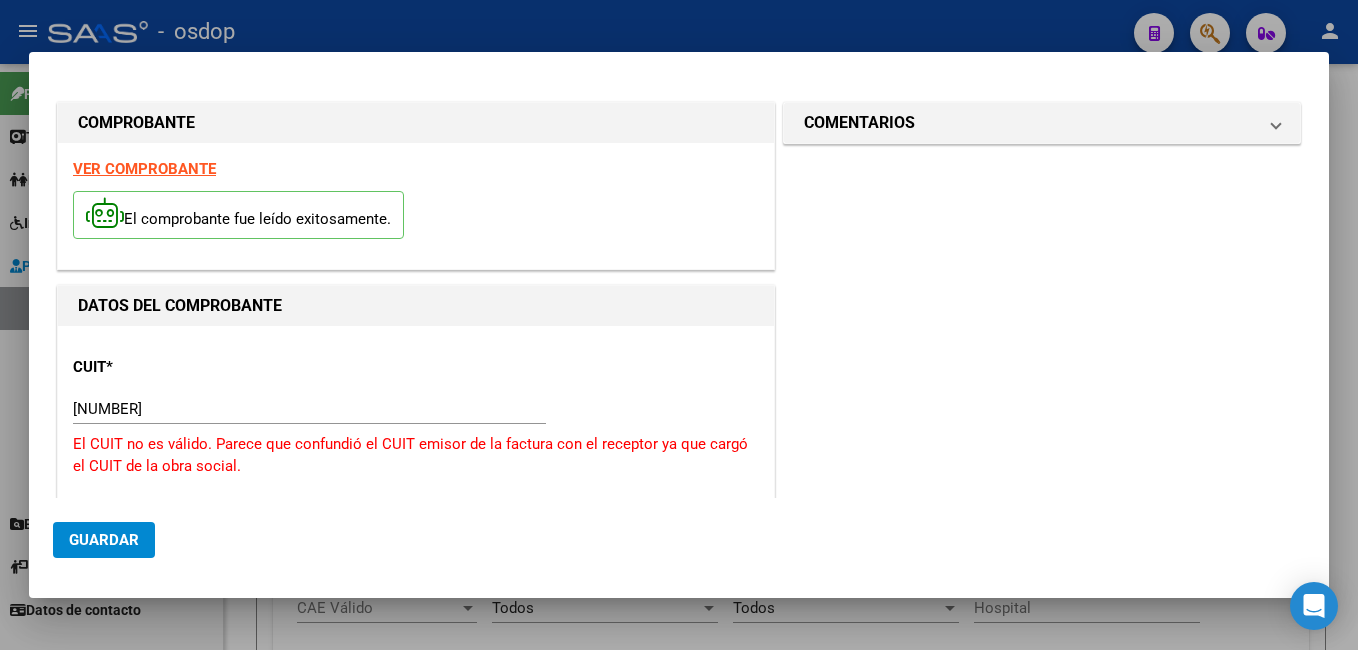 drag, startPoint x: 75, startPoint y: 440, endPoint x: 234, endPoint y: 475, distance: 162.80664 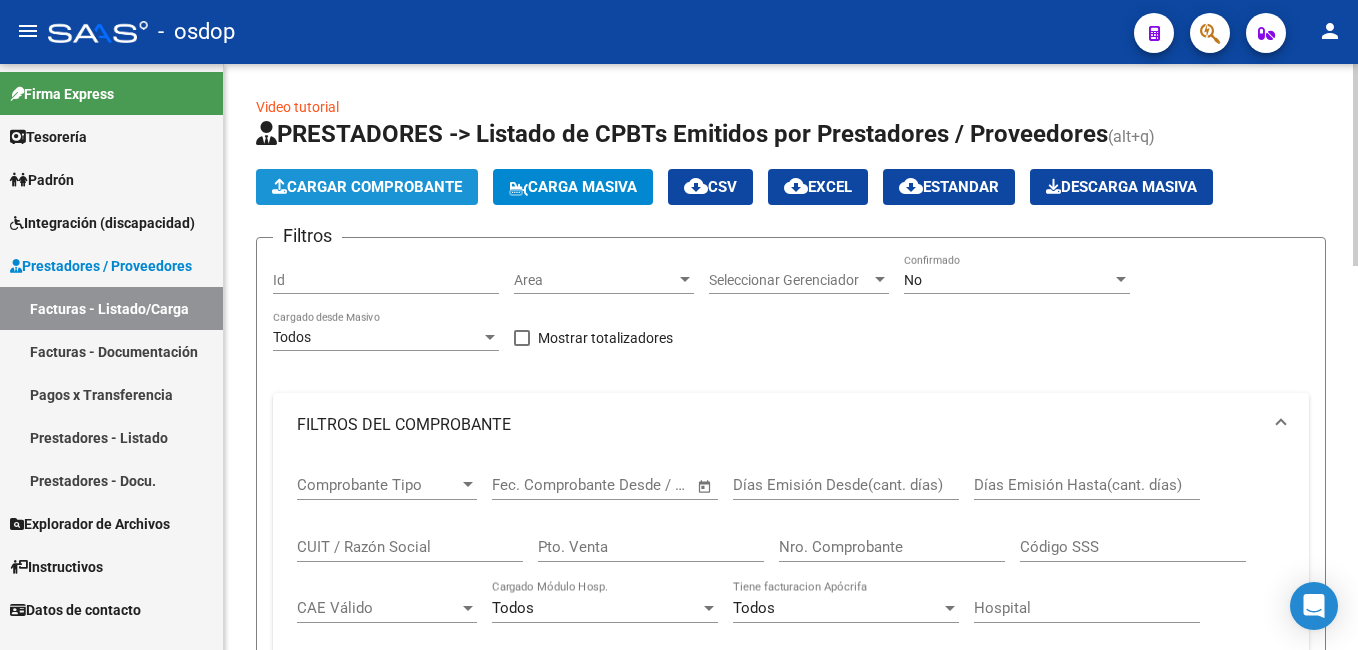 click on "Cargar Comprobante" 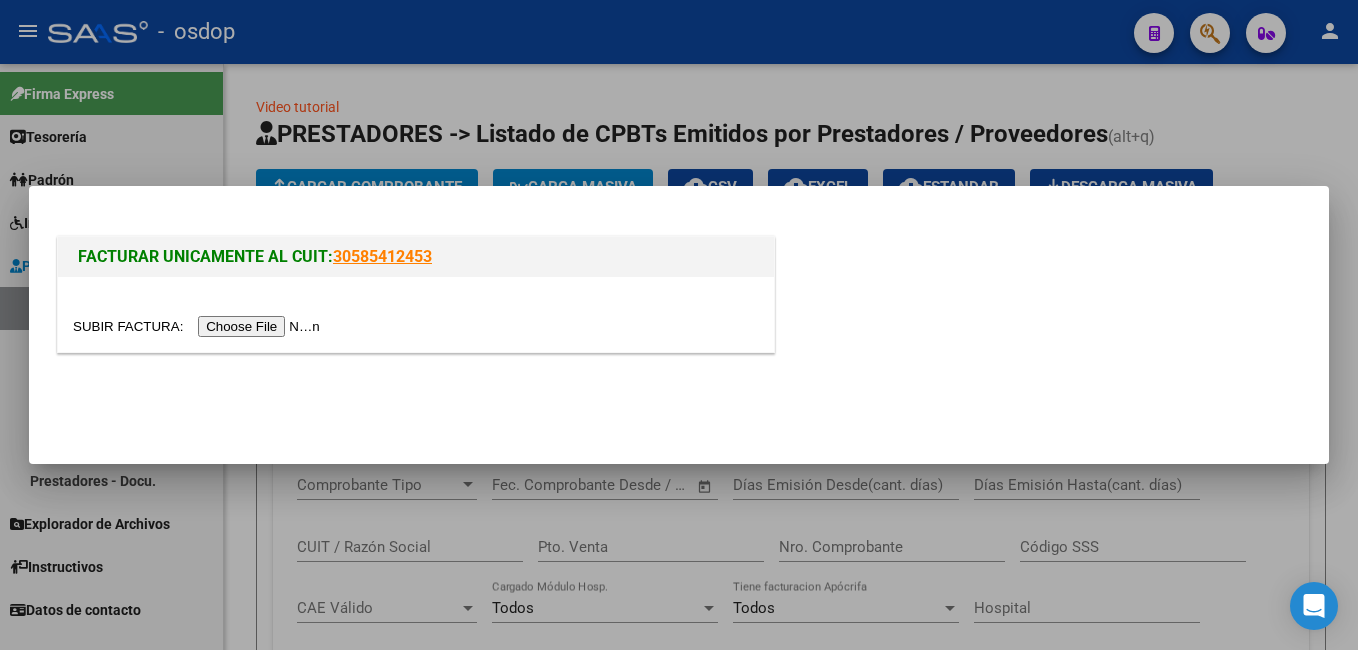 click at bounding box center (199, 326) 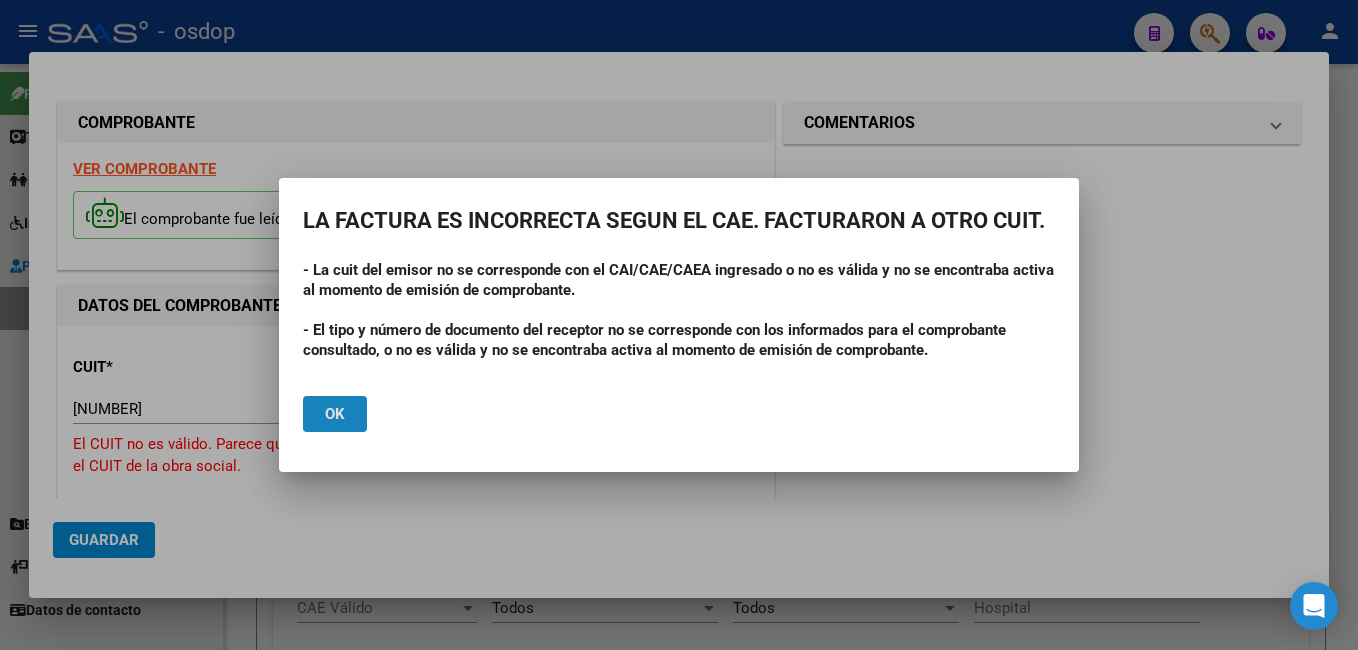 drag, startPoint x: 333, startPoint y: 410, endPoint x: 470, endPoint y: 162, distance: 283.3249 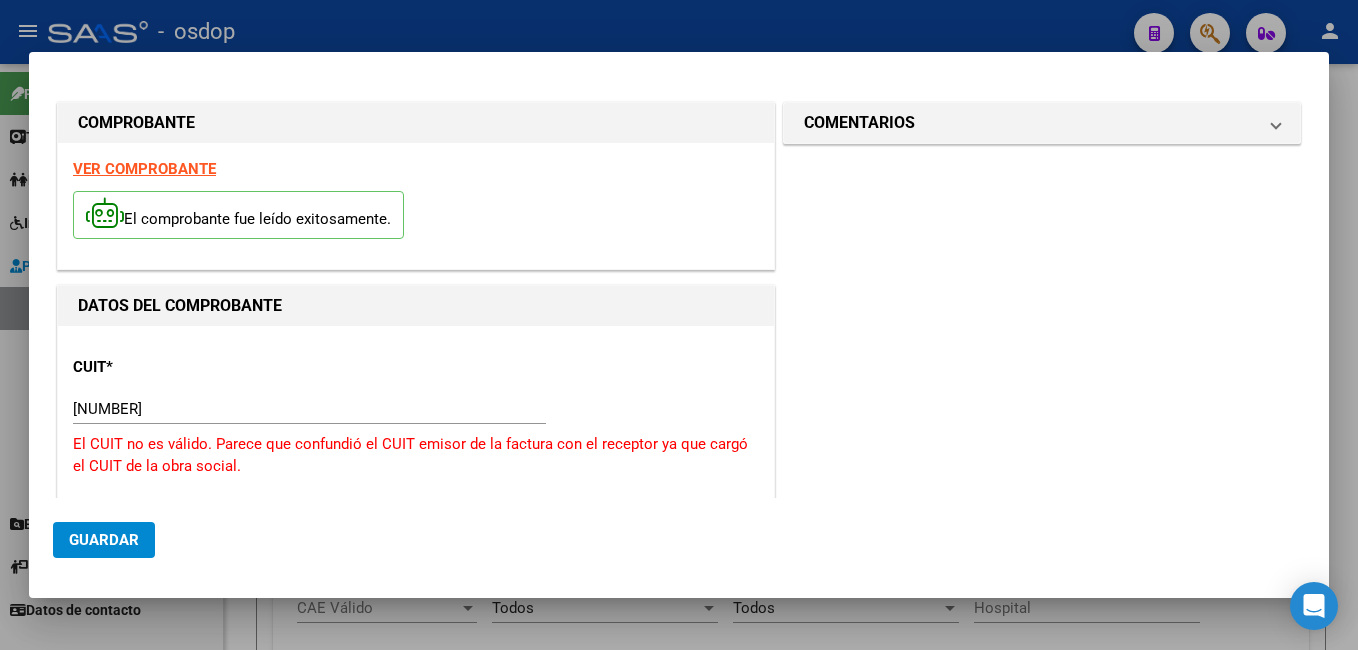 drag, startPoint x: 907, startPoint y: 19, endPoint x: 945, endPoint y: 0, distance: 42.48529 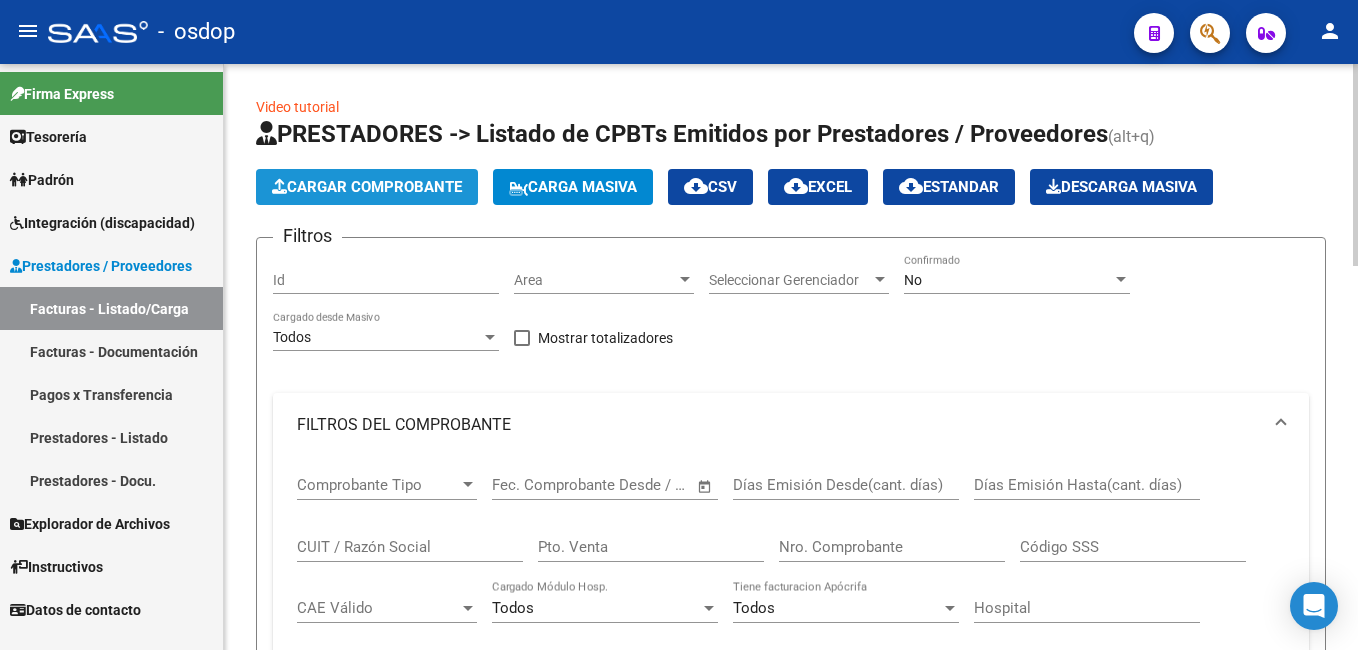 click on "Cargar Comprobante" 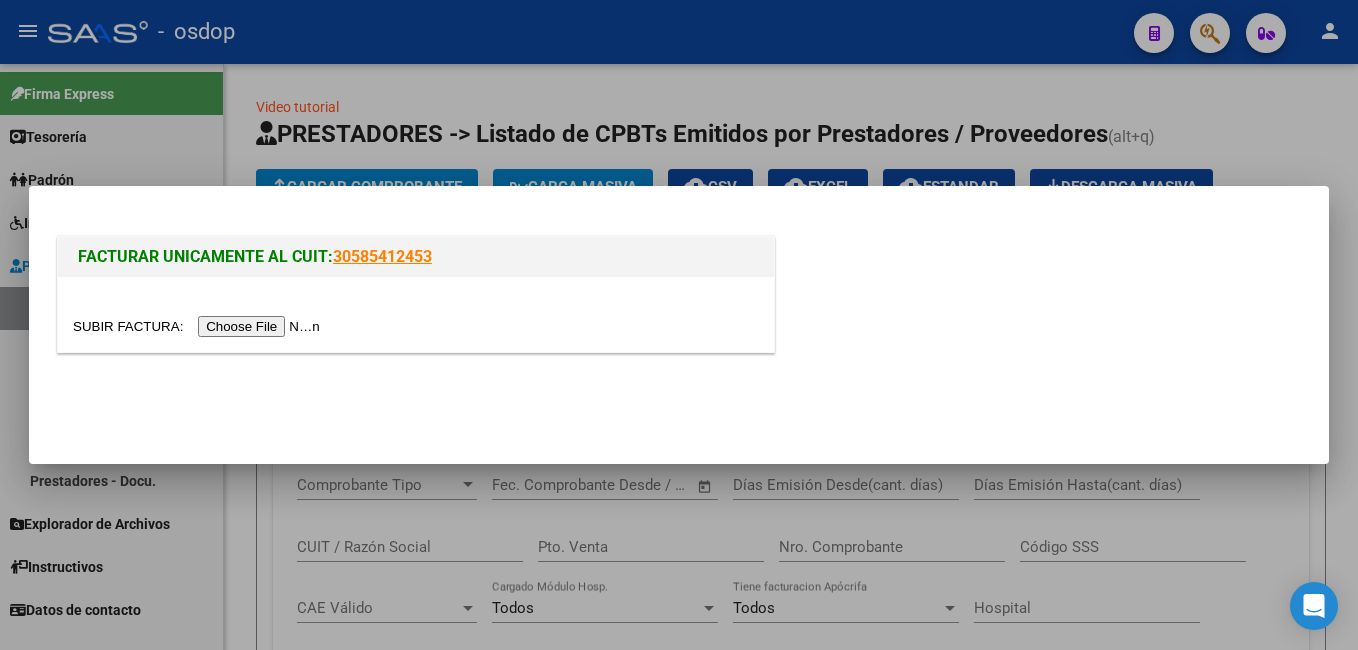 click at bounding box center (199, 326) 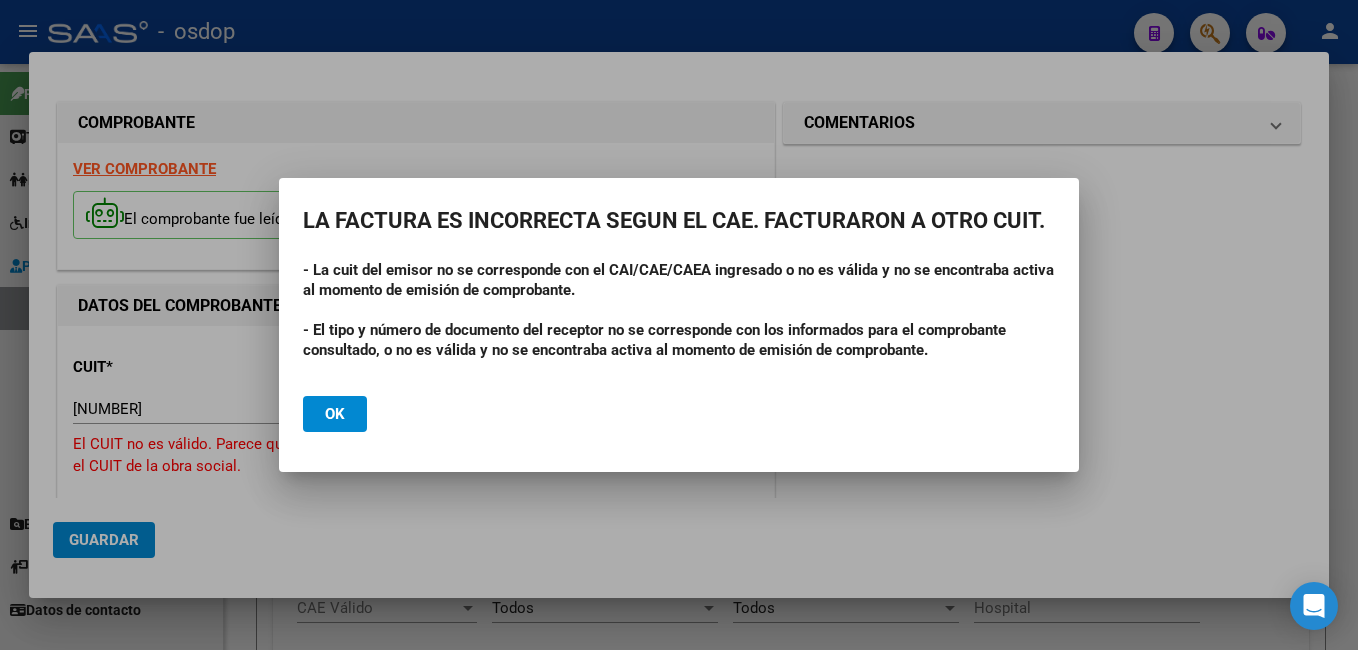 click at bounding box center (679, 325) 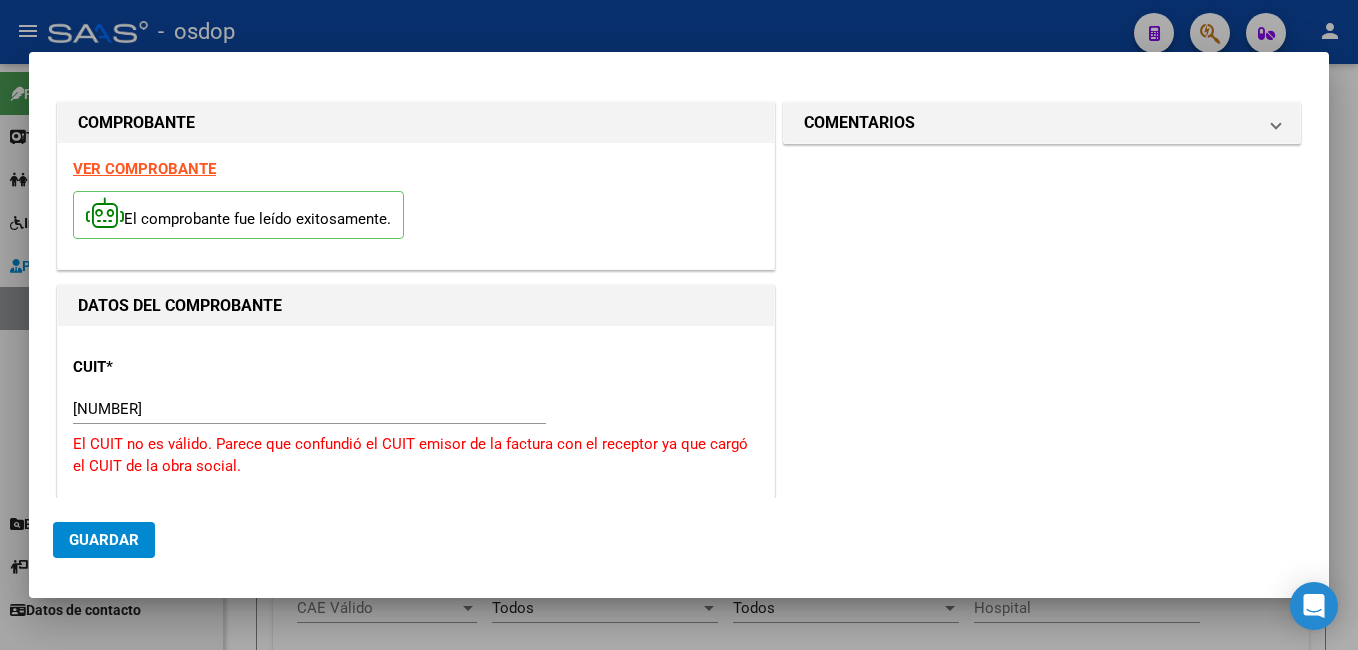 click at bounding box center (679, 325) 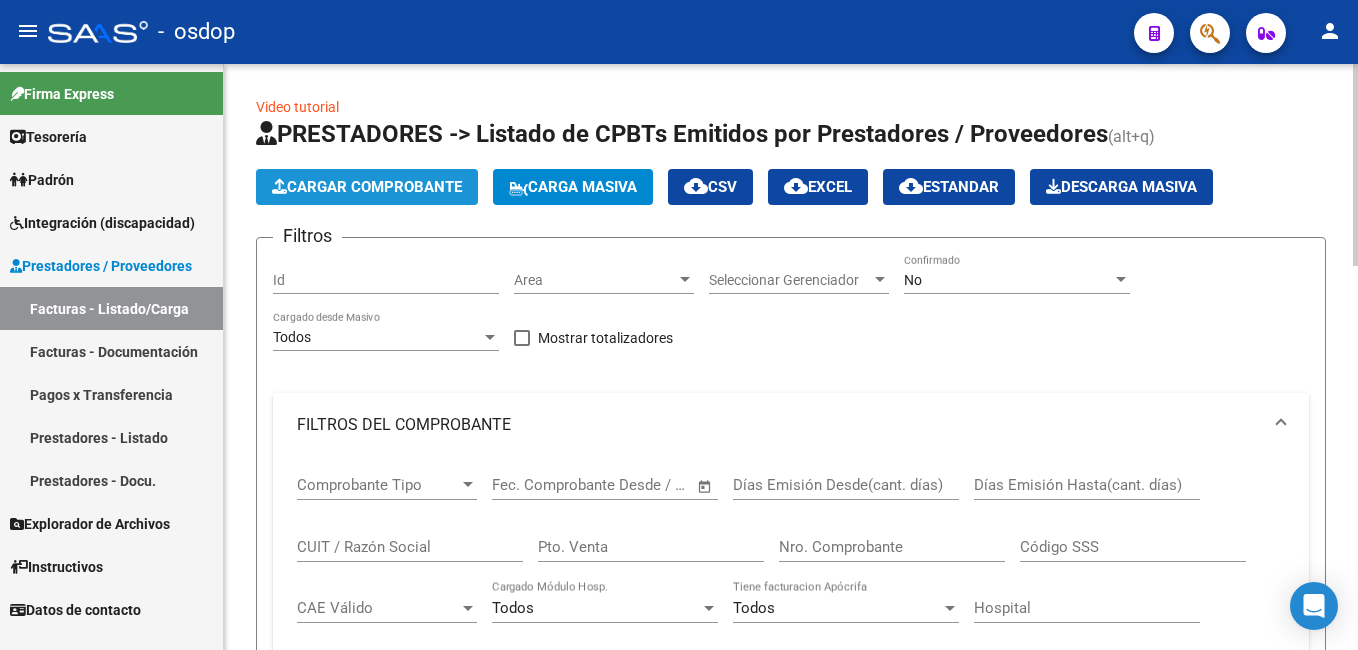 click on "Cargar Comprobante" 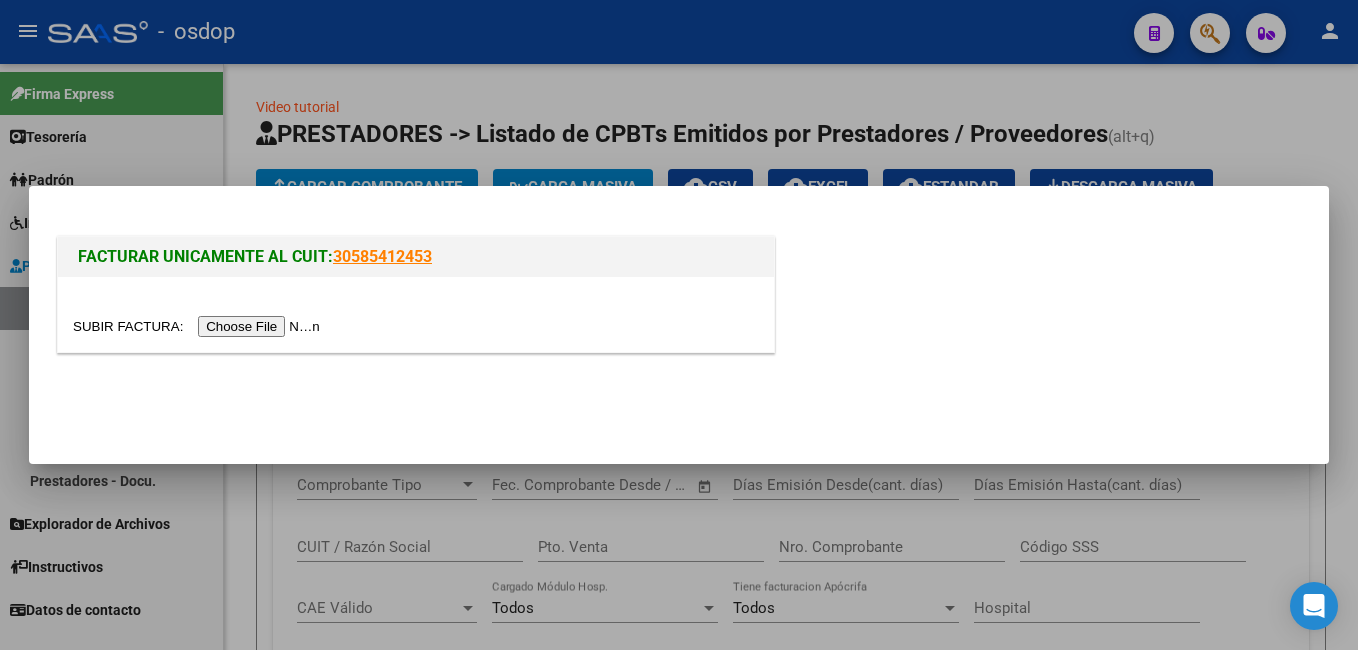 click at bounding box center (199, 326) 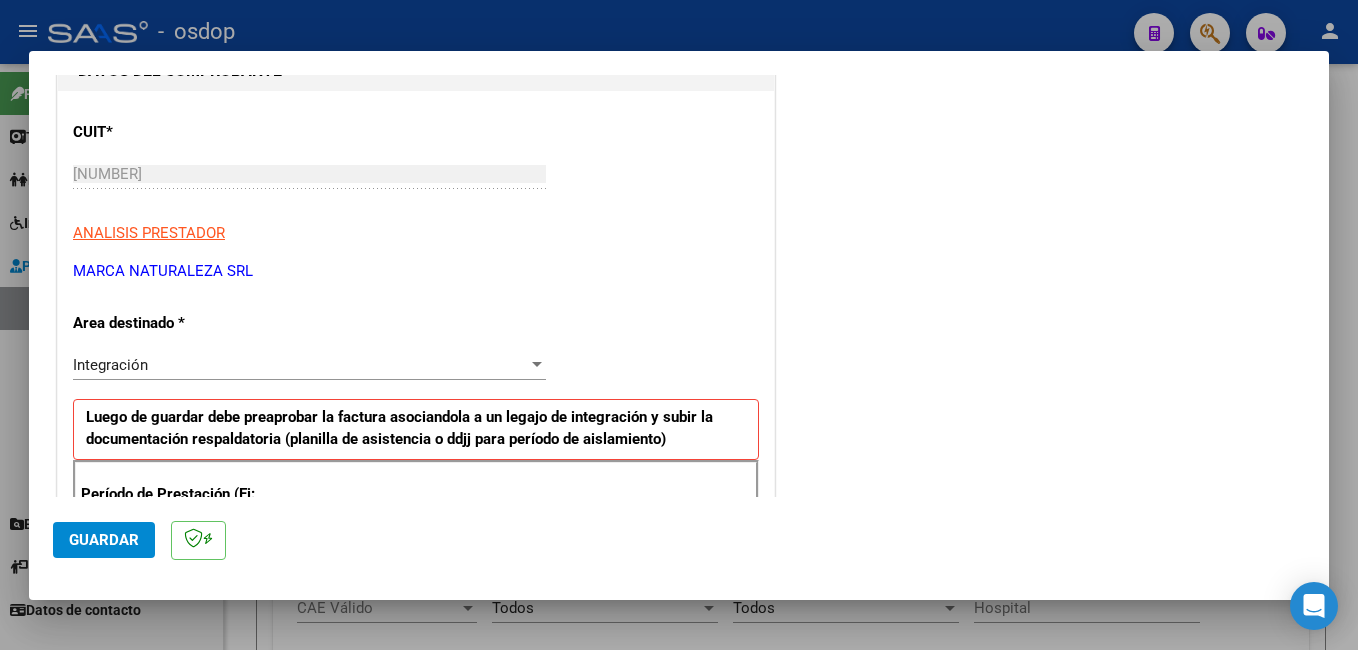 scroll, scrollTop: 400, scrollLeft: 0, axis: vertical 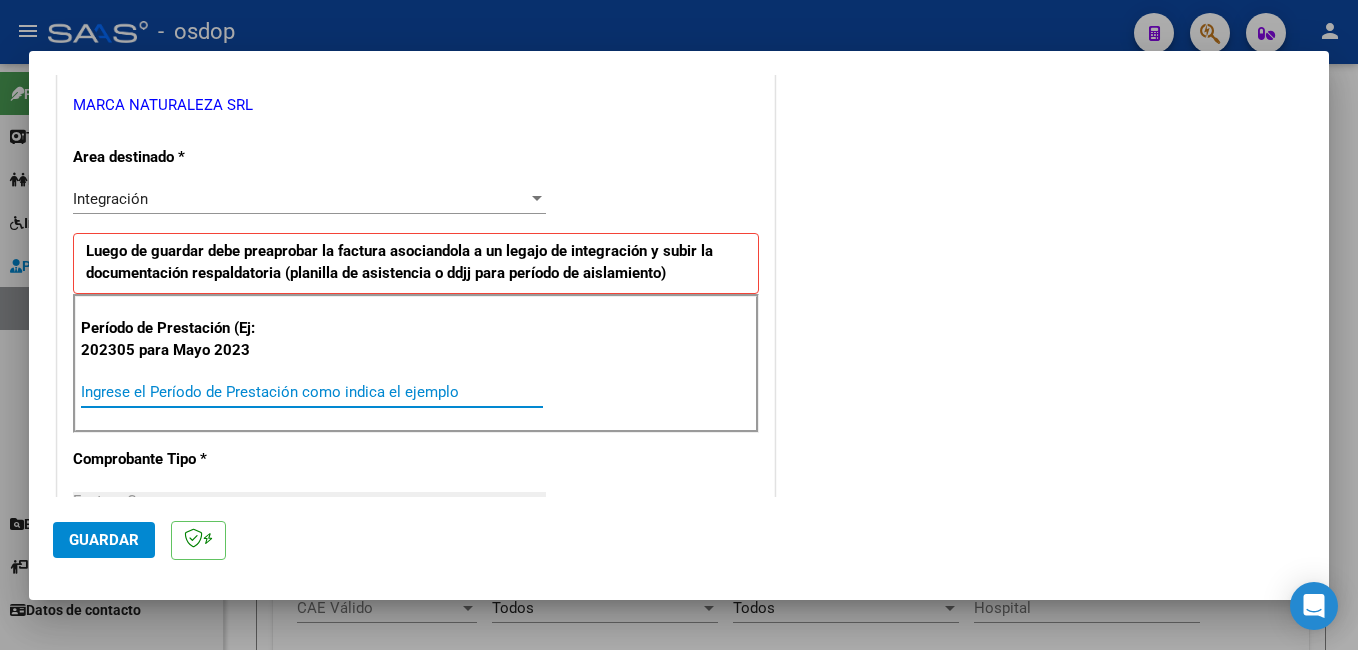 click on "Ingrese el Período de Prestación como indica el ejemplo" at bounding box center (312, 392) 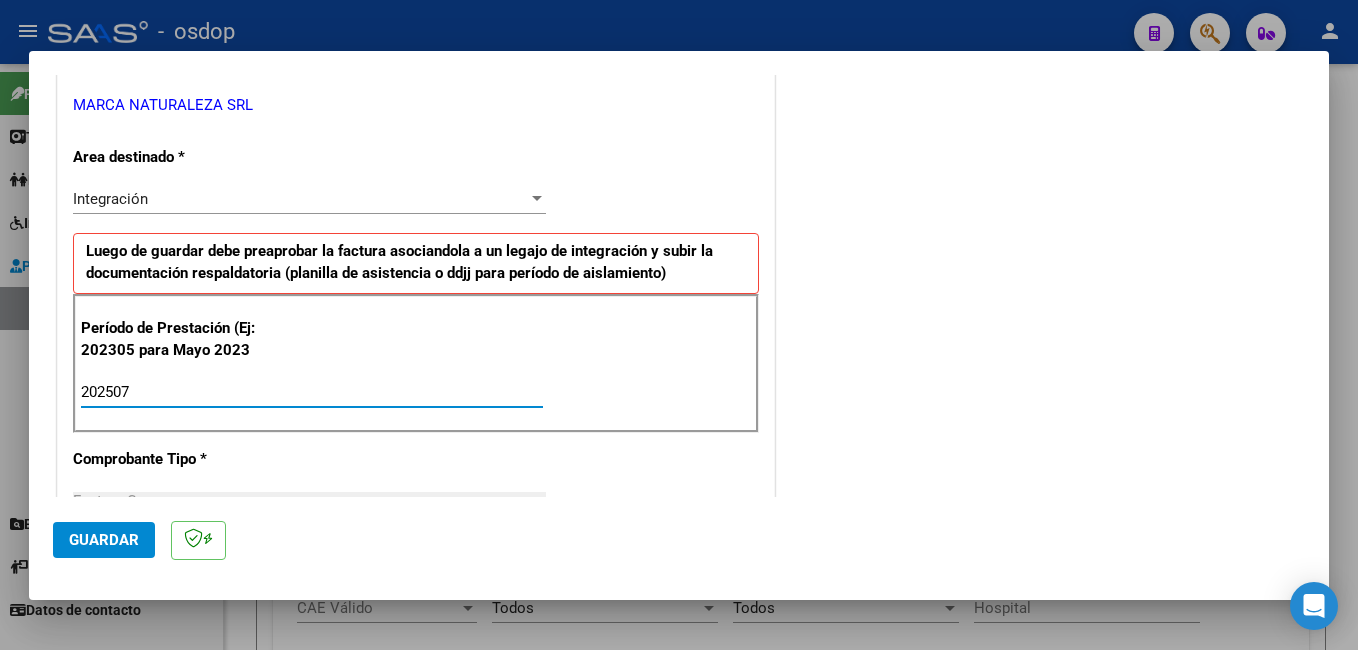 type on "202507" 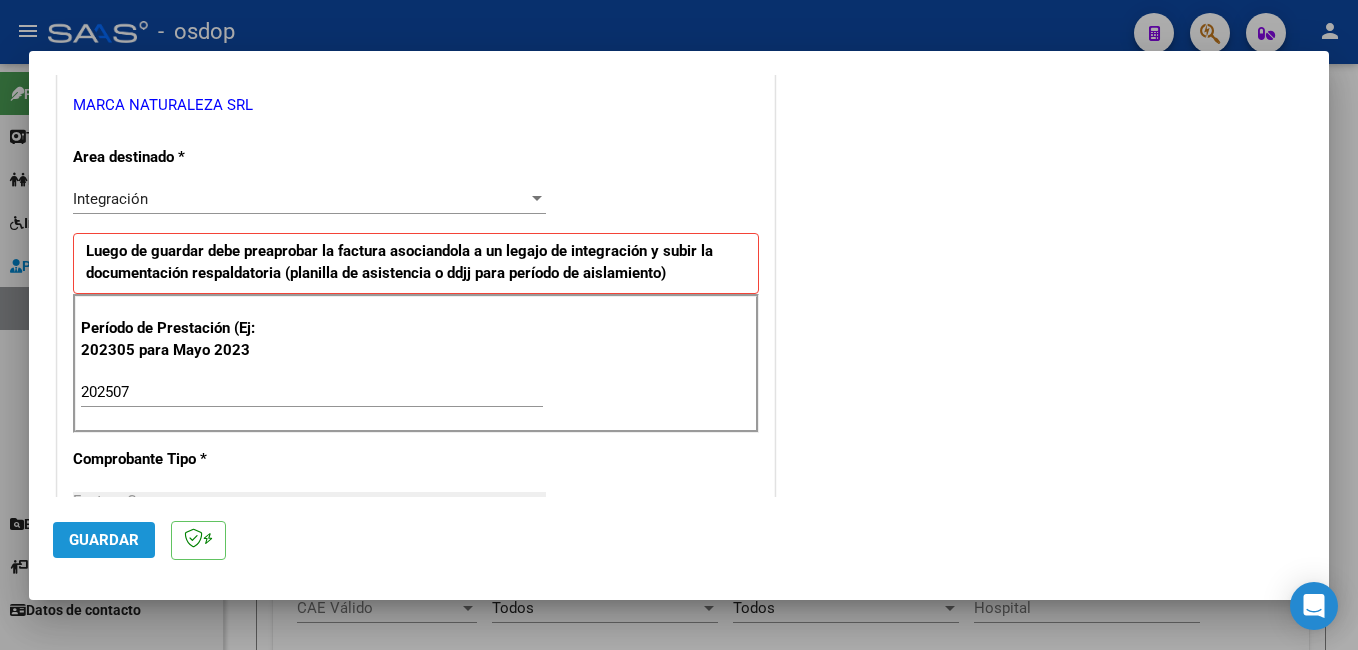 click on "Guardar" 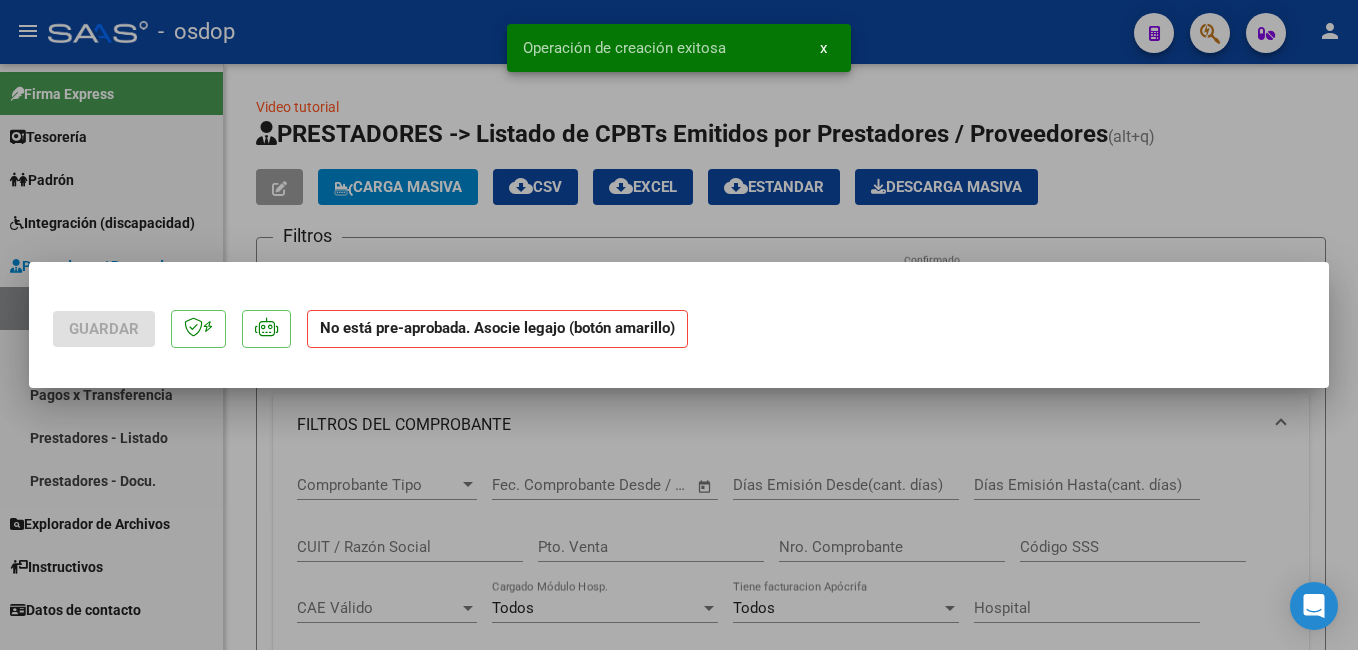 scroll, scrollTop: 0, scrollLeft: 0, axis: both 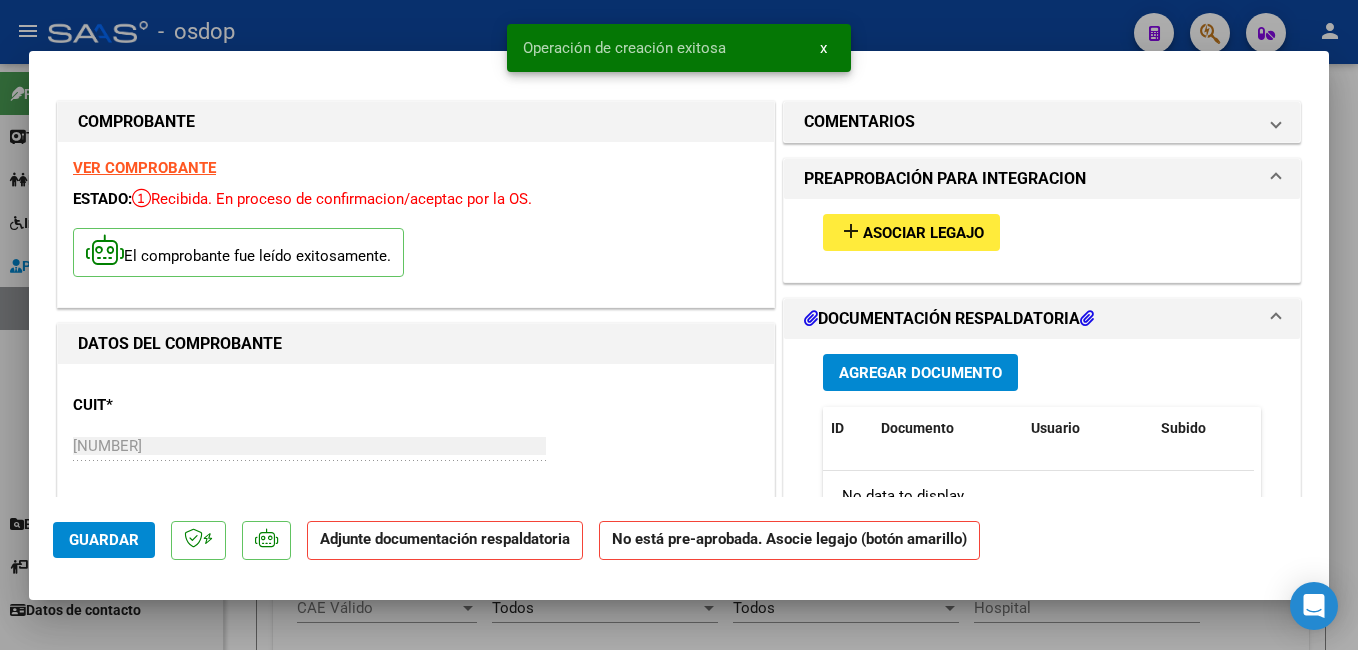 click on "Asociar Legajo" at bounding box center [923, 233] 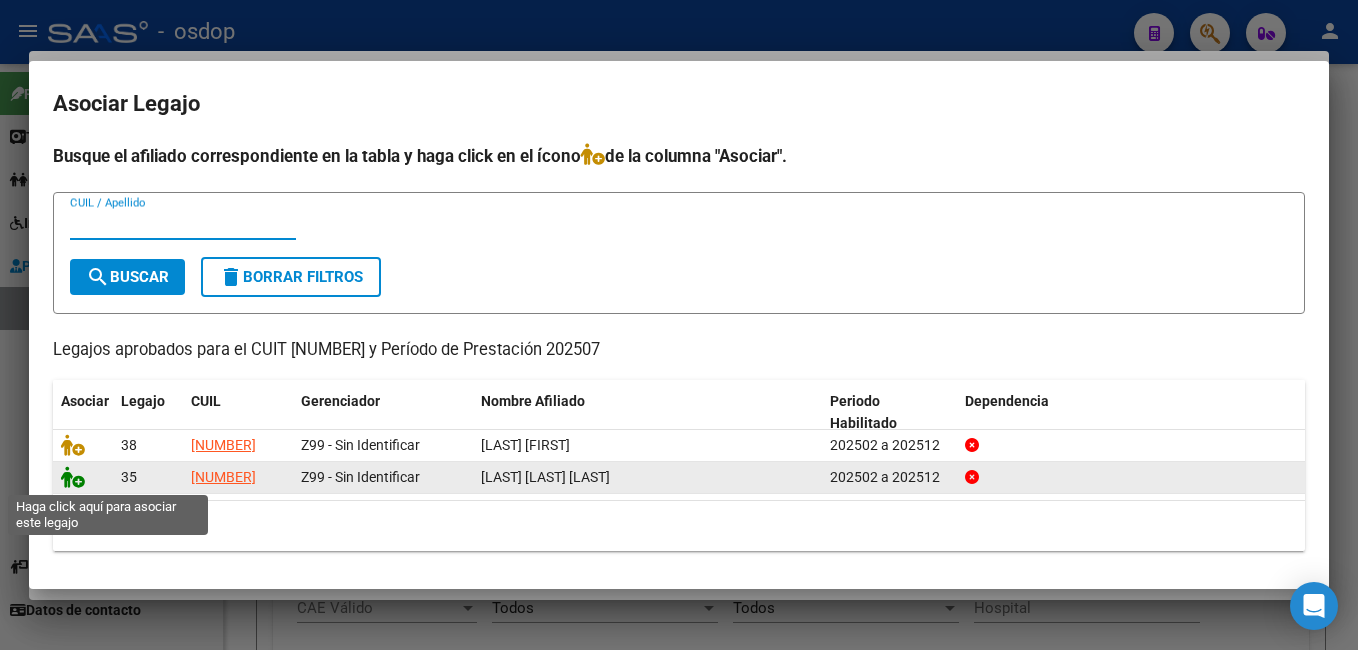 click 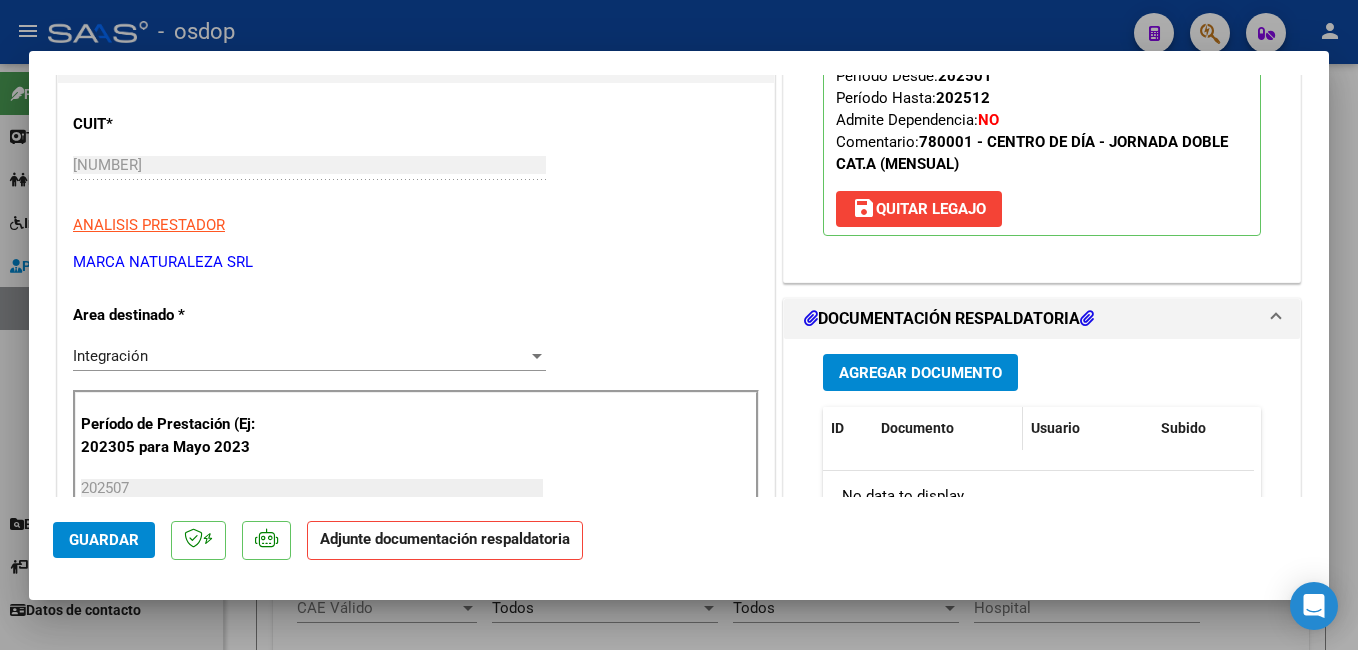 scroll, scrollTop: 300, scrollLeft: 0, axis: vertical 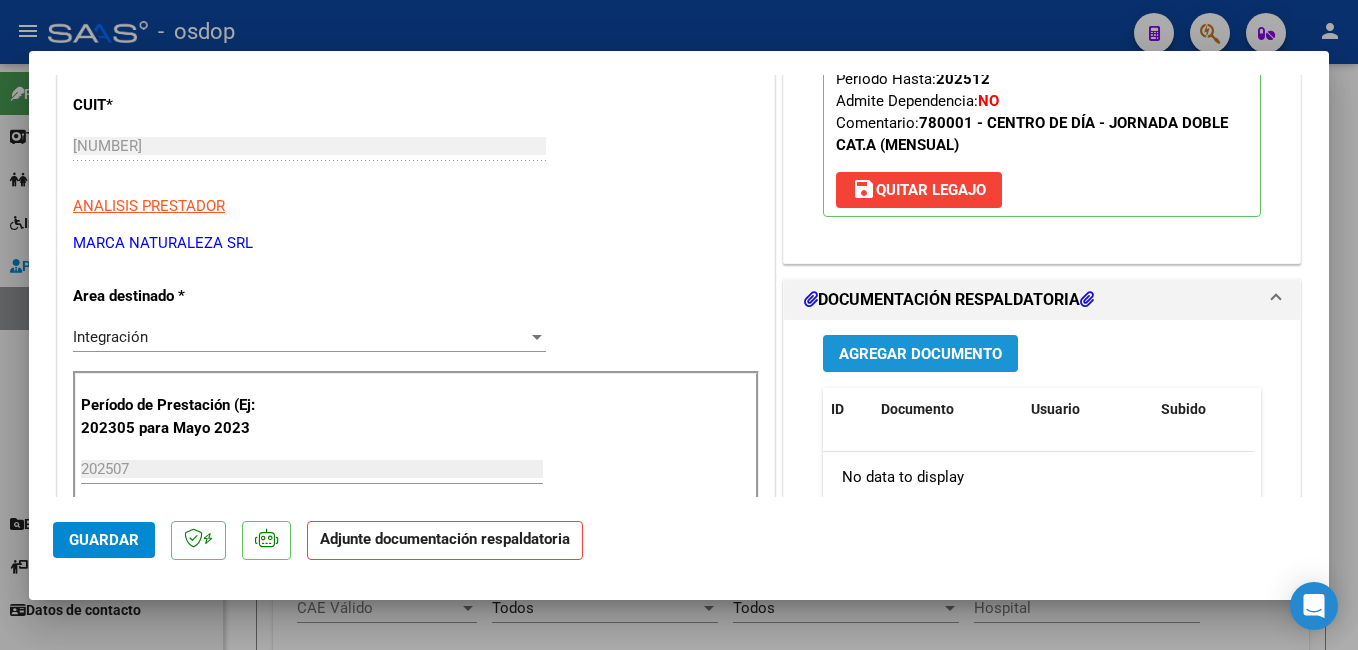 click on "Agregar Documento" at bounding box center [920, 354] 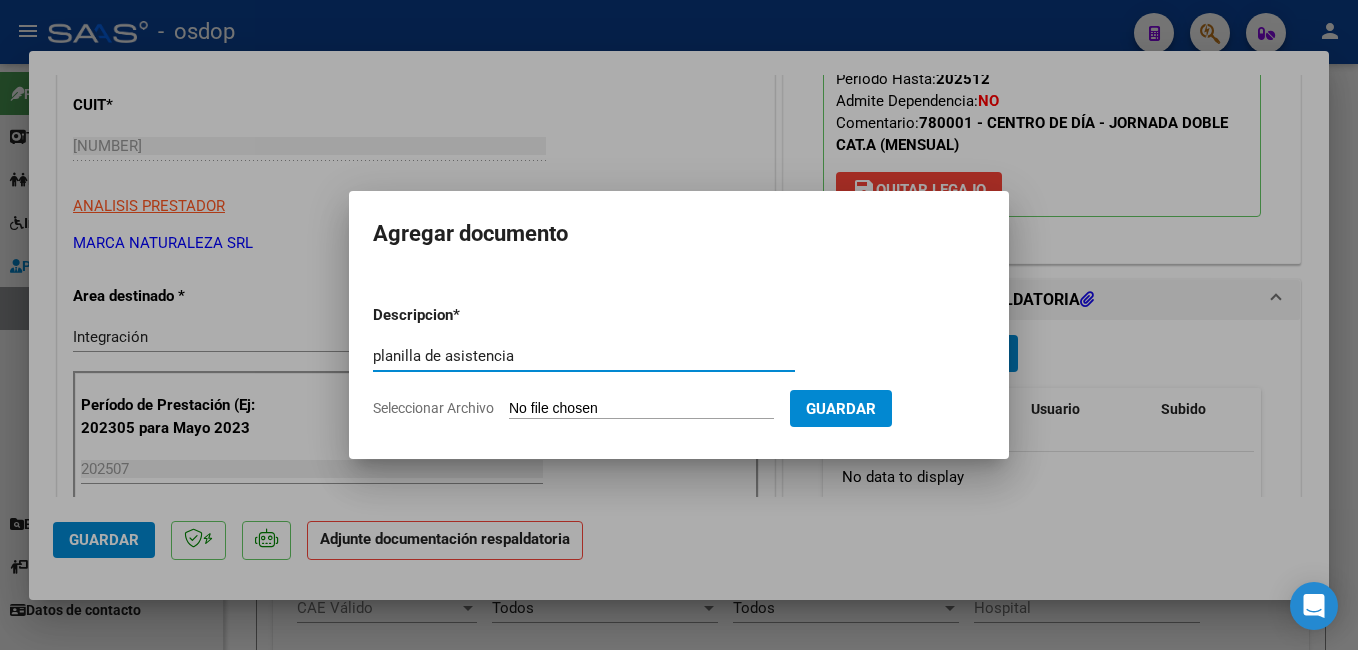 type on "planilla de asistencia" 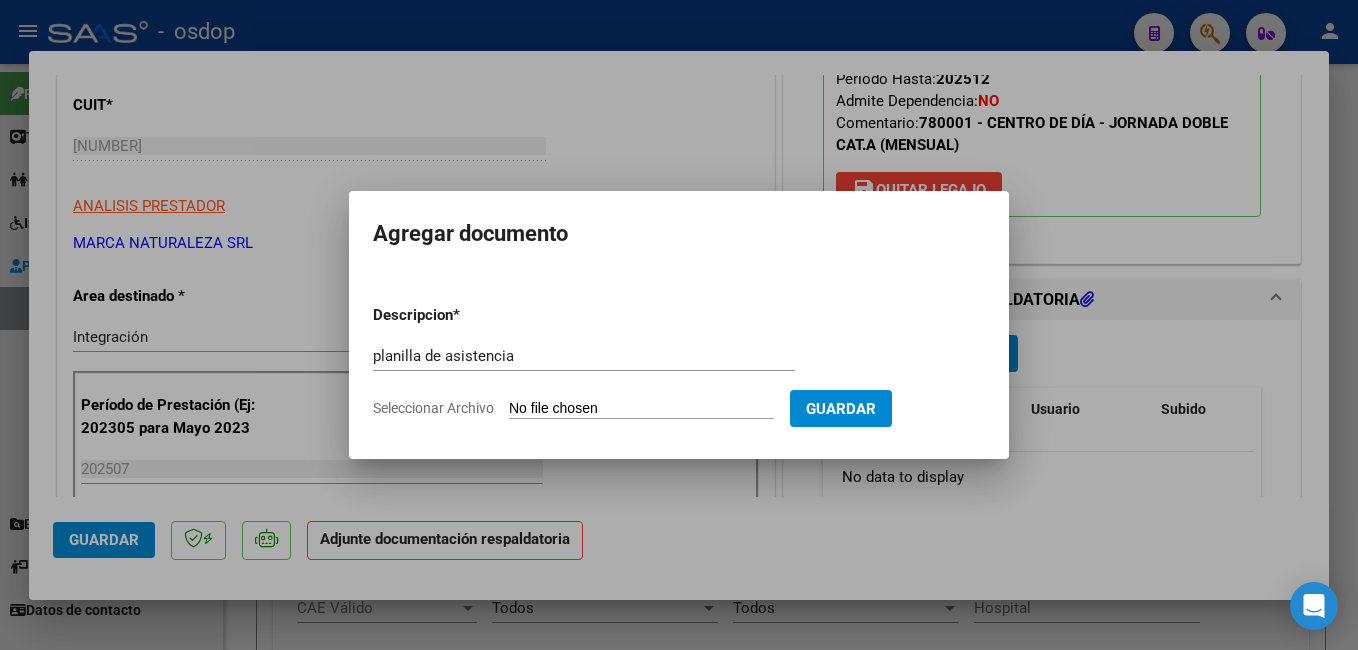 click on "Seleccionar Archivo" at bounding box center [641, 409] 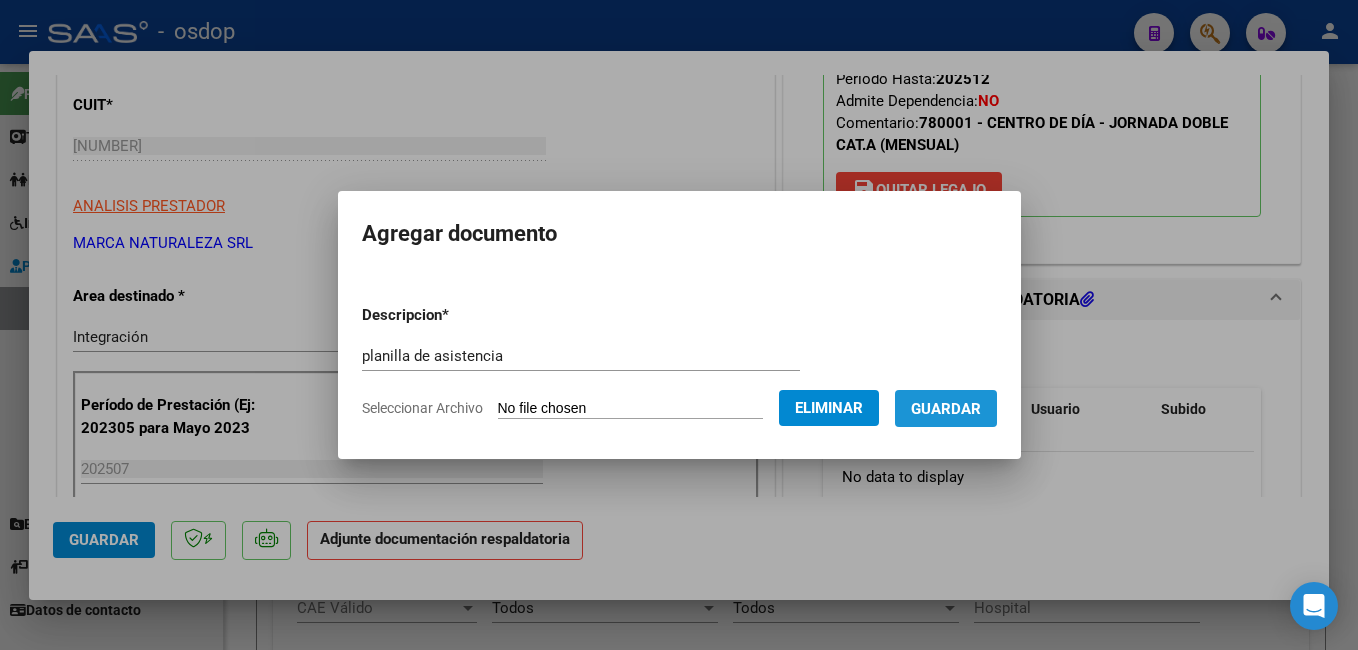 click on "Guardar" at bounding box center [946, 409] 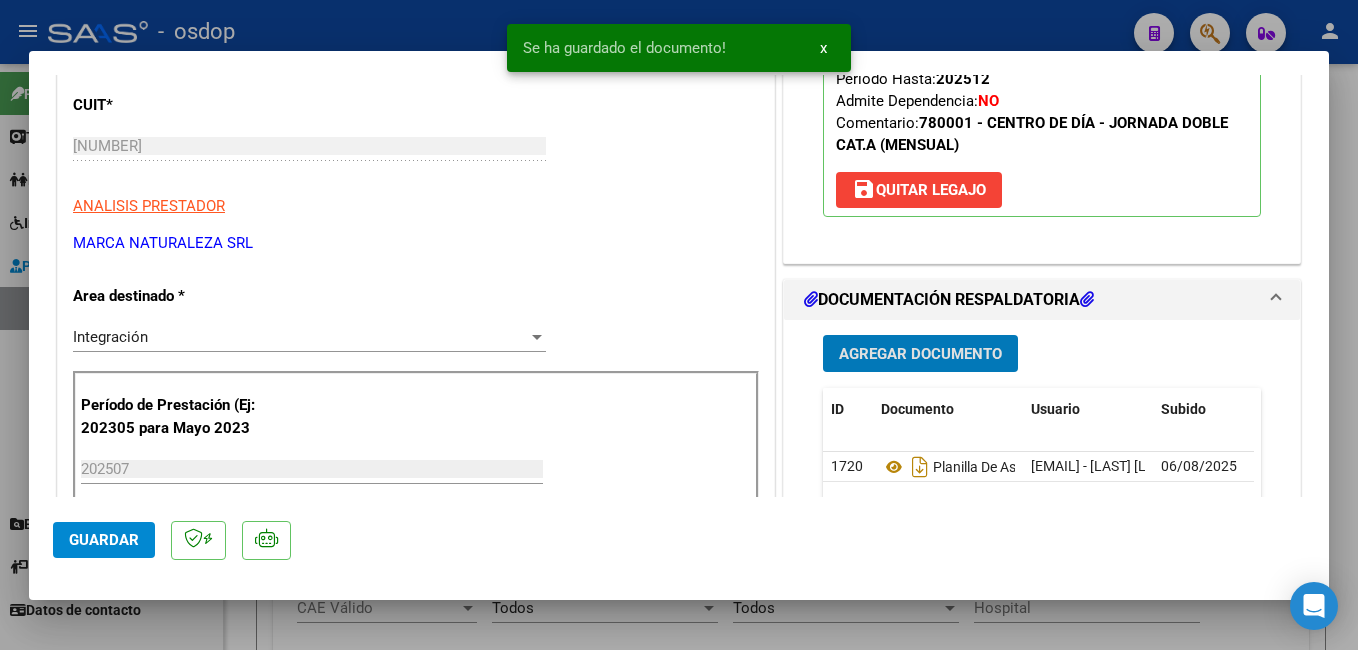 click on "Guardar" 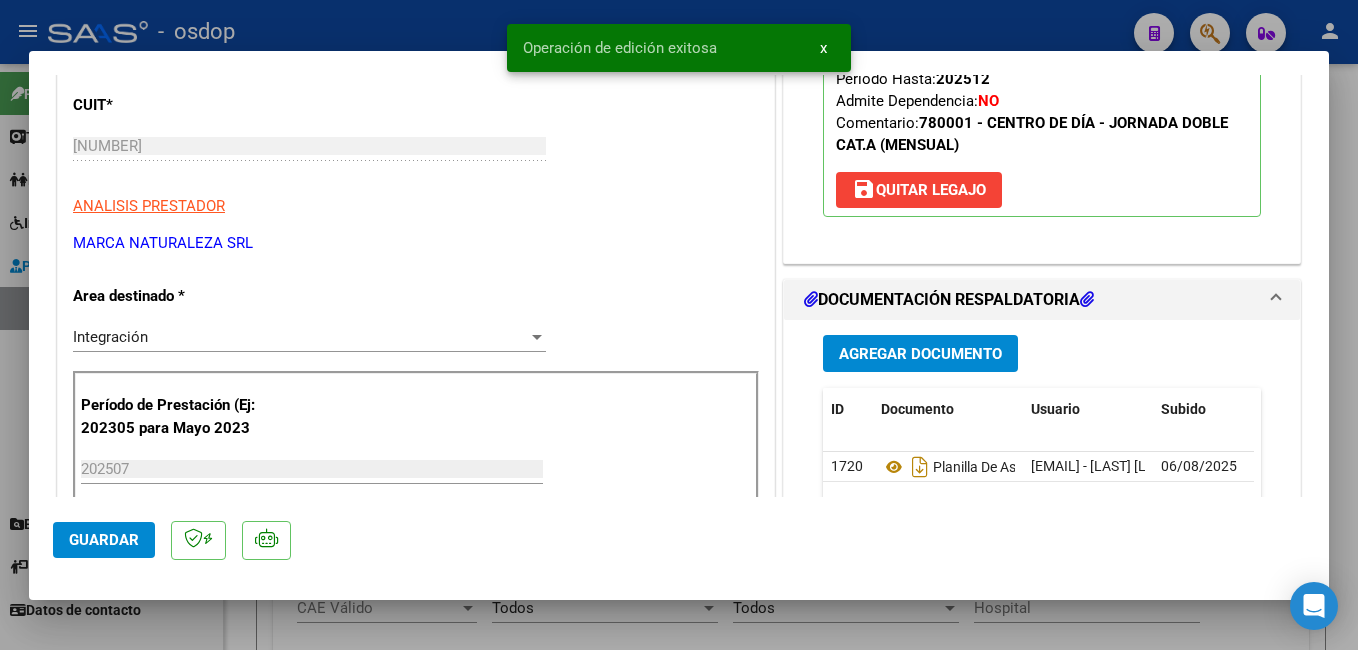 drag, startPoint x: 382, startPoint y: 21, endPoint x: 400, endPoint y: 44, distance: 29.206163 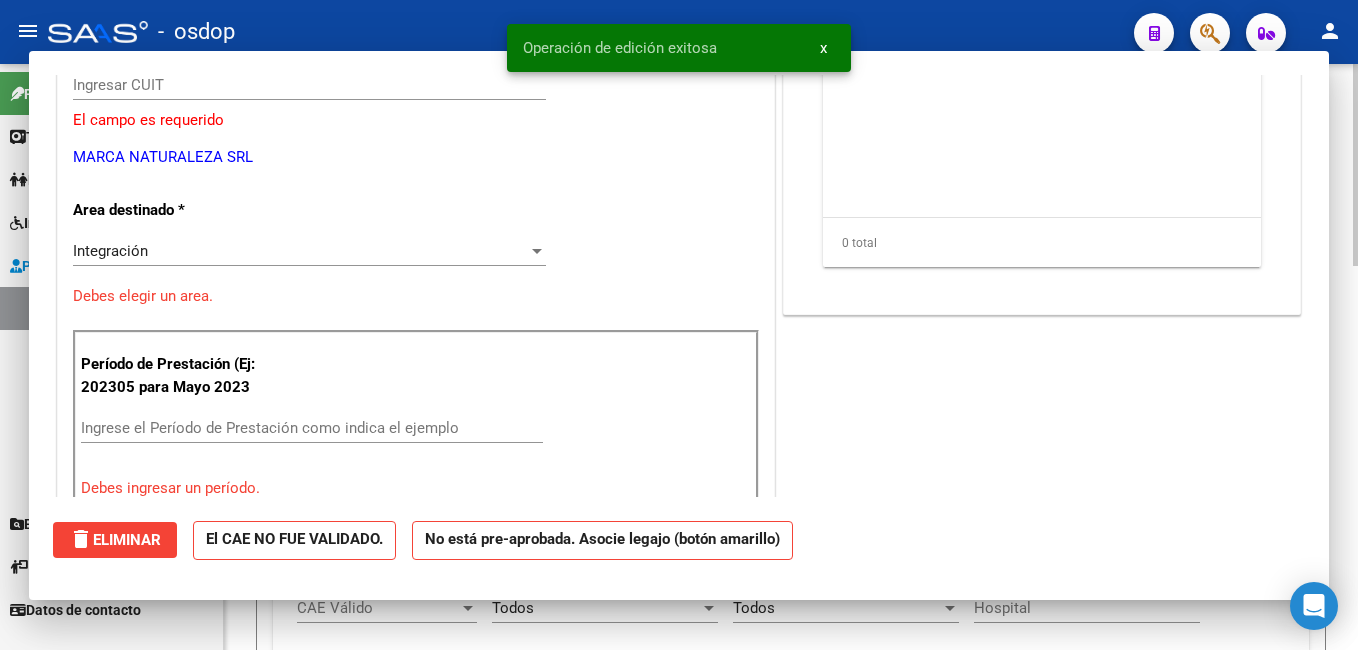 scroll, scrollTop: 239, scrollLeft: 0, axis: vertical 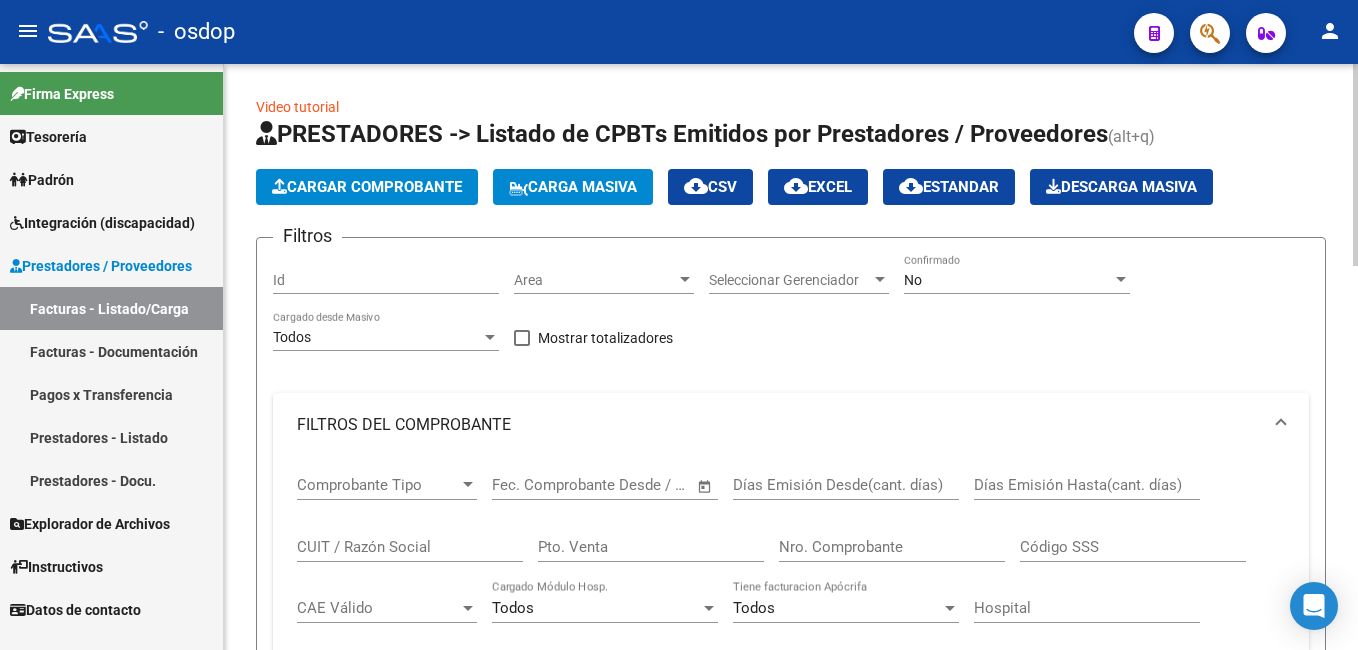 click on "Cargar Comprobante" 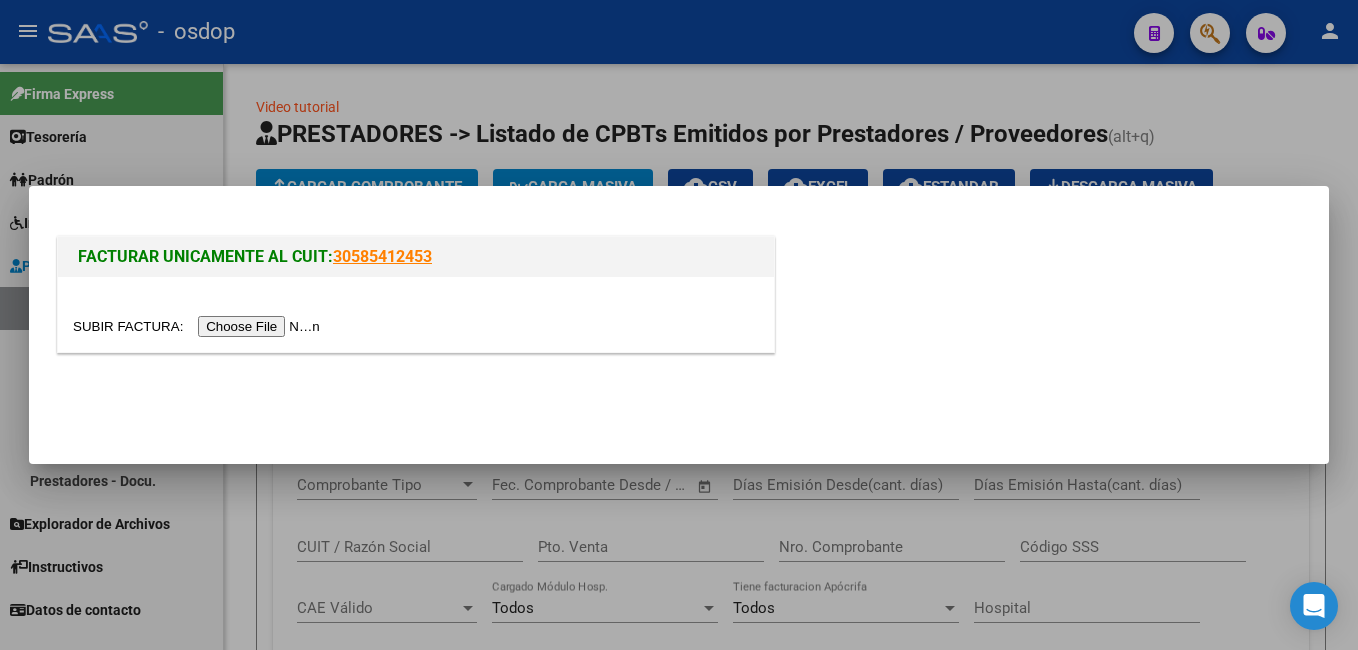 click at bounding box center (199, 326) 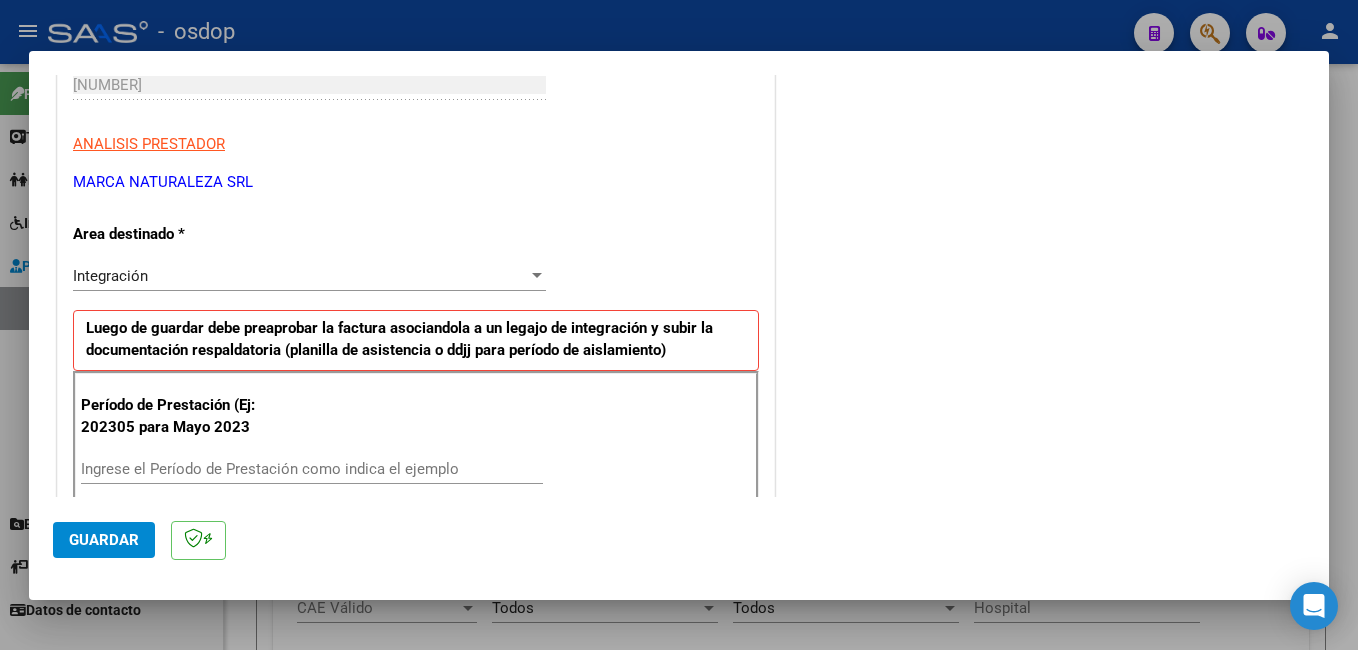 scroll, scrollTop: 400, scrollLeft: 0, axis: vertical 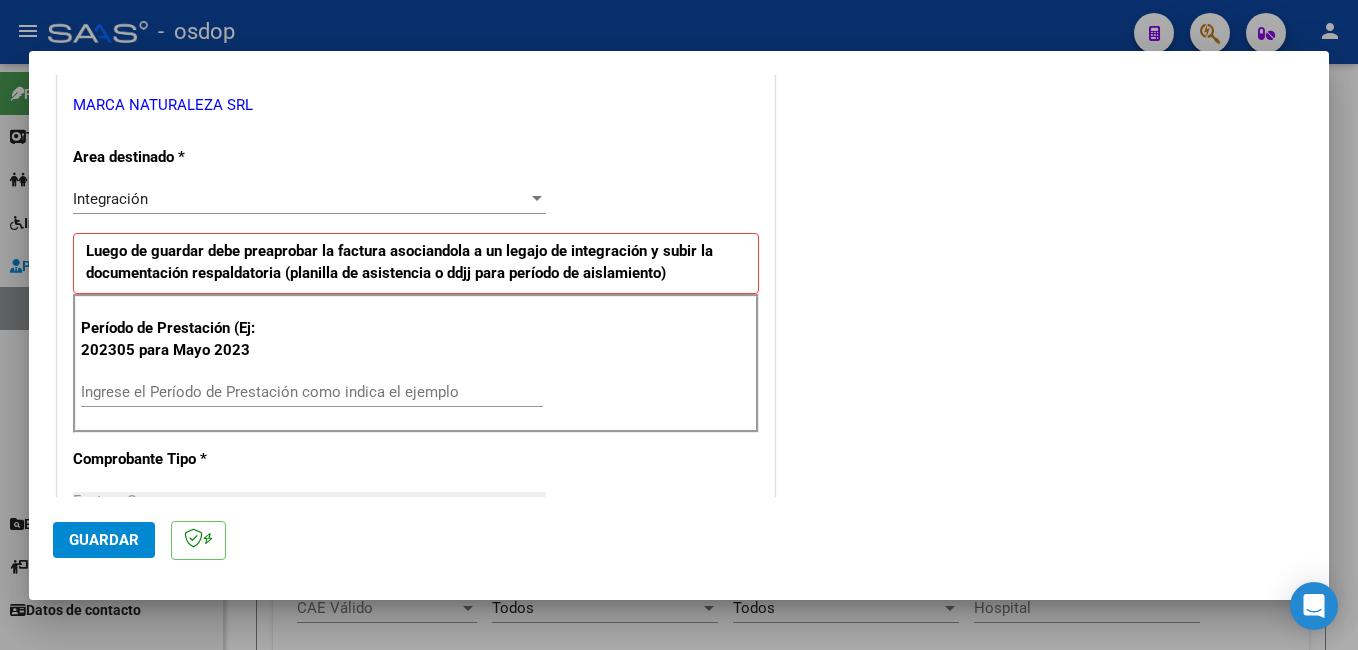 click on "Ingrese el Período de Prestación como indica el ejemplo" at bounding box center (312, 392) 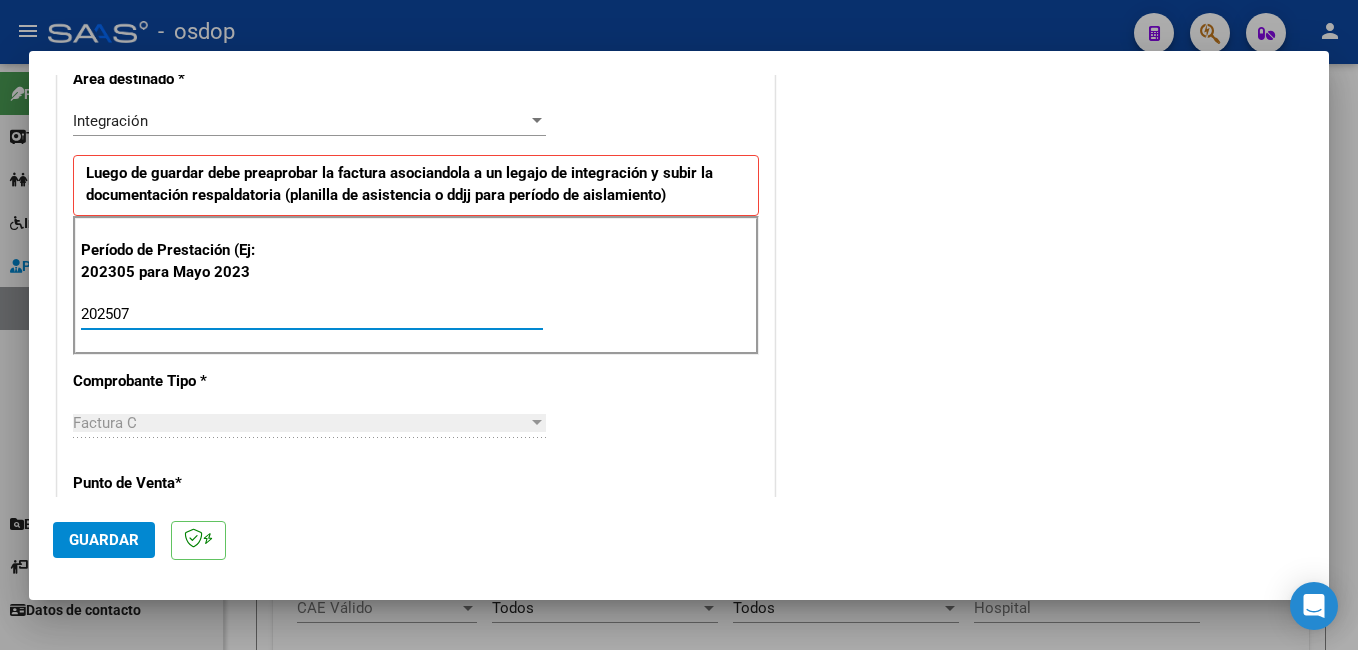 scroll, scrollTop: 500, scrollLeft: 0, axis: vertical 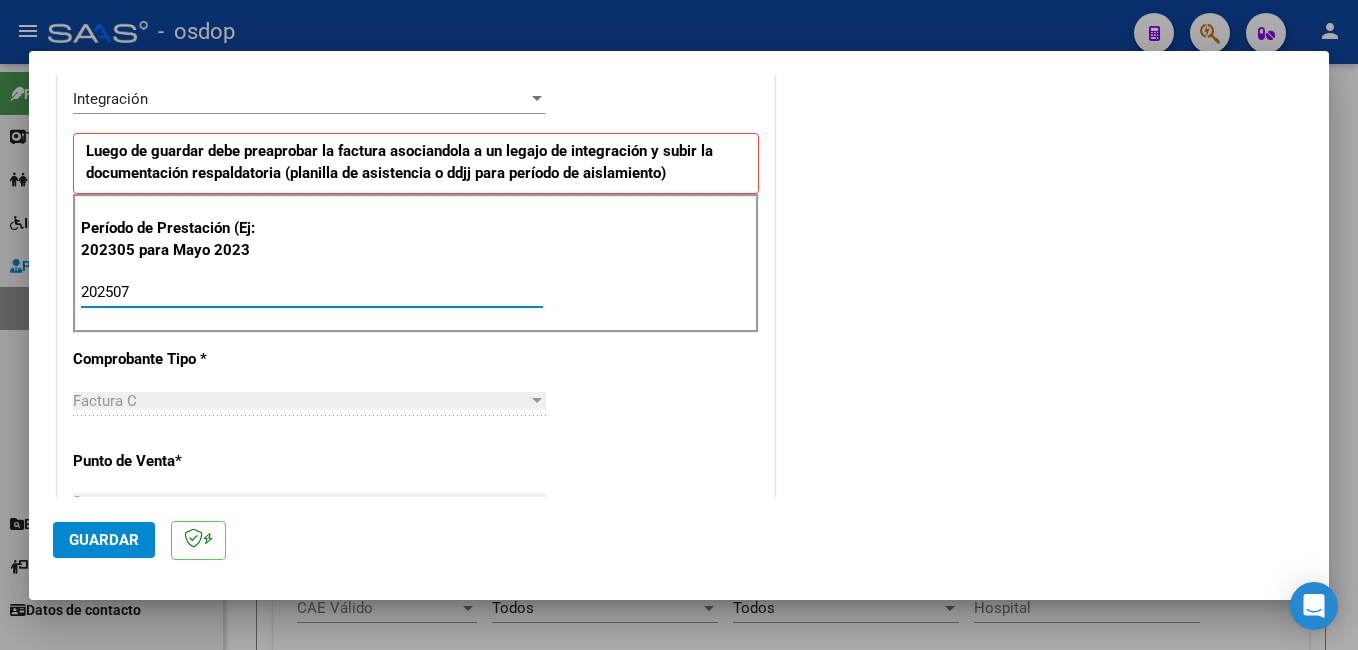type on "202507" 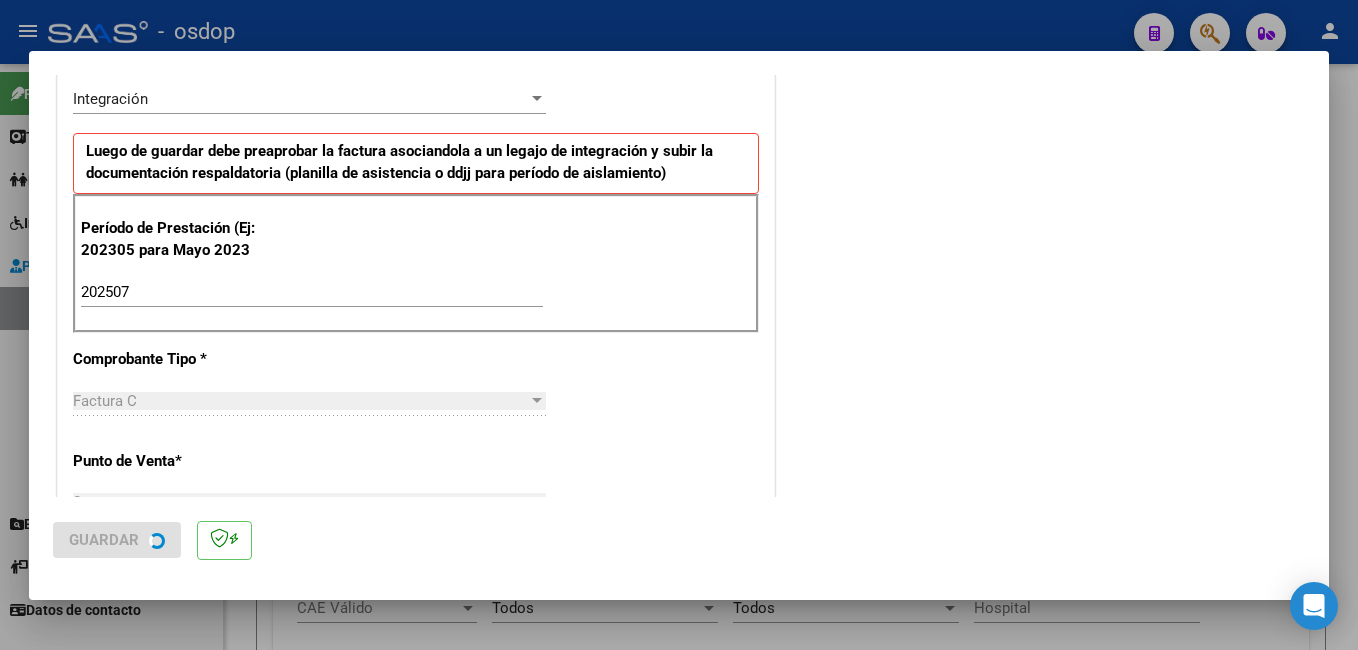 scroll, scrollTop: 0, scrollLeft: 0, axis: both 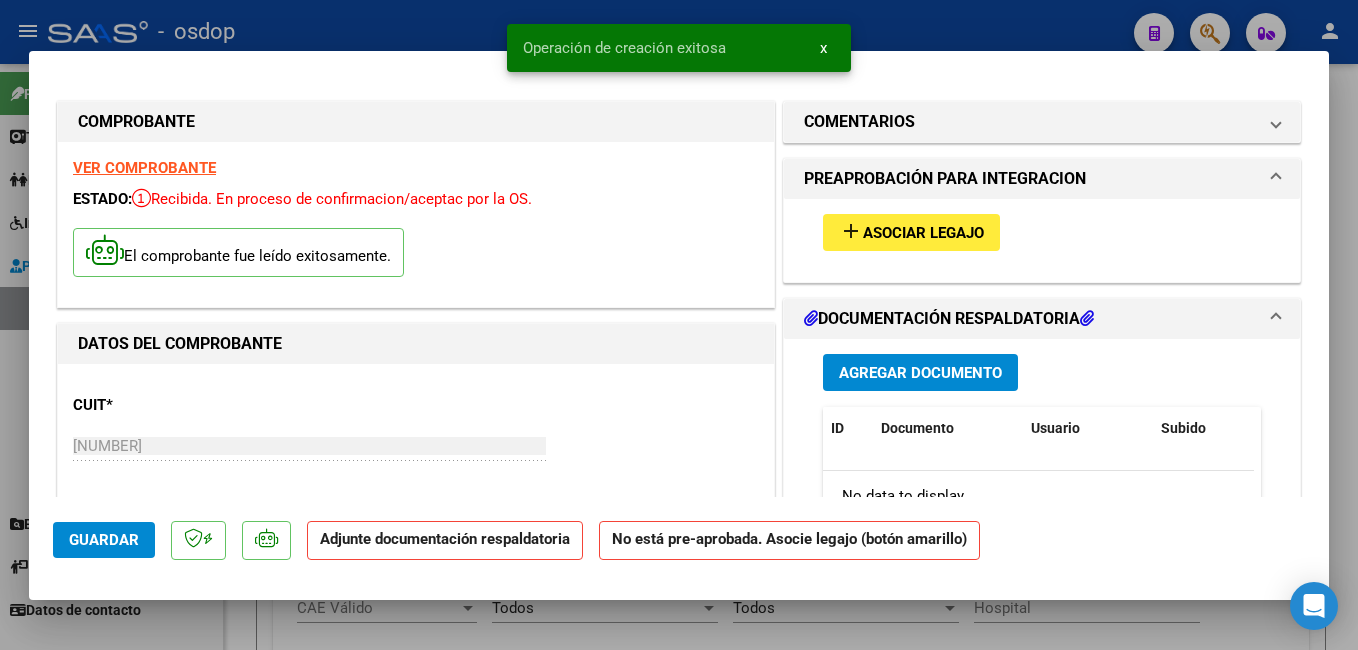 click on "Asociar Legajo" at bounding box center [923, 233] 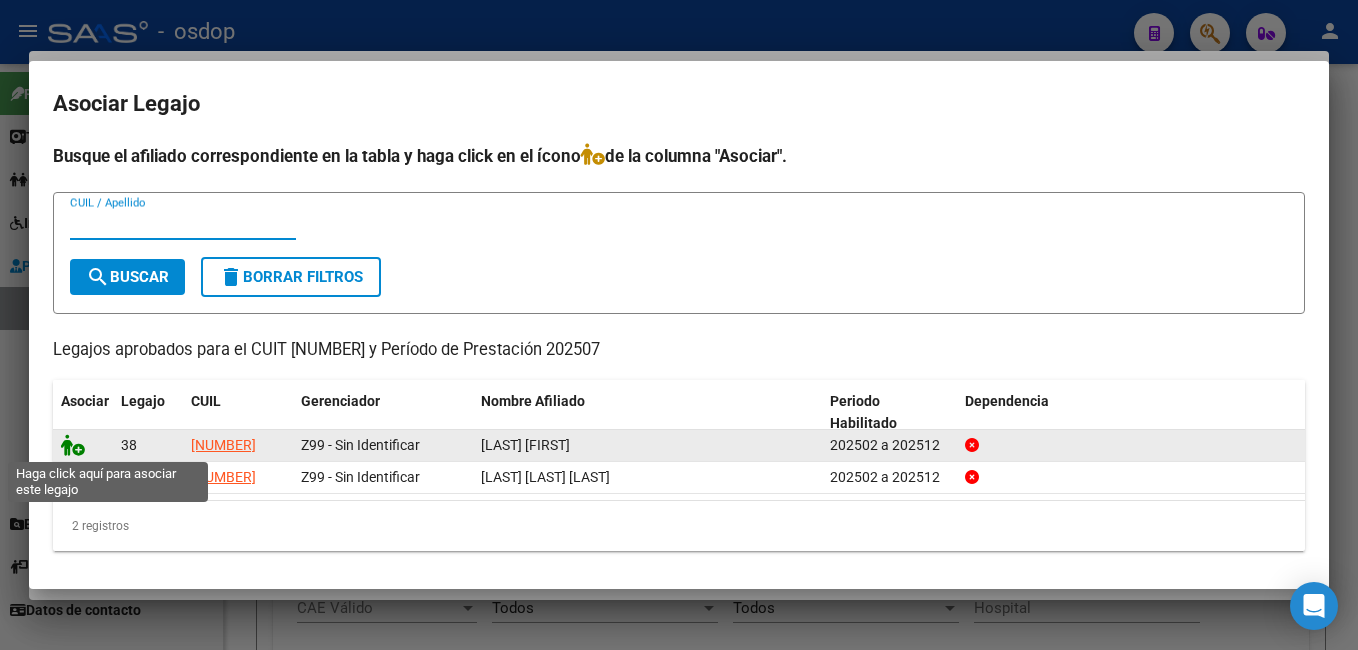 click 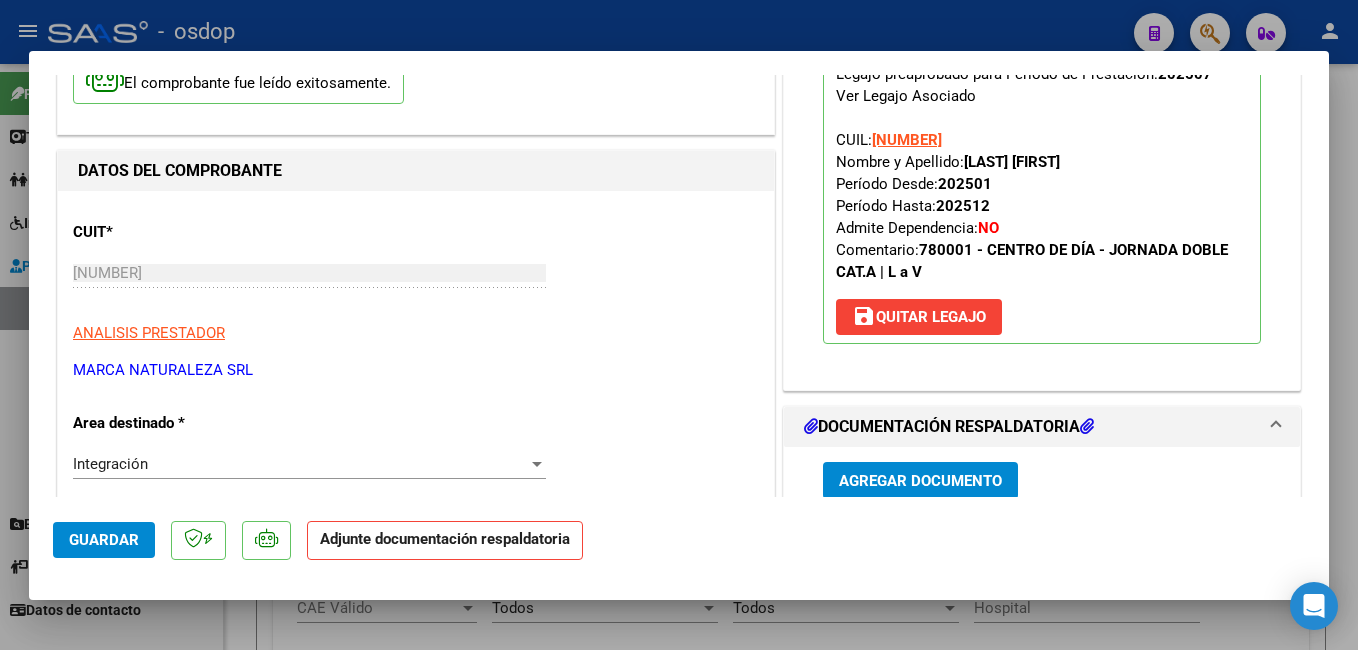 scroll, scrollTop: 400, scrollLeft: 0, axis: vertical 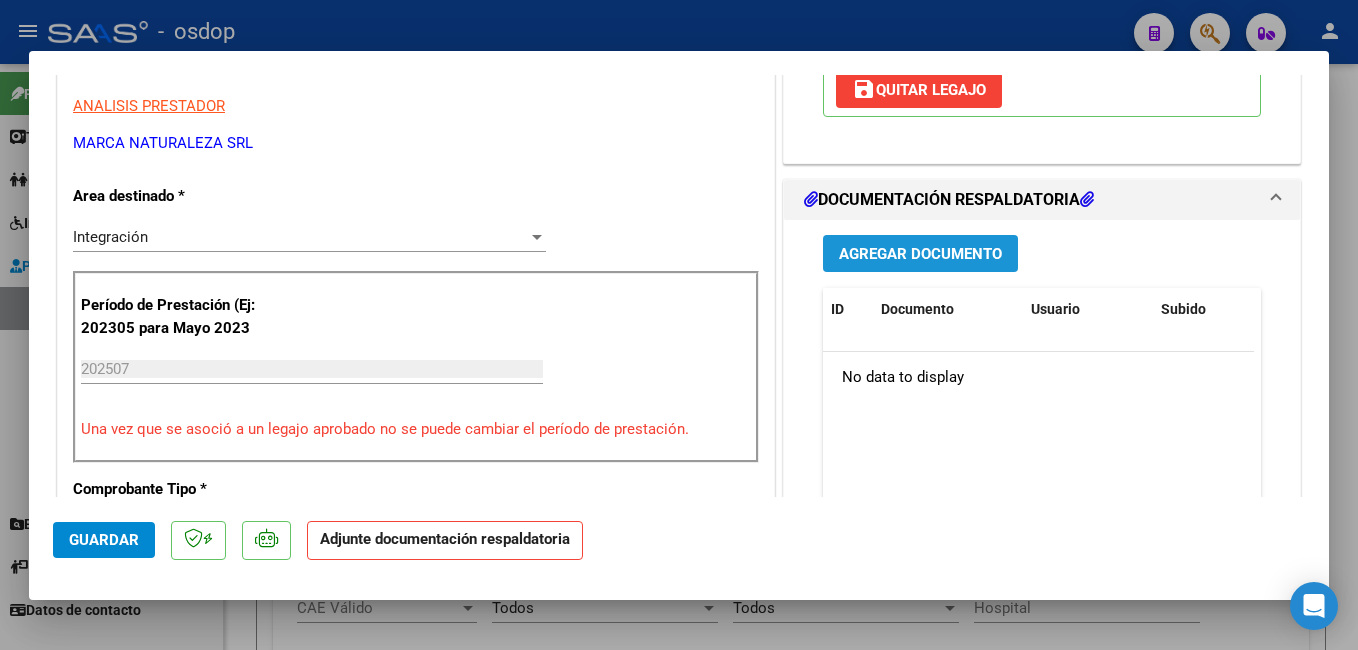 click on "Agregar Documento" at bounding box center (920, 254) 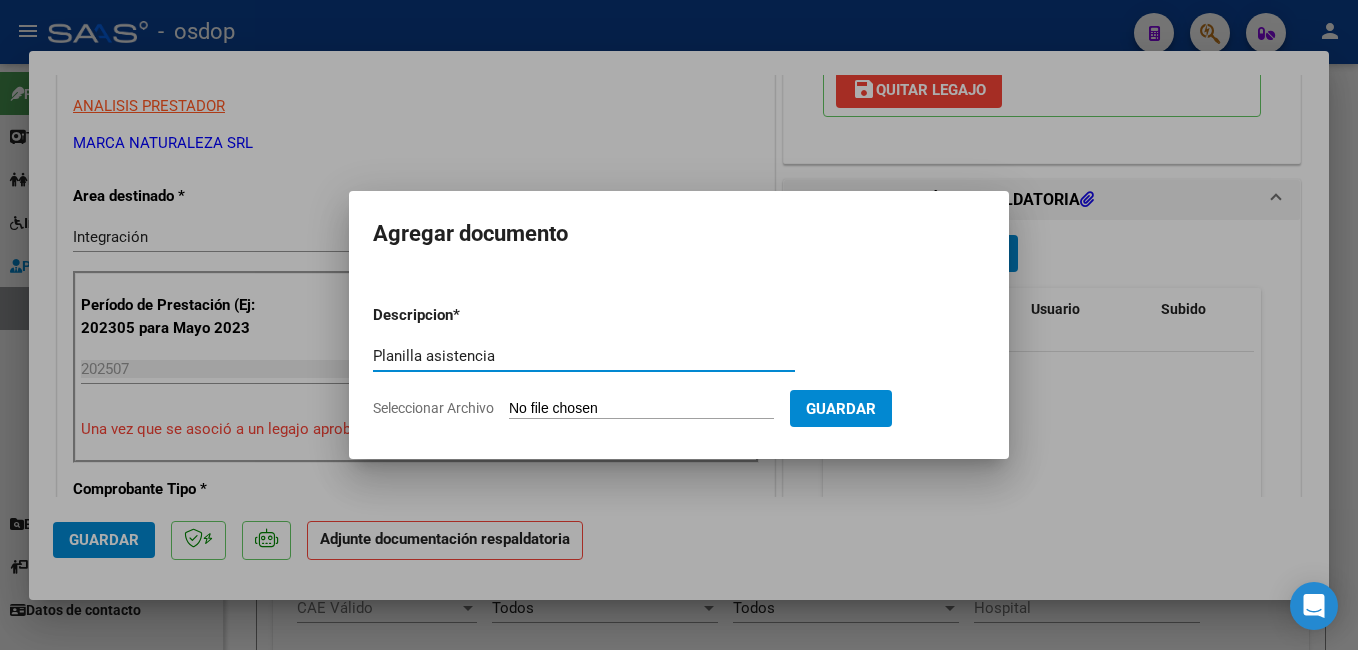 type on "Planilla asistencia" 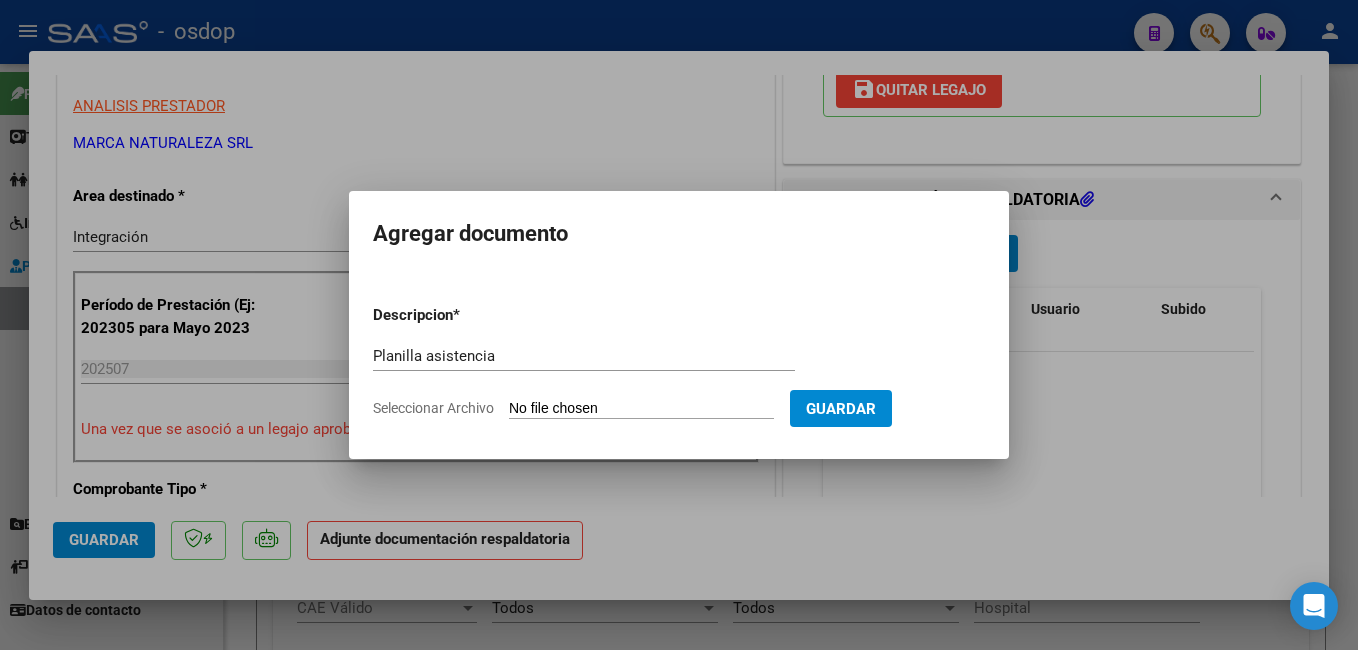 type on "C:\fakepath\ASISTENCIA JULIO25 [LAST] [LAST].pdf" 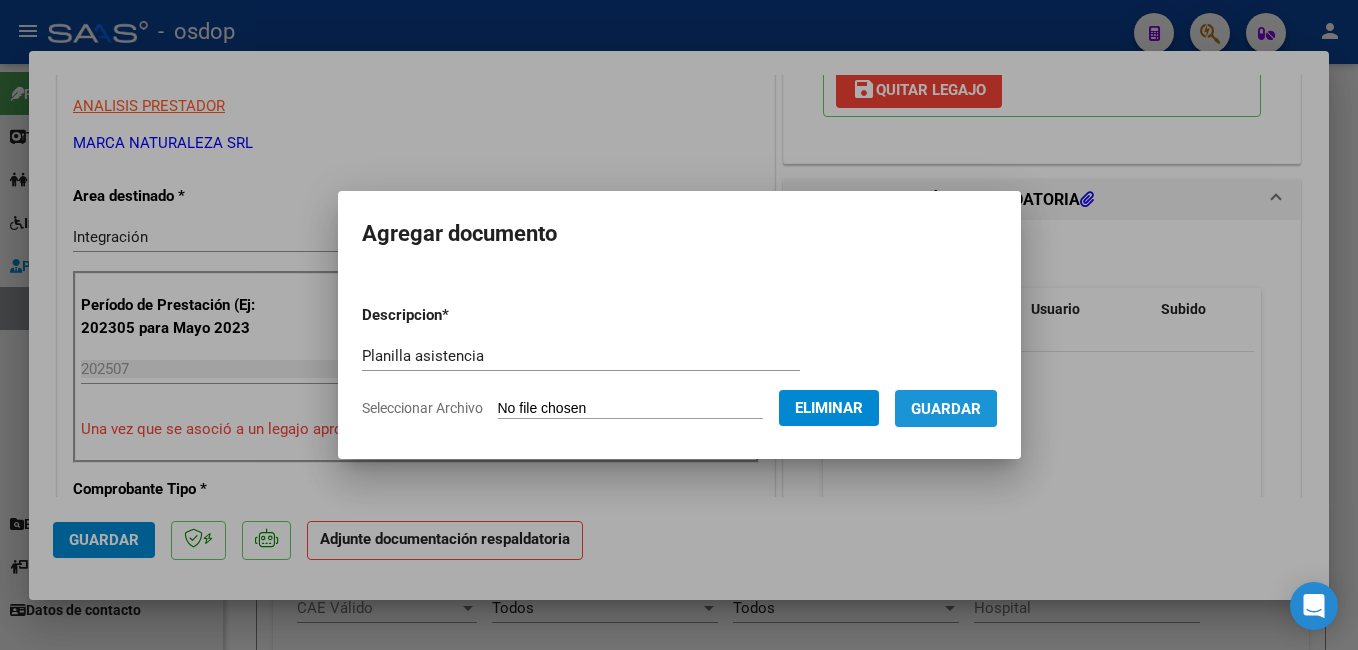 click on "Guardar" at bounding box center (946, 409) 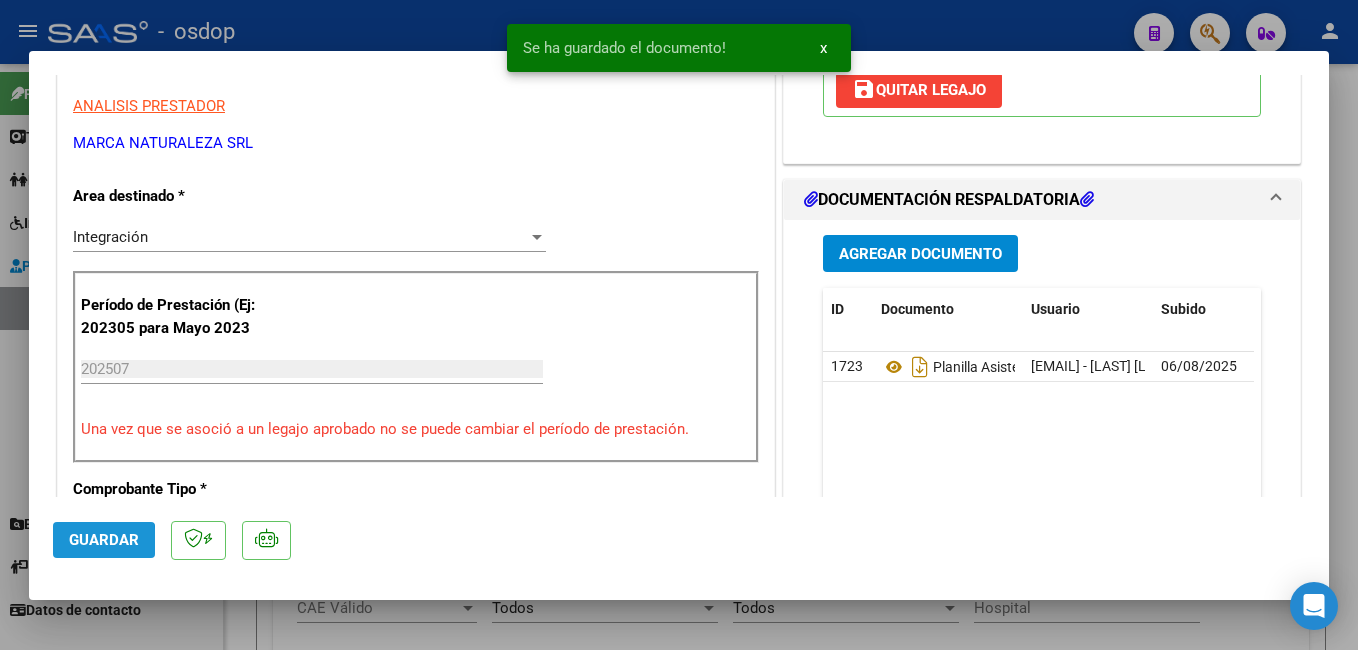 click on "Guardar" 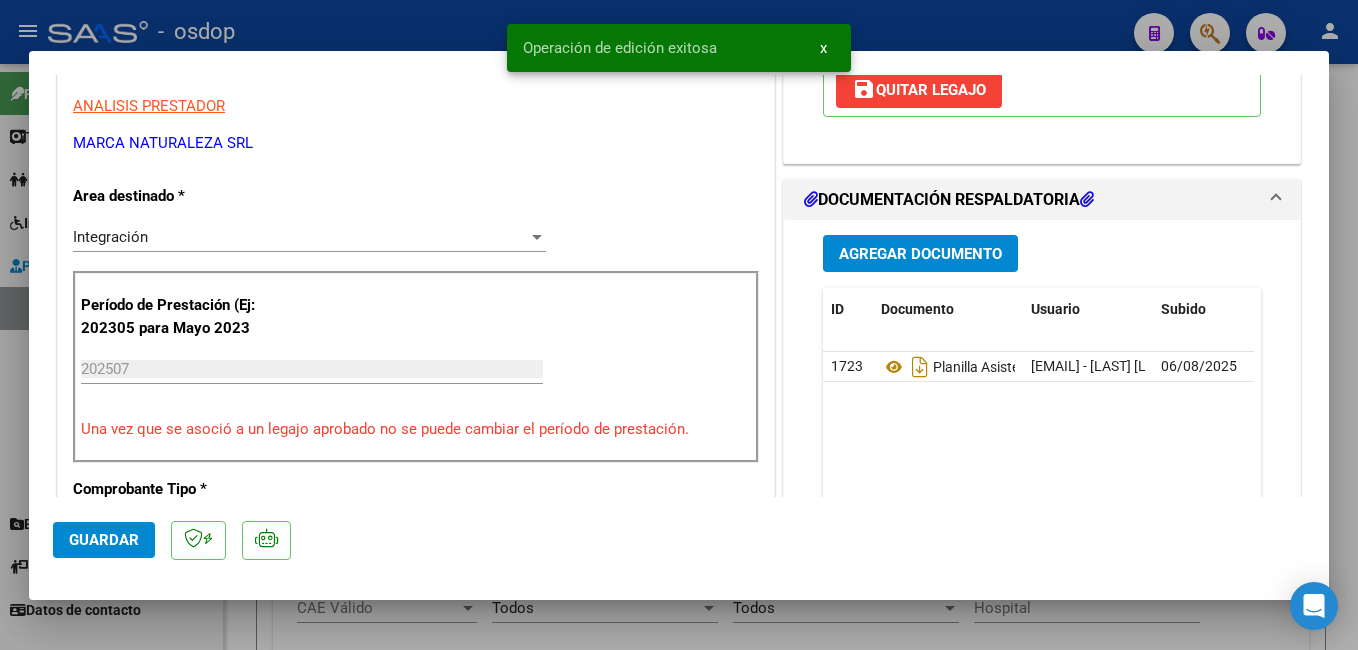 click at bounding box center [679, 325] 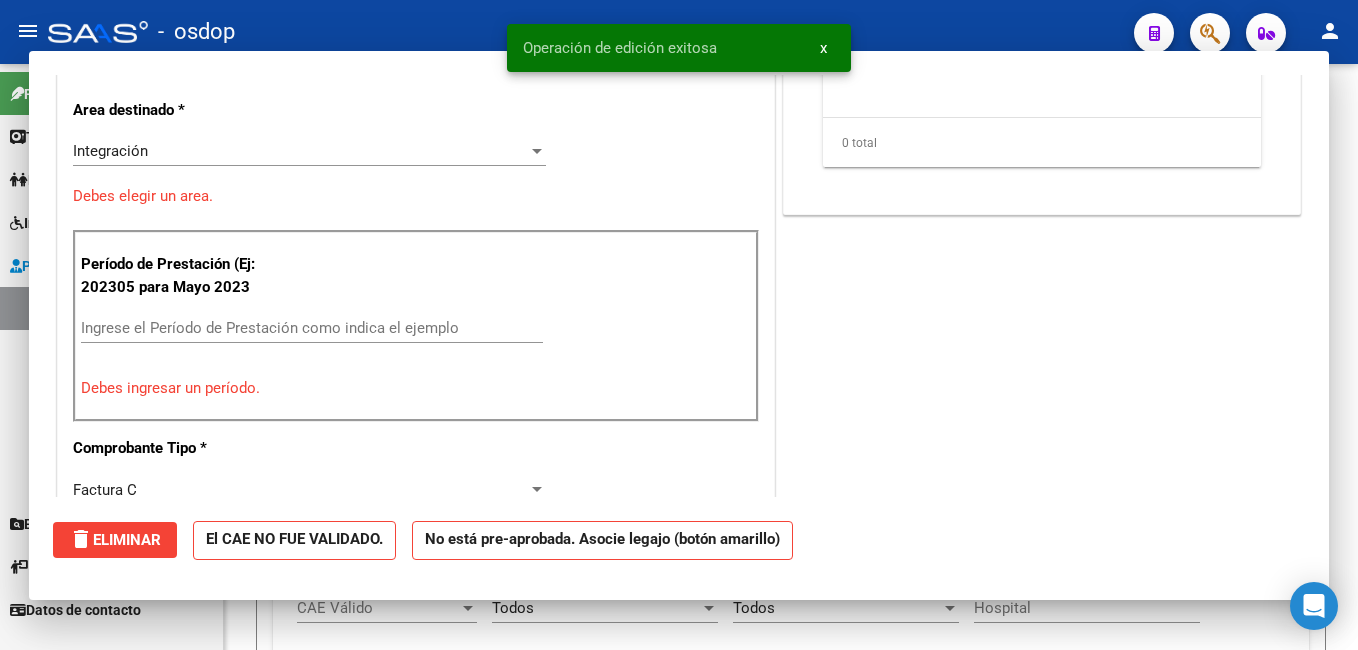 scroll, scrollTop: 339, scrollLeft: 0, axis: vertical 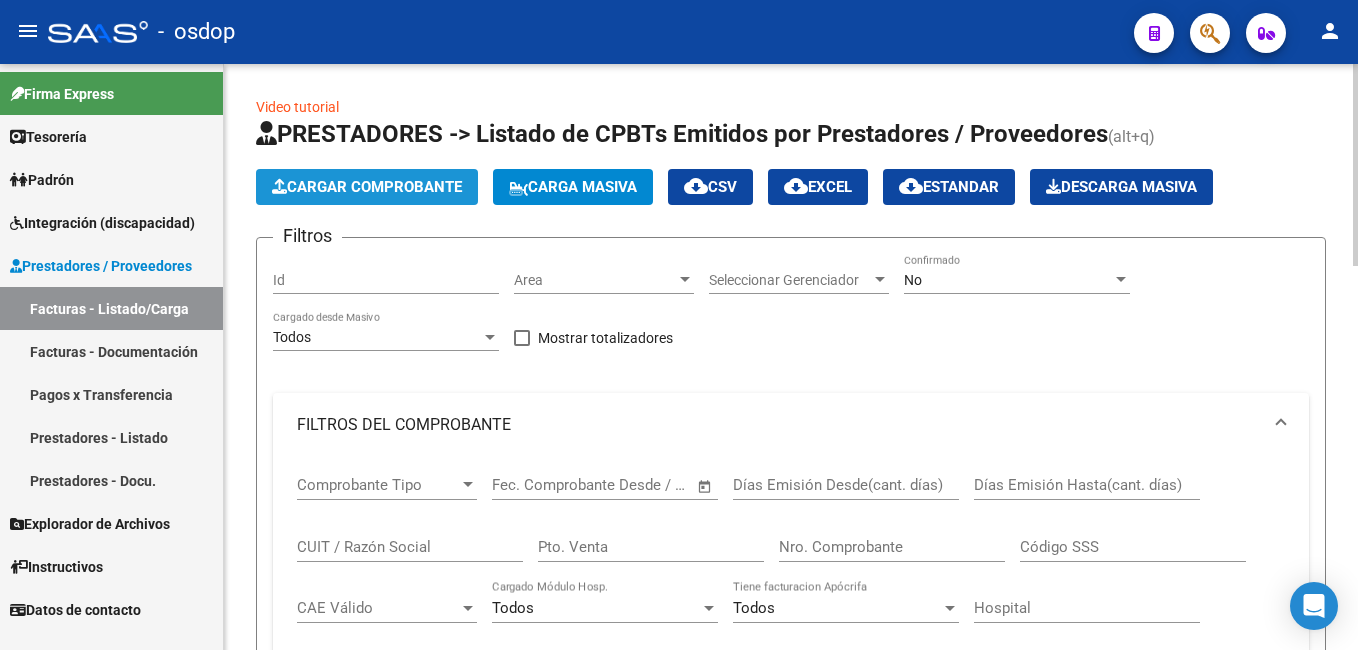 click on "Cargar Comprobante" 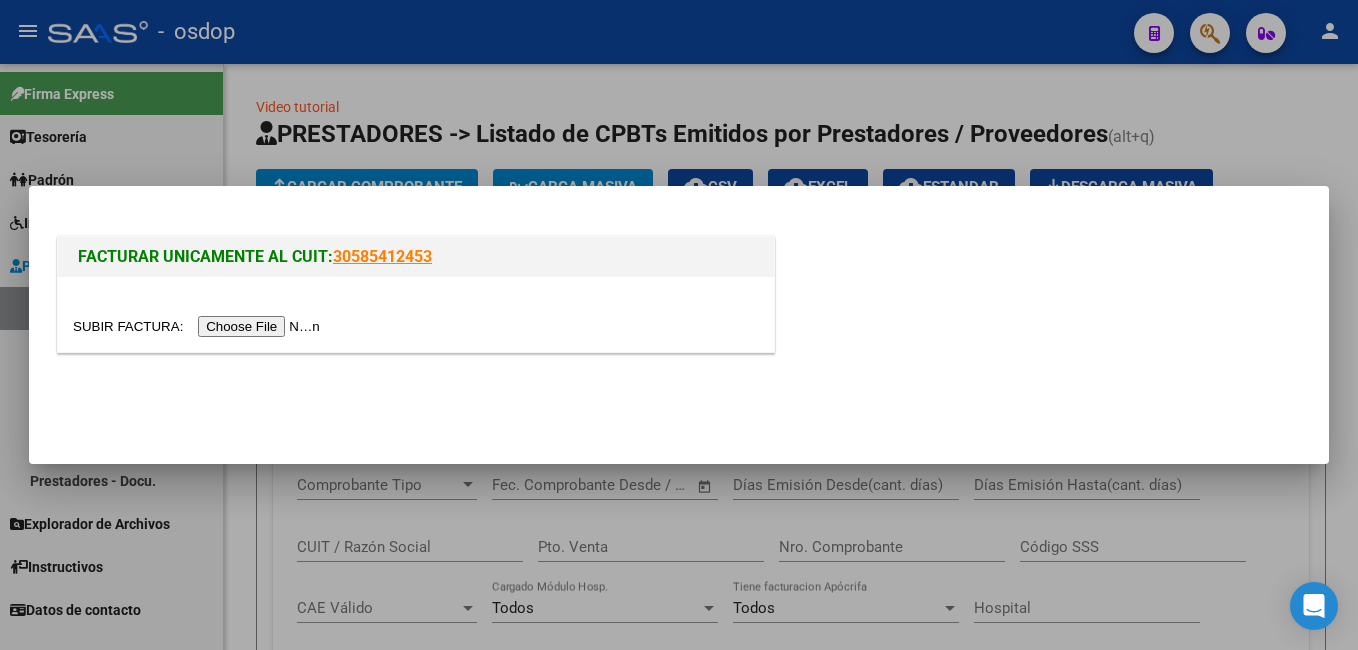 click at bounding box center (199, 326) 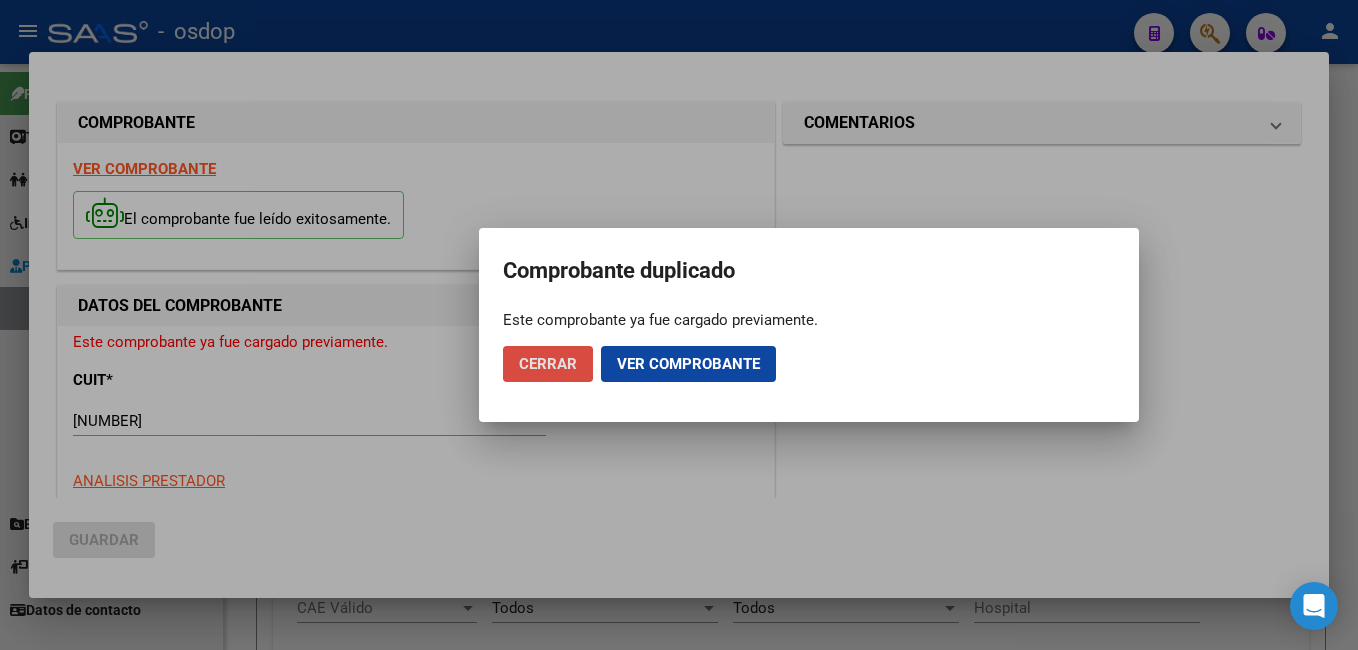 click on "Cerrar" 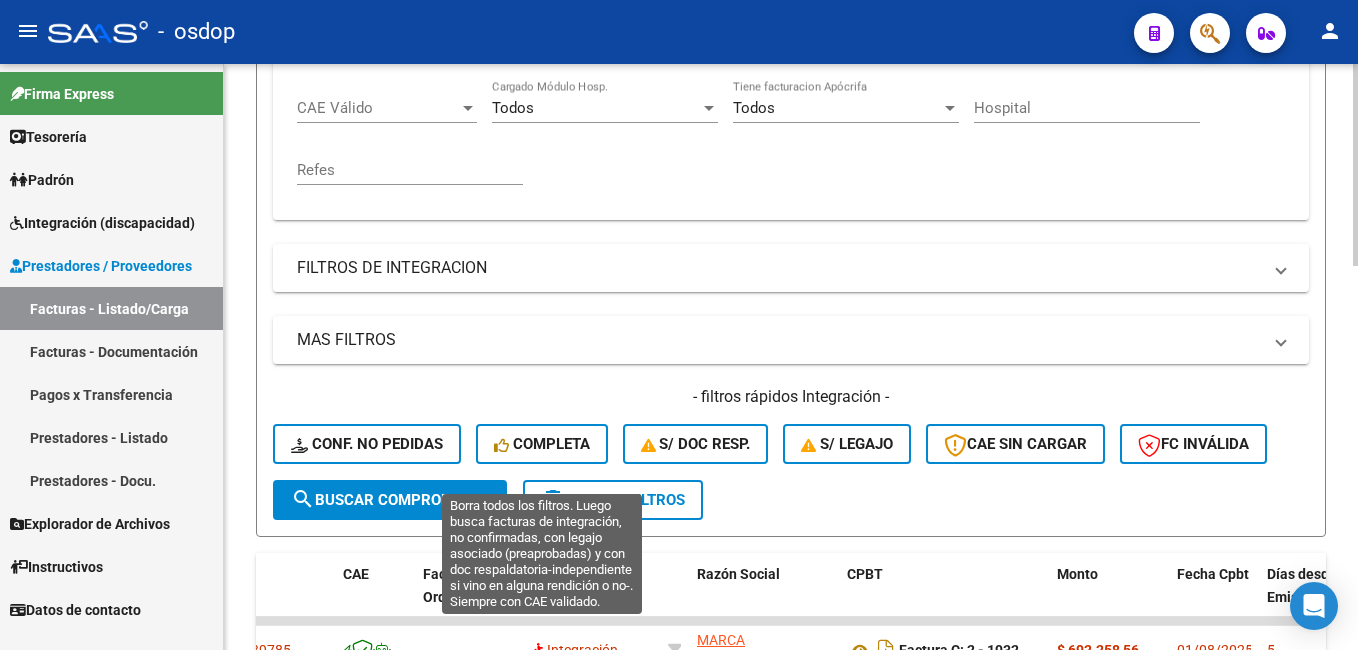 scroll, scrollTop: 600, scrollLeft: 0, axis: vertical 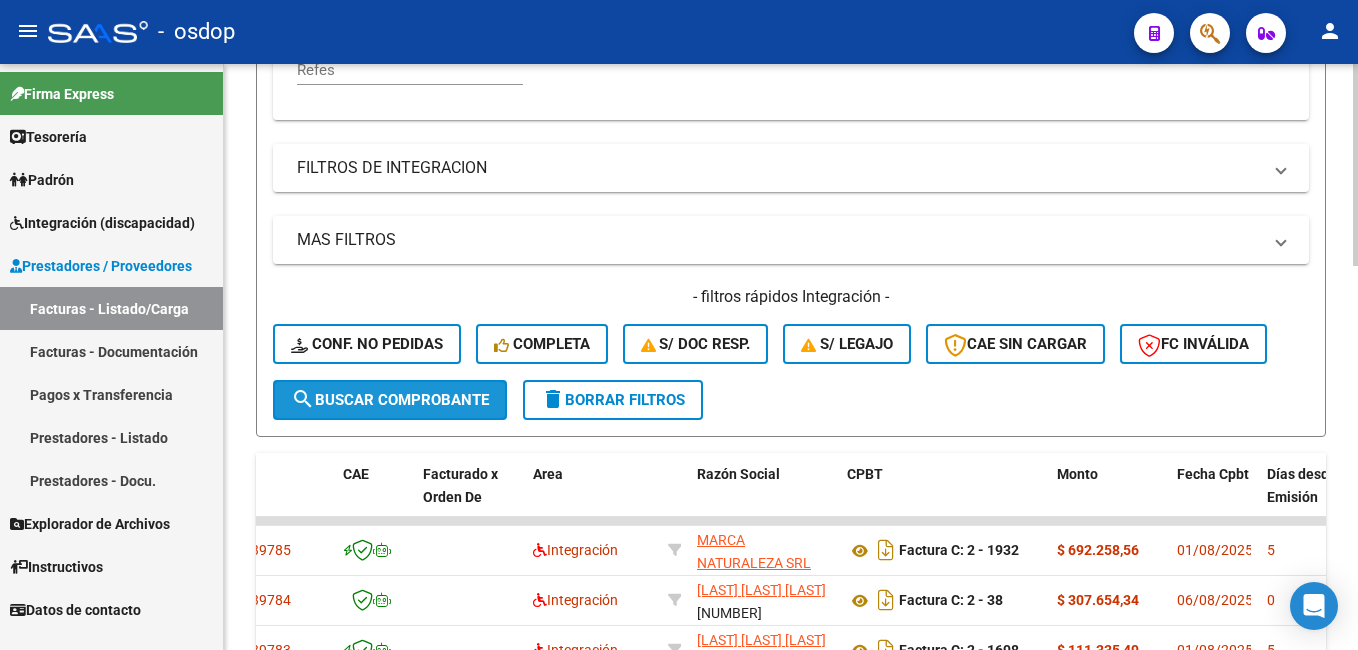 click on "search  Buscar Comprobante" 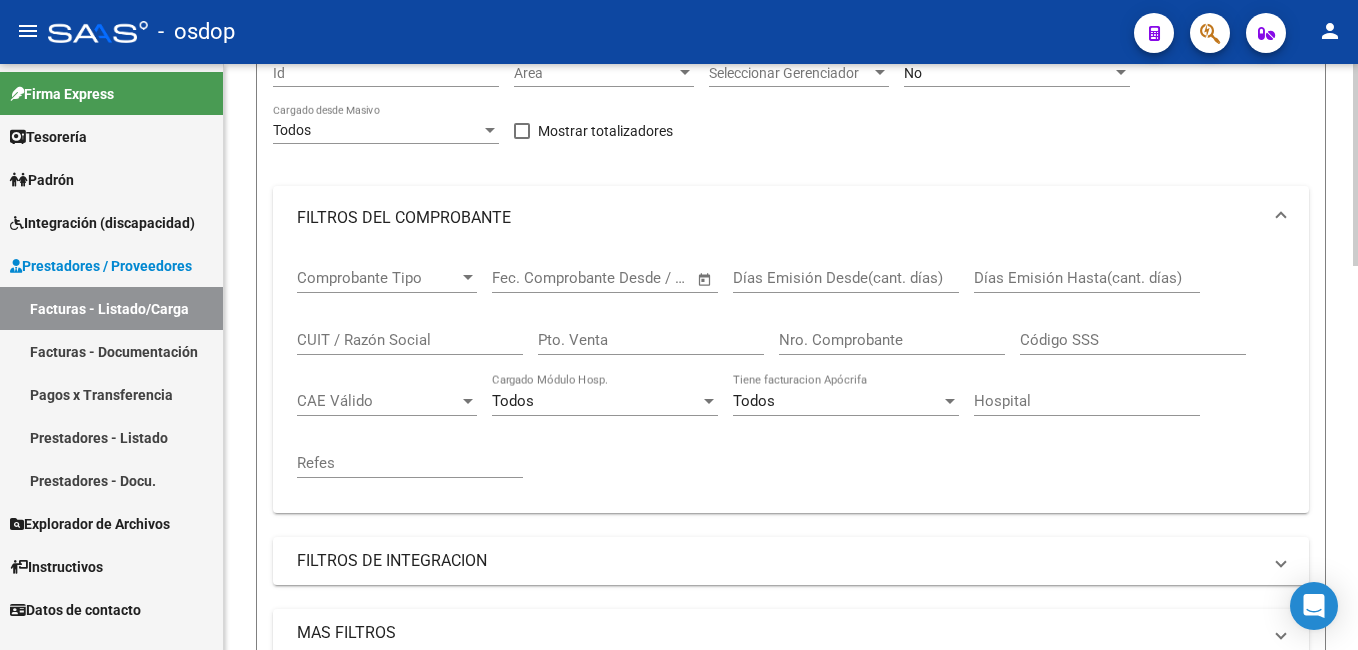 scroll, scrollTop: 200, scrollLeft: 0, axis: vertical 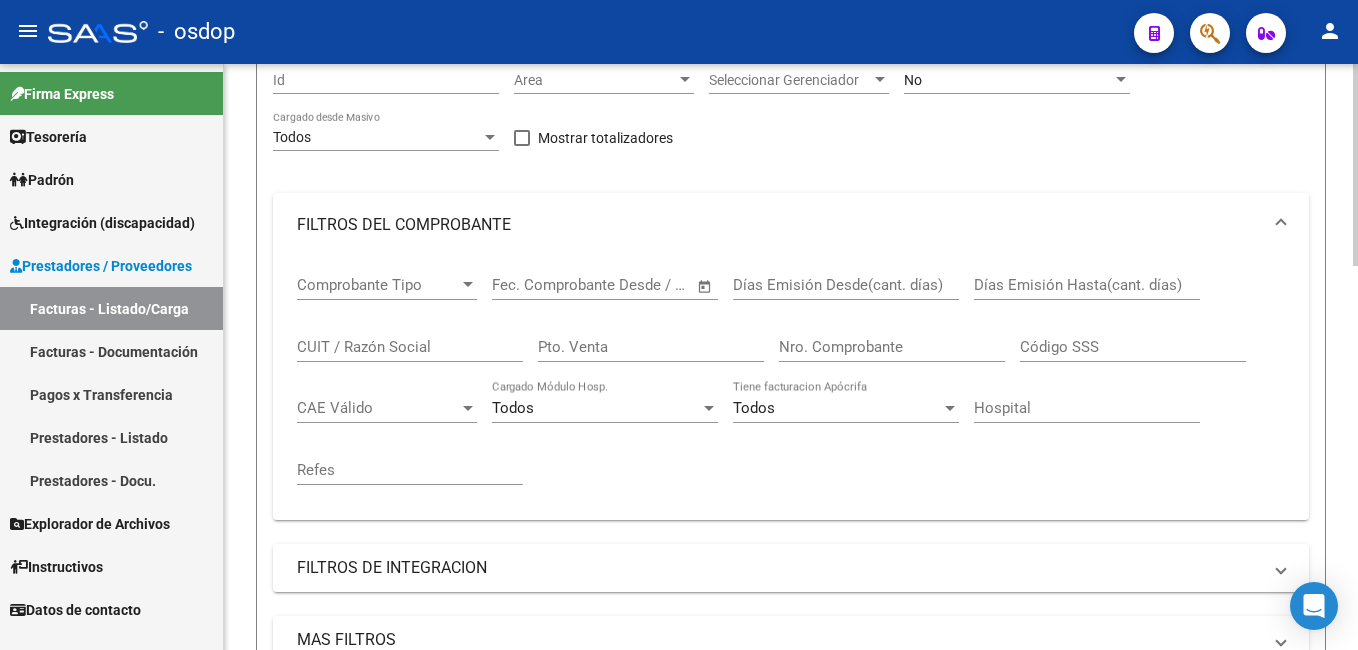 click on "CUIT / Razón Social" at bounding box center (410, 347) 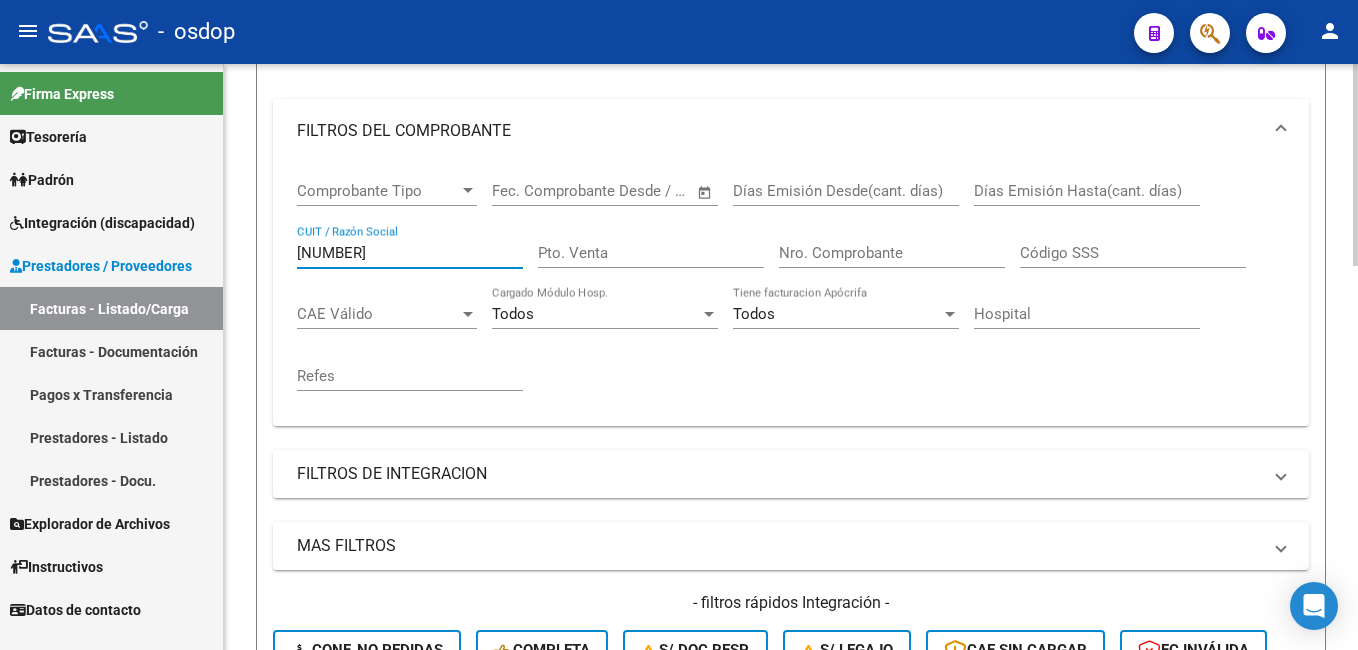 scroll, scrollTop: 500, scrollLeft: 0, axis: vertical 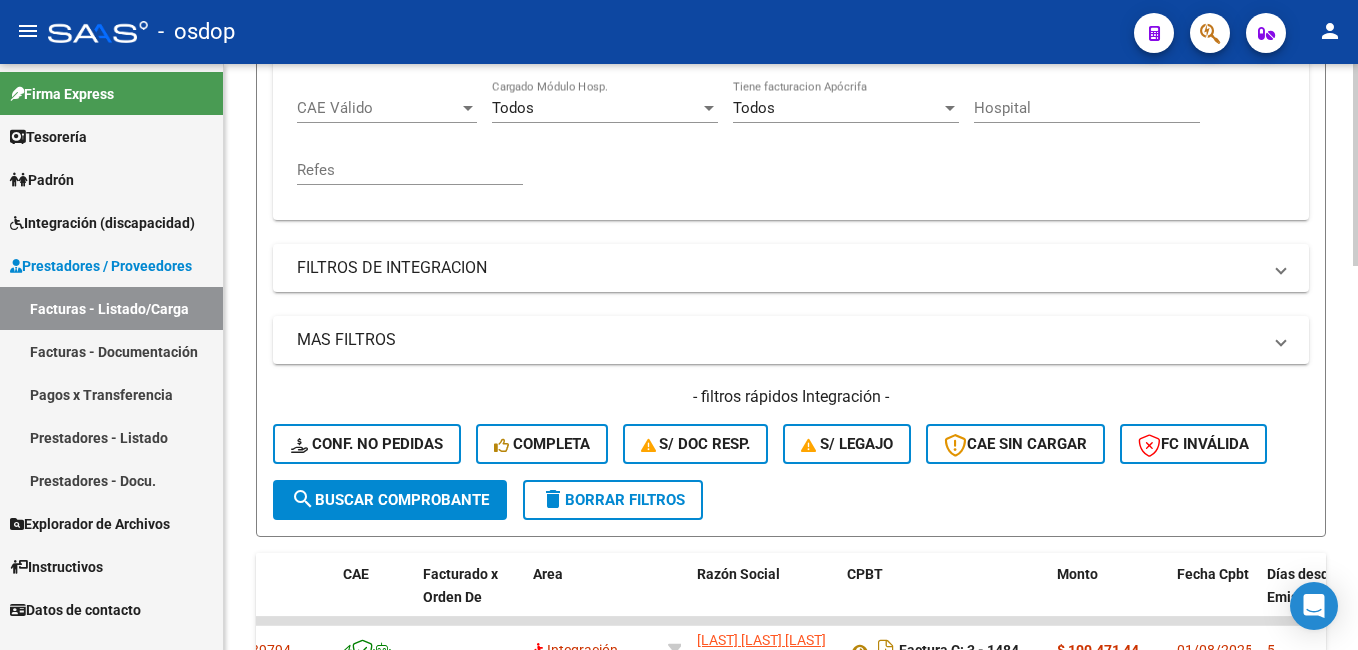 type on "[NUMBER]" 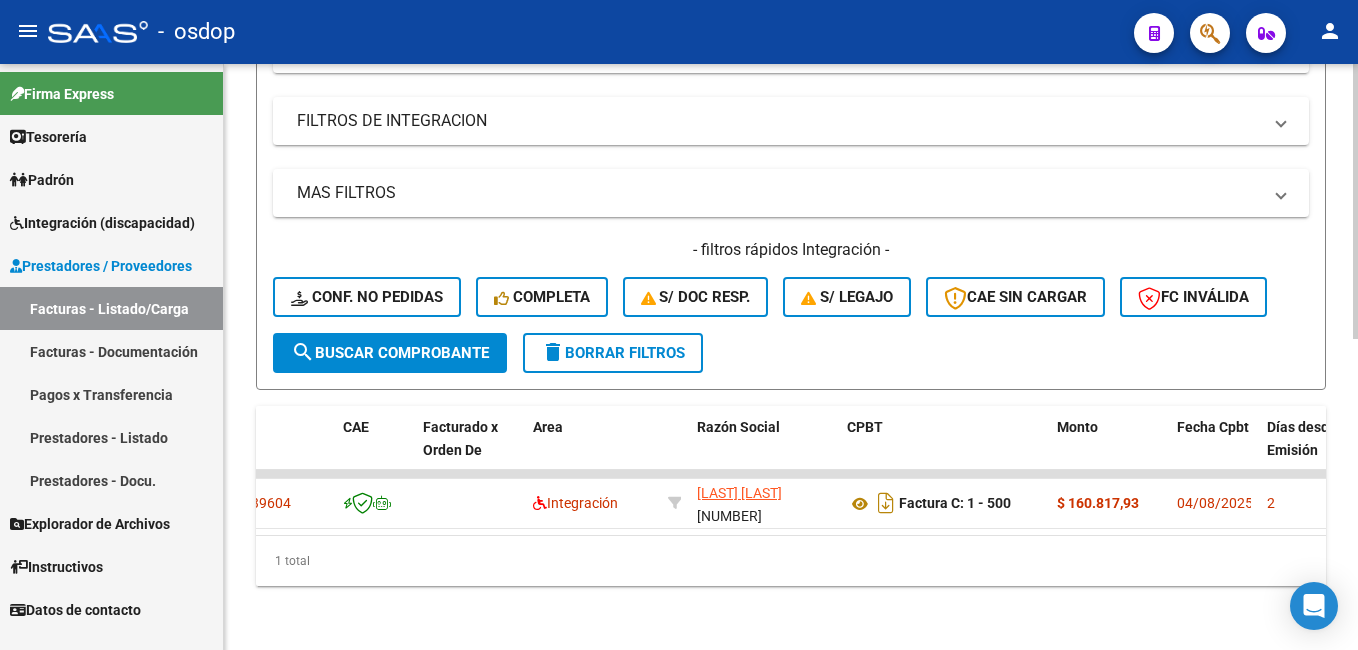 scroll, scrollTop: 663, scrollLeft: 0, axis: vertical 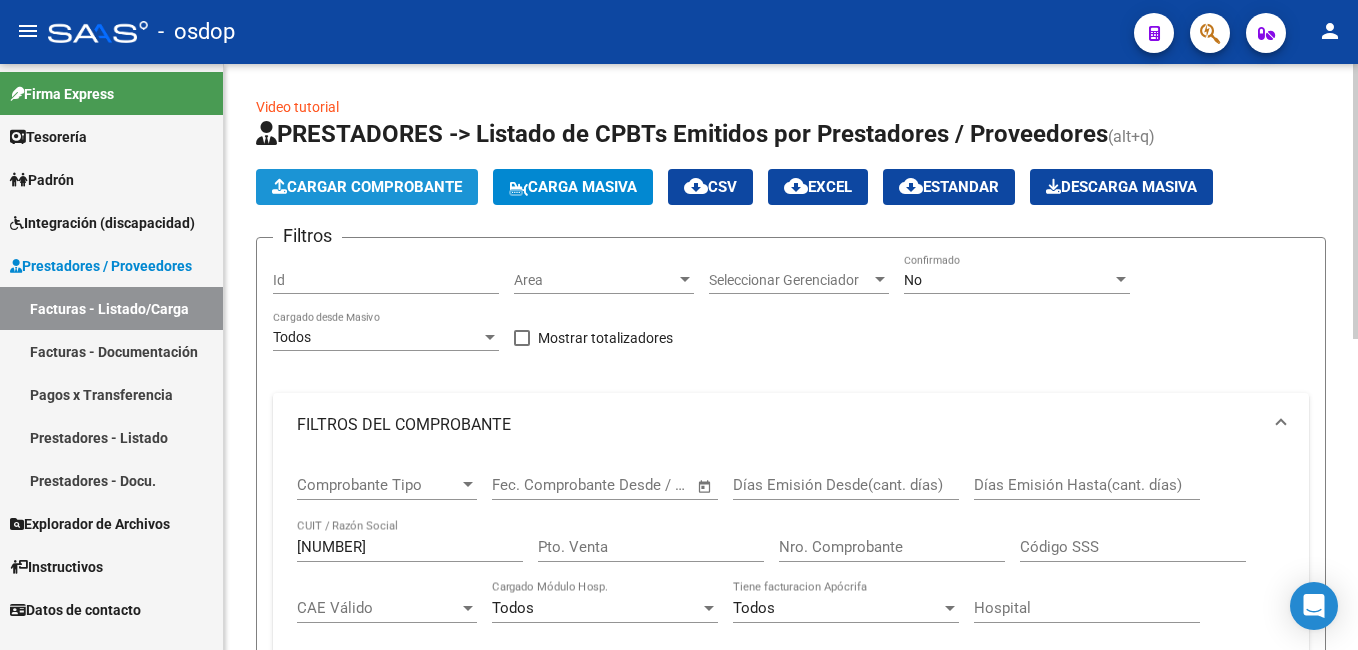 click on "Cargar Comprobante" 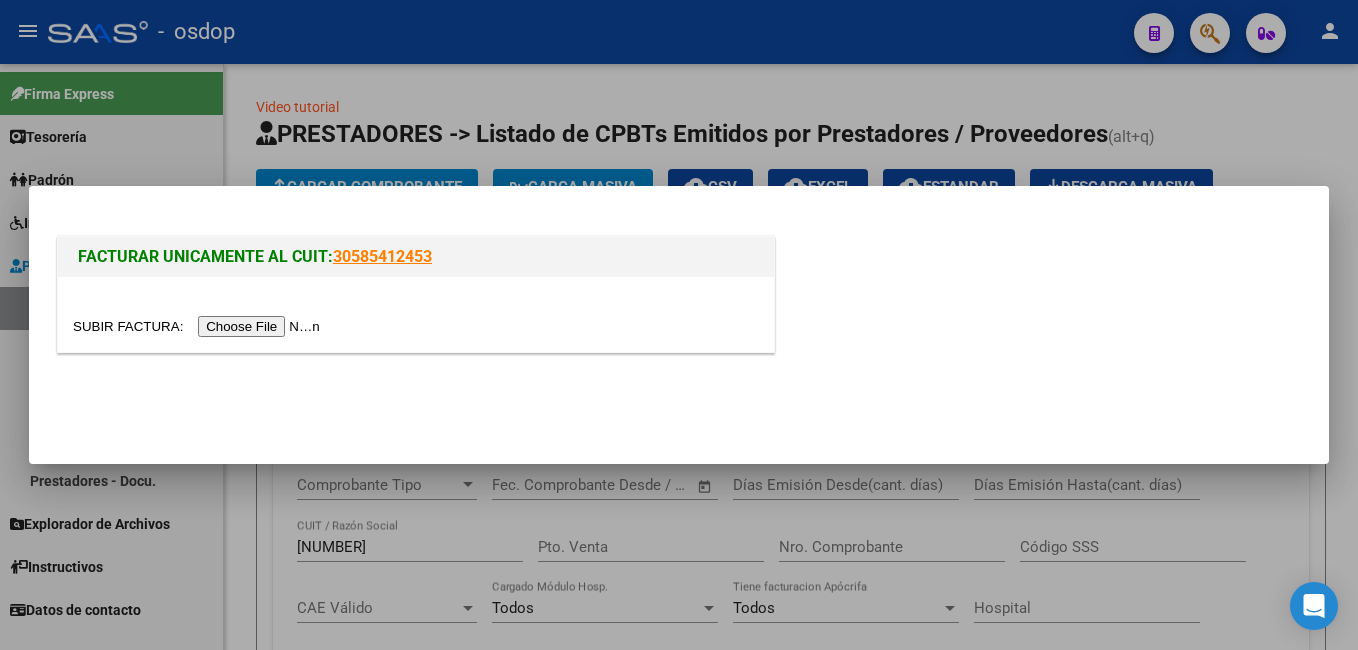 click at bounding box center [199, 326] 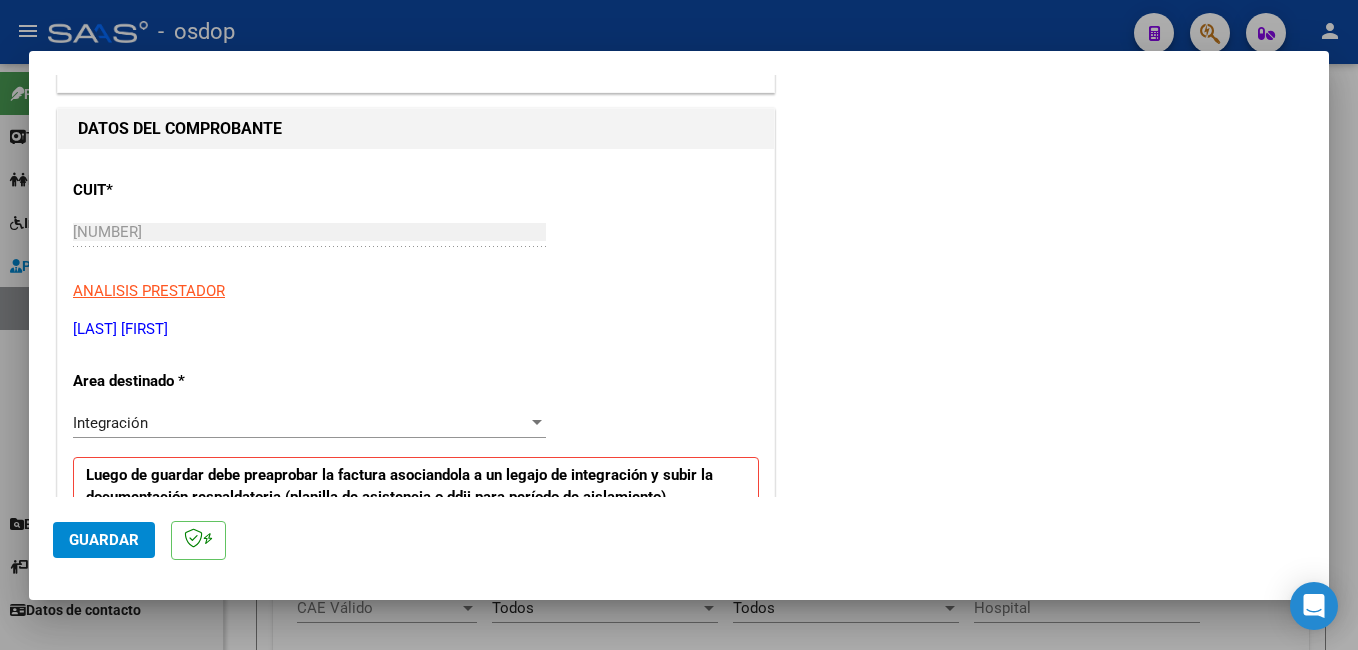 scroll, scrollTop: 200, scrollLeft: 0, axis: vertical 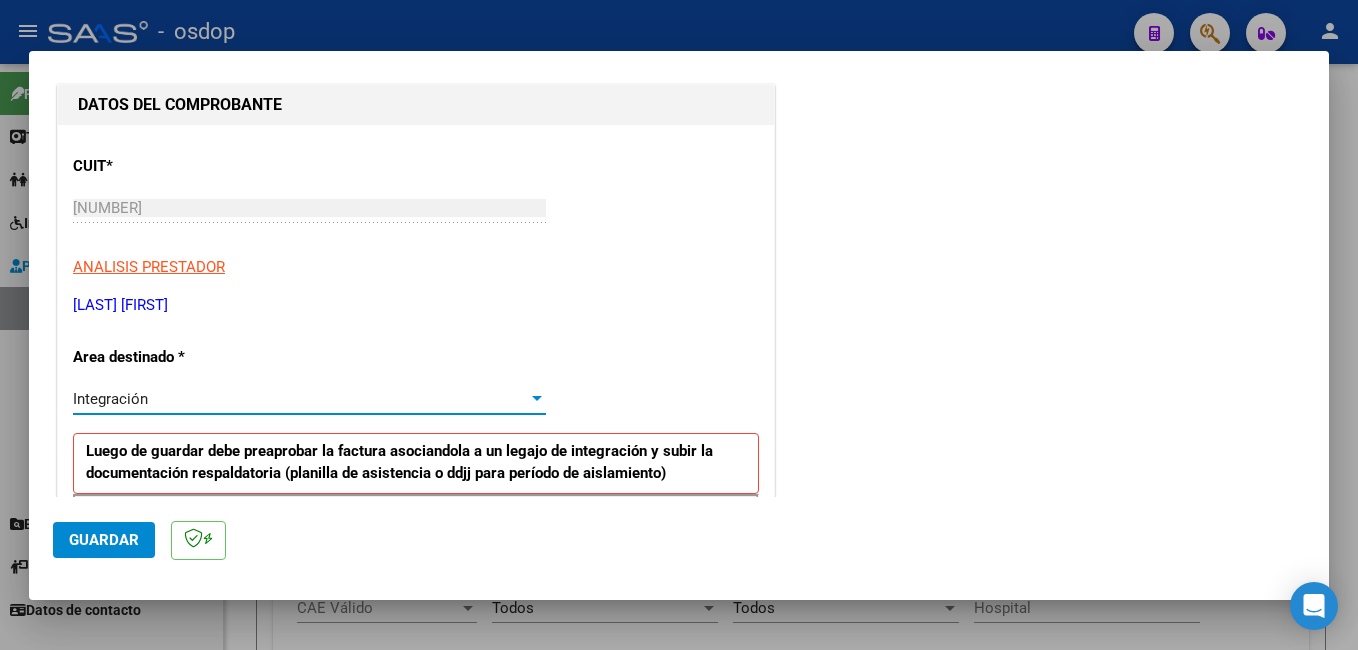 click on "Integración" at bounding box center [300, 399] 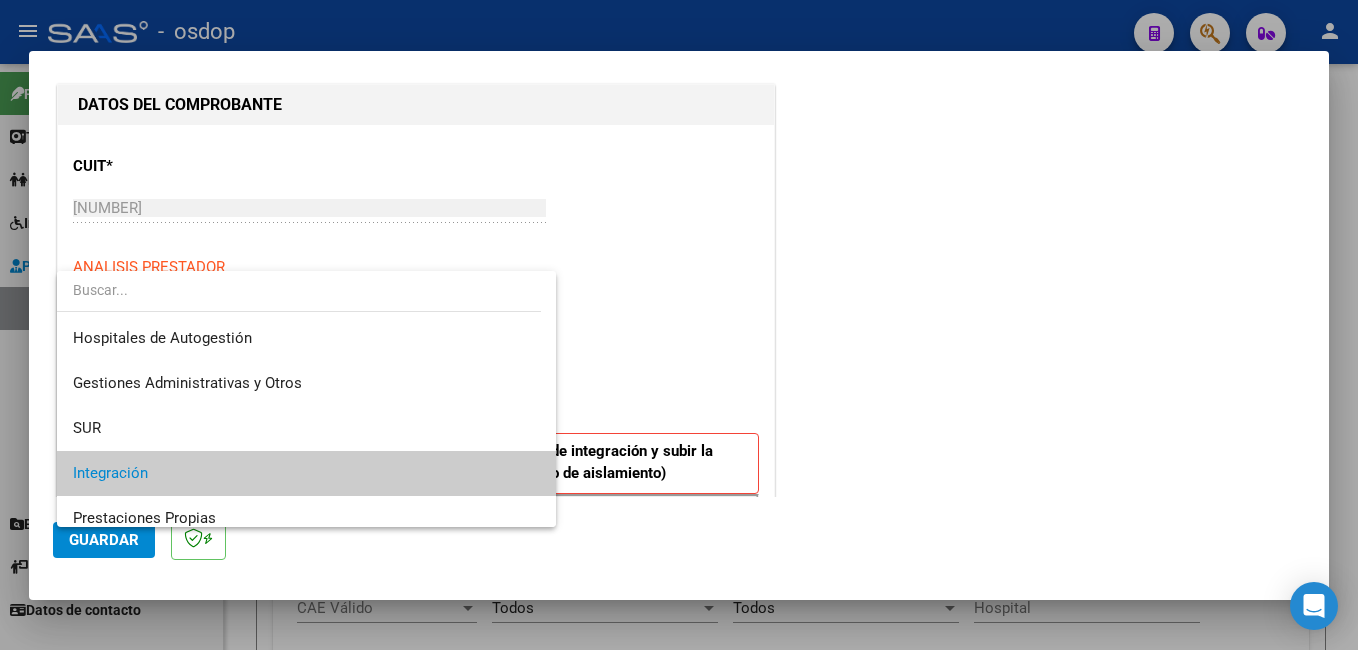 scroll, scrollTop: 75, scrollLeft: 0, axis: vertical 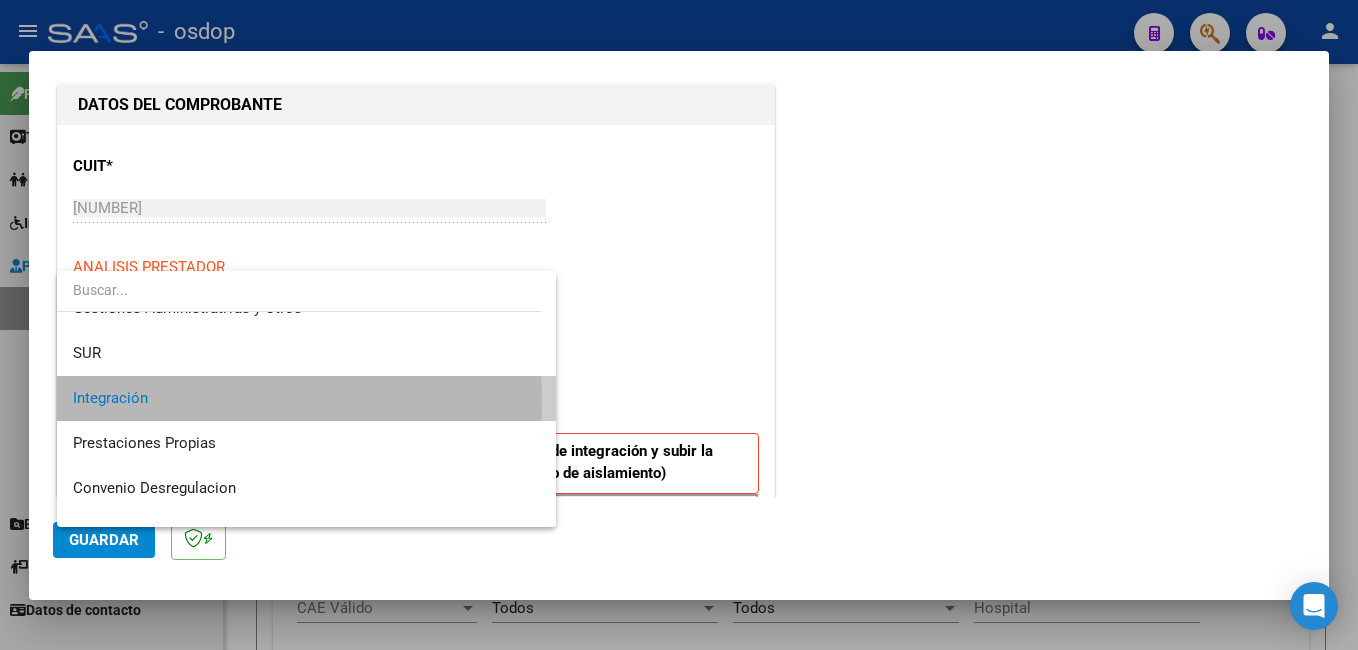 click on "Integración" at bounding box center (306, 398) 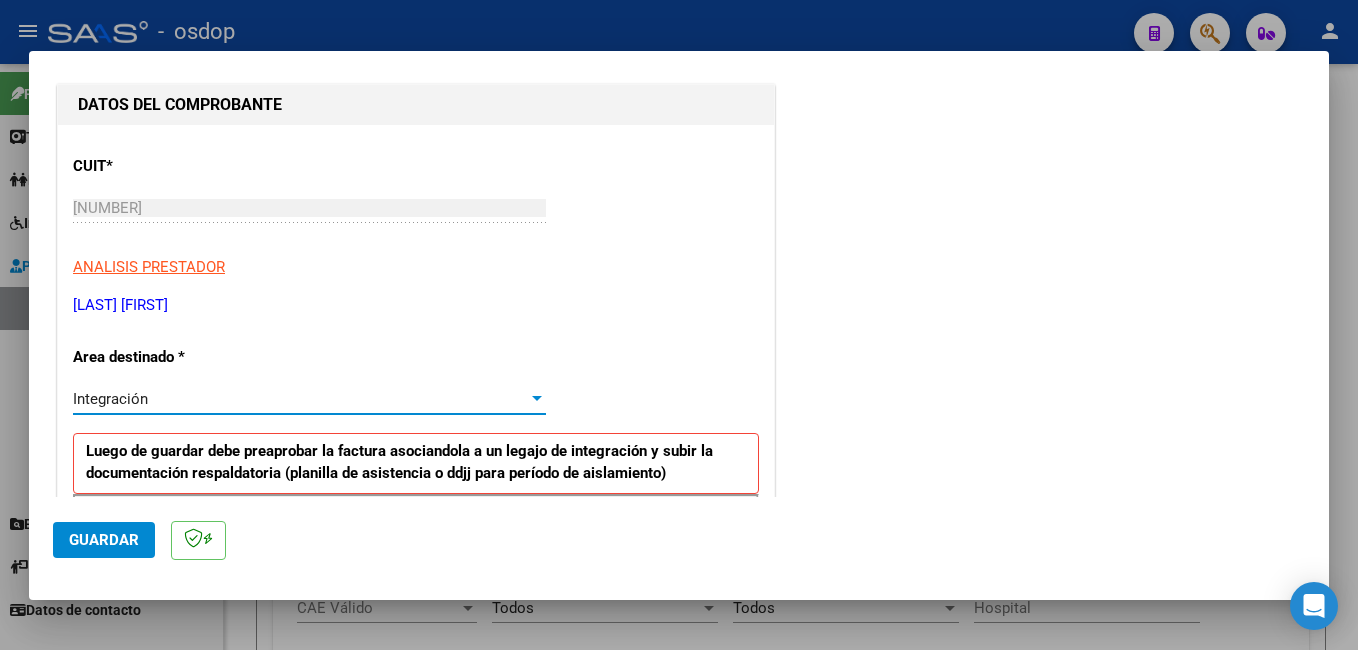 scroll, scrollTop: 300, scrollLeft: 0, axis: vertical 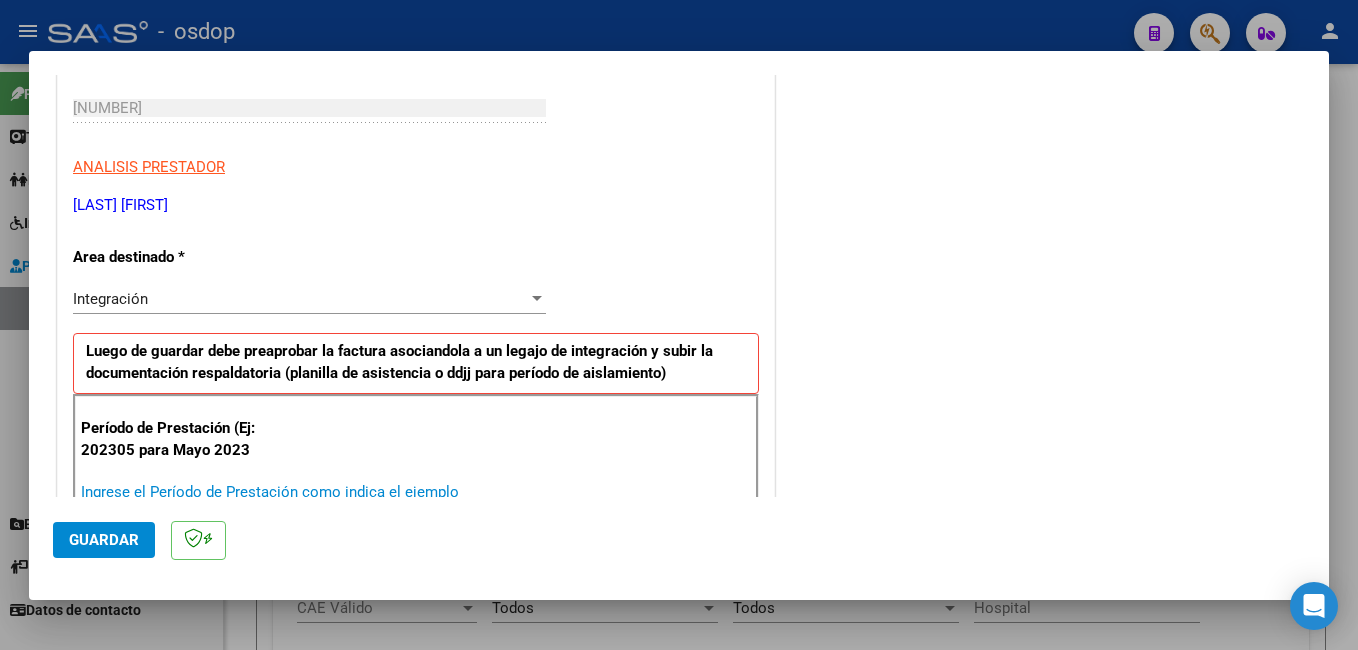 click on "Ingrese el Período de Prestación como indica el ejemplo" at bounding box center (312, 492) 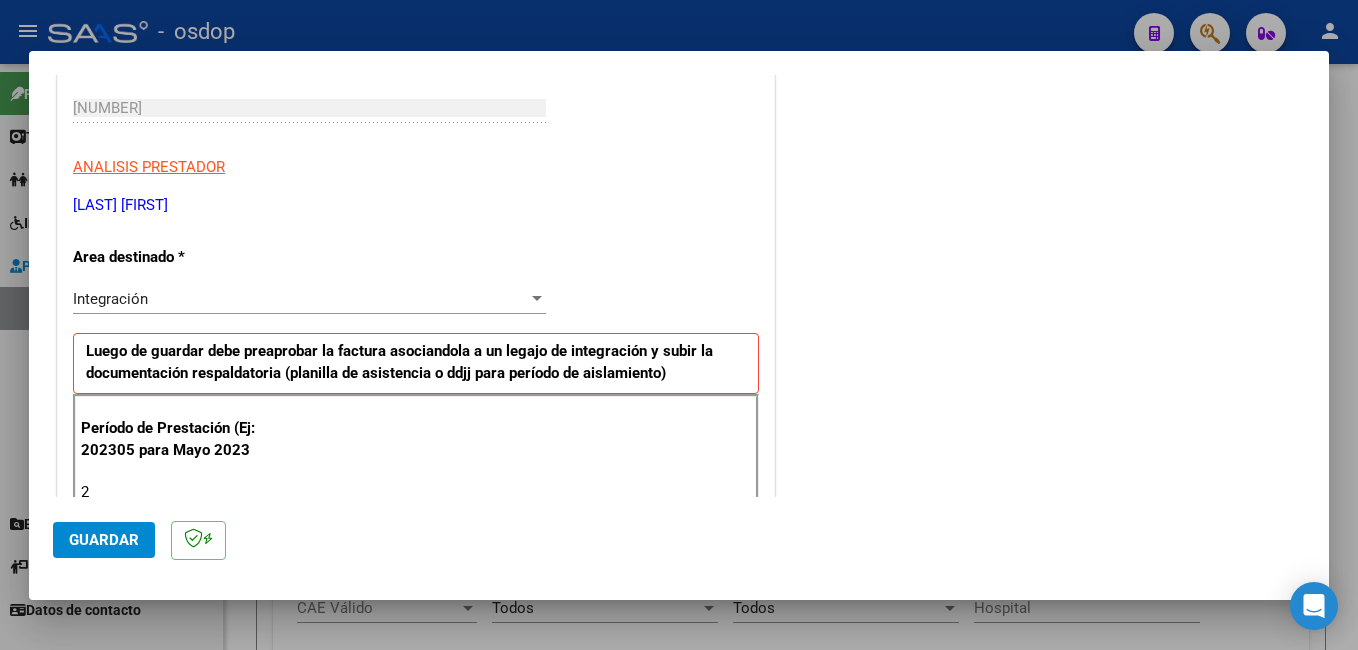 scroll, scrollTop: 304, scrollLeft: 0, axis: vertical 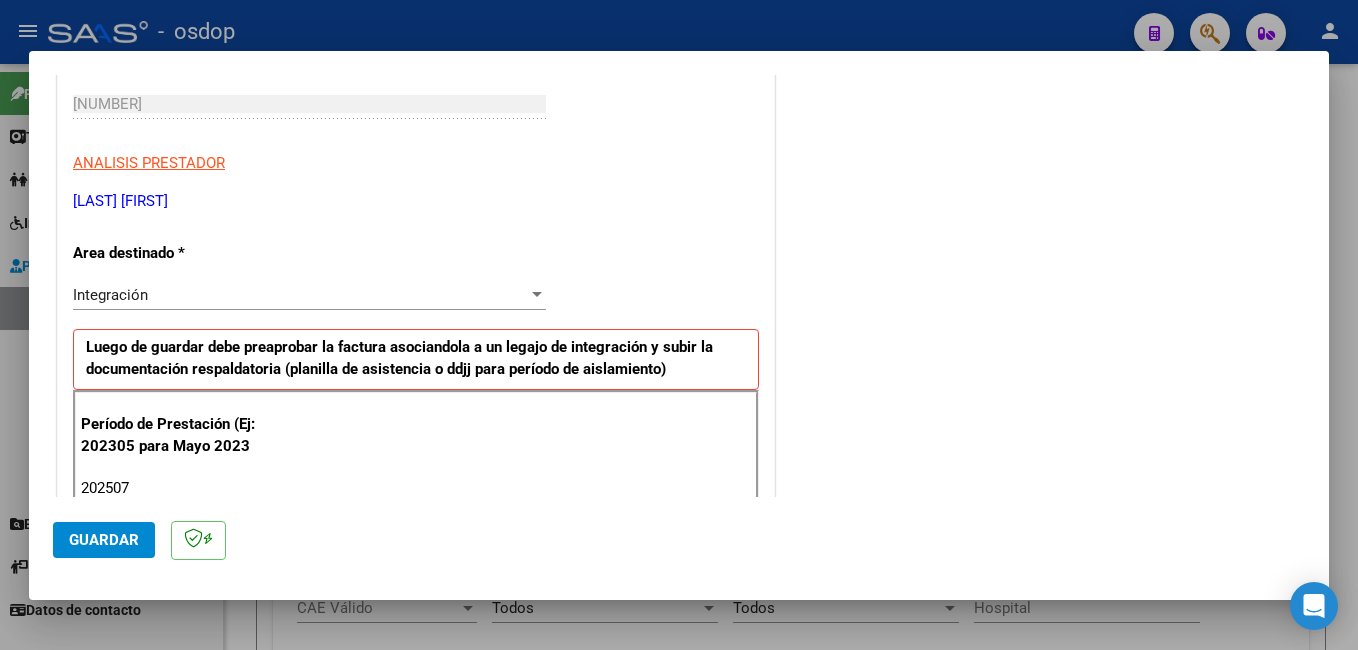 type on "202507" 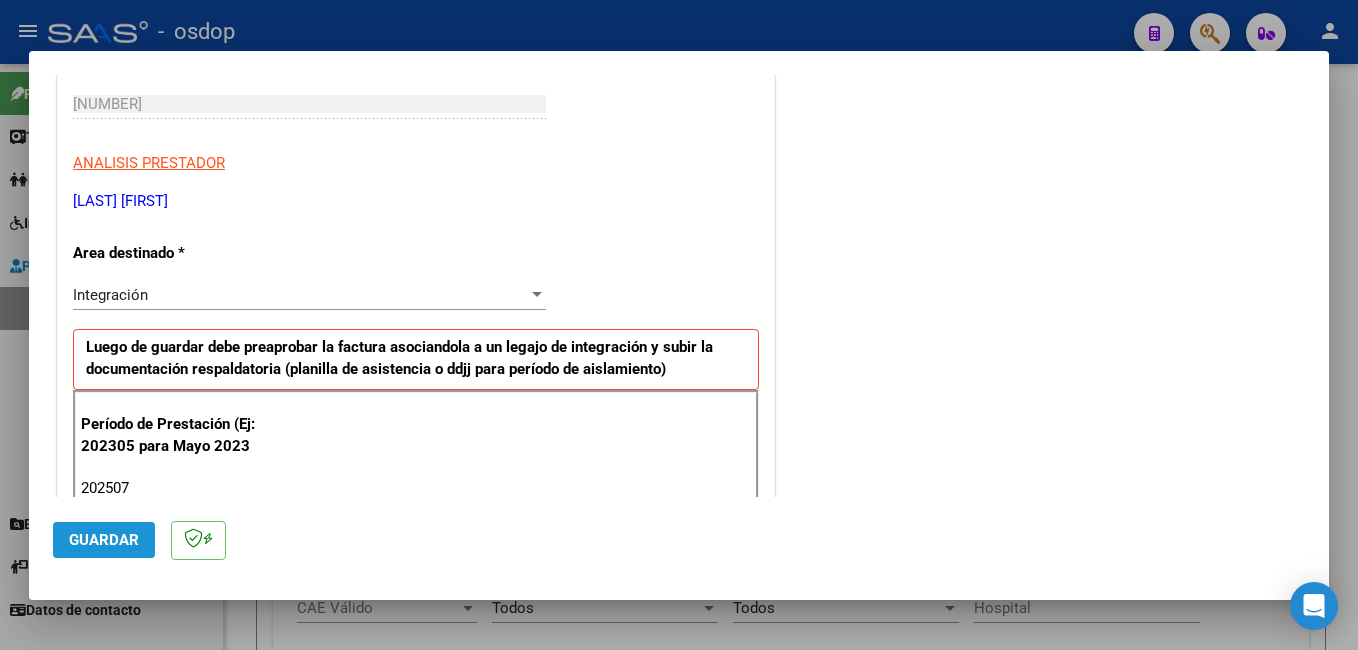 click on "Guardar" 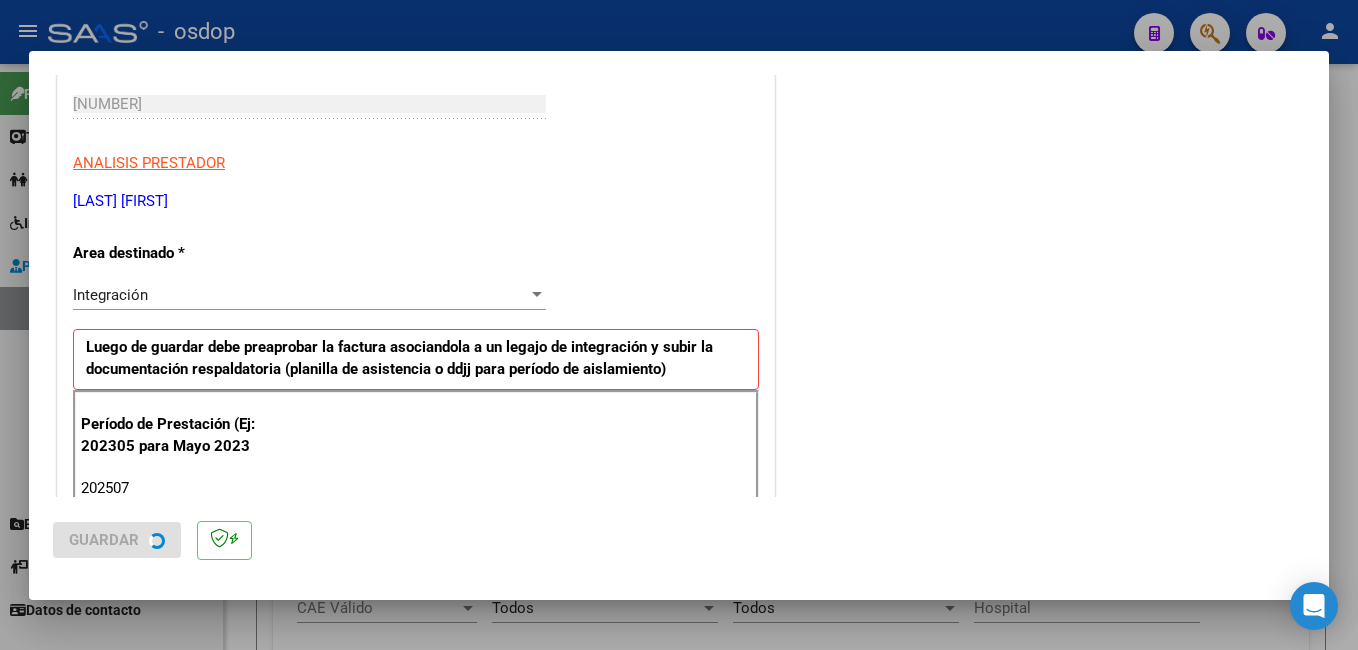 scroll, scrollTop: 0, scrollLeft: 0, axis: both 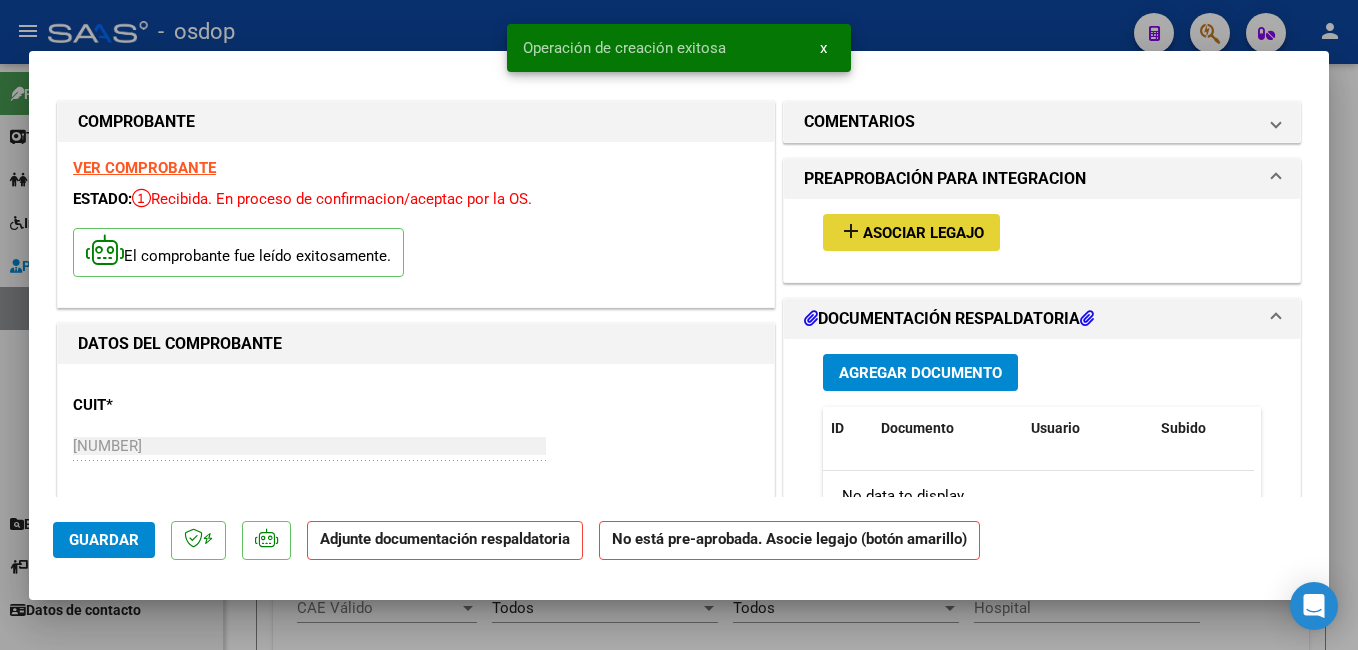 click on "Asociar Legajo" at bounding box center (923, 233) 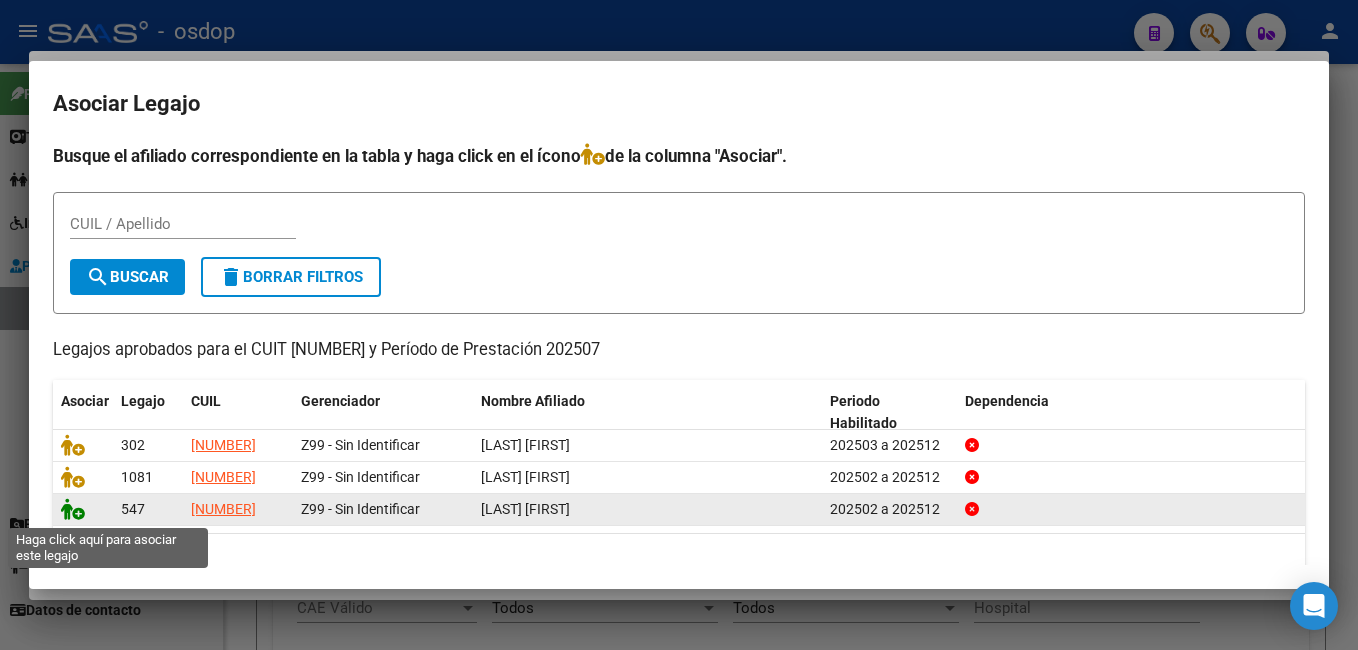 click 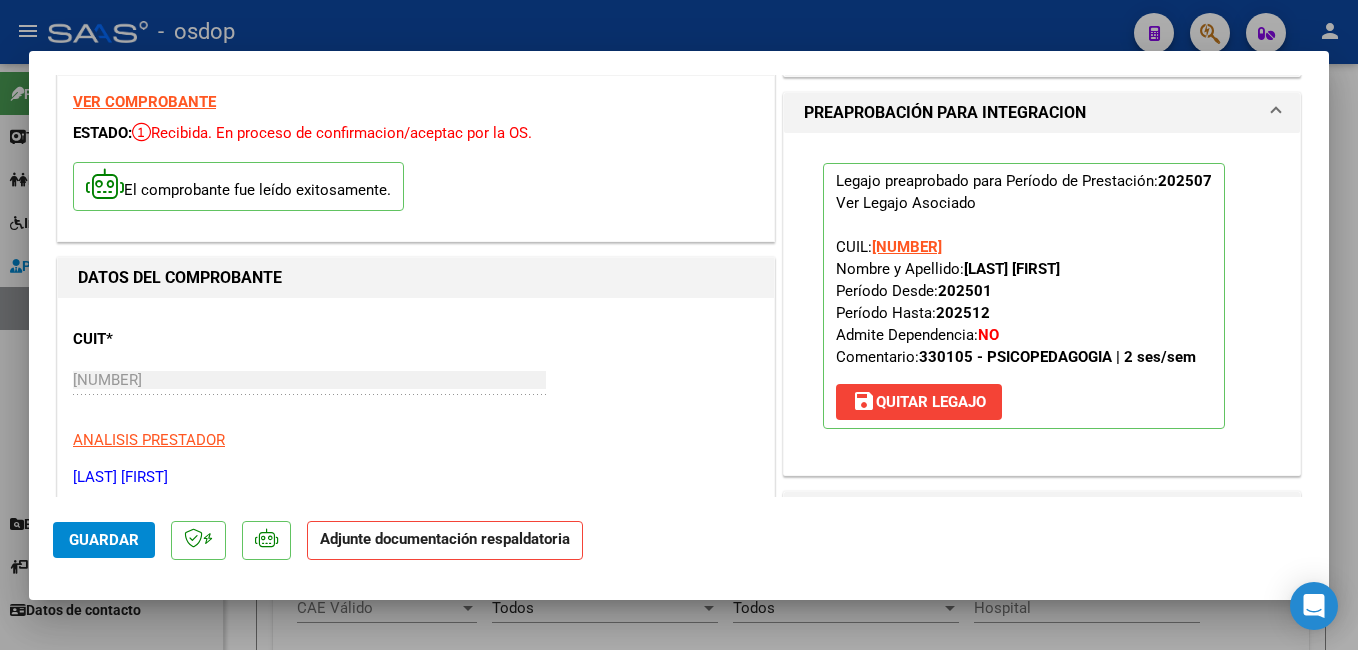scroll, scrollTop: 300, scrollLeft: 0, axis: vertical 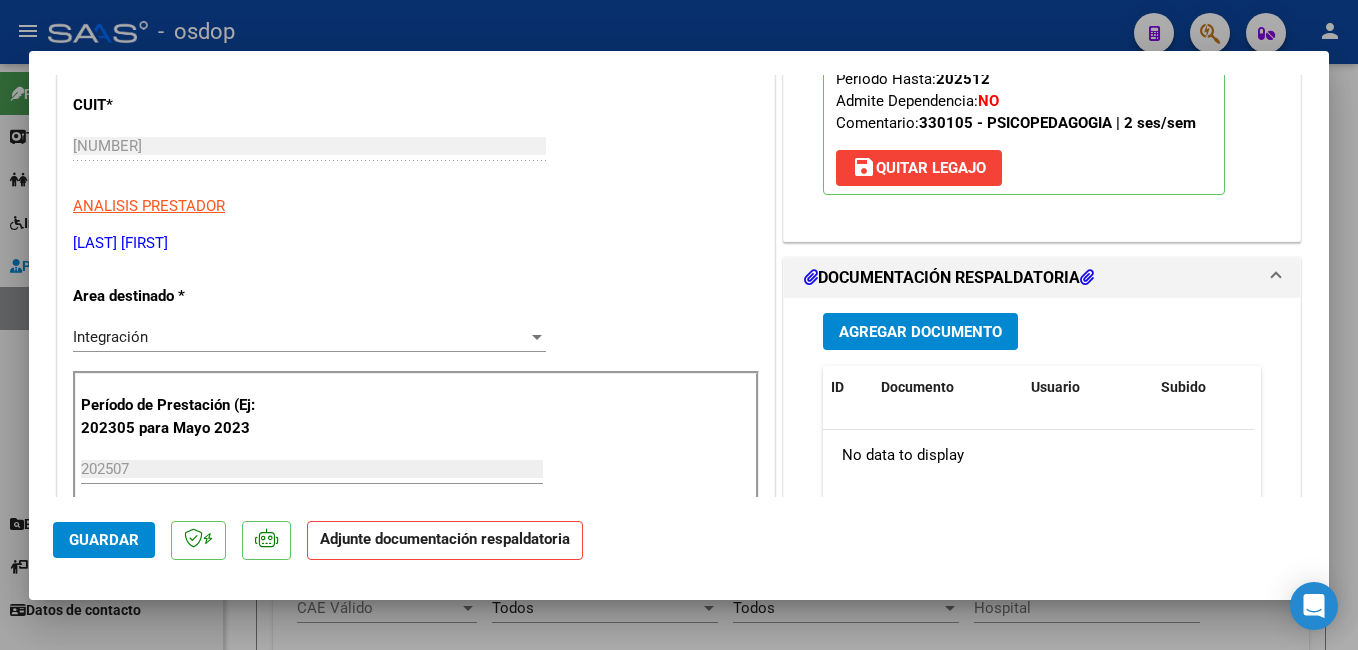 click on "Agregar Documento" at bounding box center (920, 331) 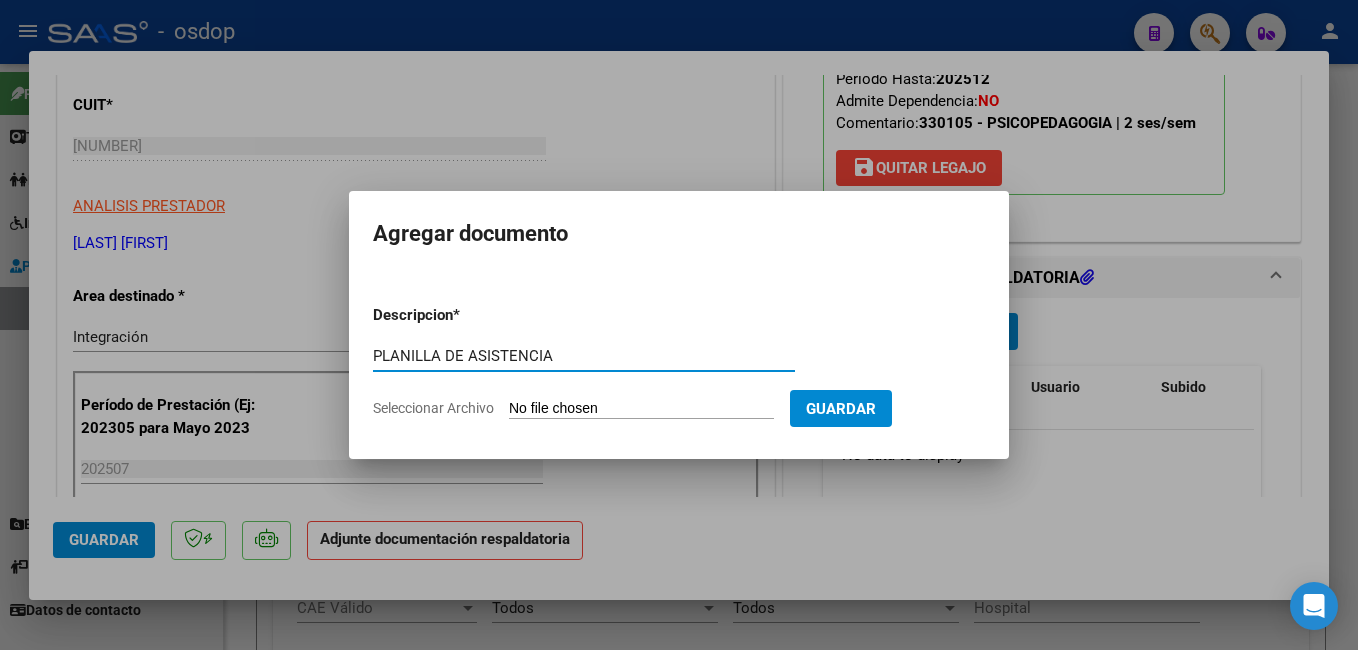 type on "PLANILLA DE ASISTENCIA" 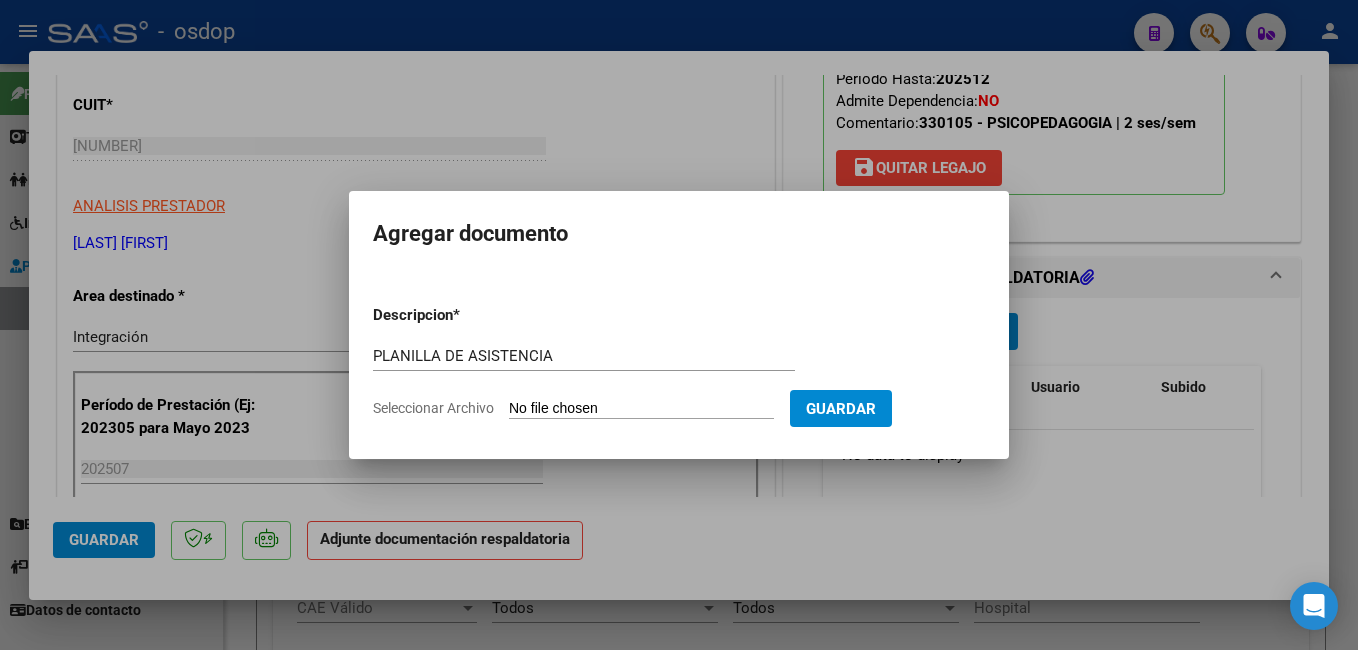 click on "Seleccionar Archivo" at bounding box center [641, 409] 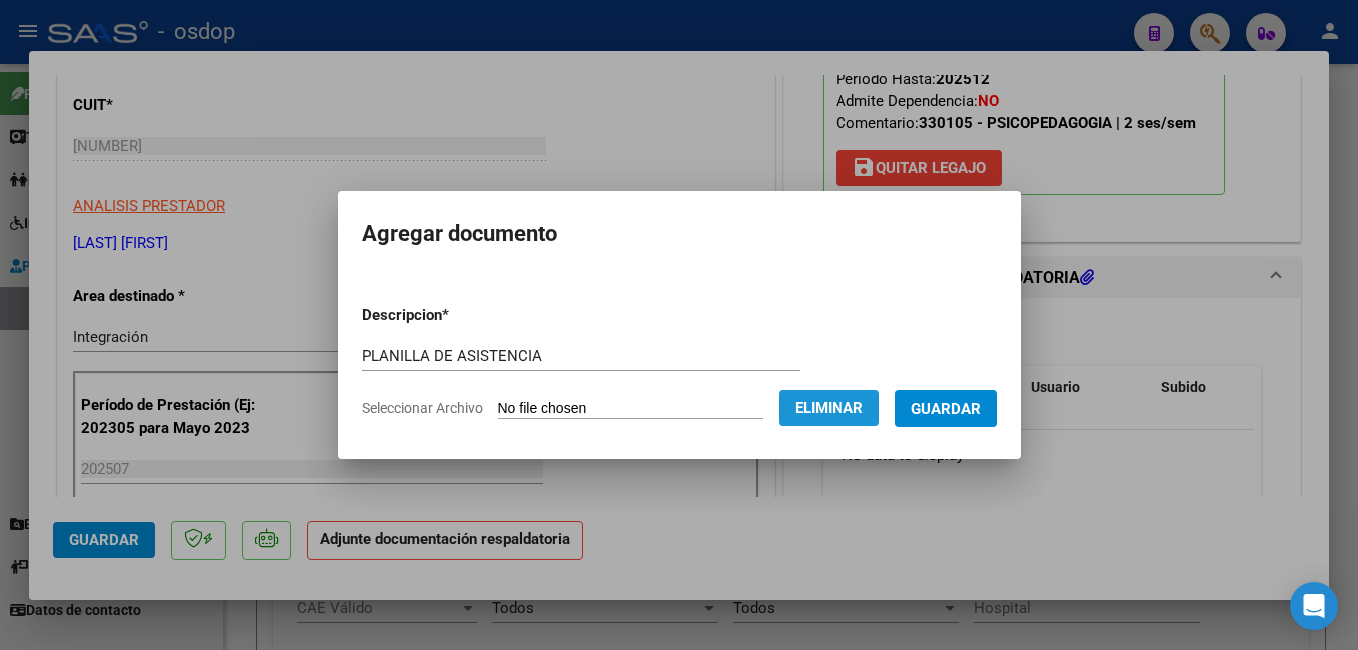 click on "Eliminar" 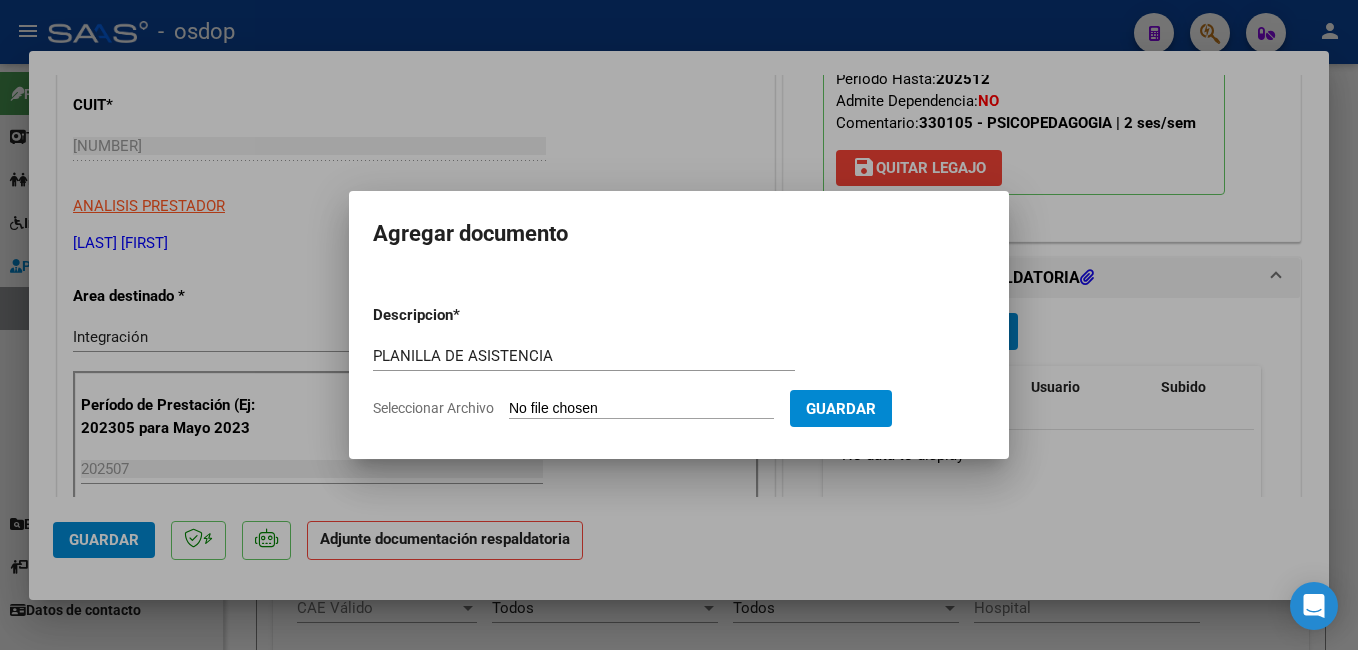 click on "Descripcion  *   PLANILLA DE ASISTENCIA Escriba aquí una descripcion  Seleccionar Archivo Guardar" at bounding box center (679, 362) 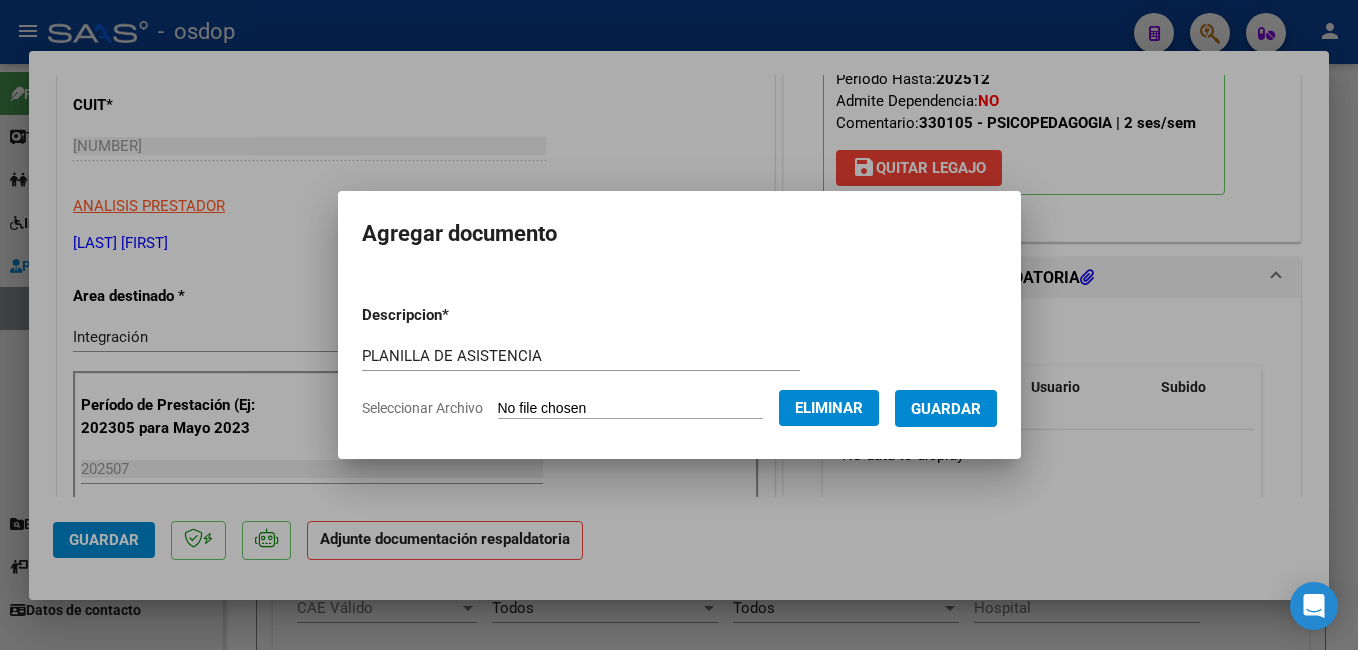 click on "Guardar" at bounding box center [946, 409] 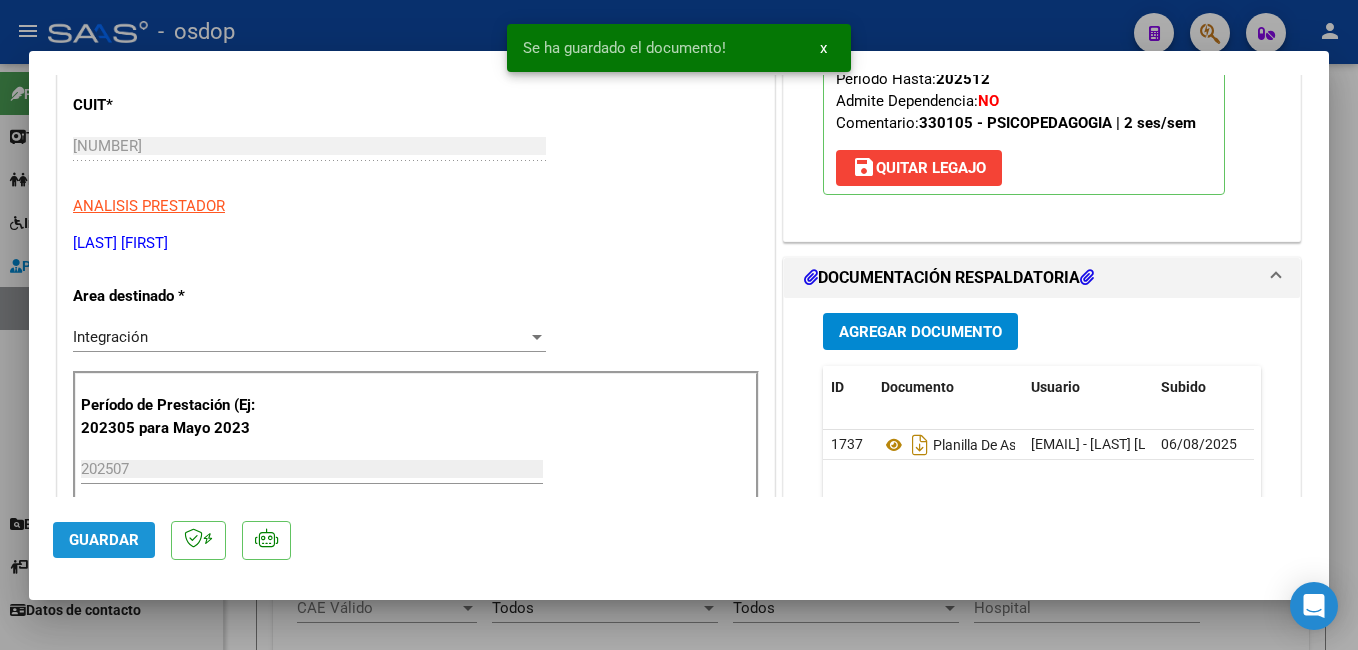 click on "Guardar" 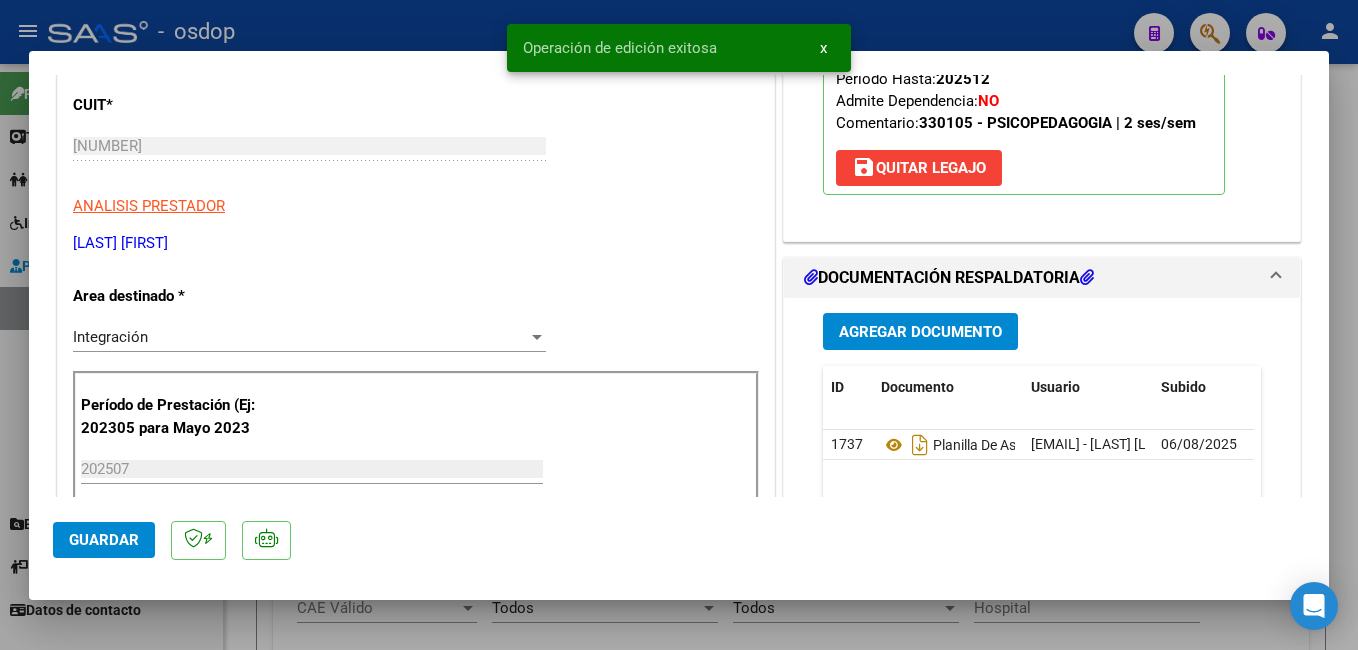 click on "Guardar" 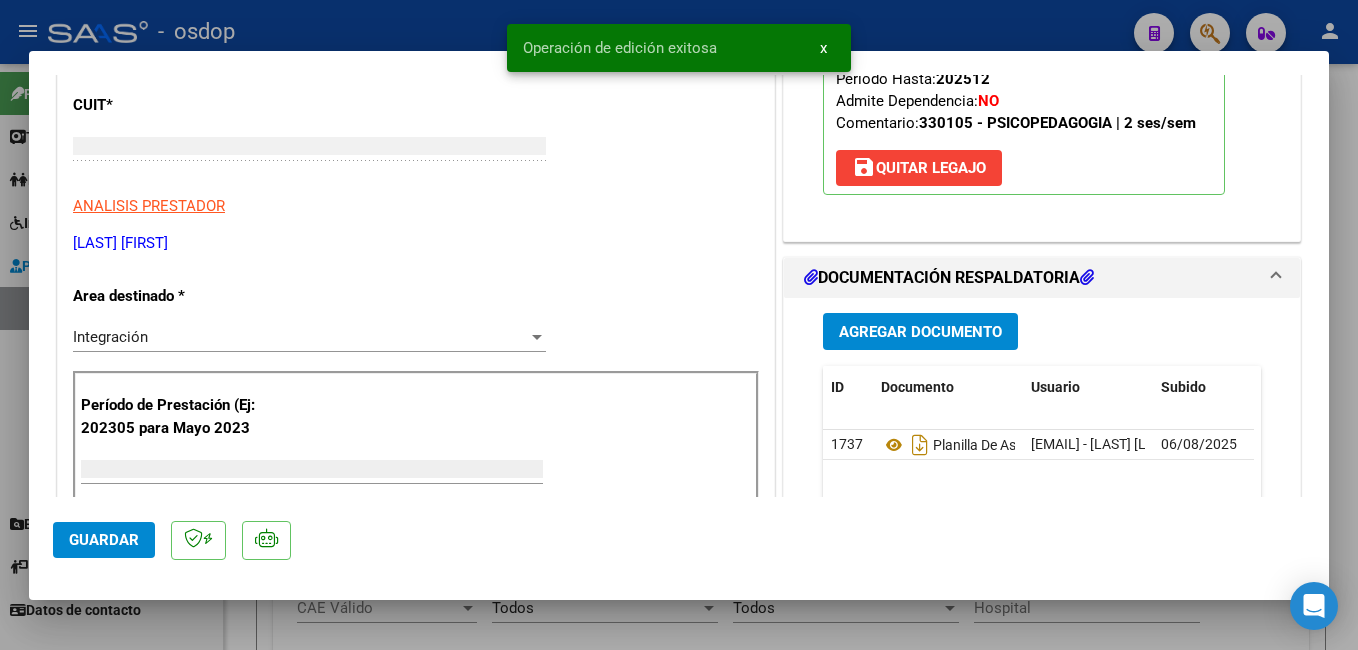 scroll, scrollTop: 239, scrollLeft: 0, axis: vertical 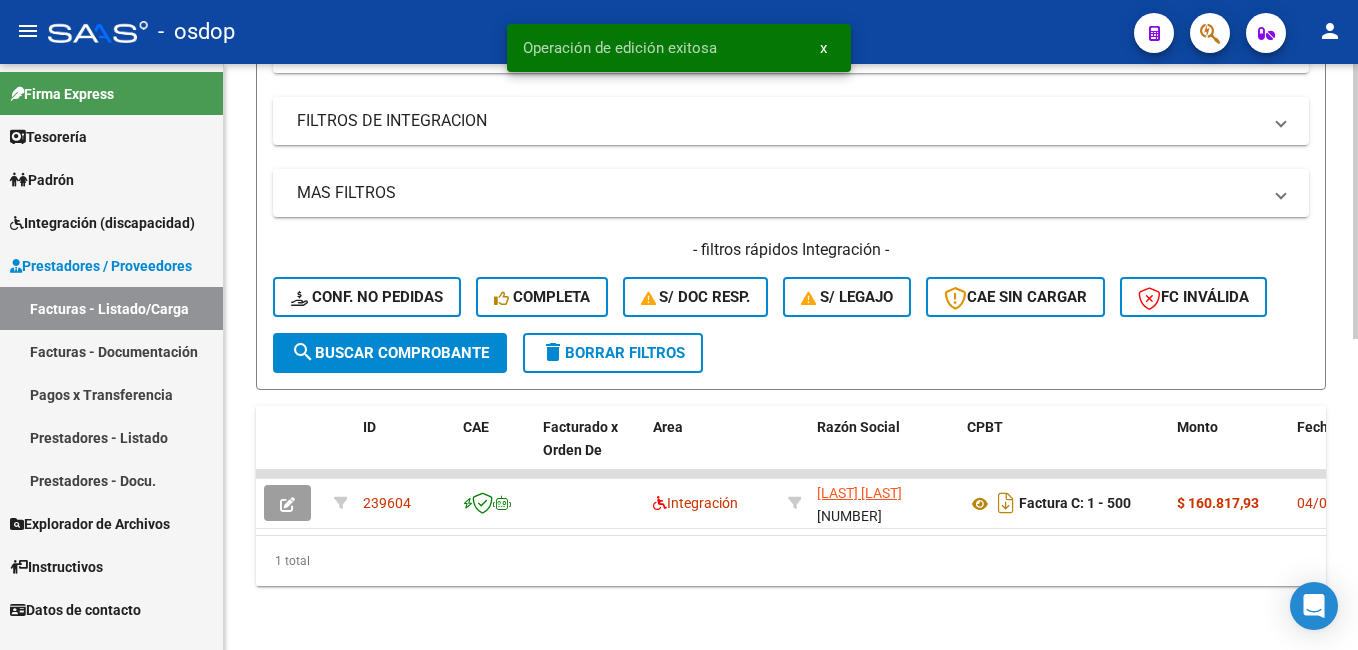 click on "delete  Borrar Filtros" 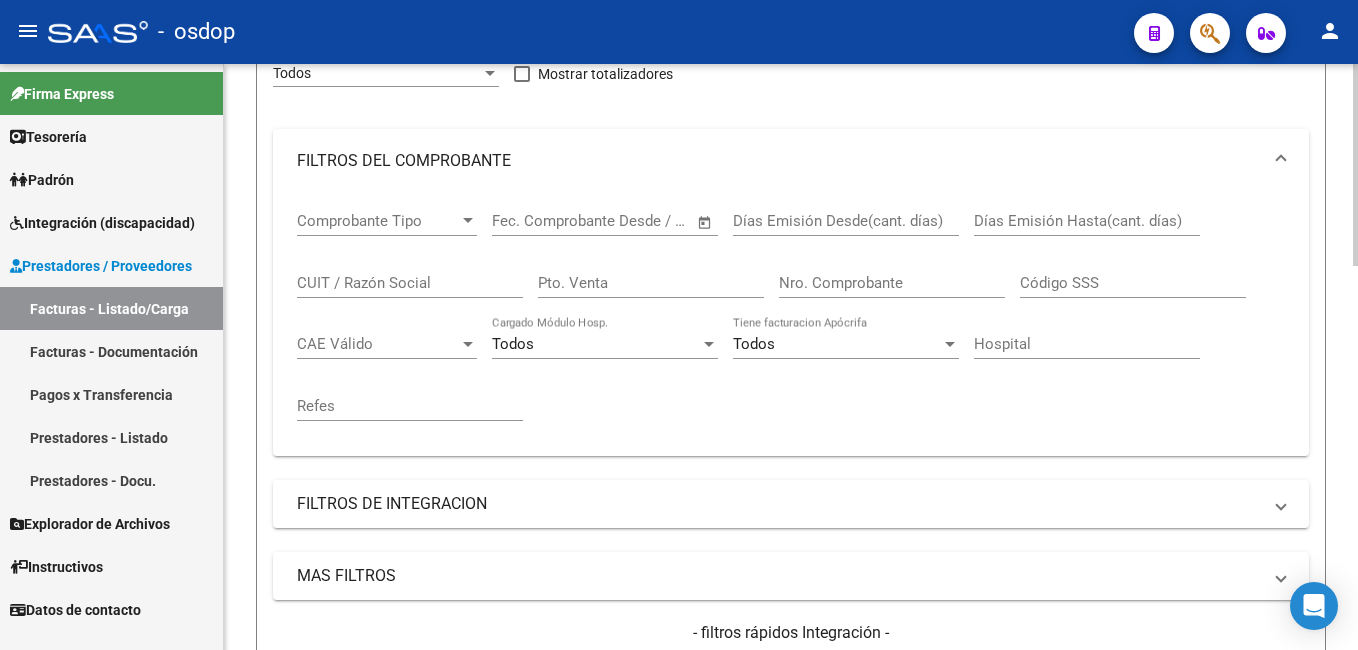 scroll, scrollTop: 63, scrollLeft: 0, axis: vertical 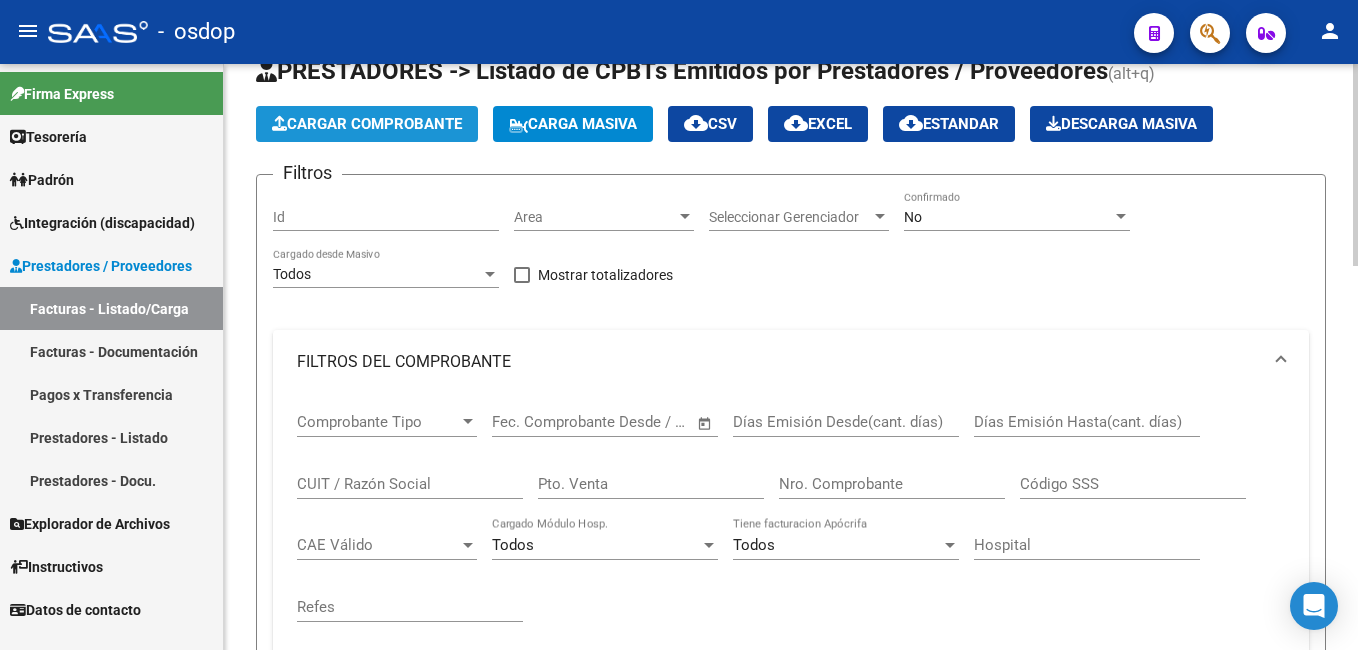 click on "Cargar Comprobante" 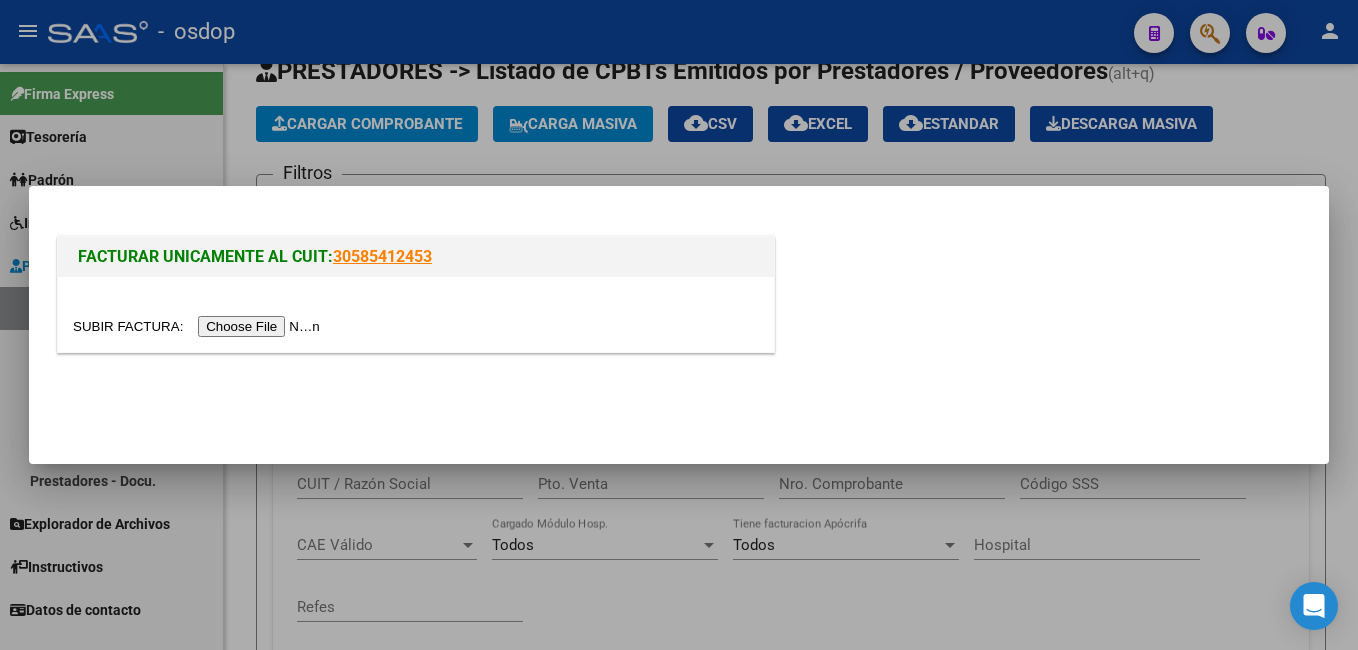 click at bounding box center (199, 326) 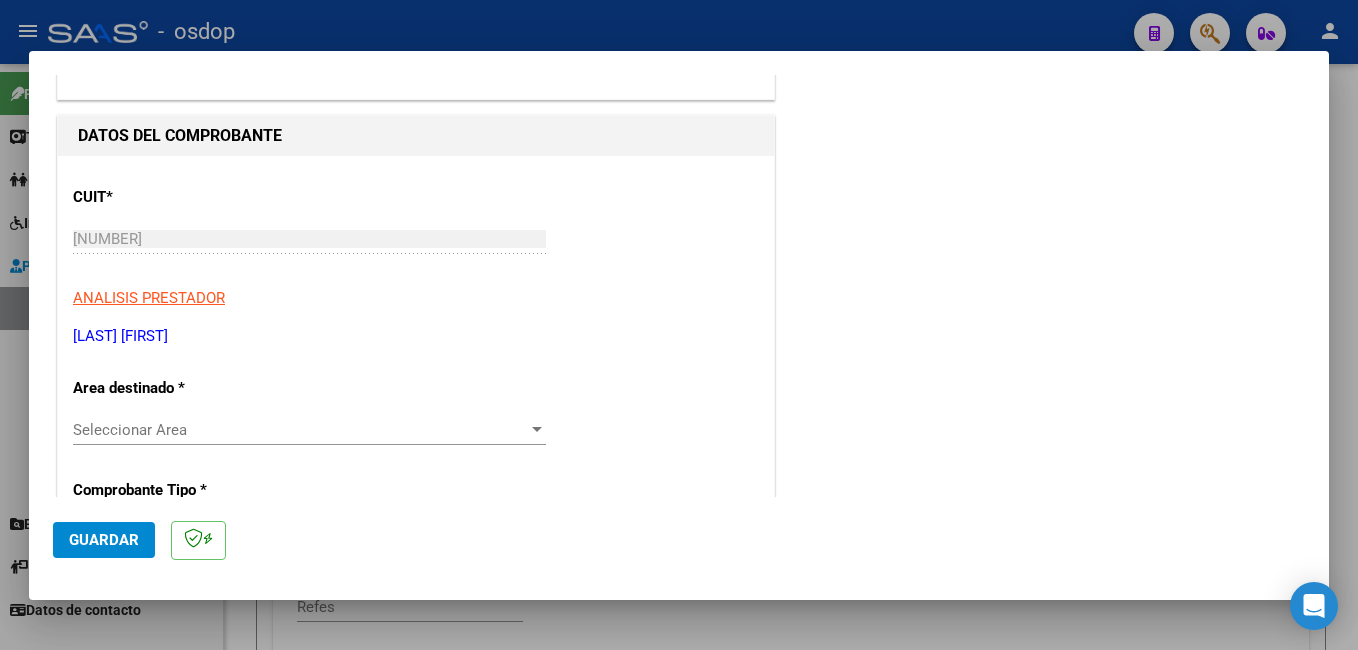 scroll, scrollTop: 151, scrollLeft: 0, axis: vertical 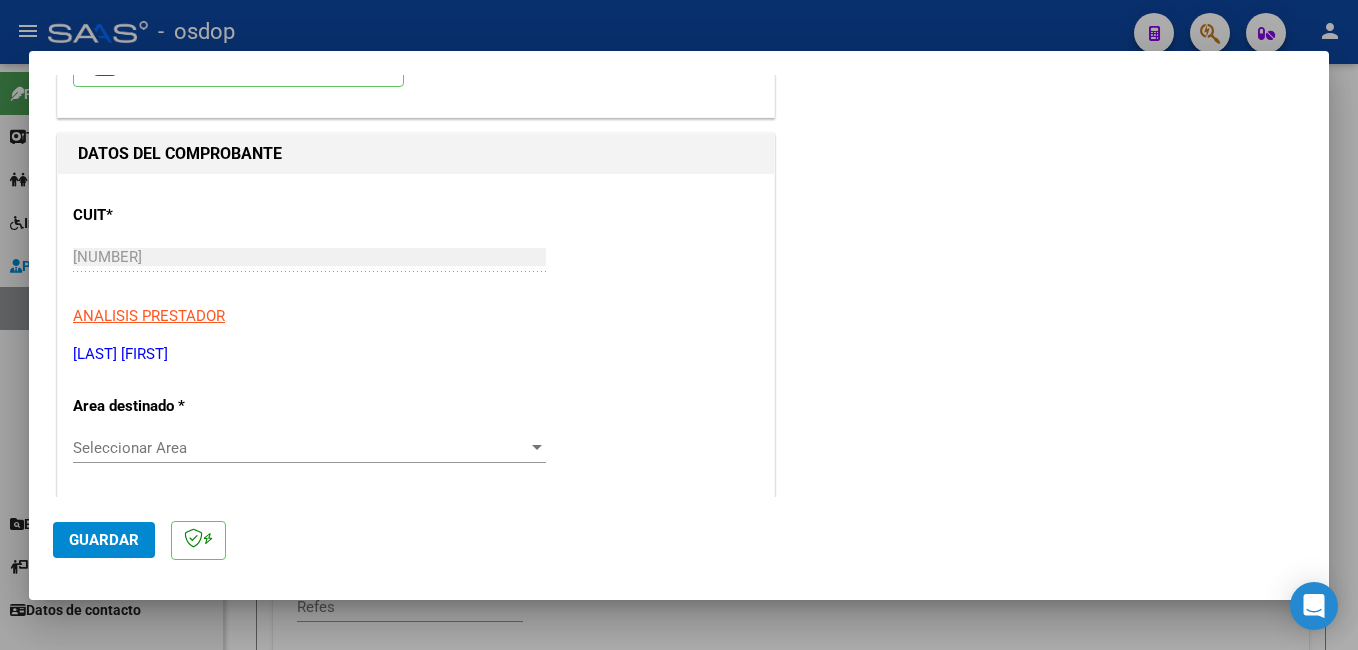 click on "Seleccionar Area" at bounding box center (300, 448) 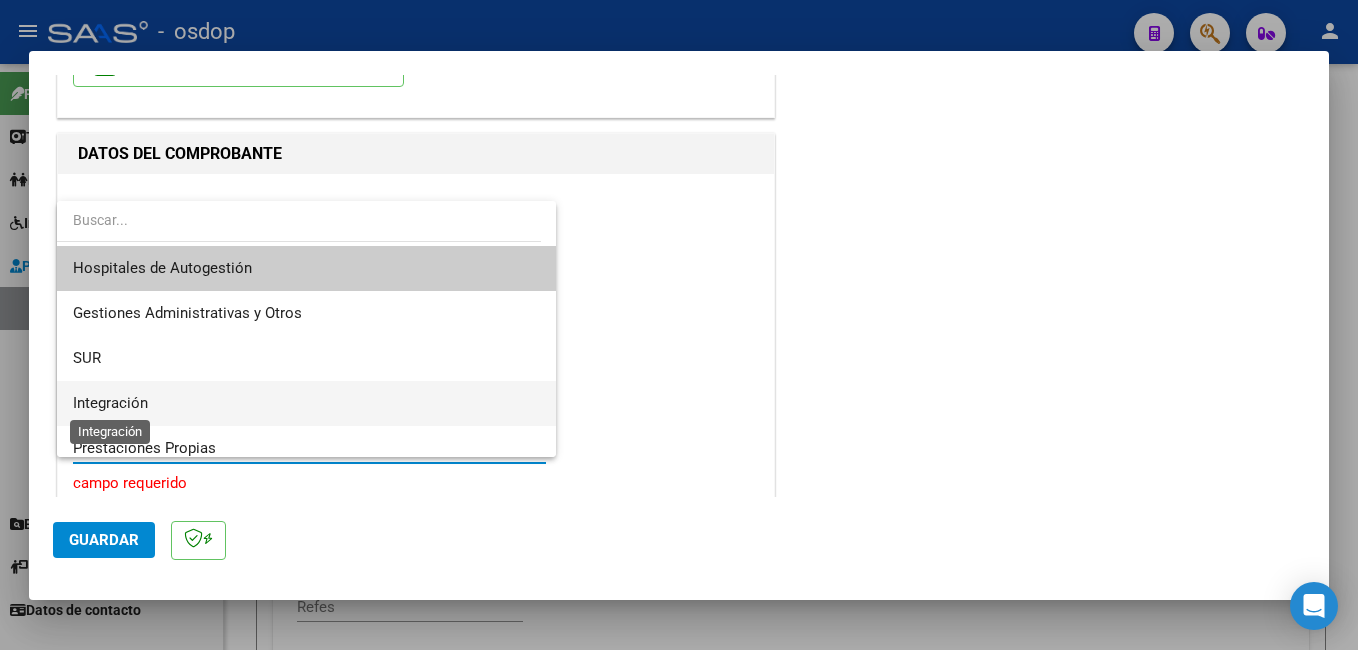 click on "Integración" at bounding box center [110, 403] 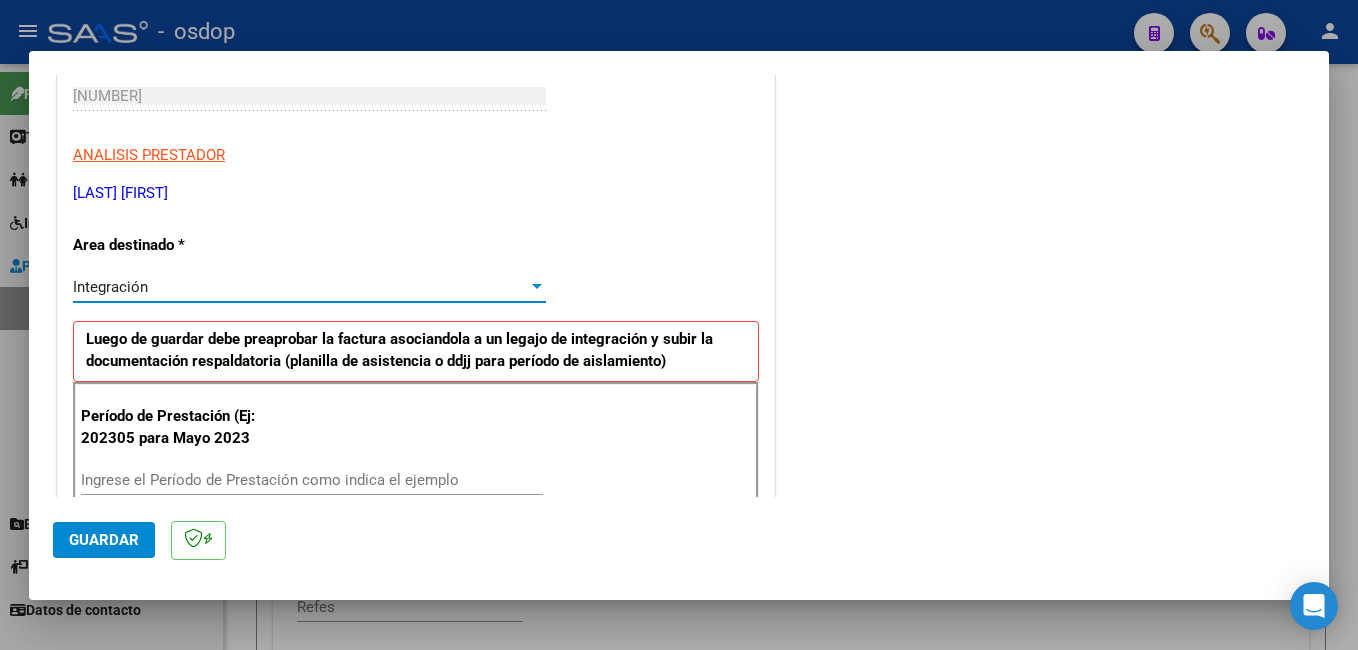 scroll, scrollTop: 351, scrollLeft: 0, axis: vertical 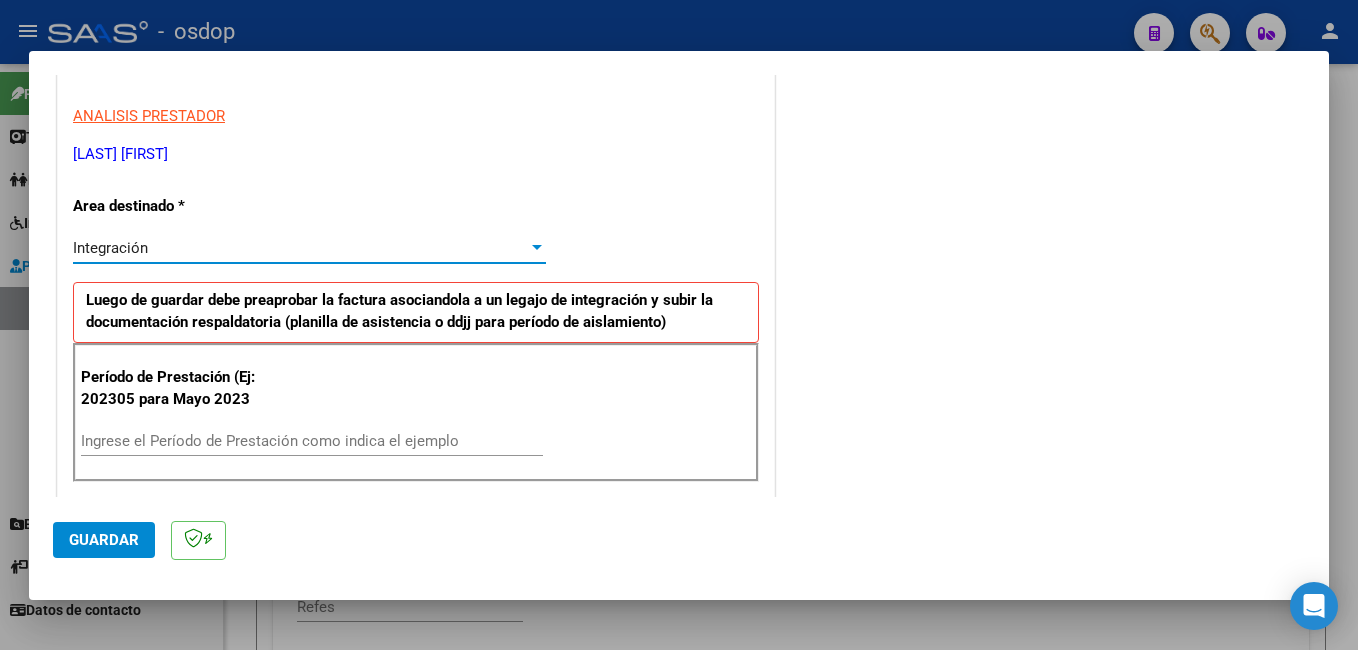 click on "Ingrese el Período de Prestación como indica el ejemplo" at bounding box center (312, 441) 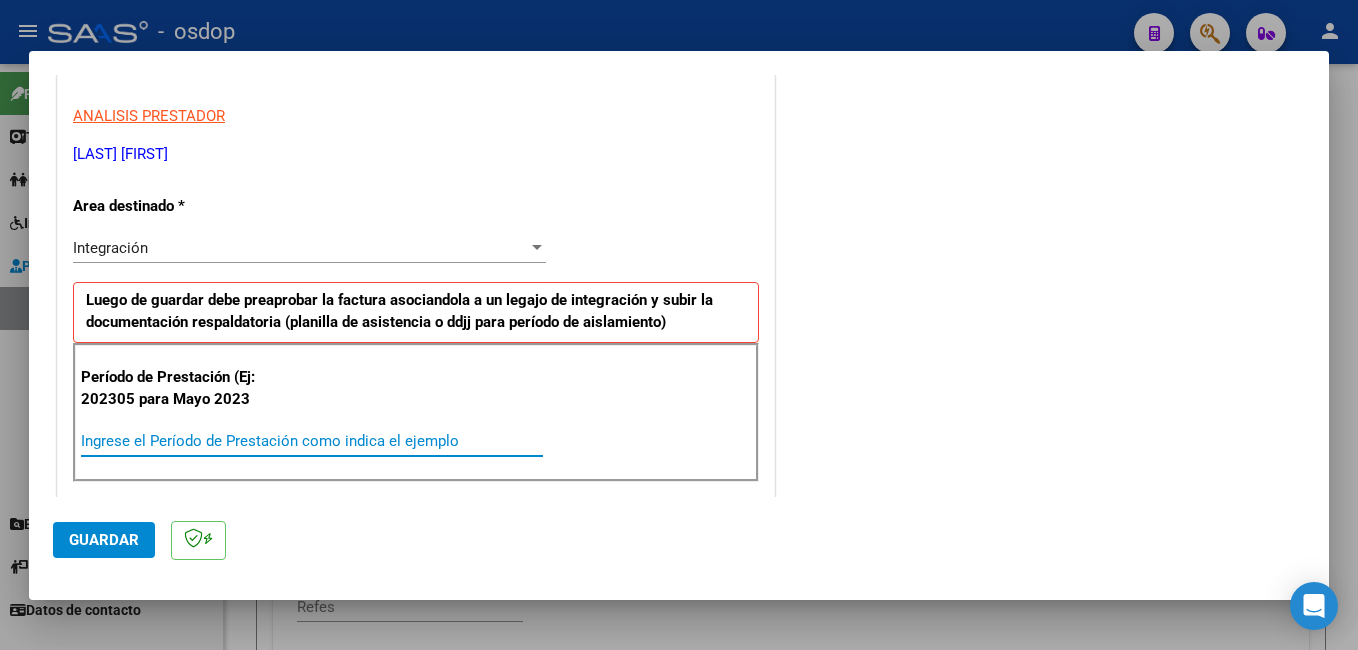 click on "Ingrese el Período de Prestación como indica el ejemplo" at bounding box center (312, 441) 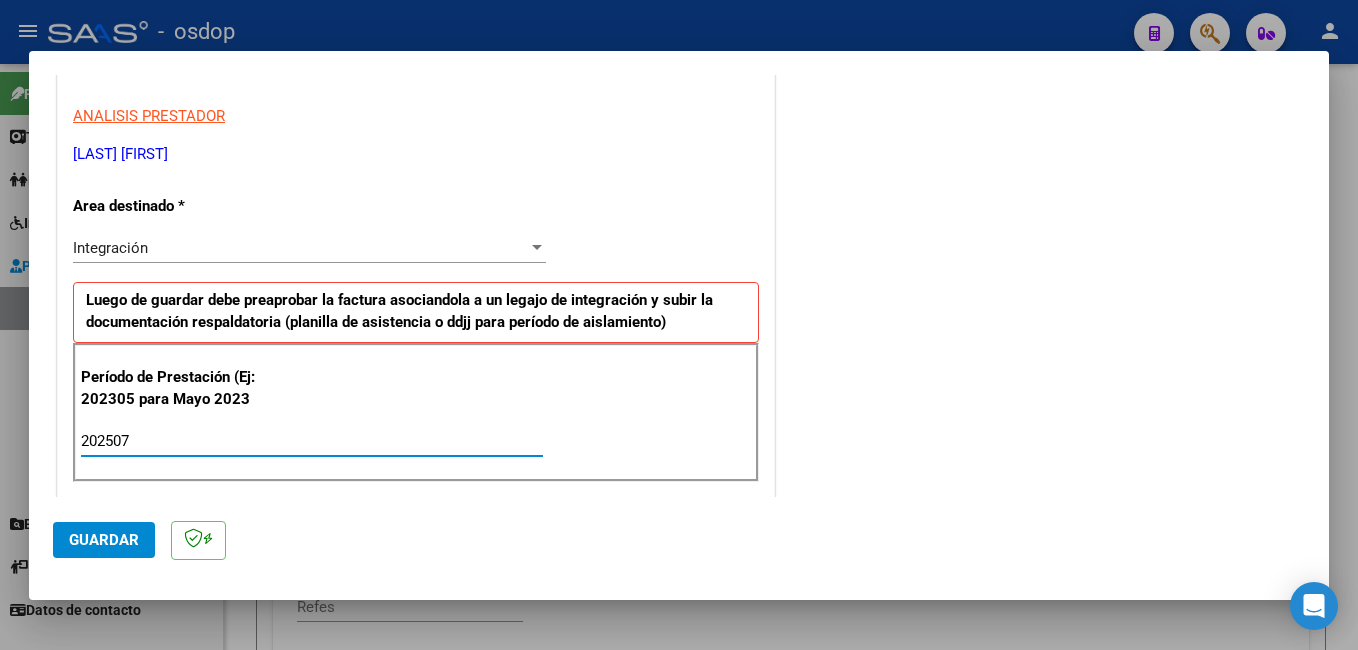 type on "202507" 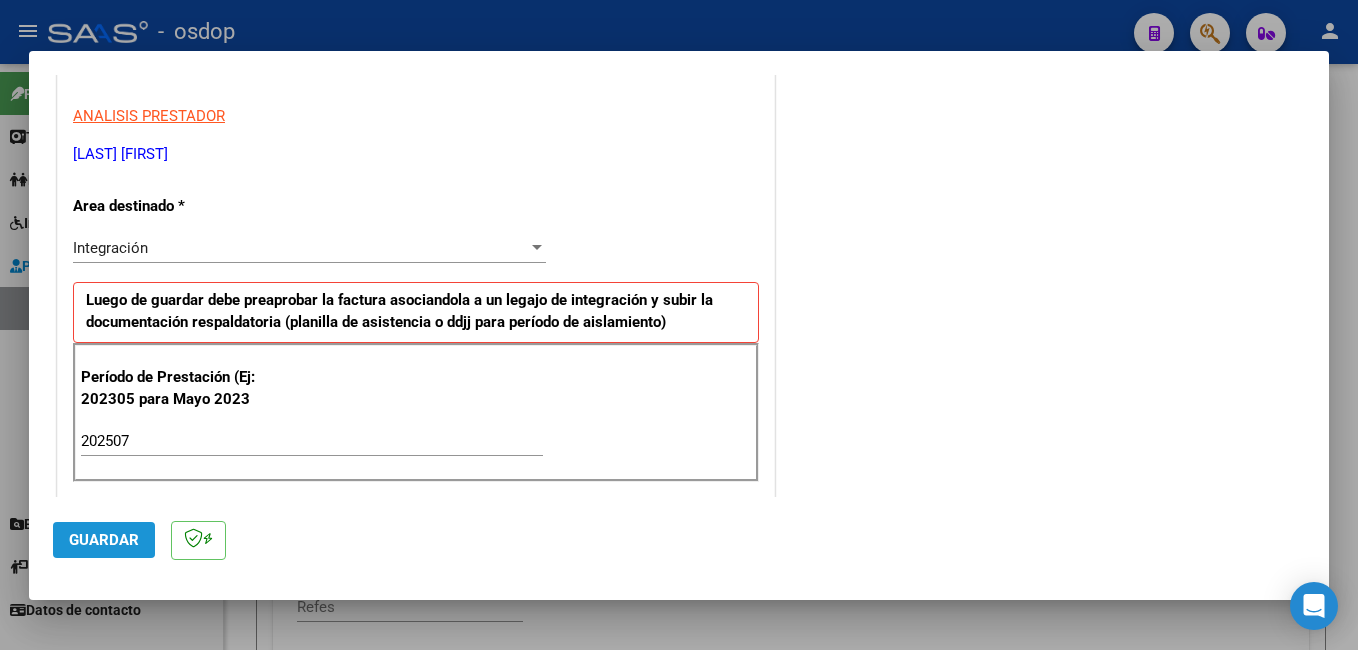 click on "Guardar" 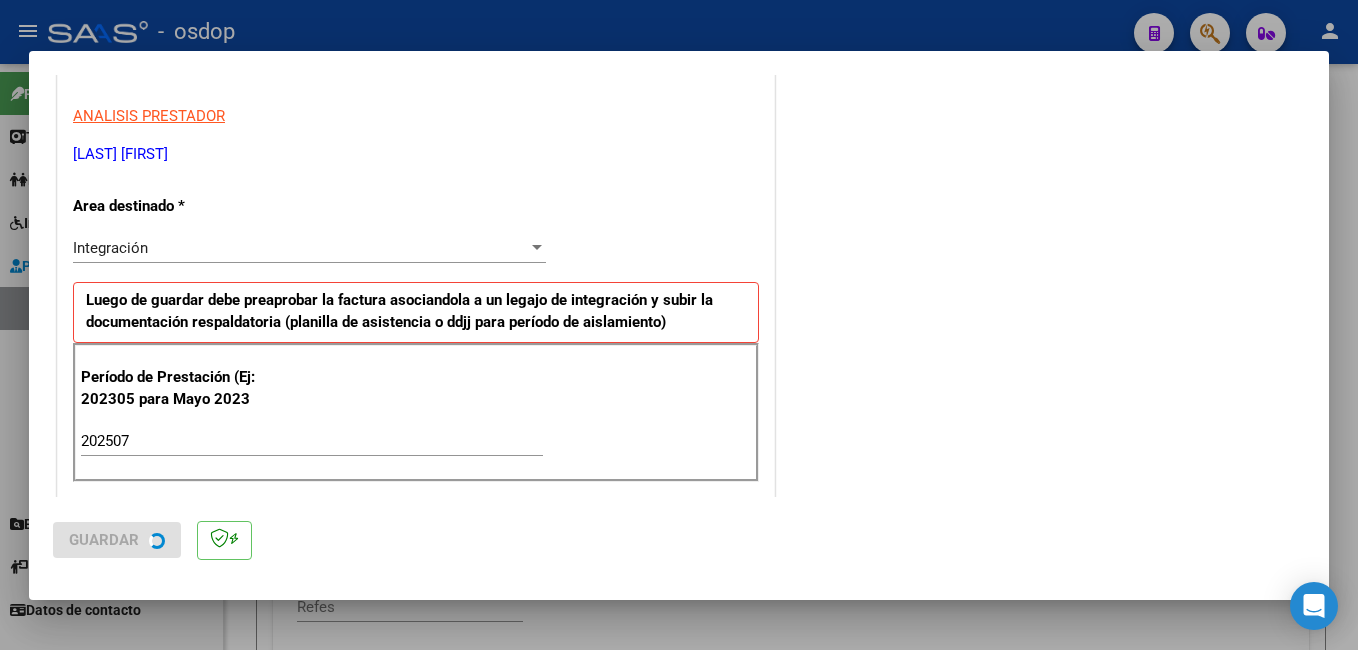 scroll, scrollTop: 0, scrollLeft: 0, axis: both 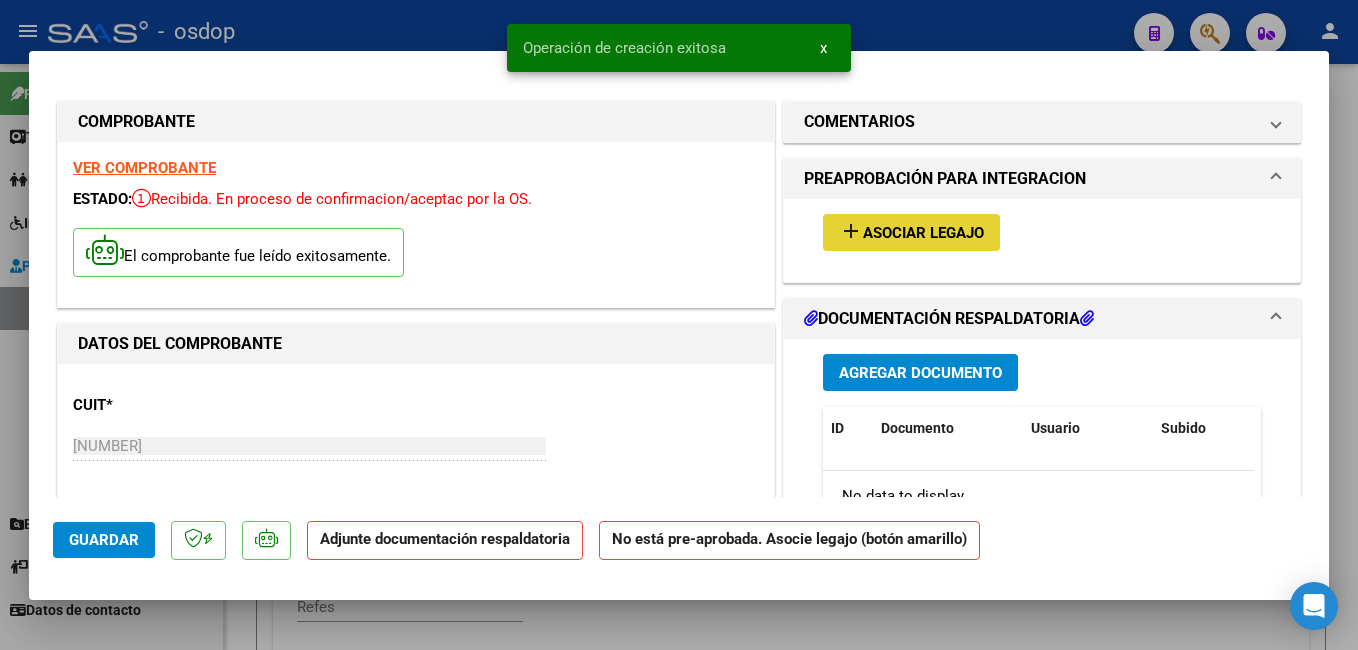 click on "Asociar Legajo" at bounding box center (923, 233) 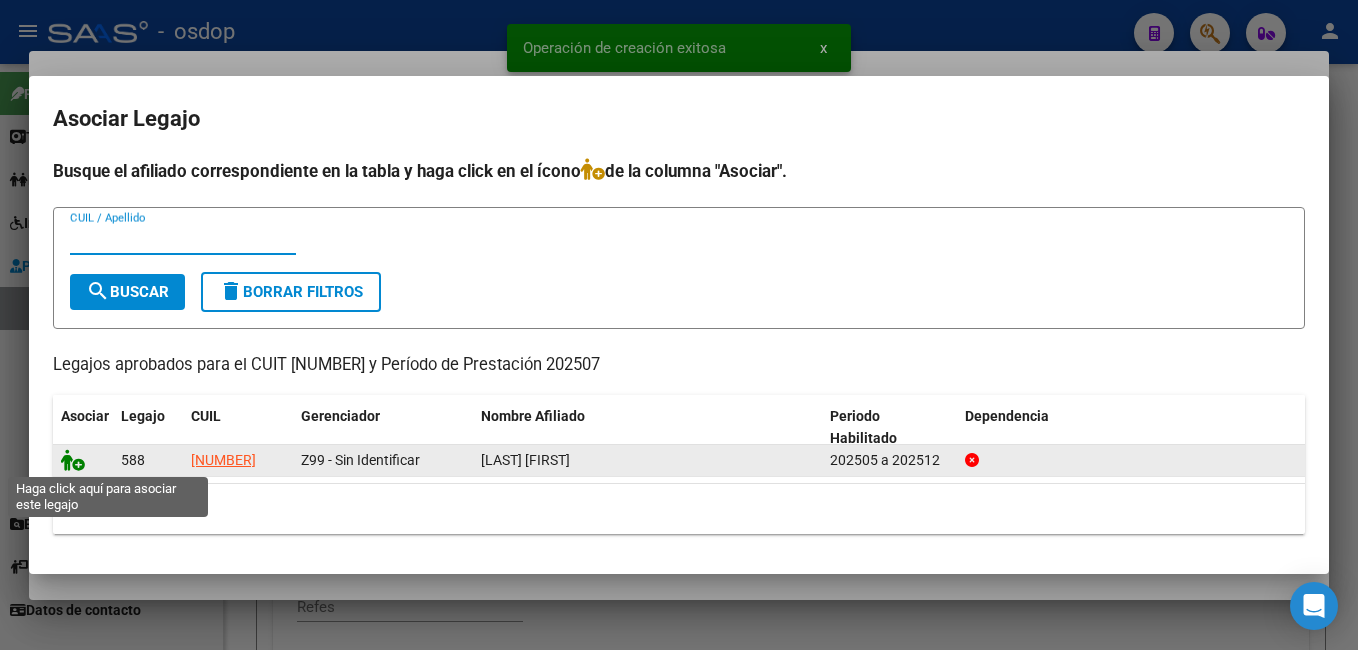 click 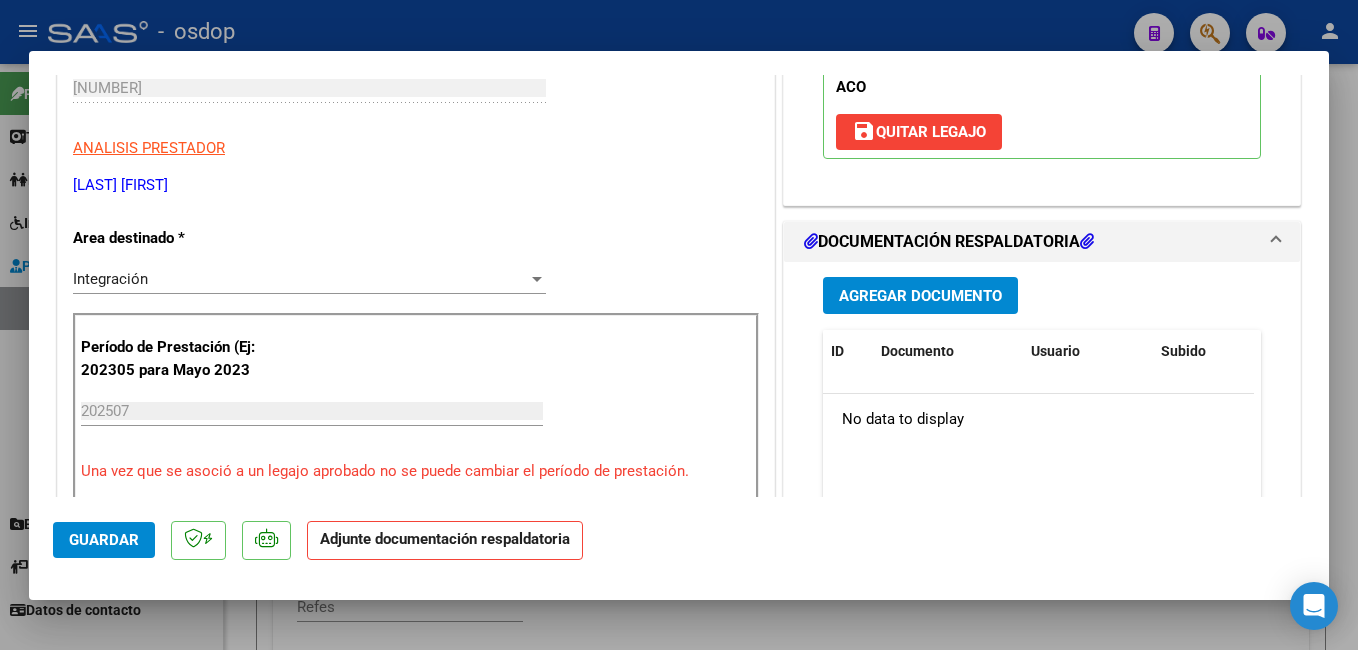 scroll, scrollTop: 400, scrollLeft: 0, axis: vertical 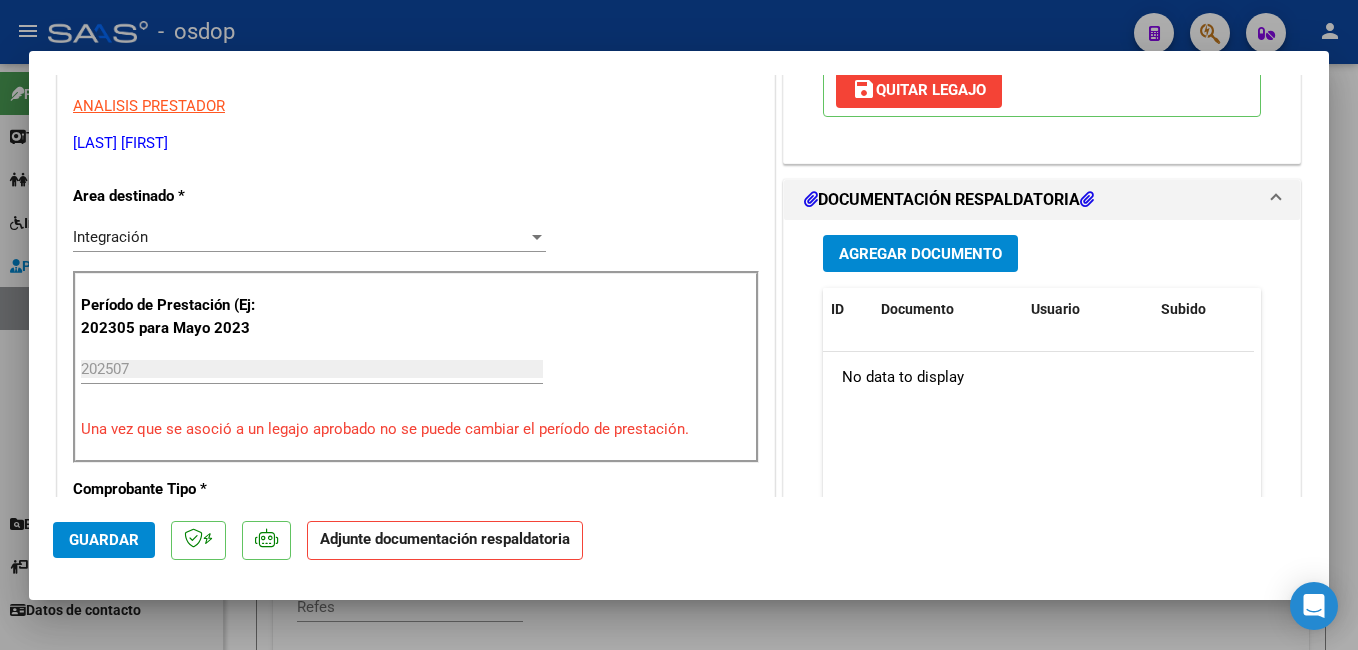 click on "Agregar Documento" at bounding box center (920, 254) 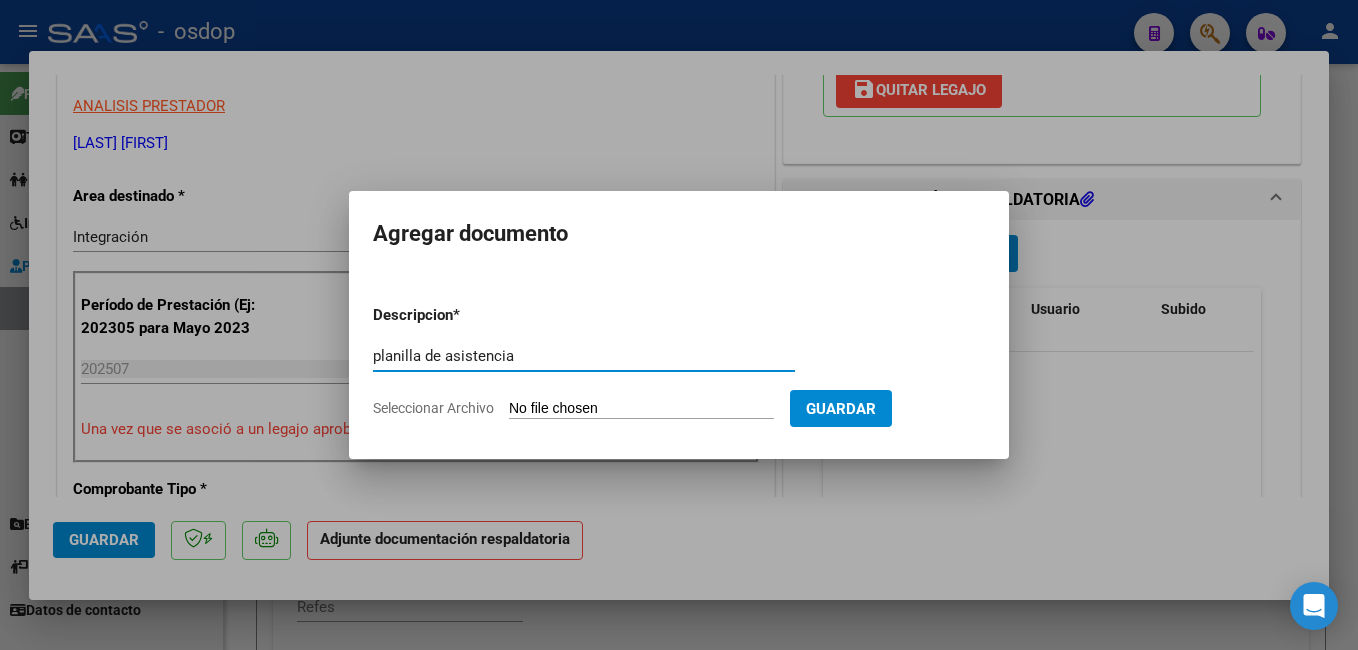 type on "planilla de asistencia" 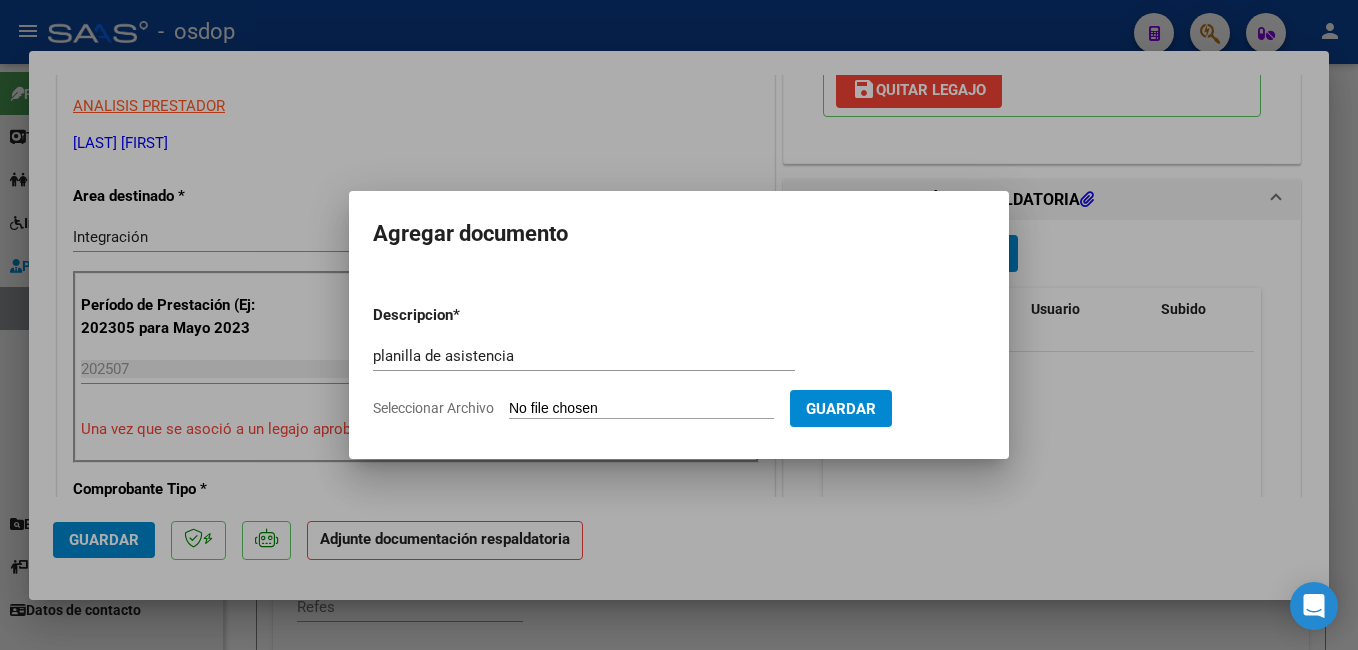 click on "Descripcion  *   planilla de asistencia Escriba aquí una descripcion  Seleccionar Archivo Guardar" at bounding box center [679, 362] 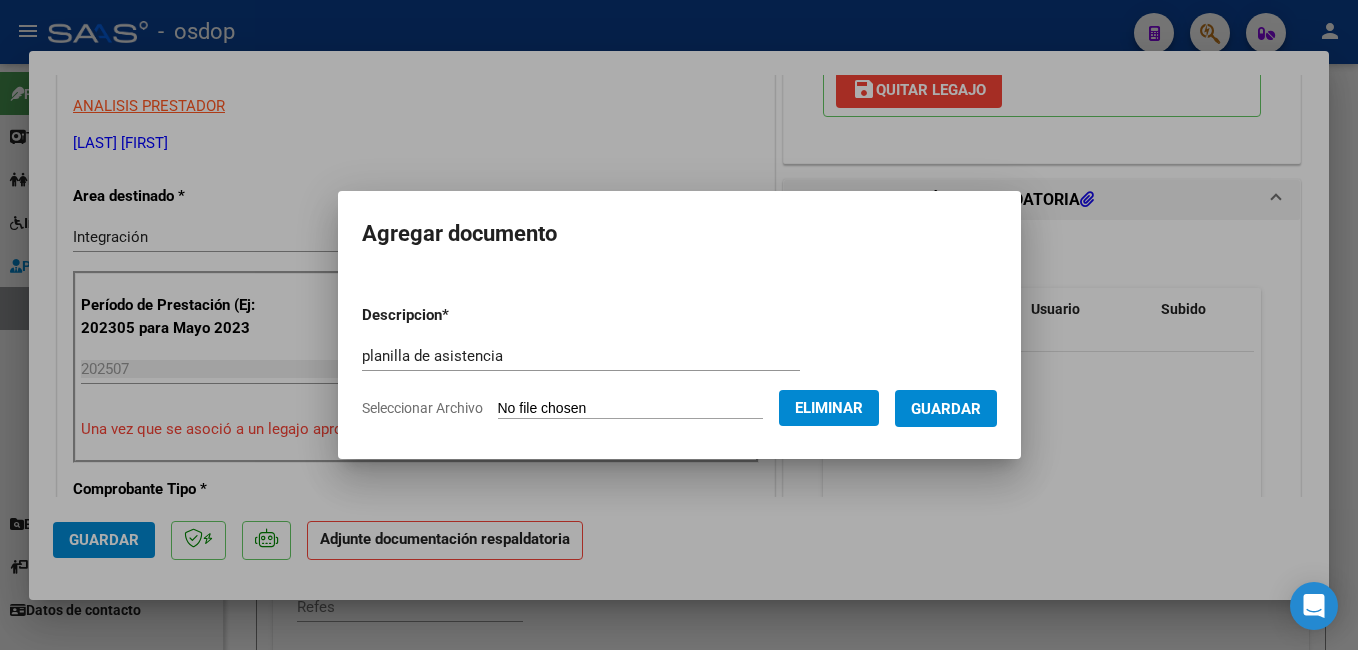 click on "Guardar" at bounding box center (946, 409) 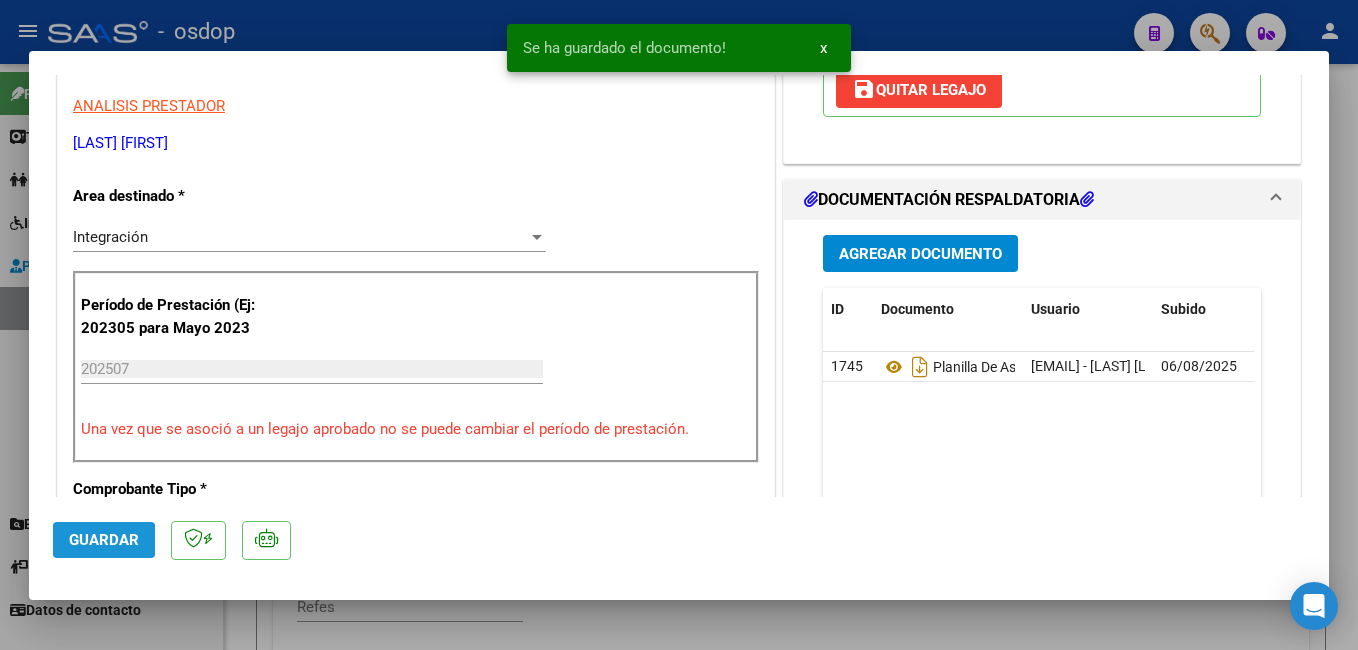 click on "Guardar" 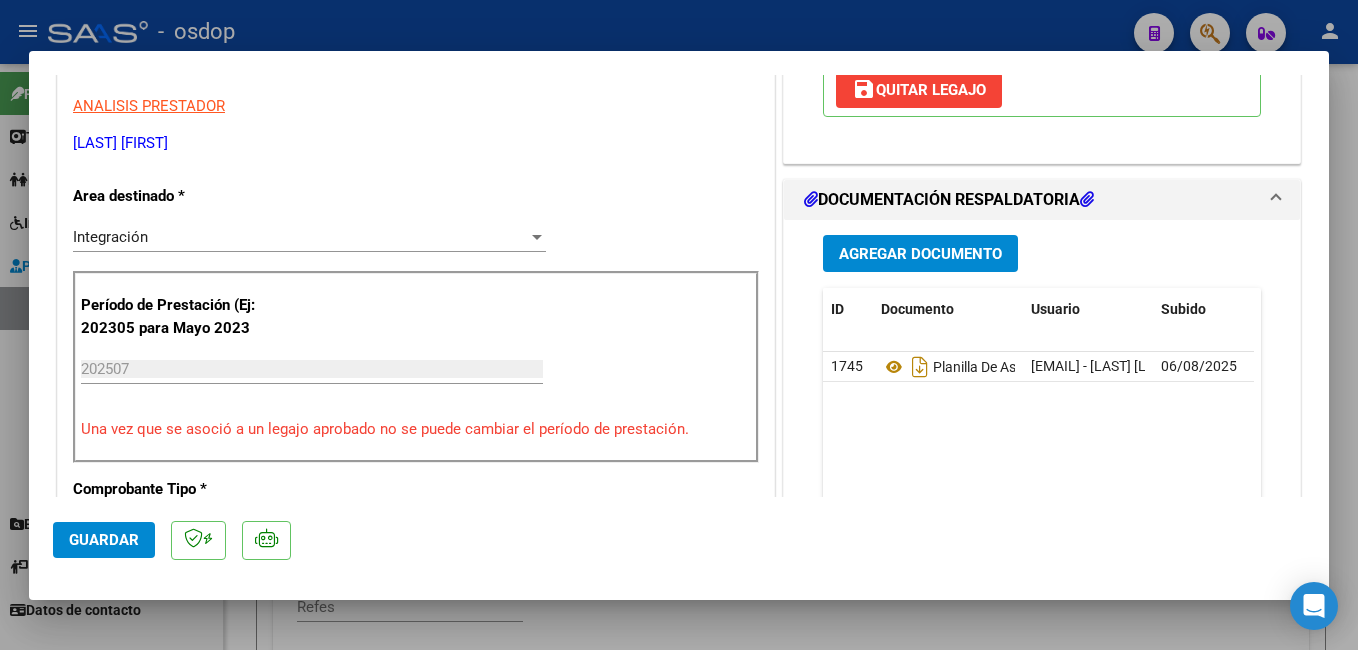 click at bounding box center [679, 325] 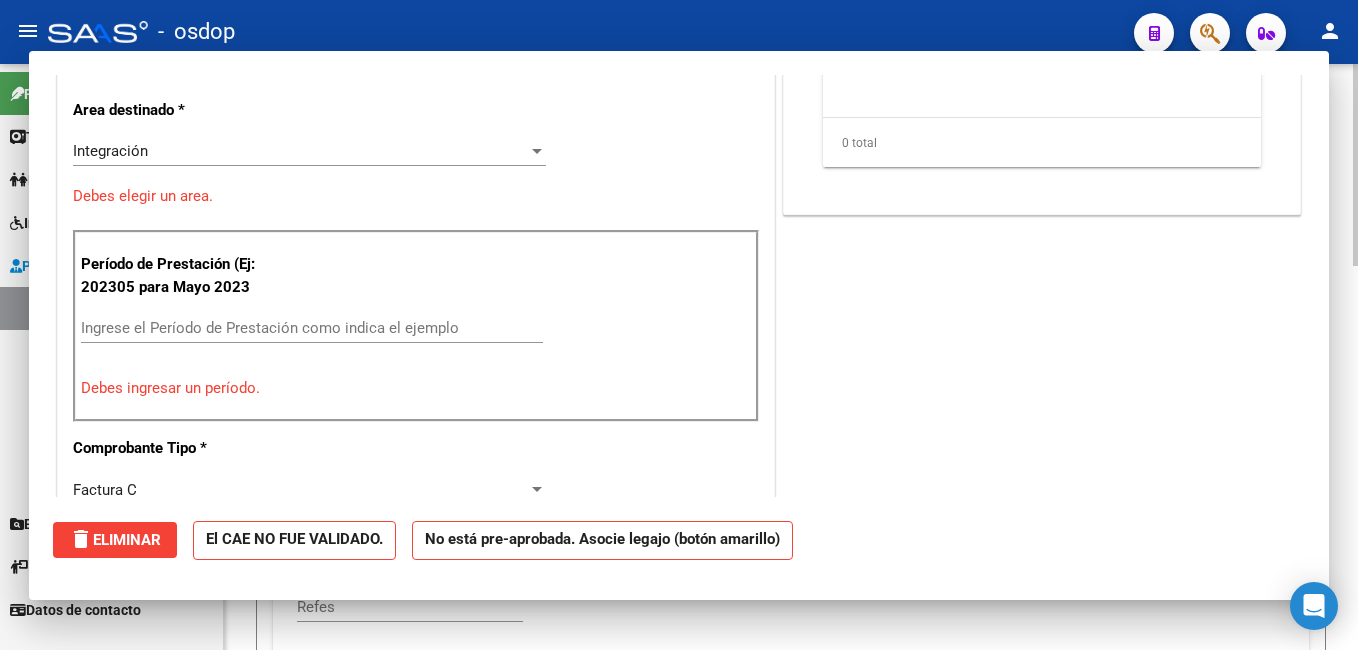 scroll, scrollTop: 339, scrollLeft: 0, axis: vertical 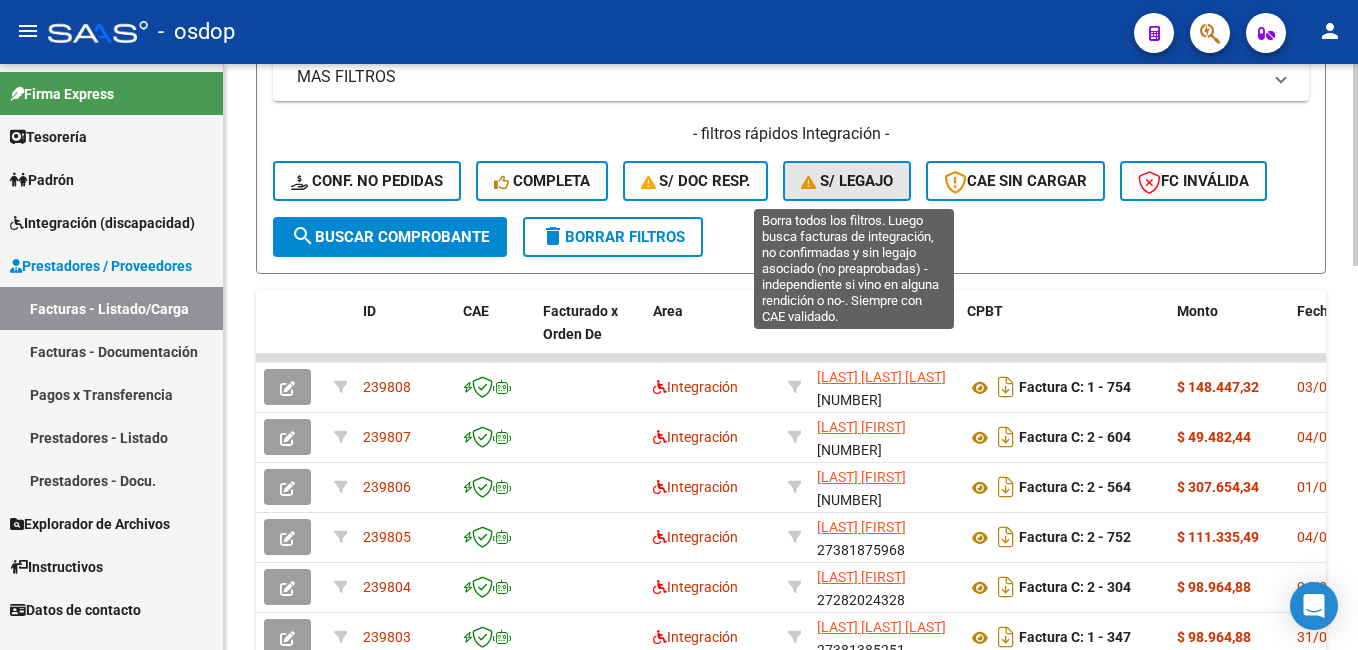 click on "S/ legajo" 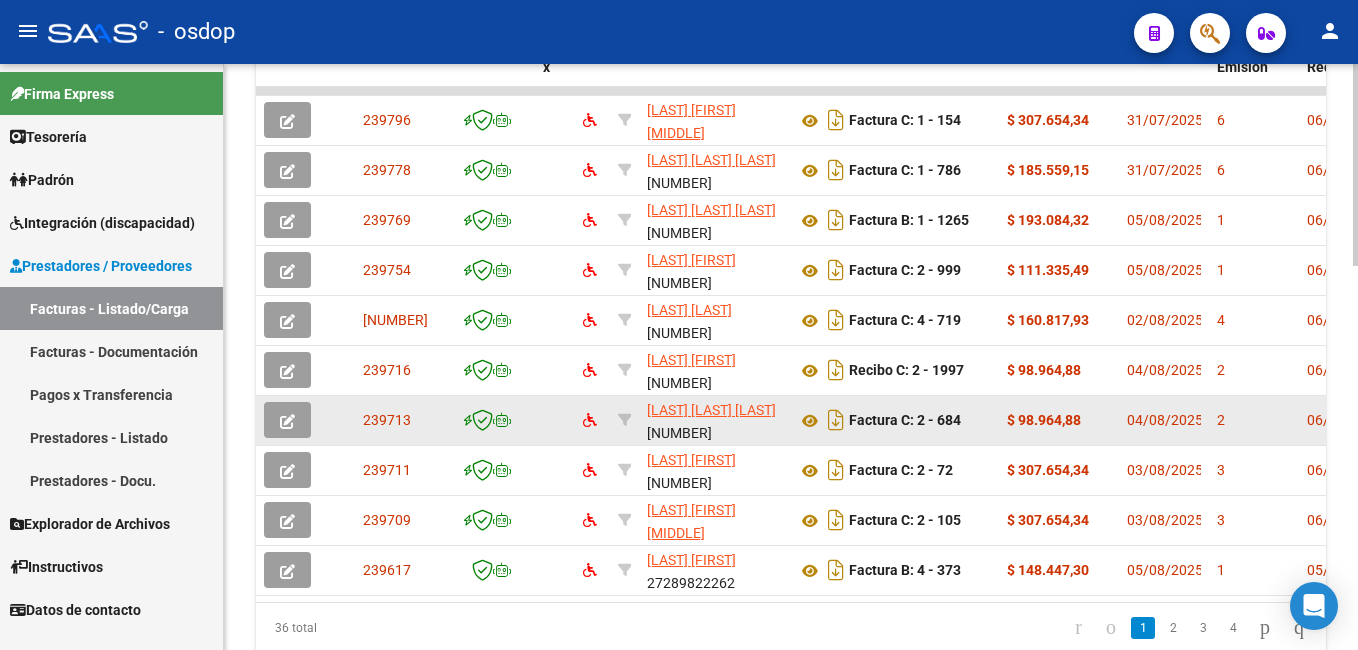scroll, scrollTop: 1063, scrollLeft: 0, axis: vertical 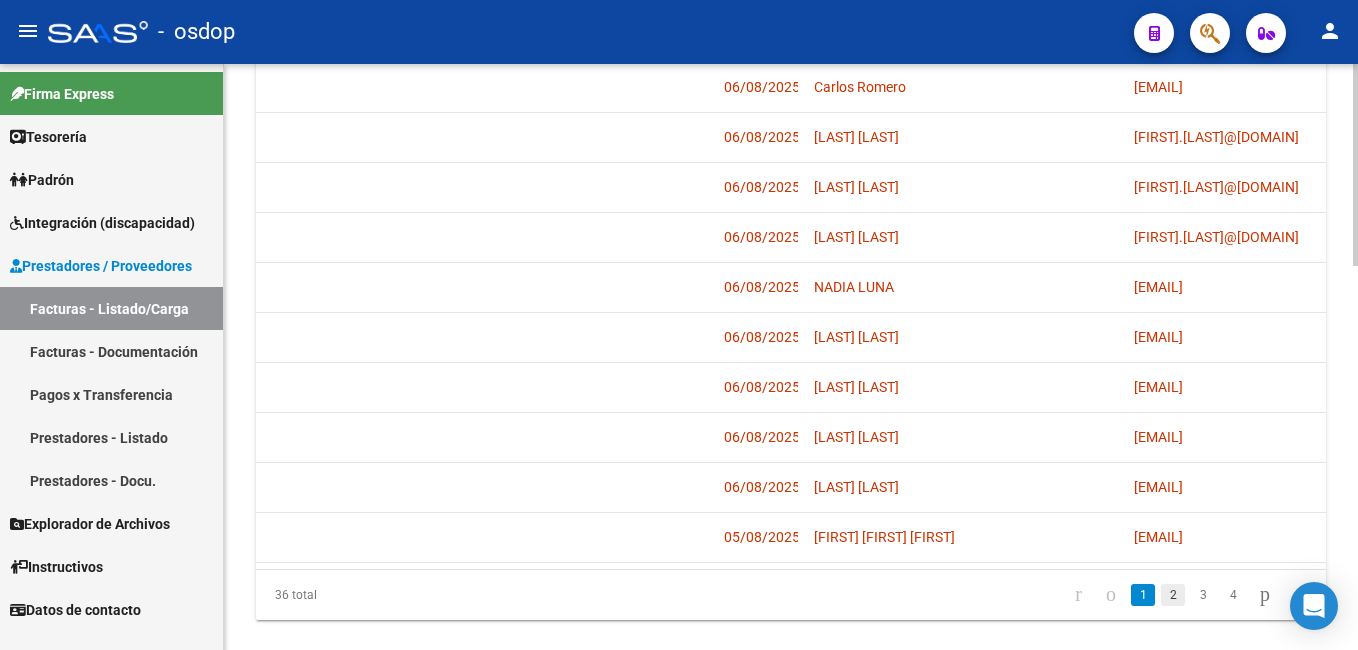 click on "2" 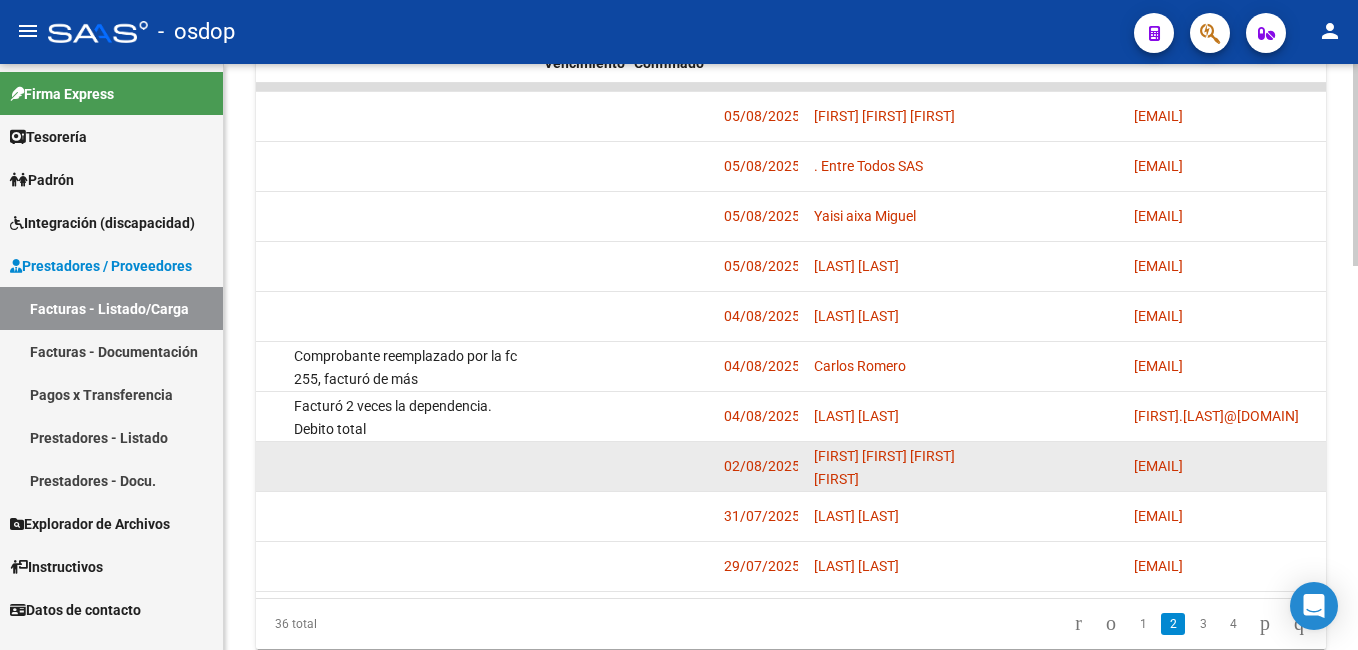 scroll, scrollTop: 1063, scrollLeft: 0, axis: vertical 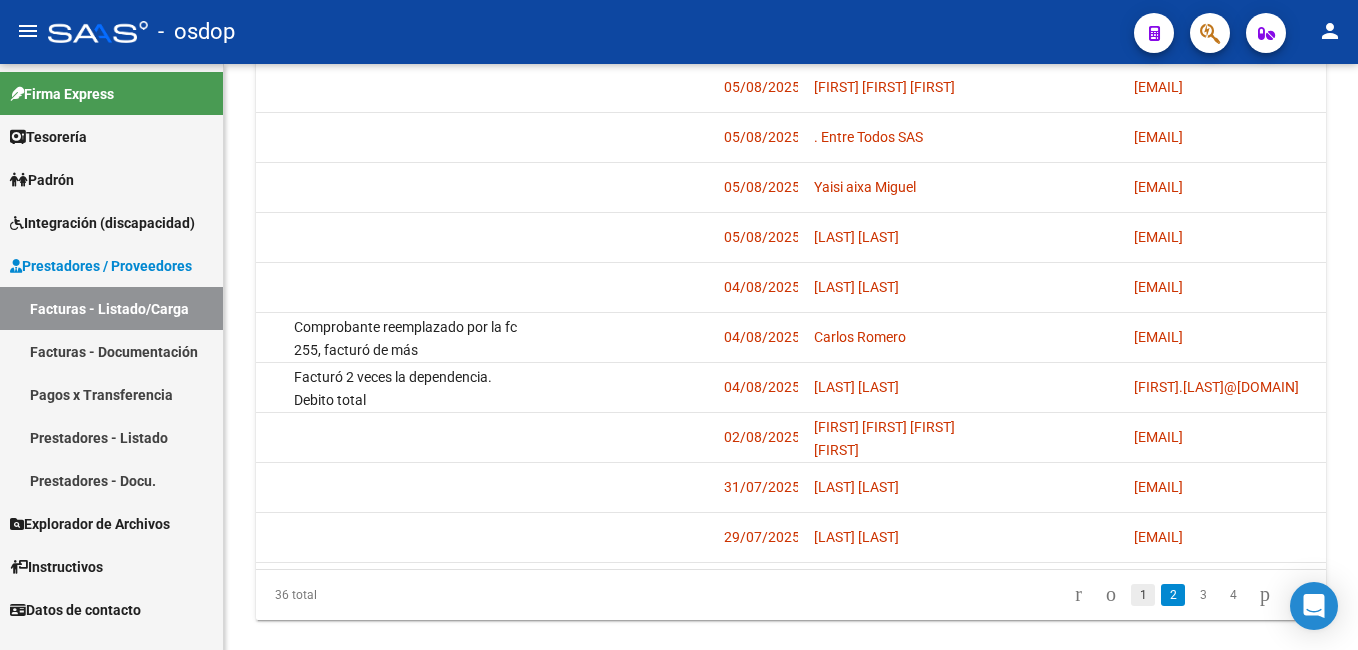 click on "1" 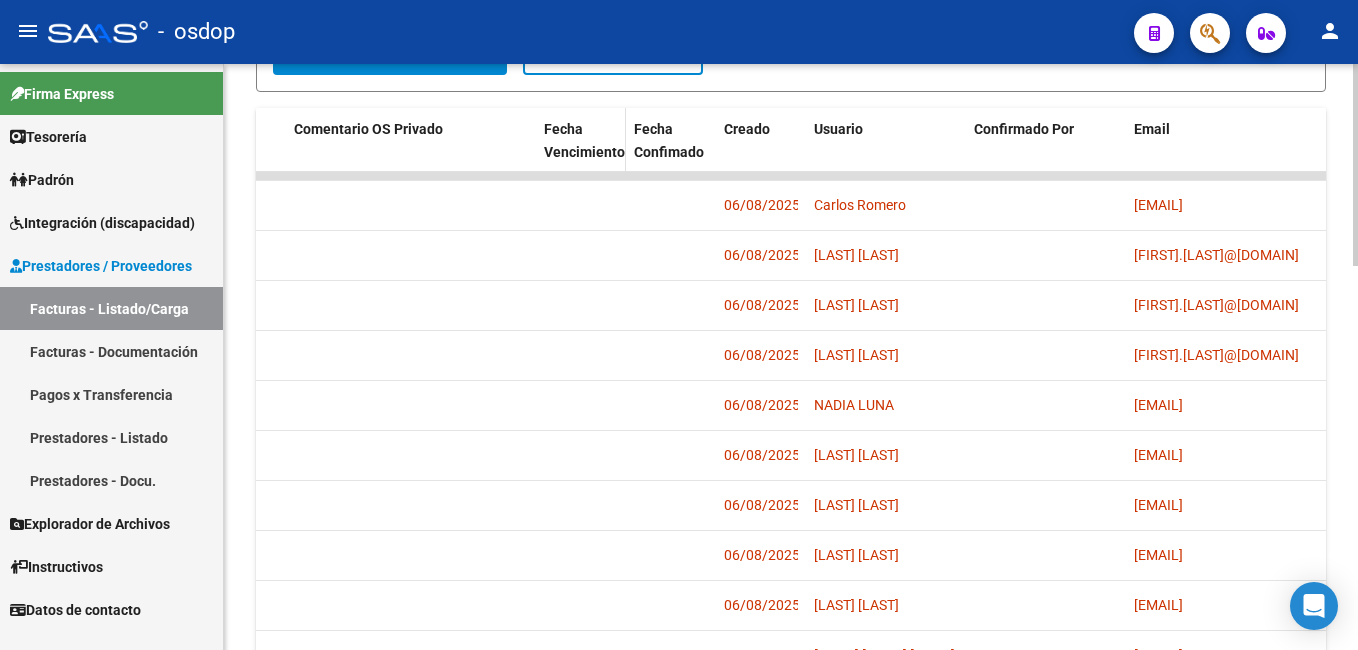 scroll, scrollTop: 1000, scrollLeft: 0, axis: vertical 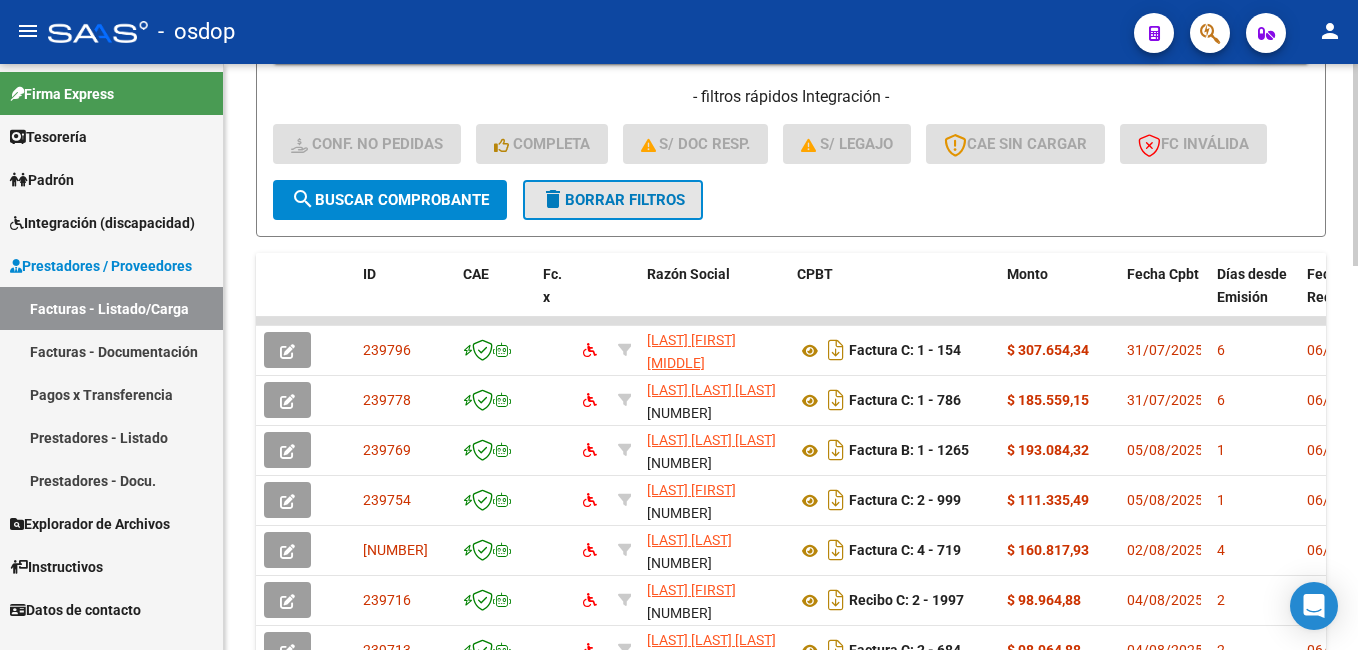 click on "delete  Borrar Filtros" 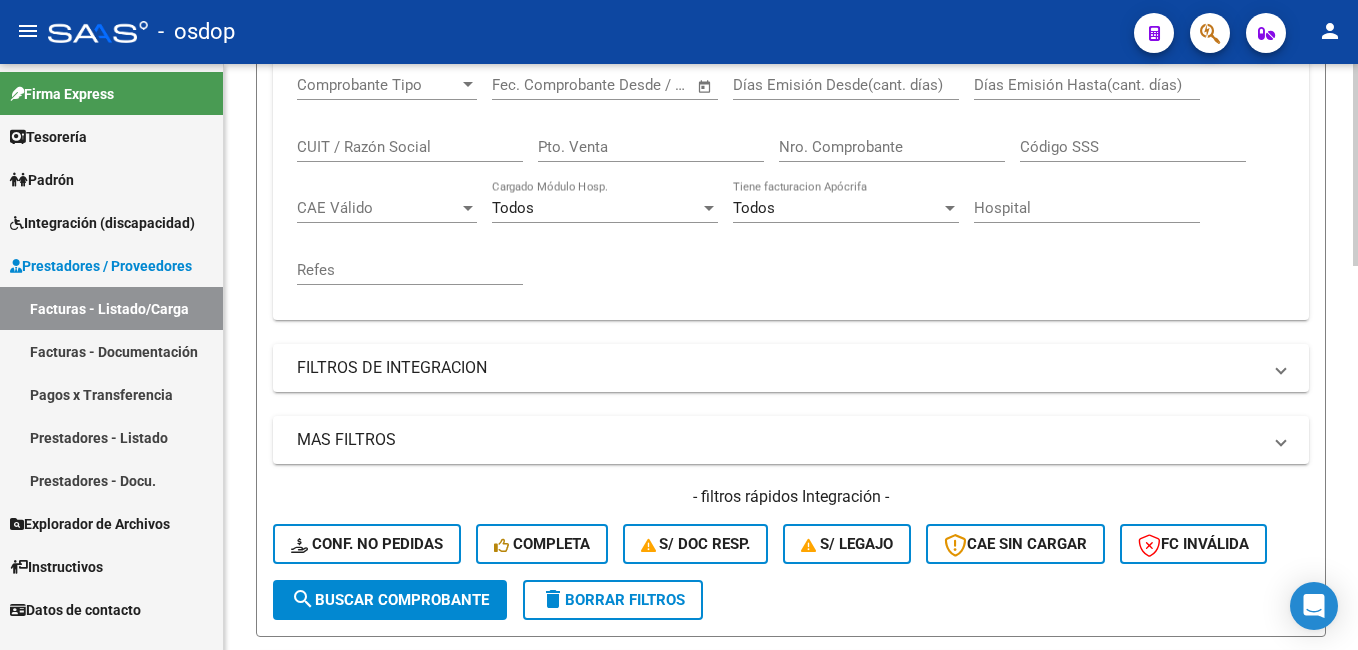scroll, scrollTop: 100, scrollLeft: 0, axis: vertical 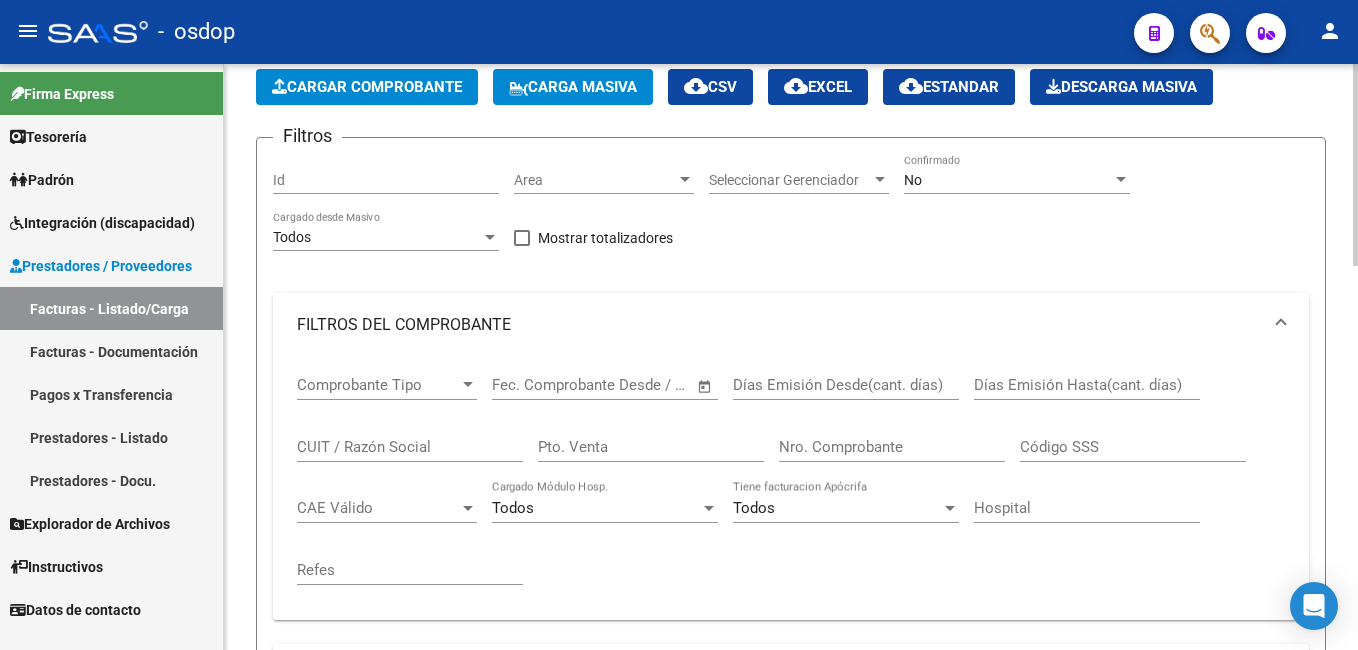 click on "CUIT / Razón Social" 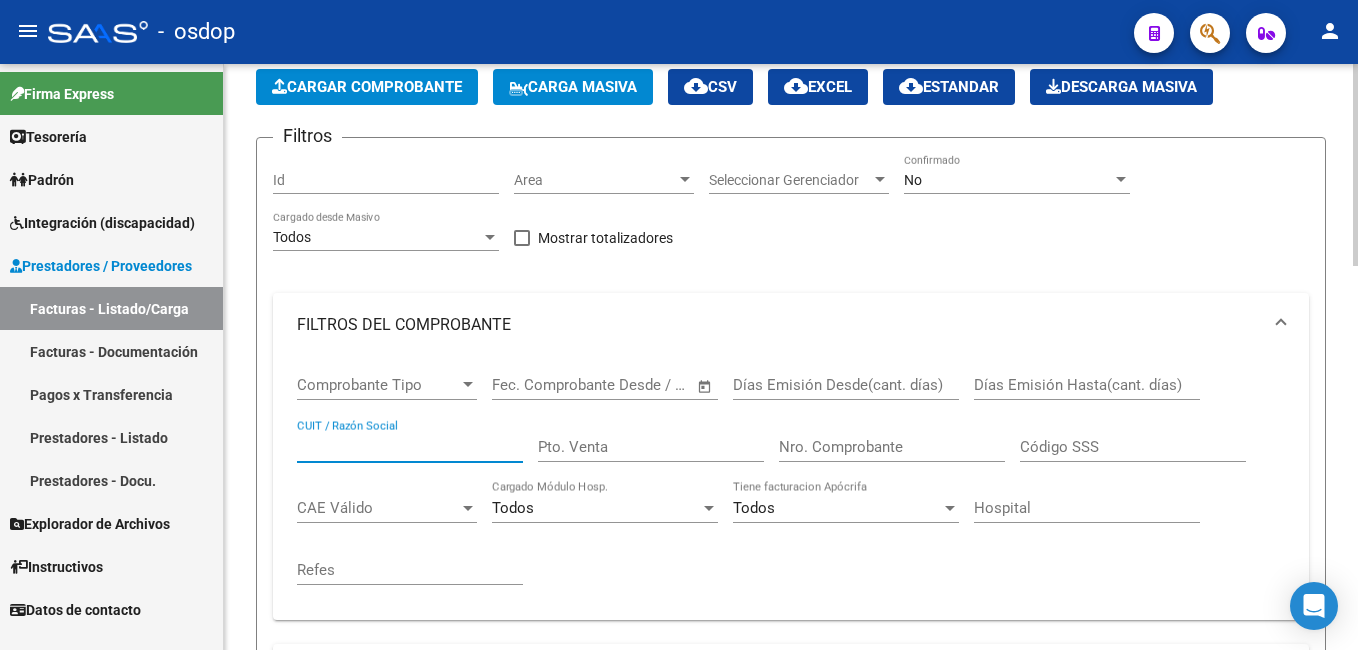 paste on "[NUMBER]" 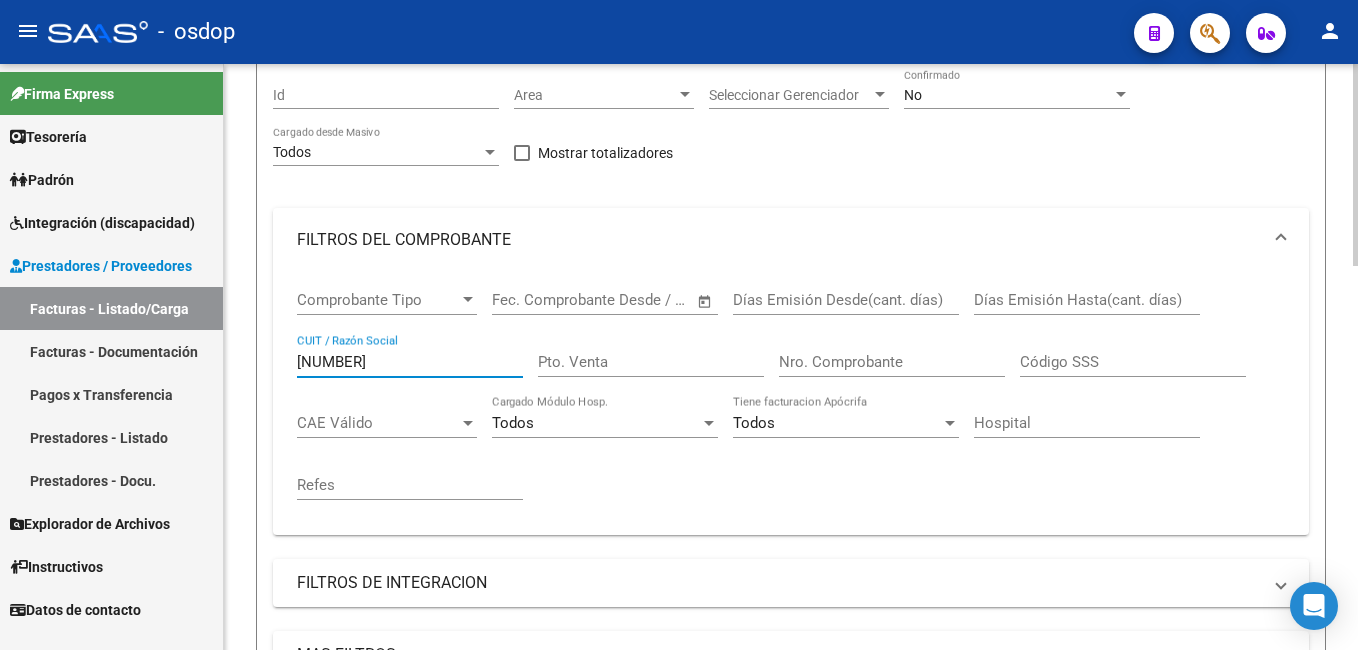 scroll, scrollTop: 500, scrollLeft: 0, axis: vertical 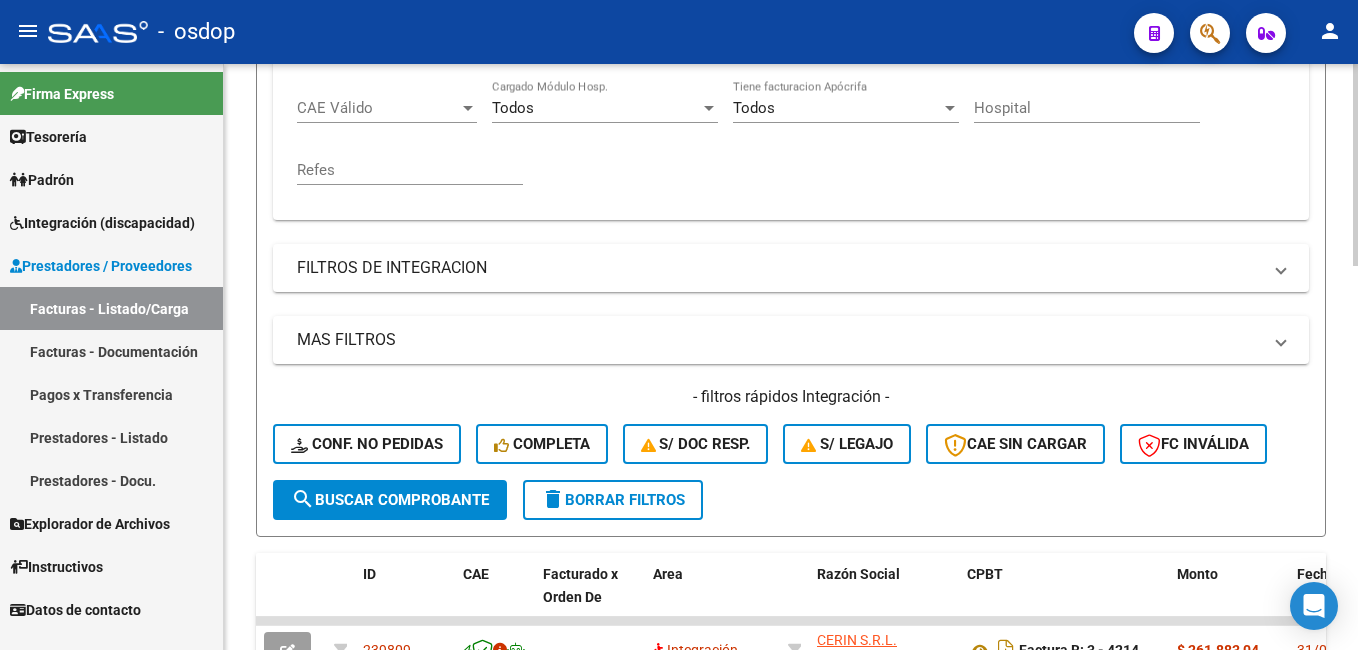 type on "[NUMBER]" 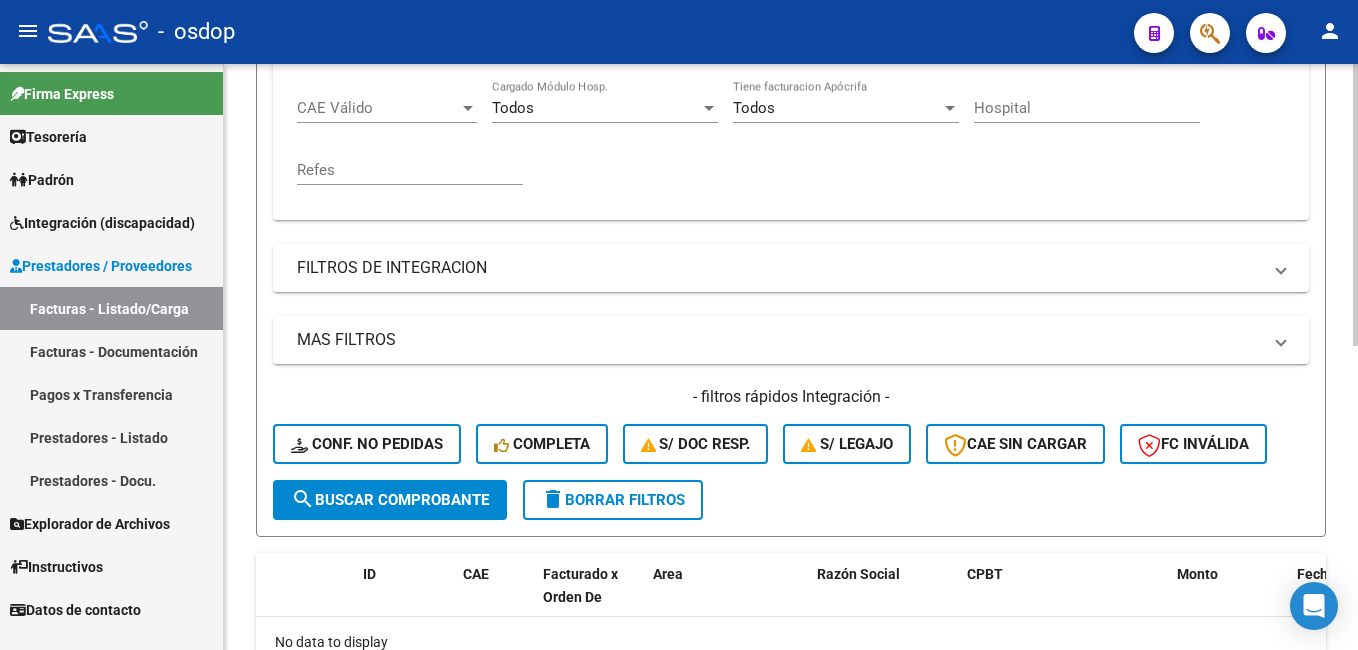 scroll, scrollTop: 632, scrollLeft: 0, axis: vertical 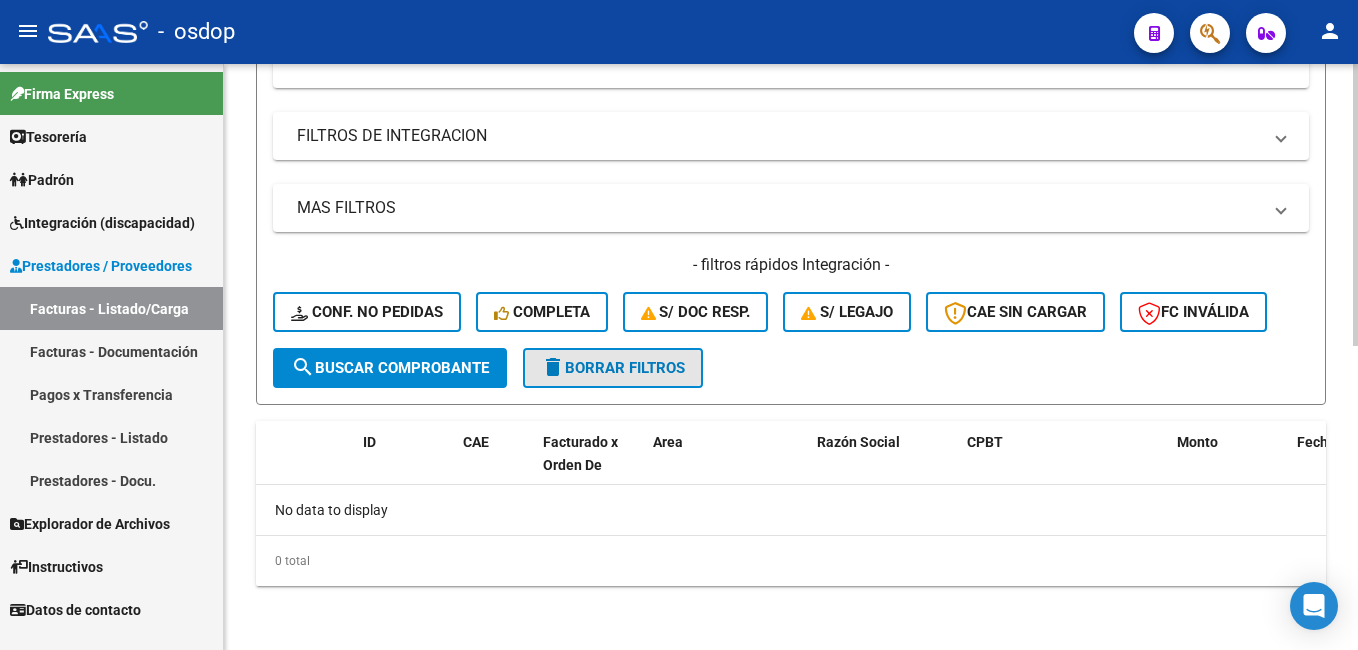 click on "delete  Borrar Filtros" 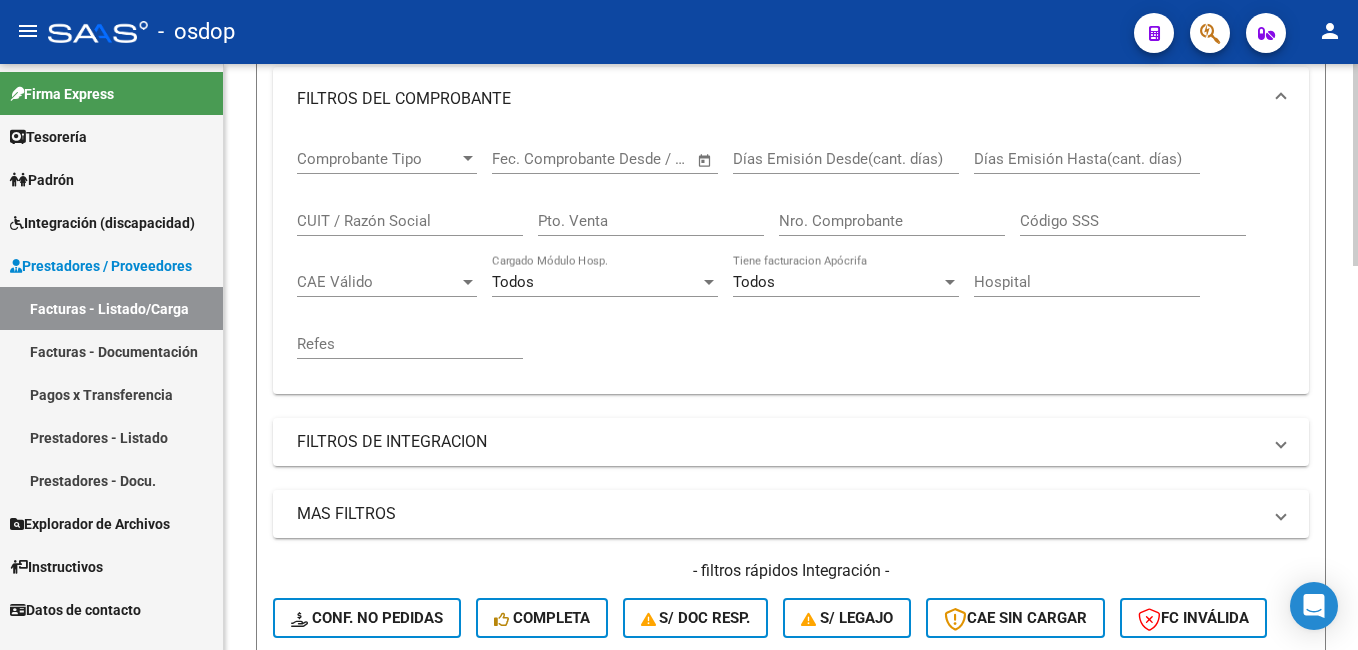 scroll, scrollTop: 232, scrollLeft: 0, axis: vertical 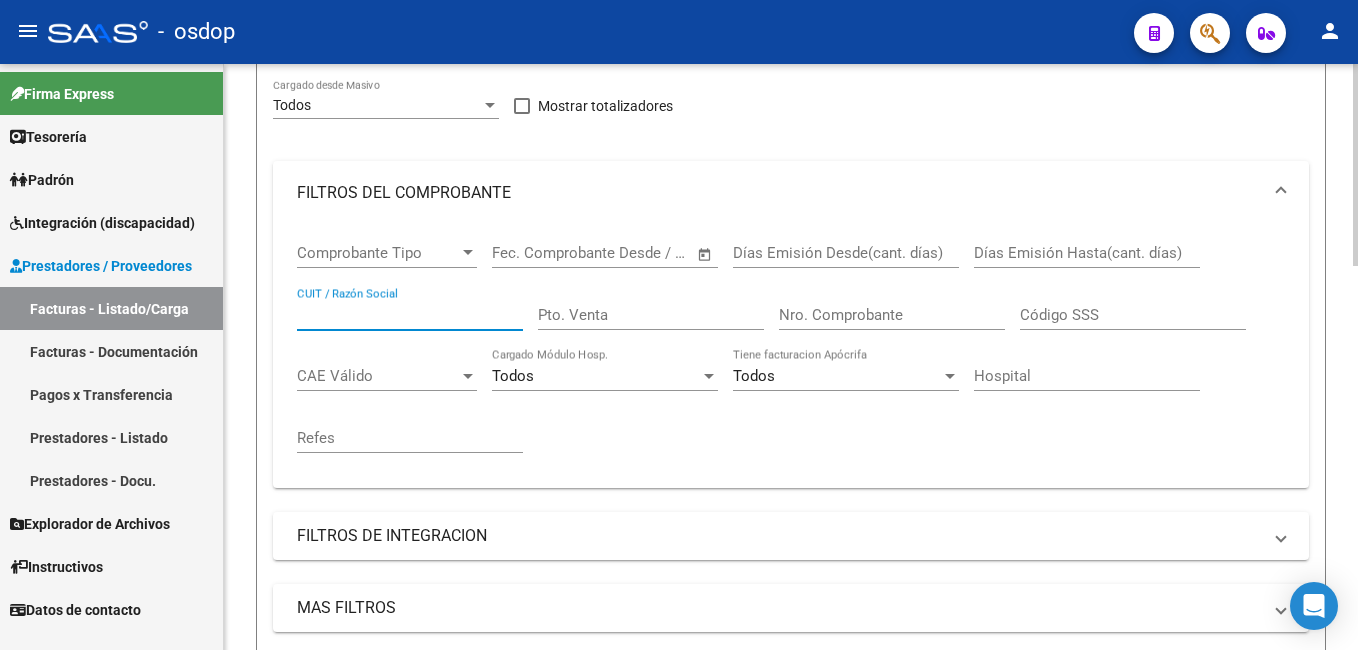 click on "CUIT / Razón Social" at bounding box center (410, 315) 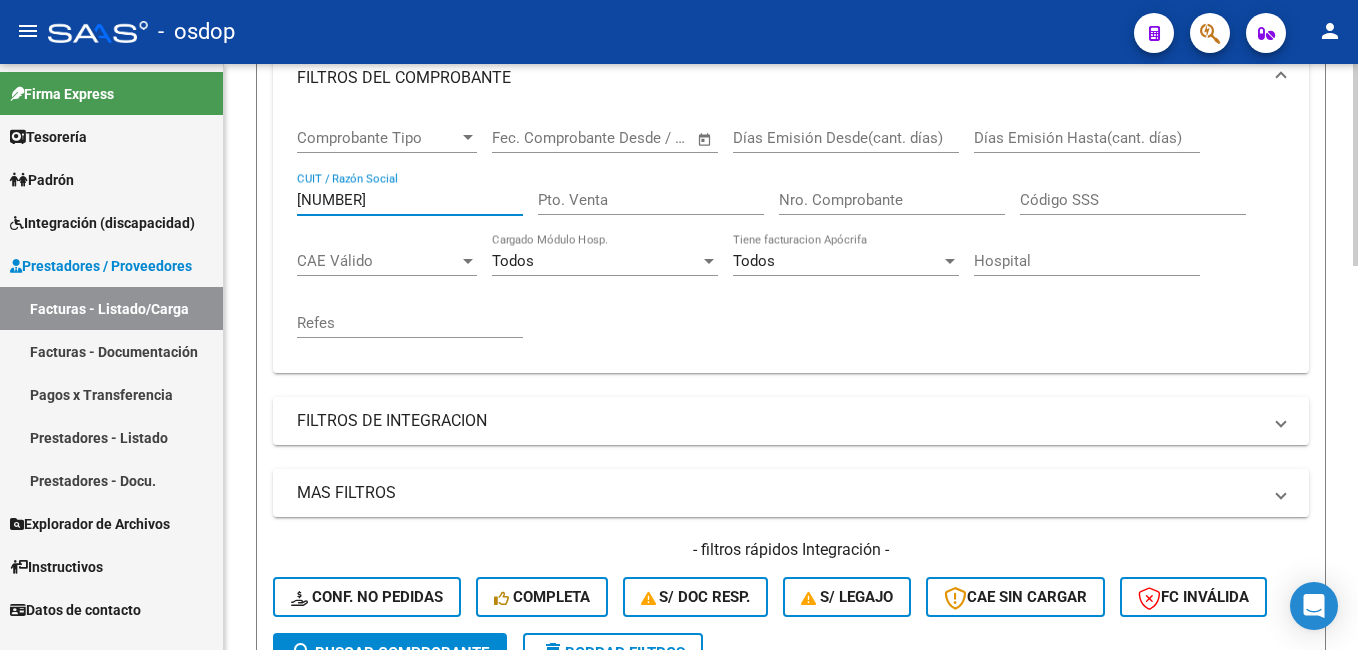 scroll, scrollTop: 432, scrollLeft: 0, axis: vertical 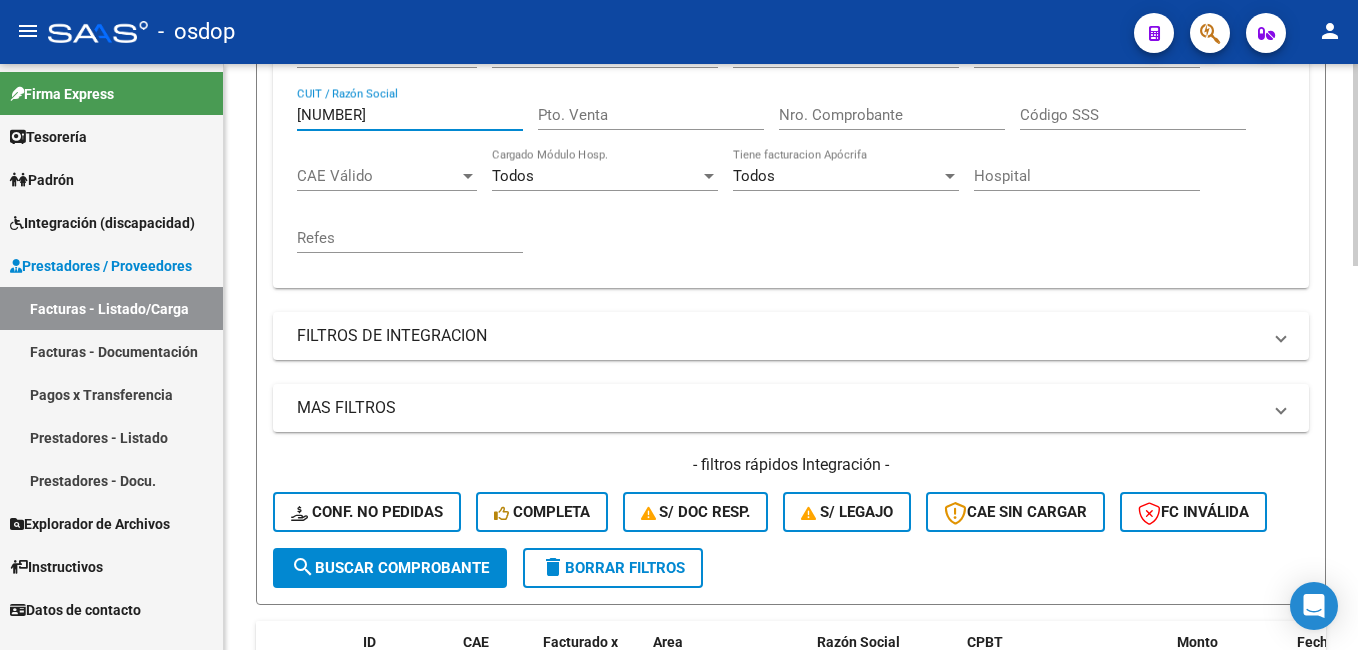 click on "search  Buscar Comprobante" 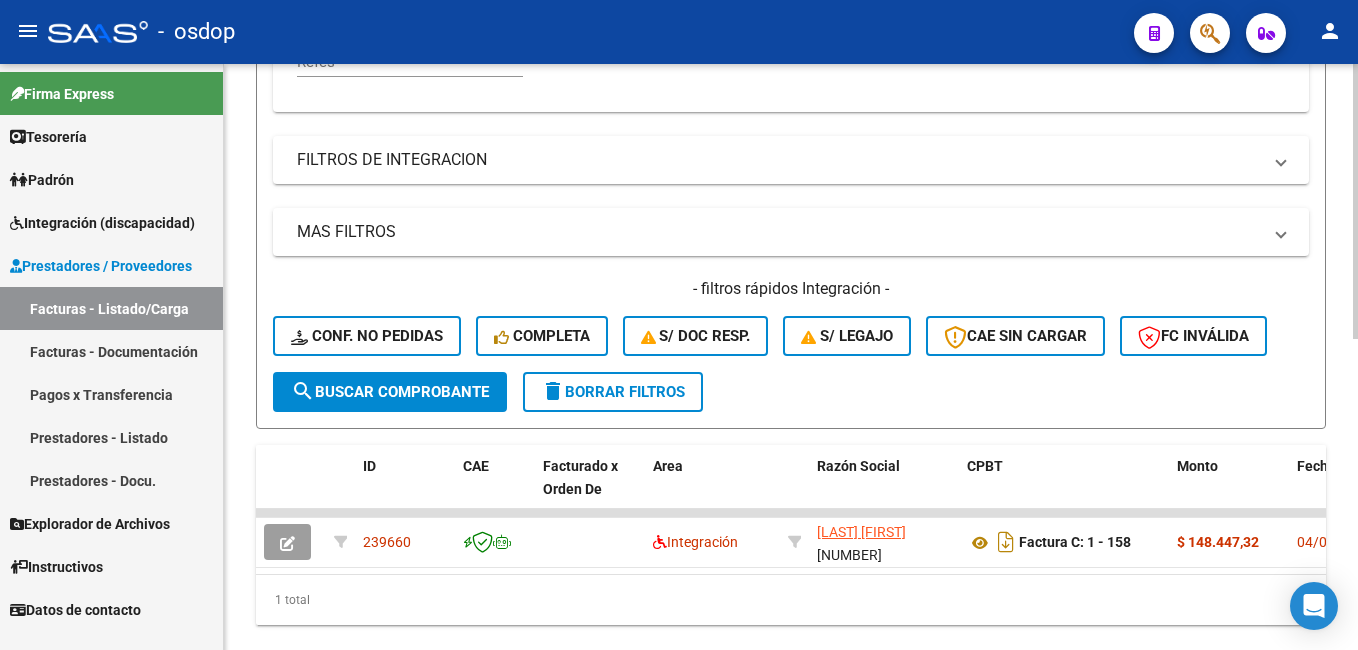 scroll, scrollTop: 663, scrollLeft: 0, axis: vertical 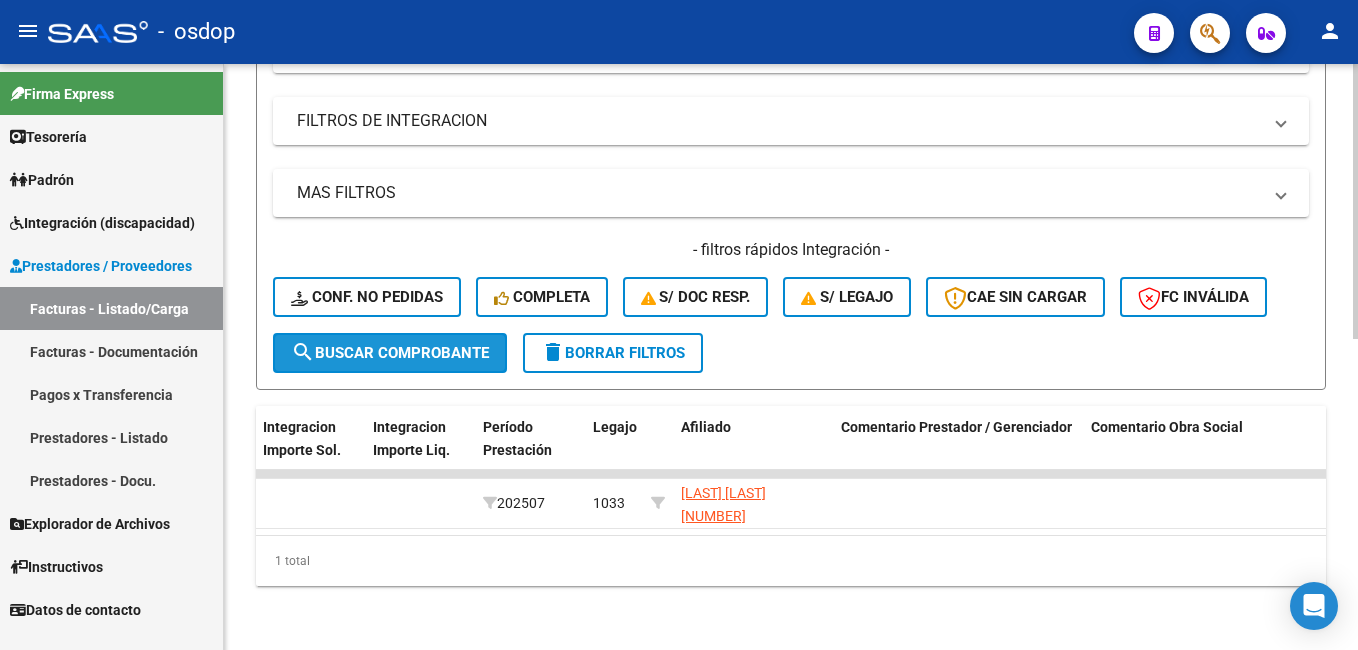 click on "search  Buscar Comprobante" 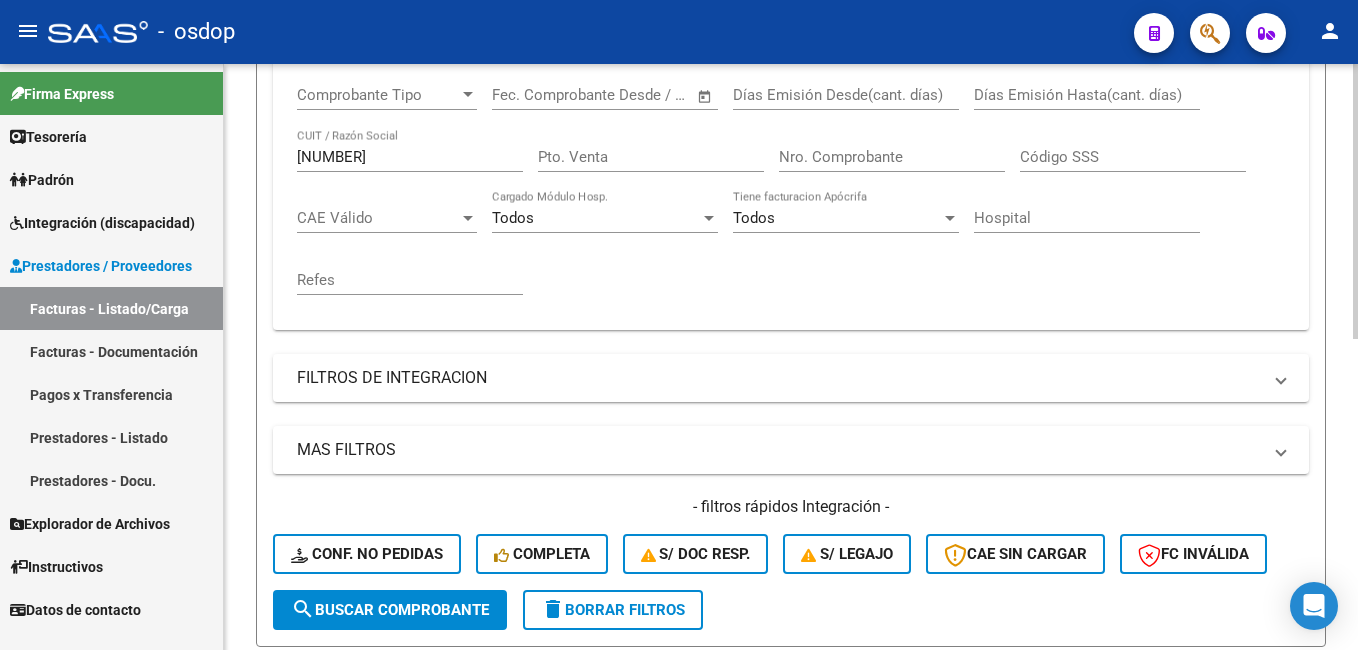 scroll, scrollTop: 363, scrollLeft: 0, axis: vertical 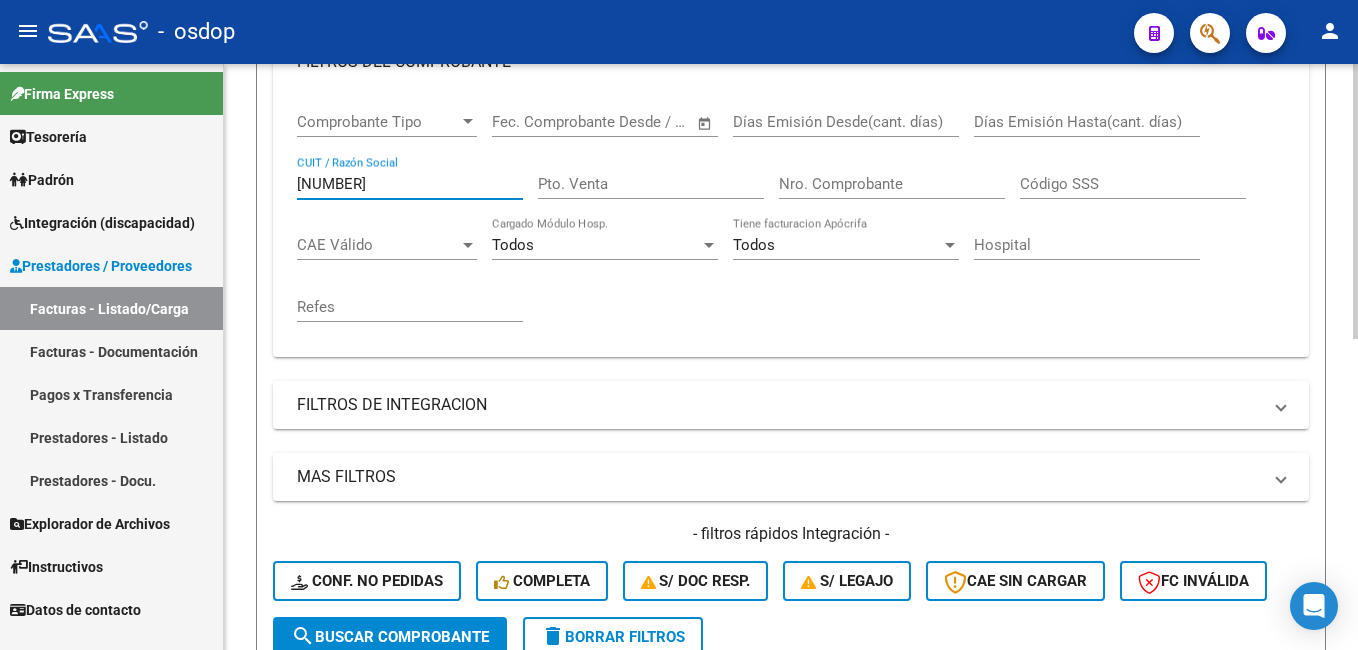 drag, startPoint x: 394, startPoint y: 181, endPoint x: 284, endPoint y: 177, distance: 110.0727 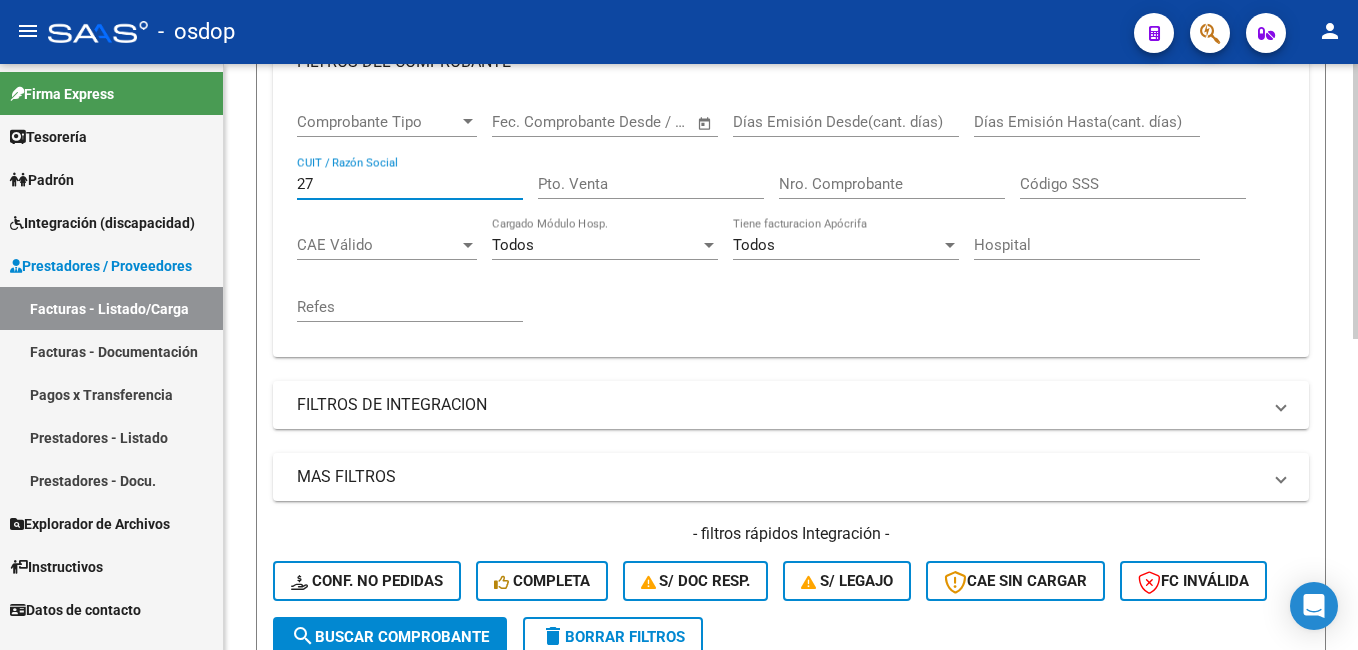paste on "[NUMBER]" 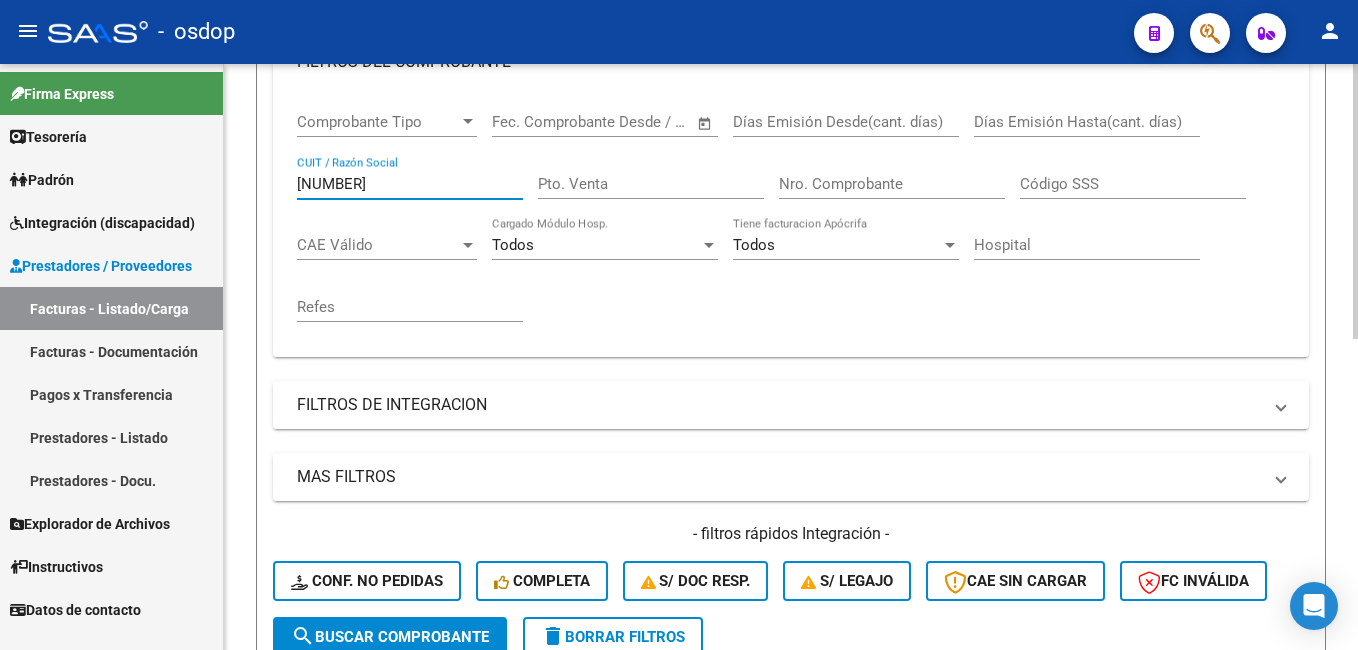 type on "[NUMBER]" 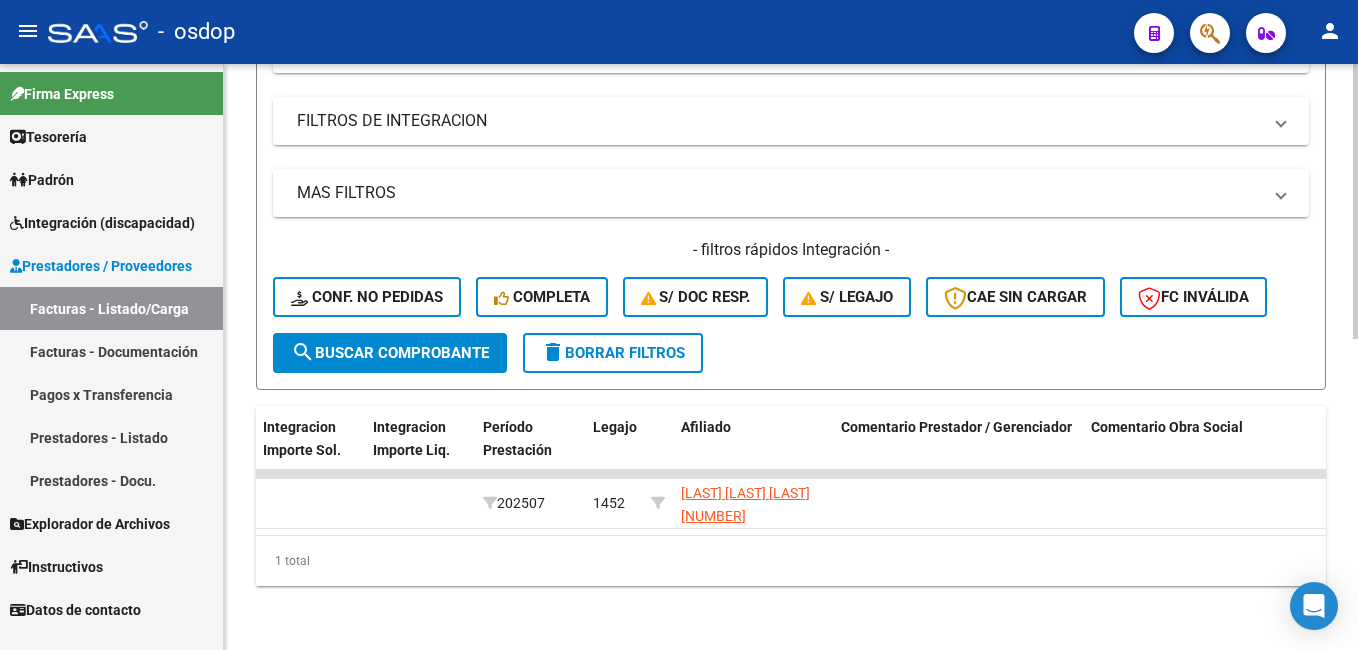 scroll, scrollTop: 663, scrollLeft: 0, axis: vertical 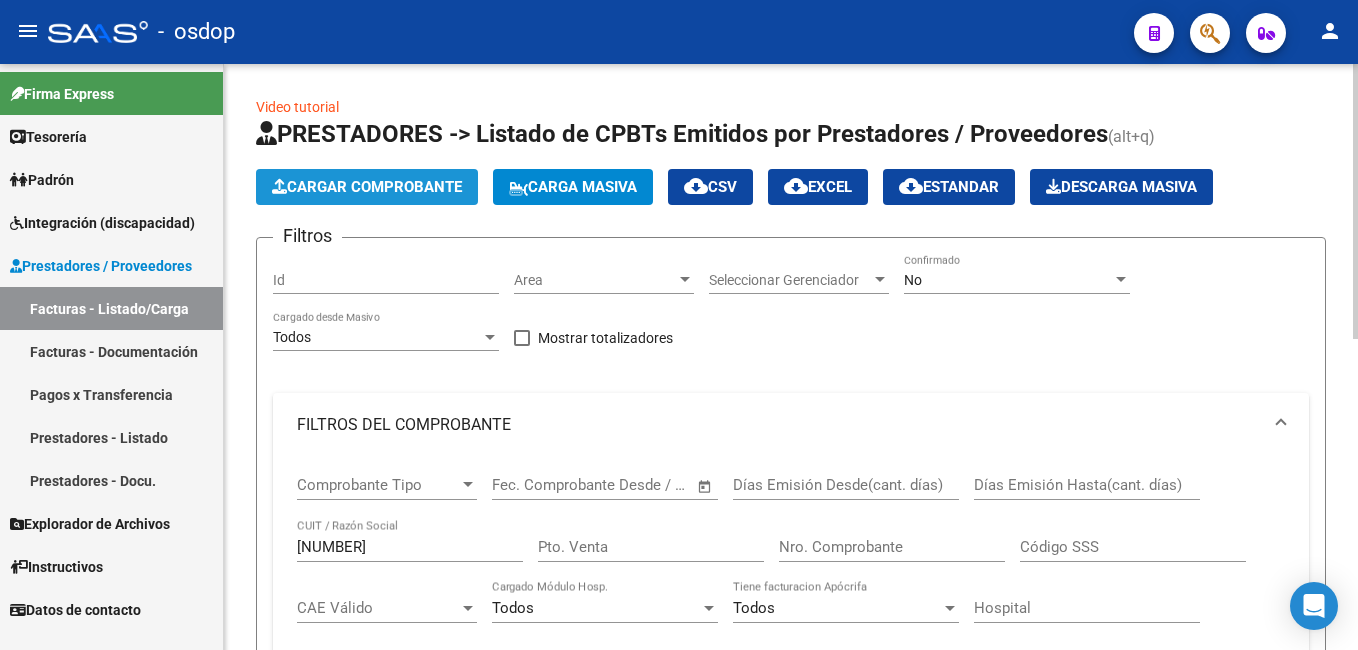 click on "Cargar Comprobante" 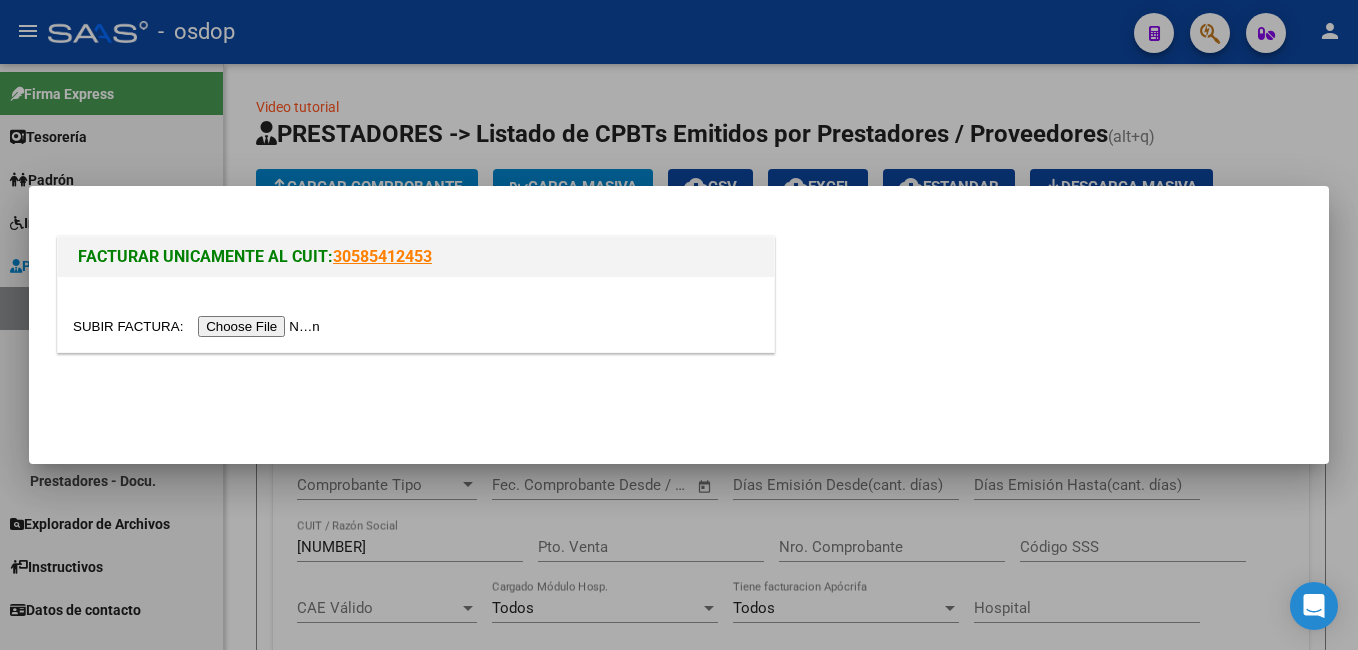 click at bounding box center [199, 326] 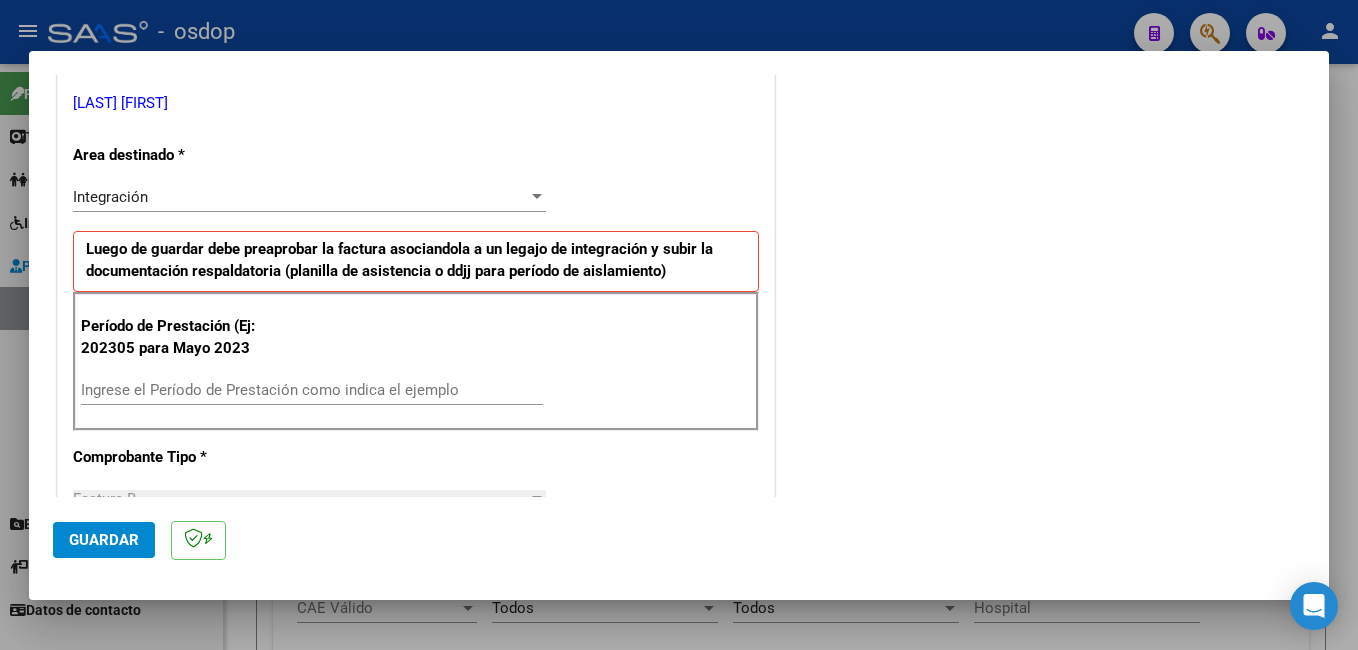 scroll, scrollTop: 500, scrollLeft: 0, axis: vertical 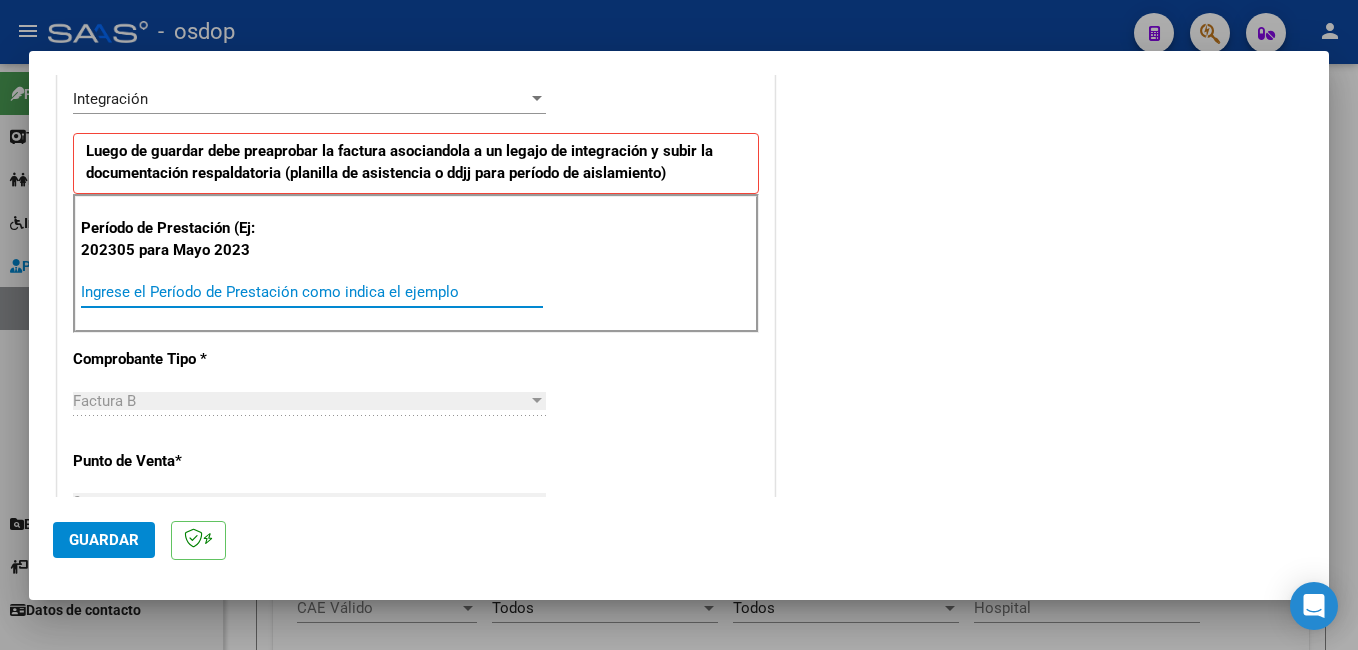 click on "Ingrese el Período de Prestación como indica el ejemplo" at bounding box center (312, 292) 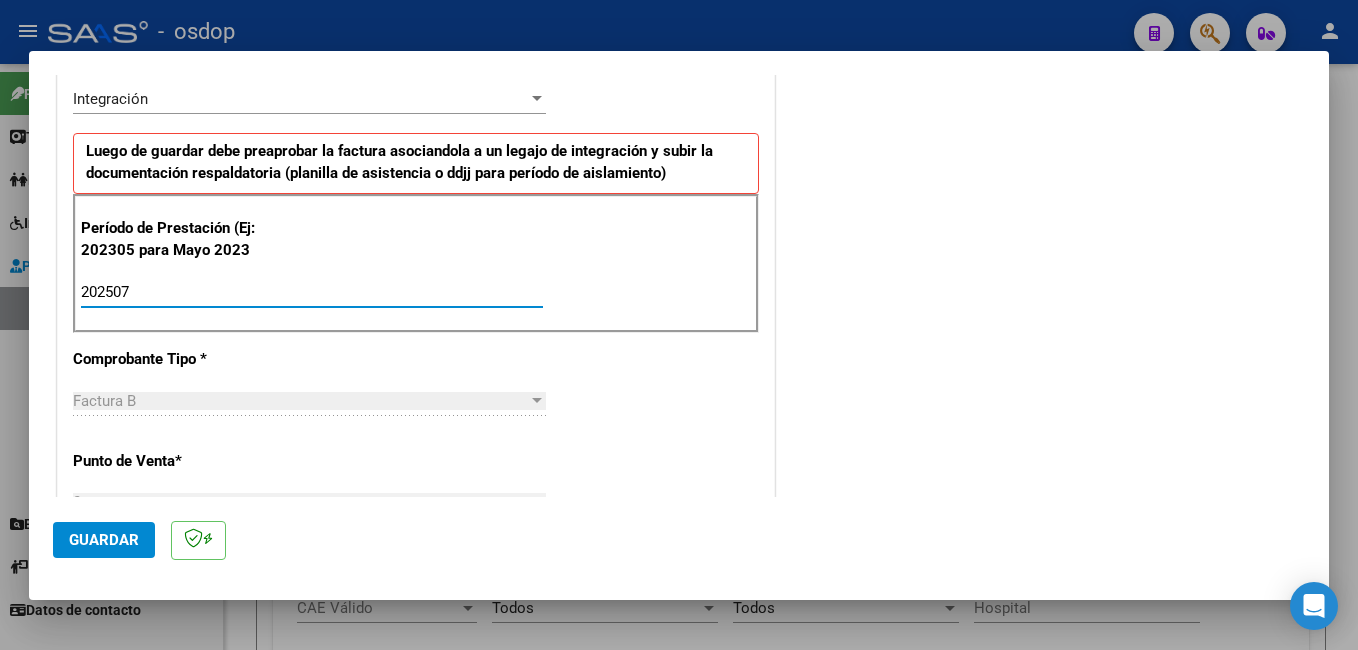 type on "202507" 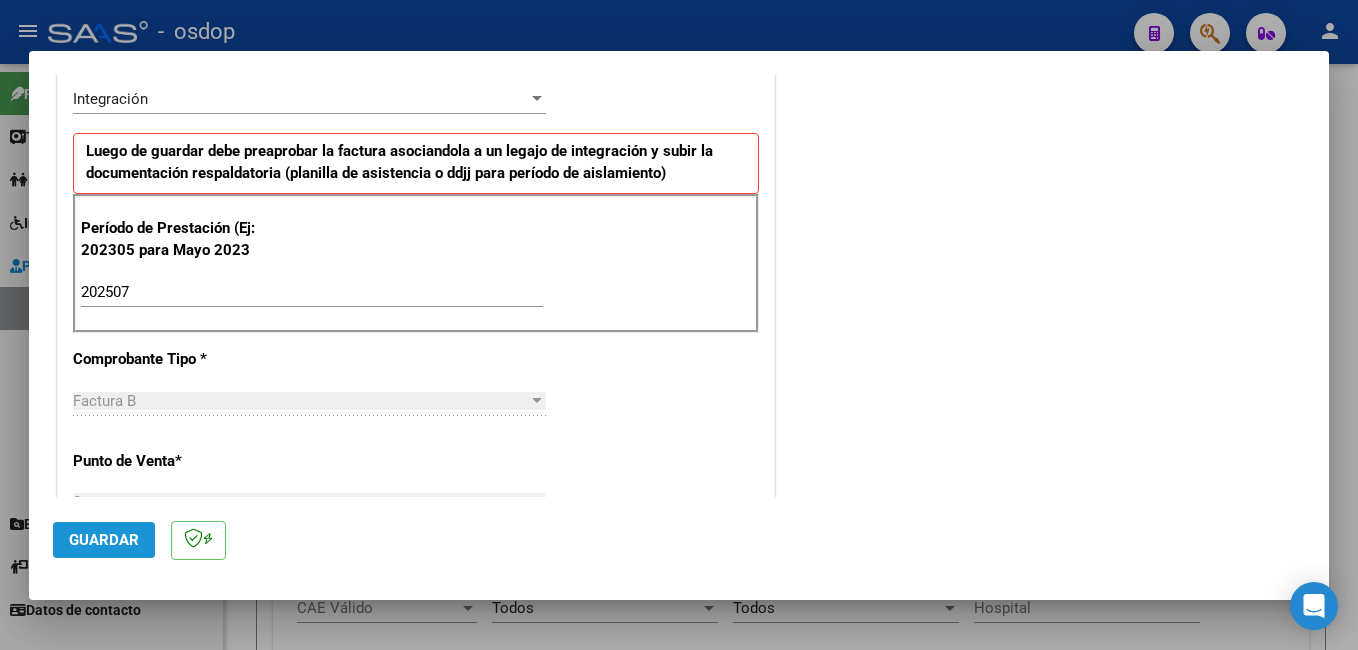 click on "Guardar" 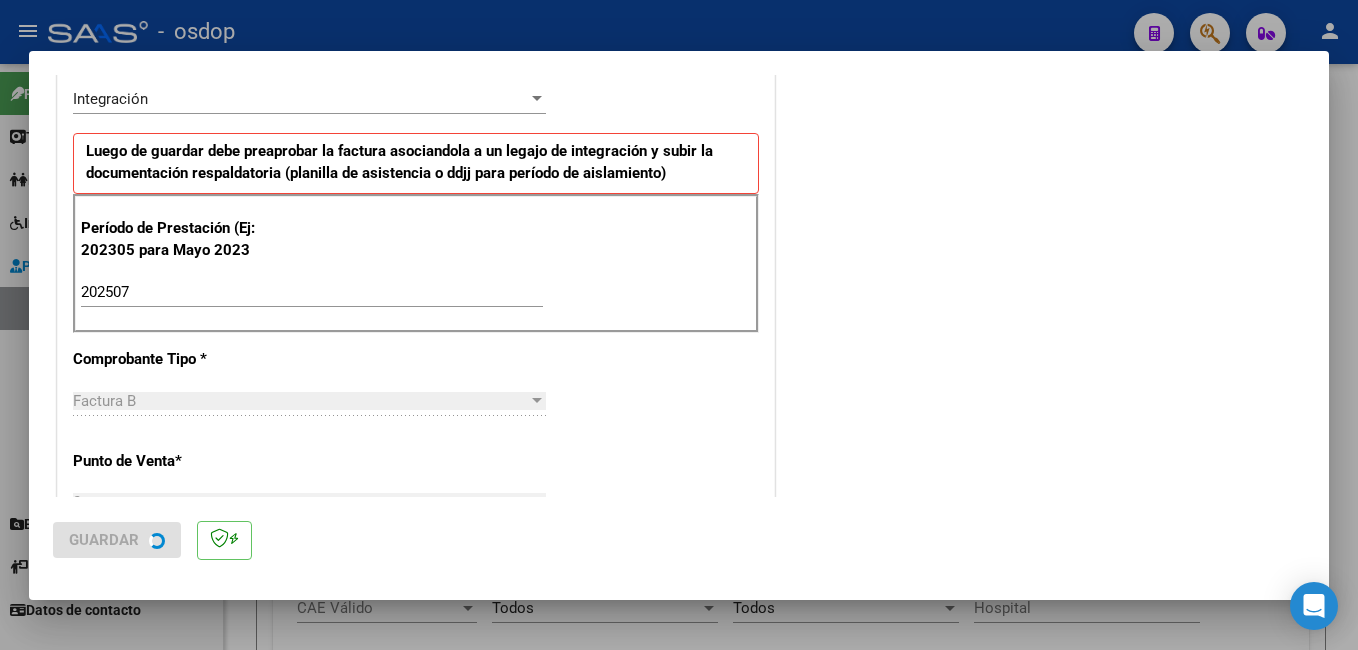 scroll, scrollTop: 0, scrollLeft: 0, axis: both 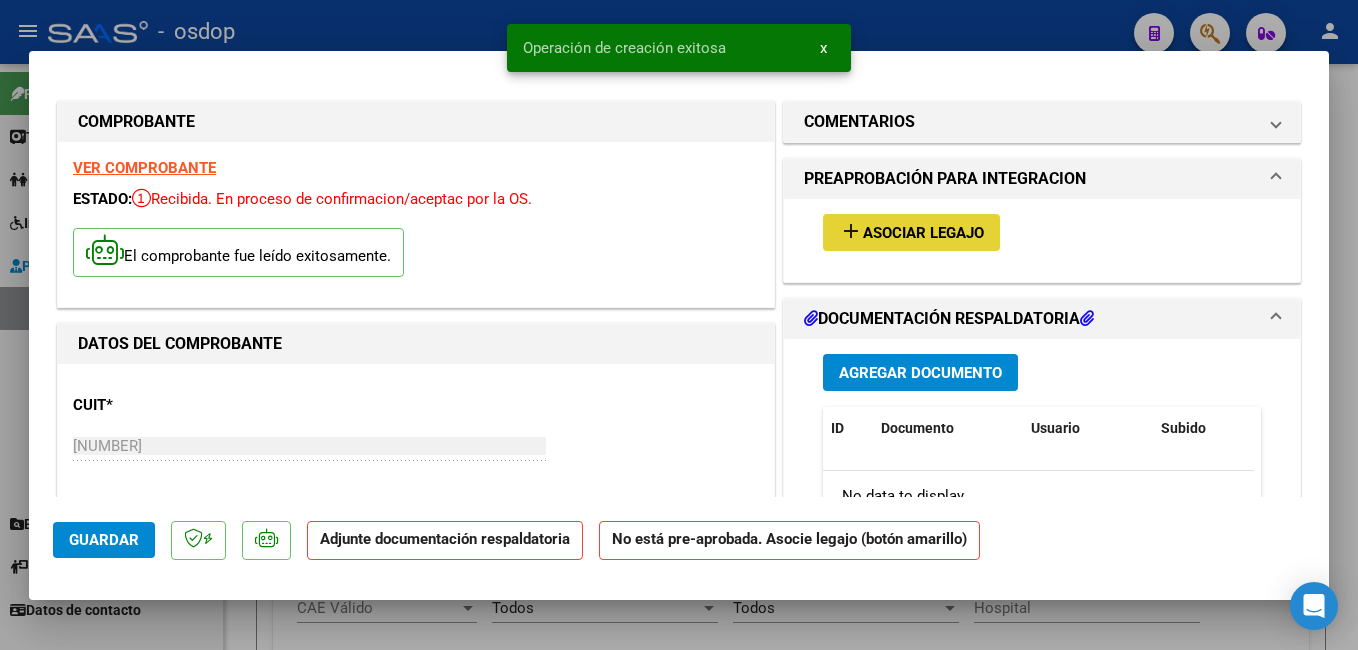 click on "Asociar Legajo" at bounding box center [923, 233] 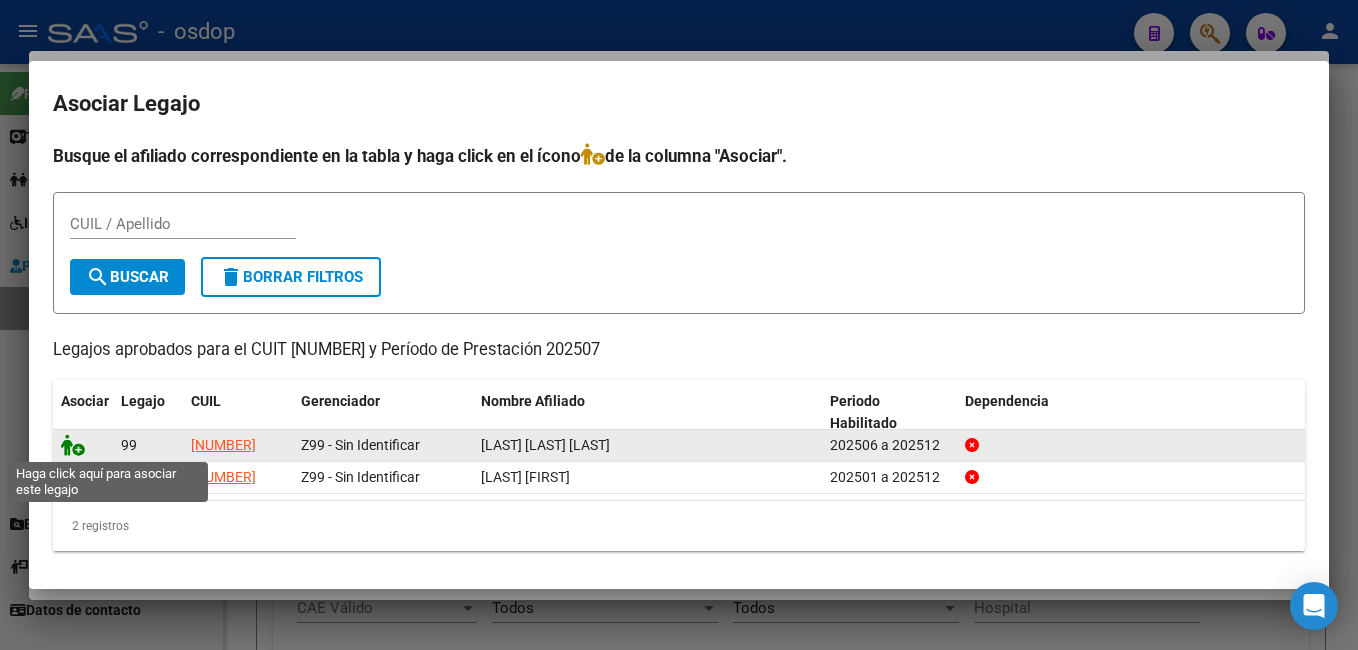 click 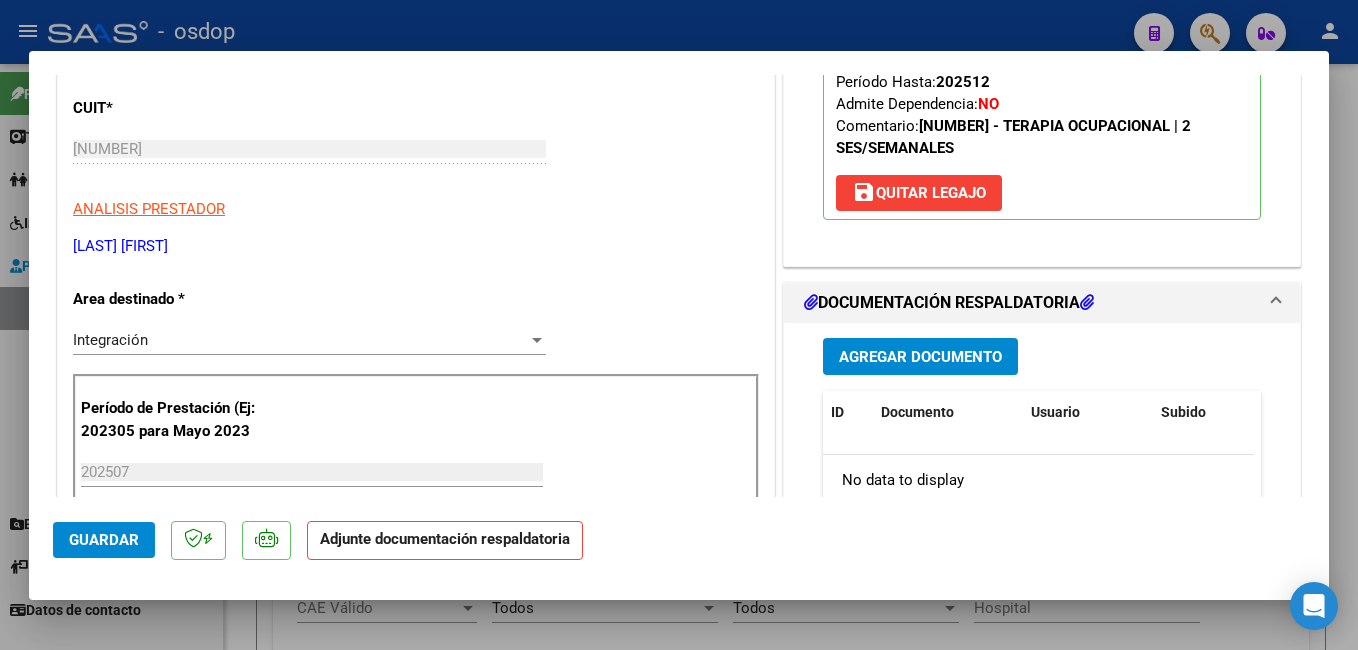 scroll, scrollTop: 500, scrollLeft: 0, axis: vertical 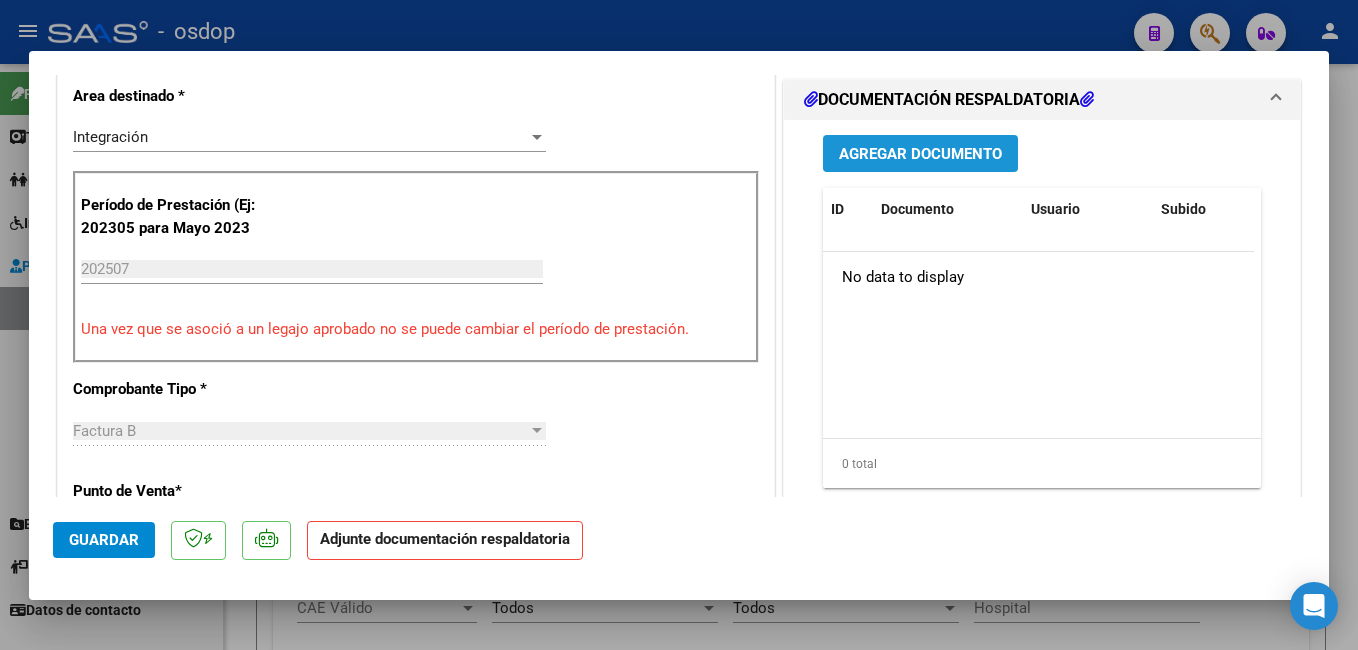click on "Agregar Documento" at bounding box center (920, 154) 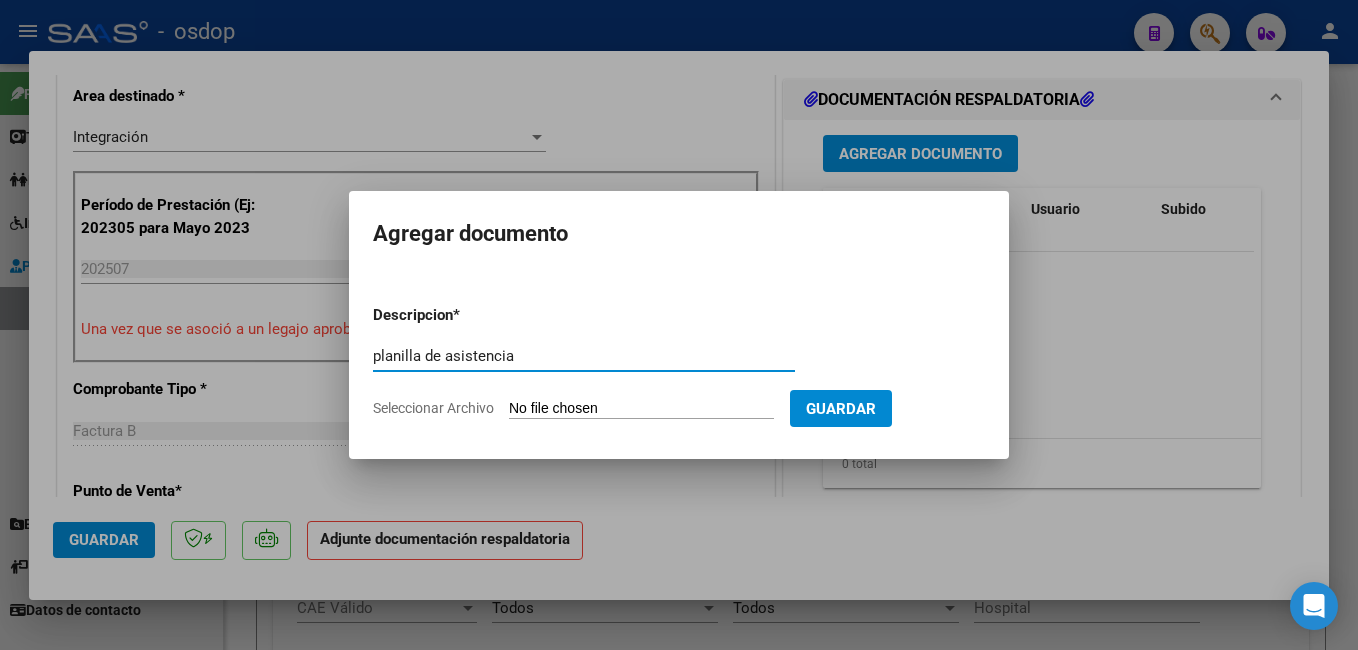 type on "planilla de asistencia" 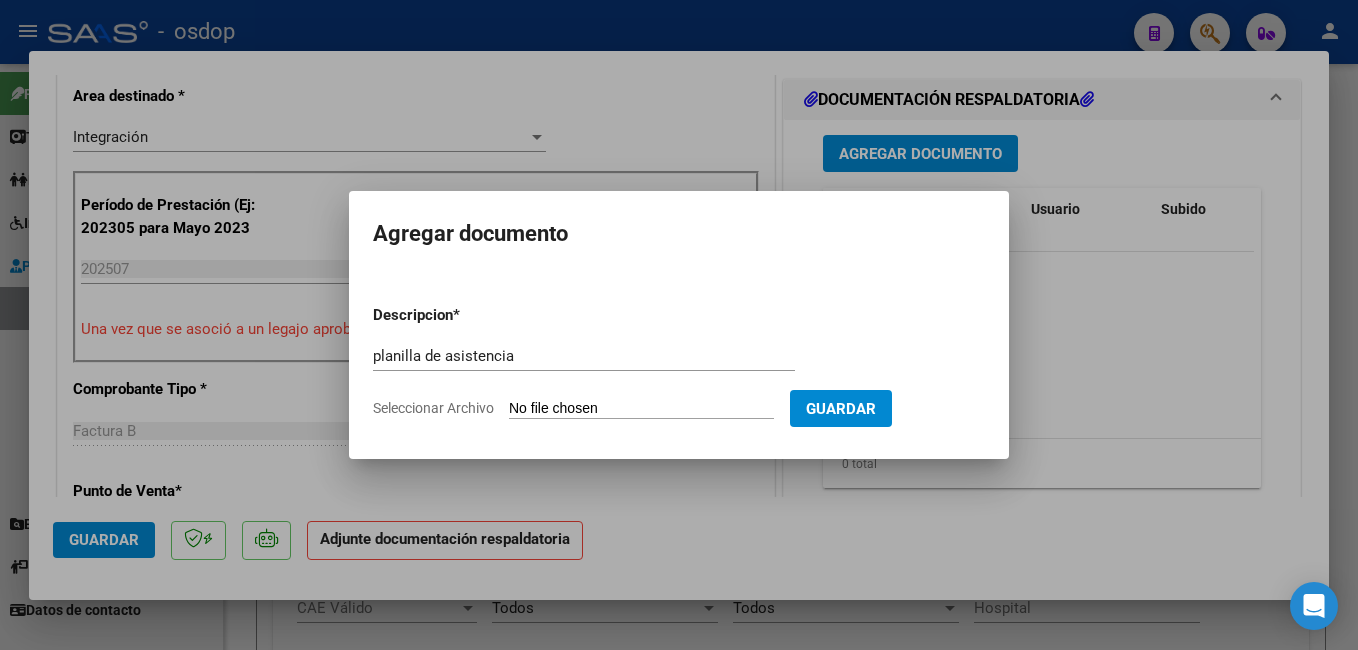 click on "Seleccionar Archivo" at bounding box center (641, 409) 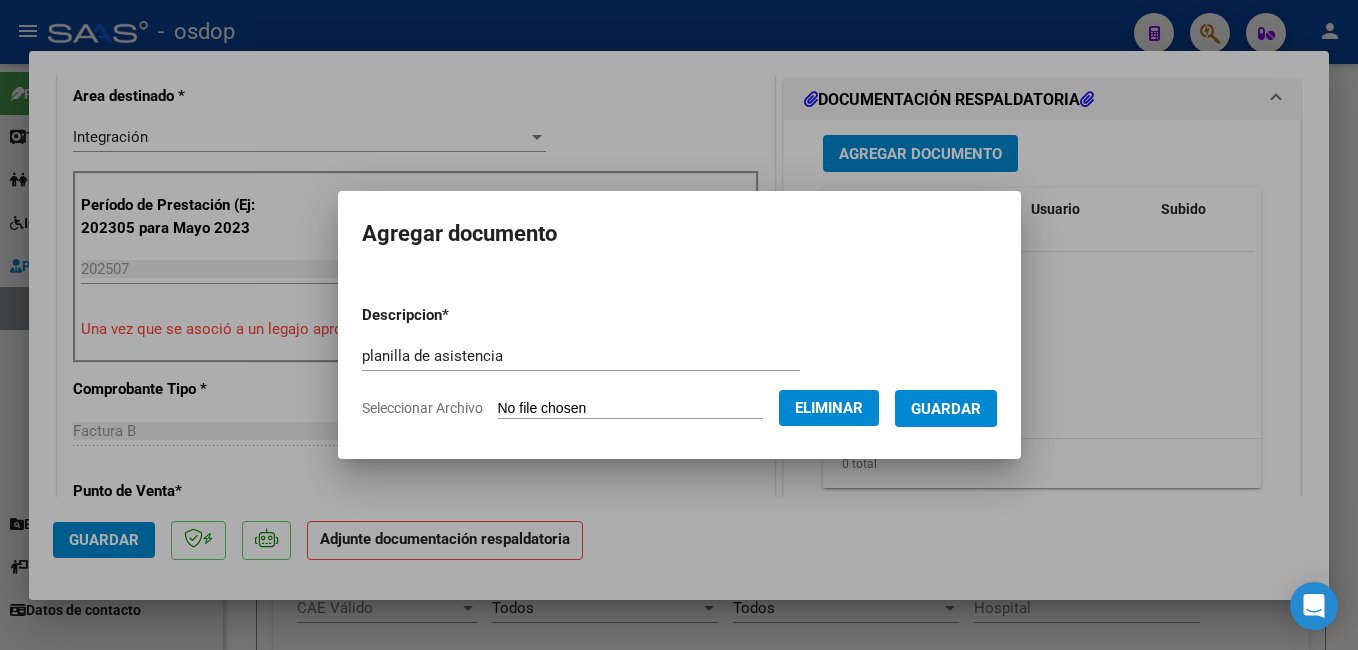 click on "Guardar" at bounding box center (946, 409) 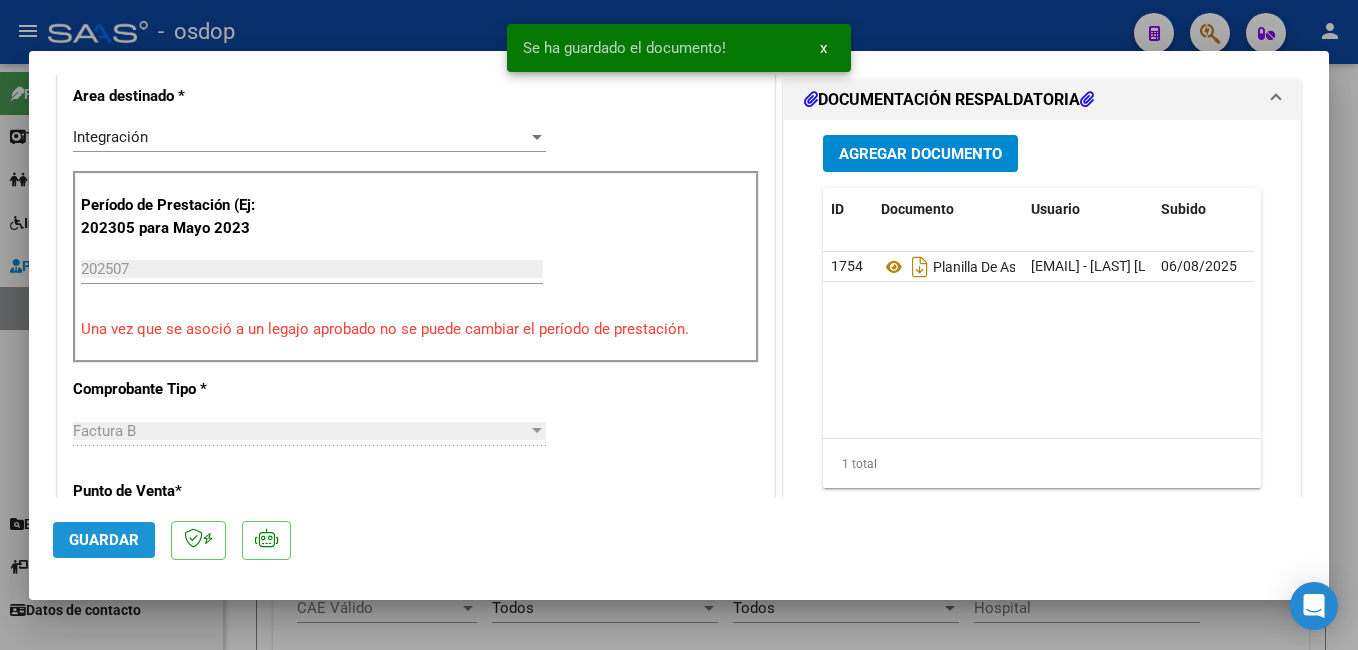 click on "Guardar" 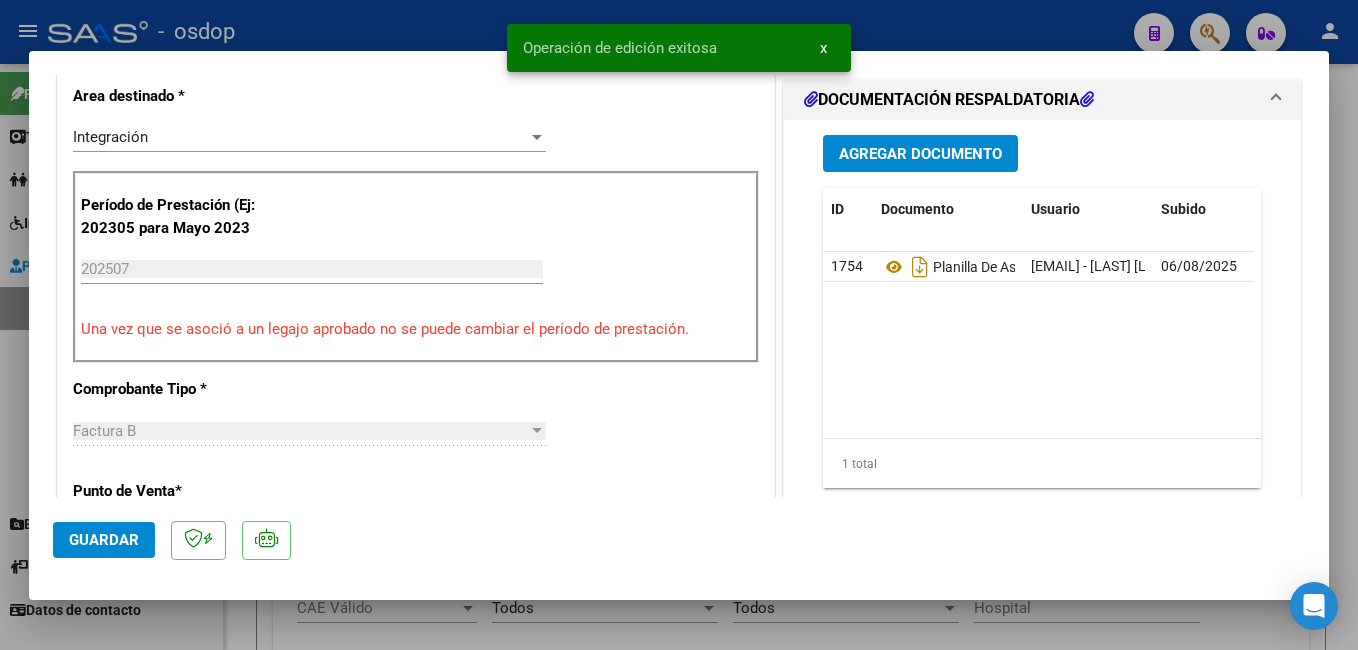 click at bounding box center [679, 325] 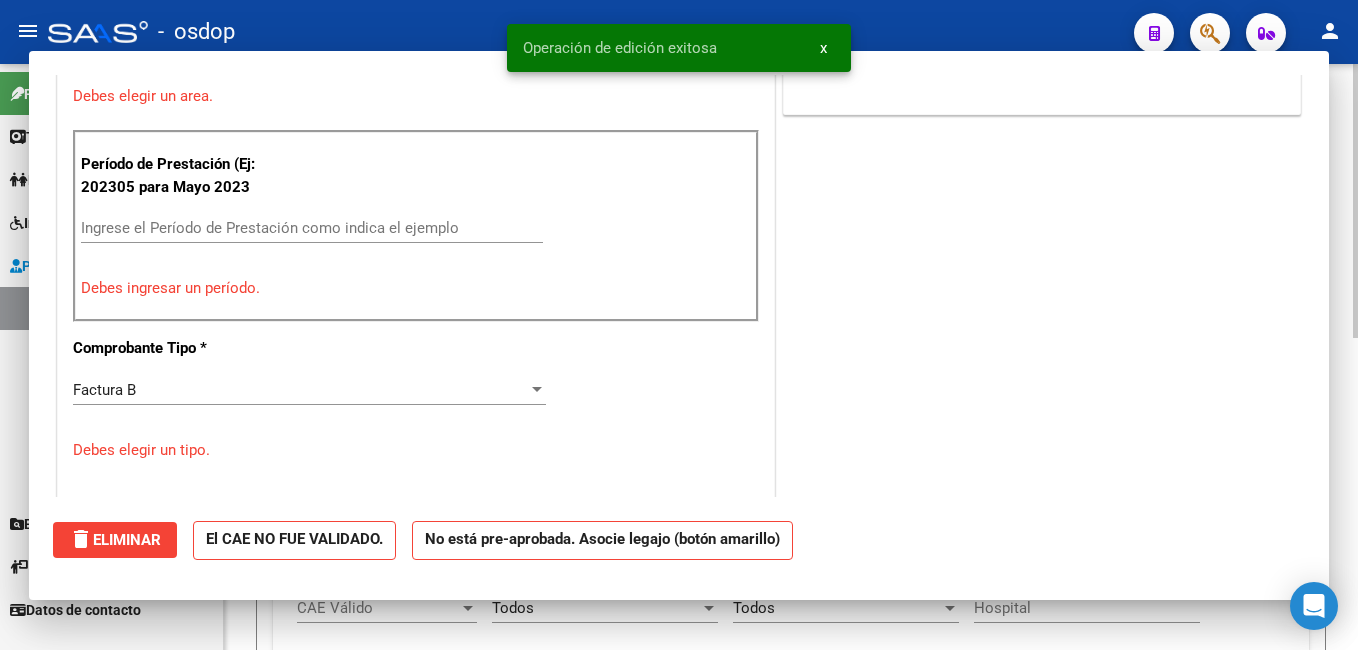 scroll, scrollTop: 0, scrollLeft: 0, axis: both 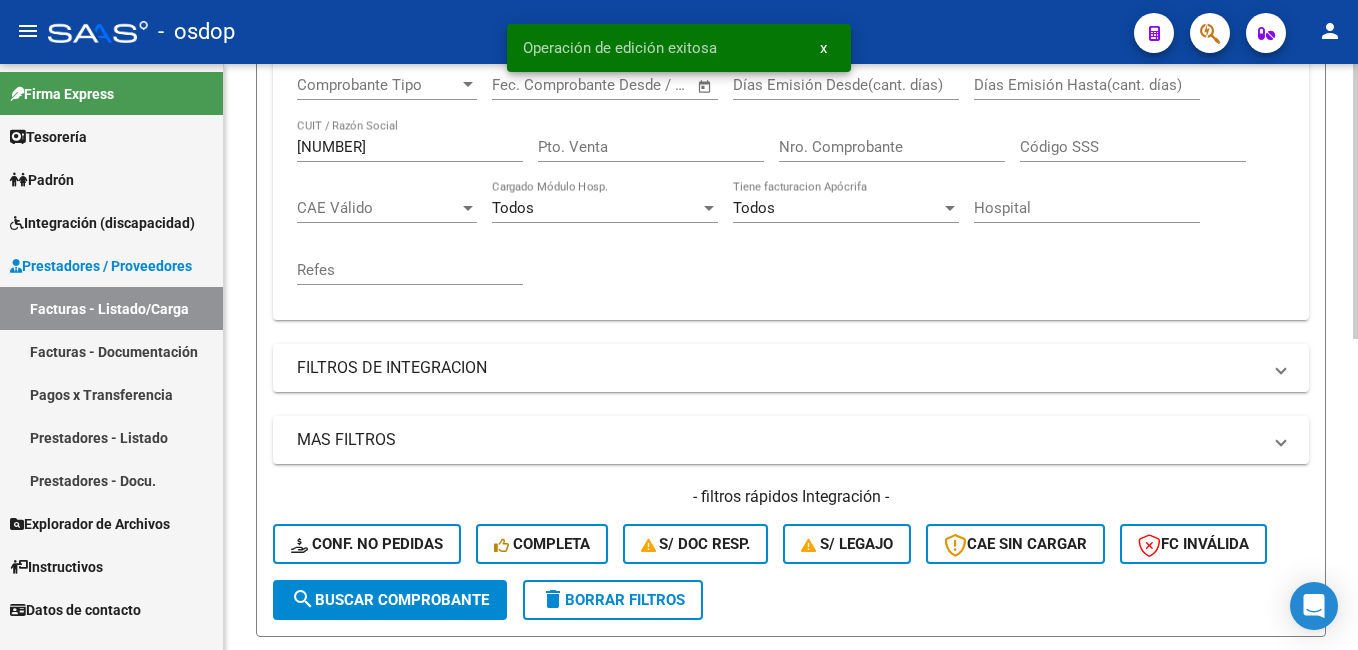 click on "delete  Borrar Filtros" 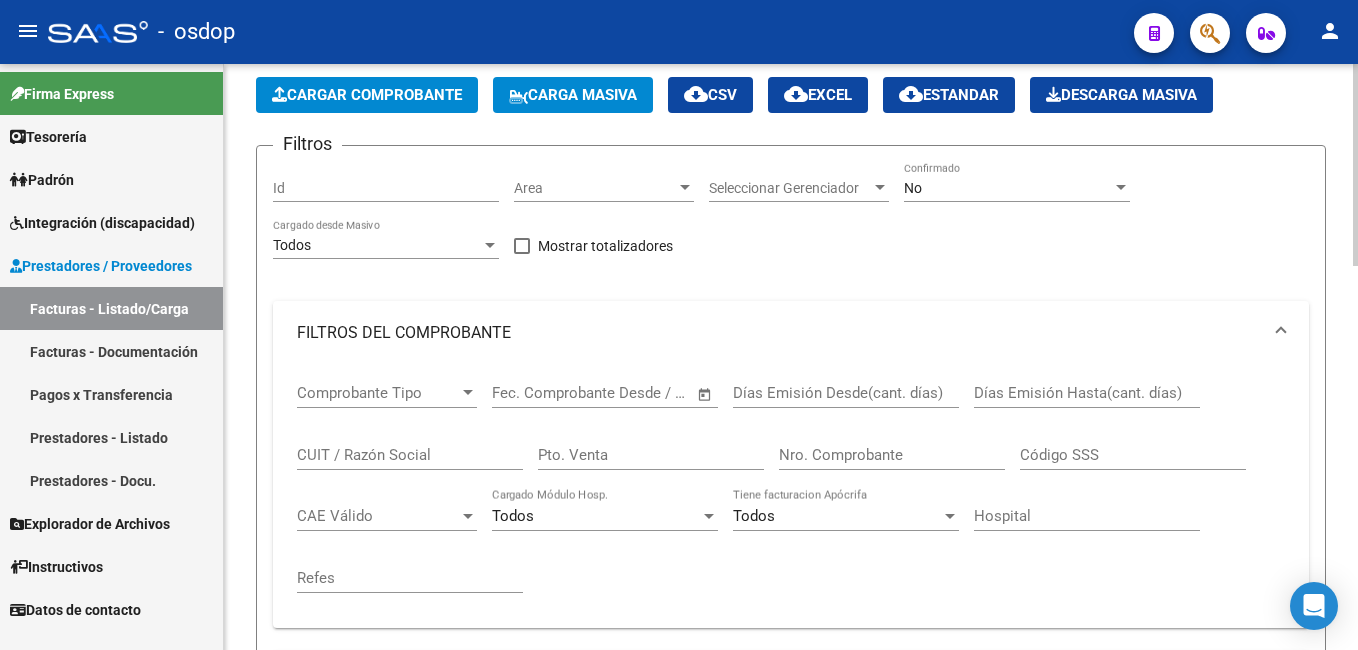 scroll, scrollTop: 0, scrollLeft: 0, axis: both 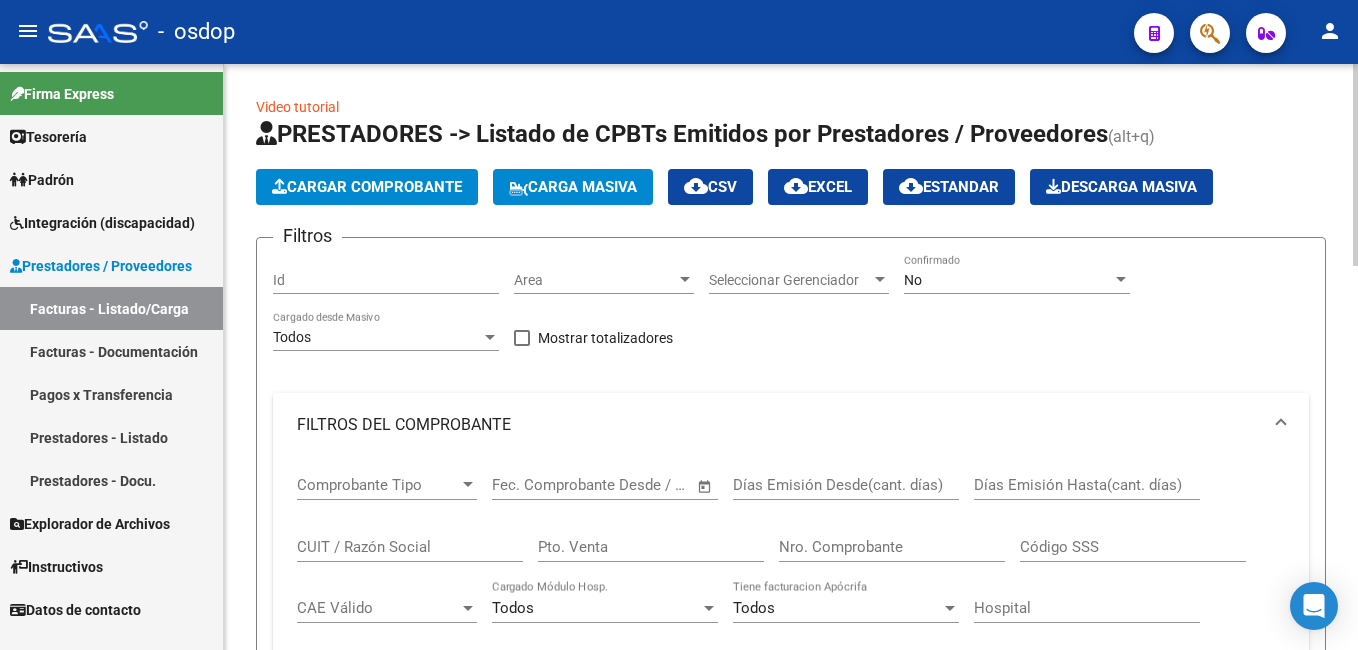 click on "Cargar Comprobante" 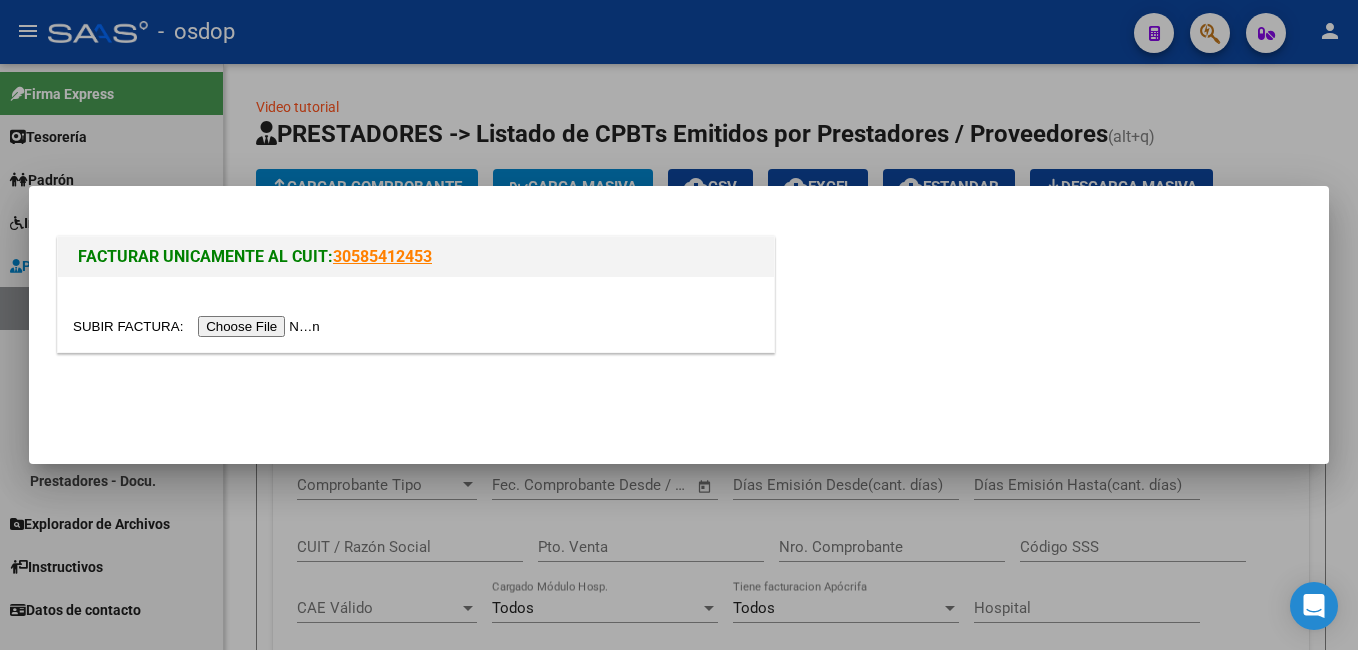click at bounding box center (199, 326) 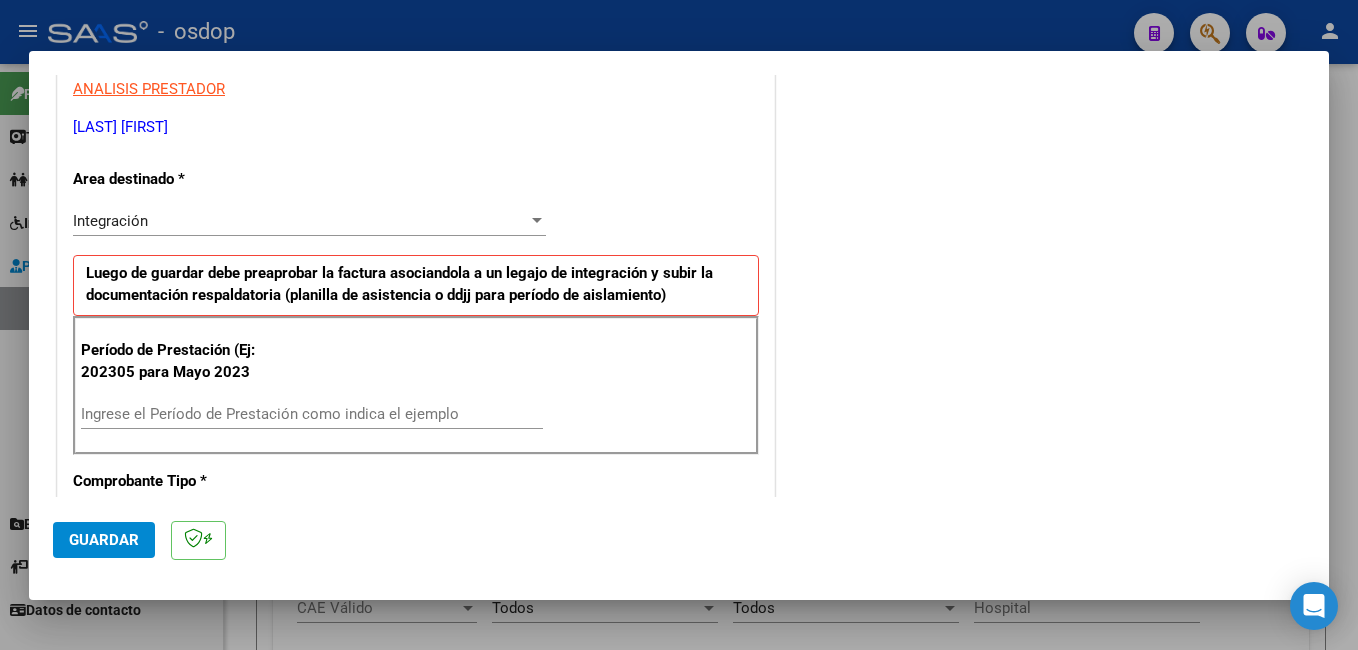 scroll, scrollTop: 400, scrollLeft: 0, axis: vertical 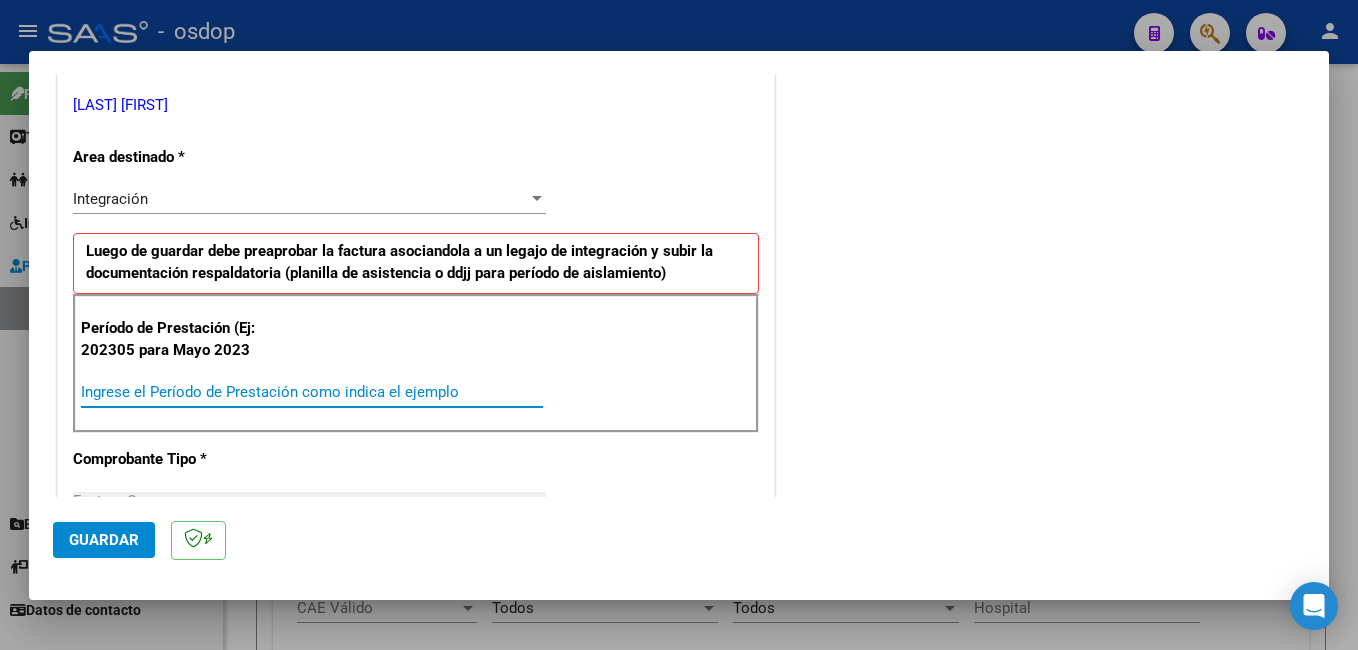 click on "Ingrese el Período de Prestación como indica el ejemplo" at bounding box center (312, 392) 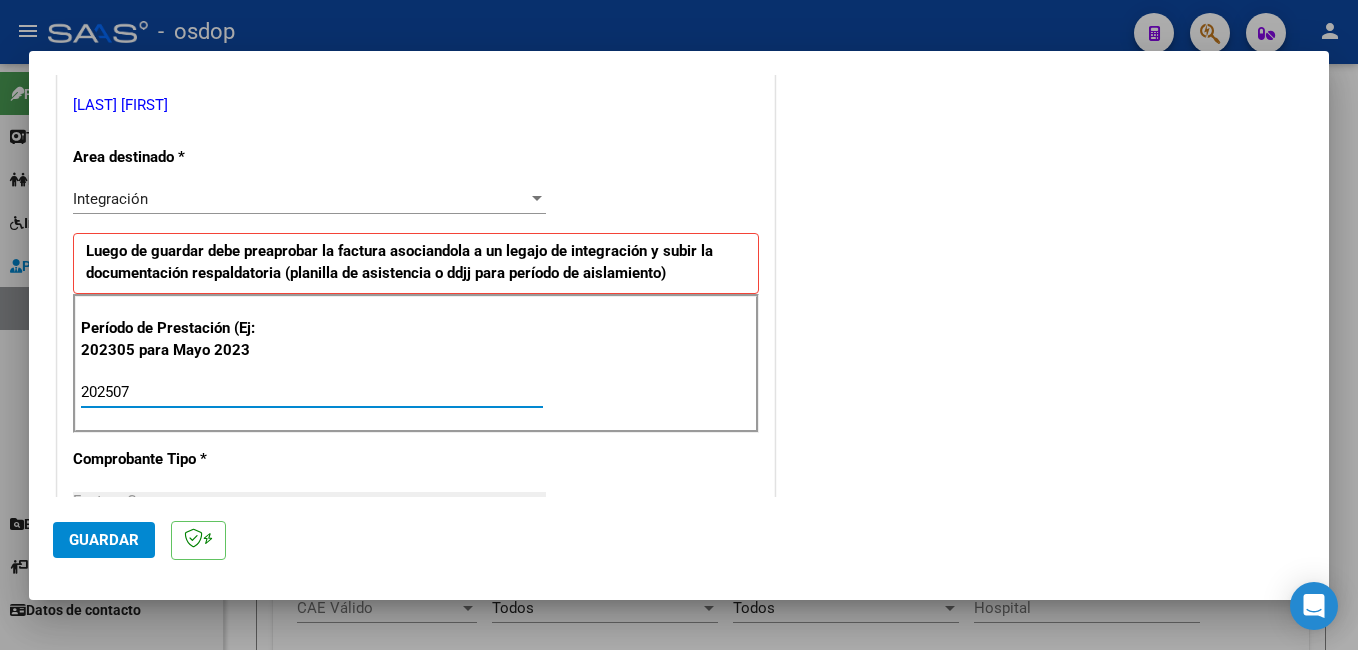 type on "202507" 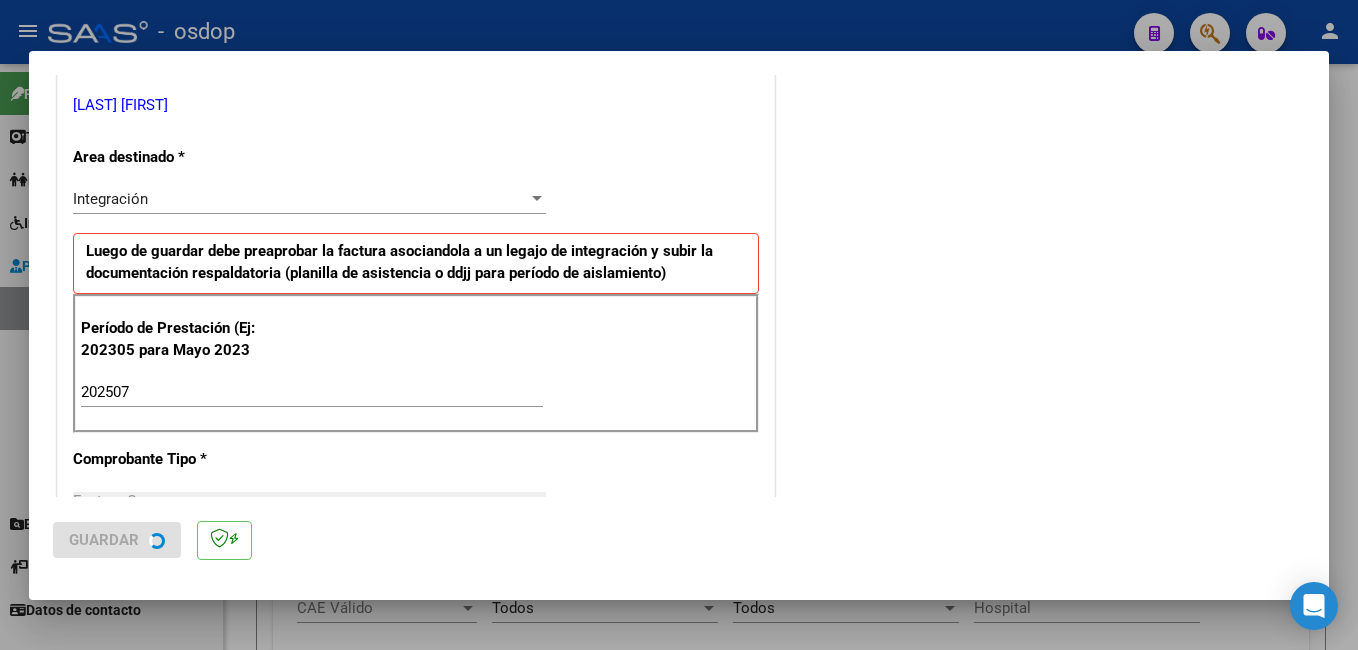 scroll, scrollTop: 0, scrollLeft: 0, axis: both 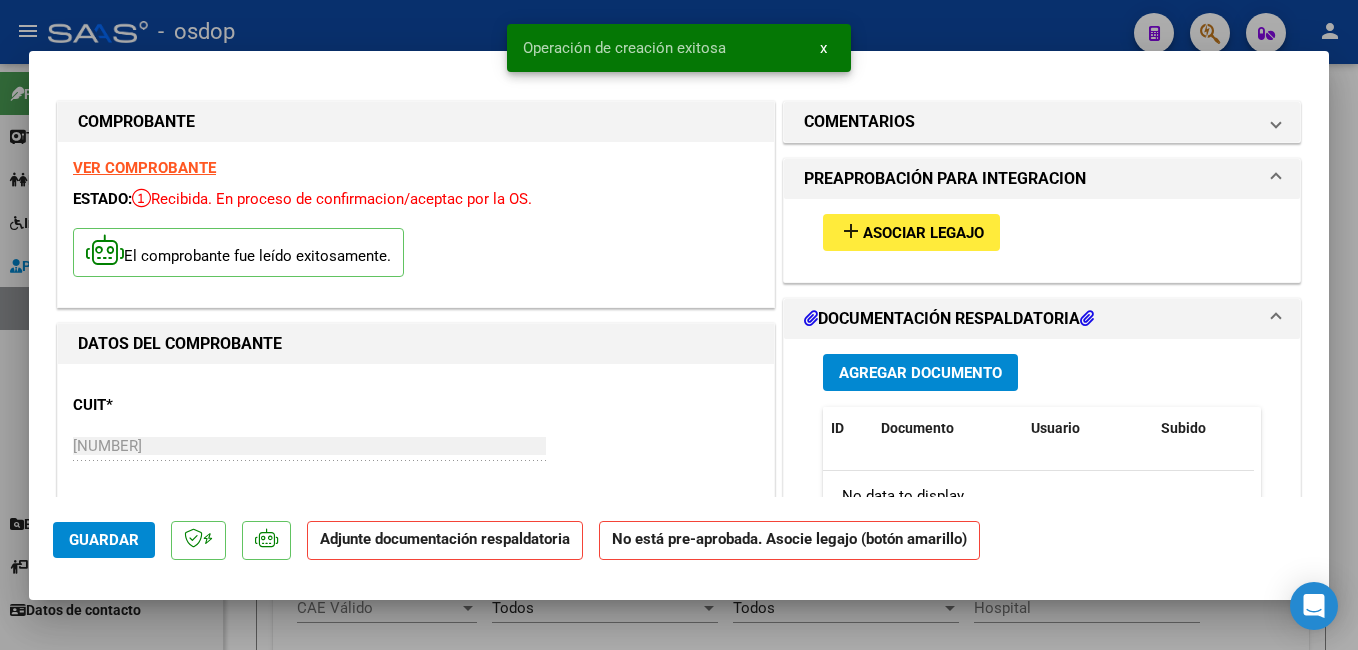 click on "add Asociar Legajo" at bounding box center (911, 232) 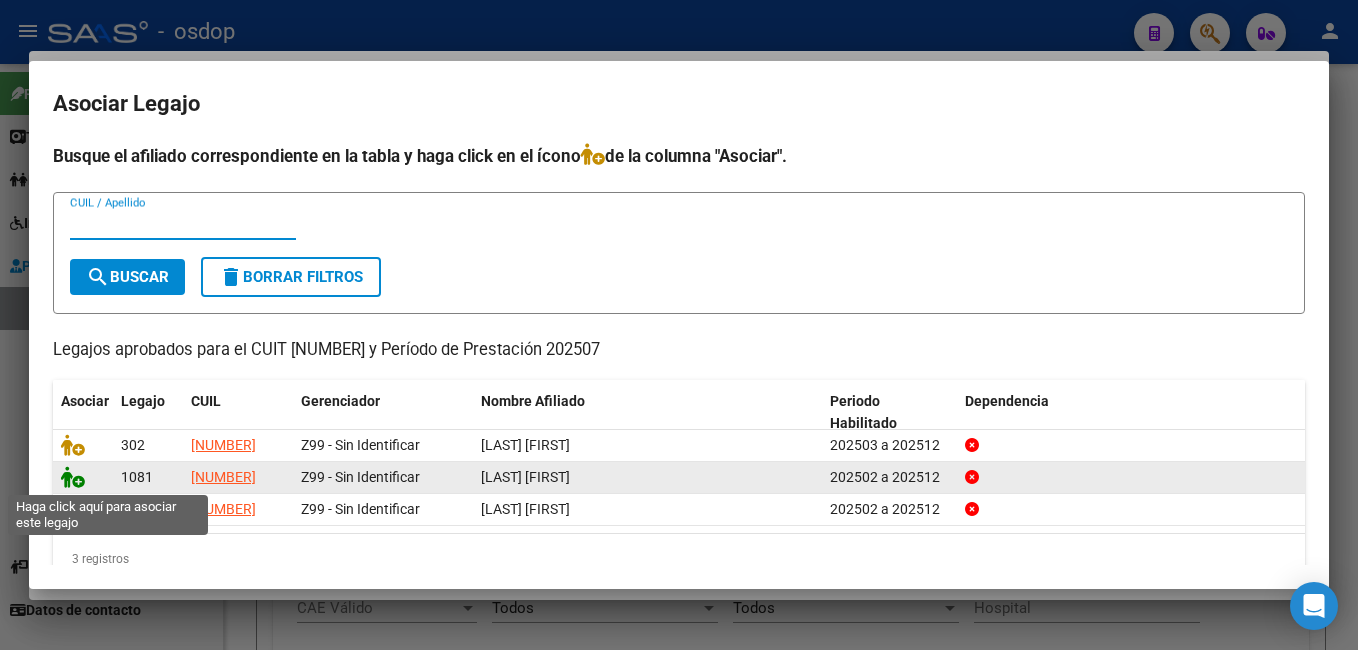 click 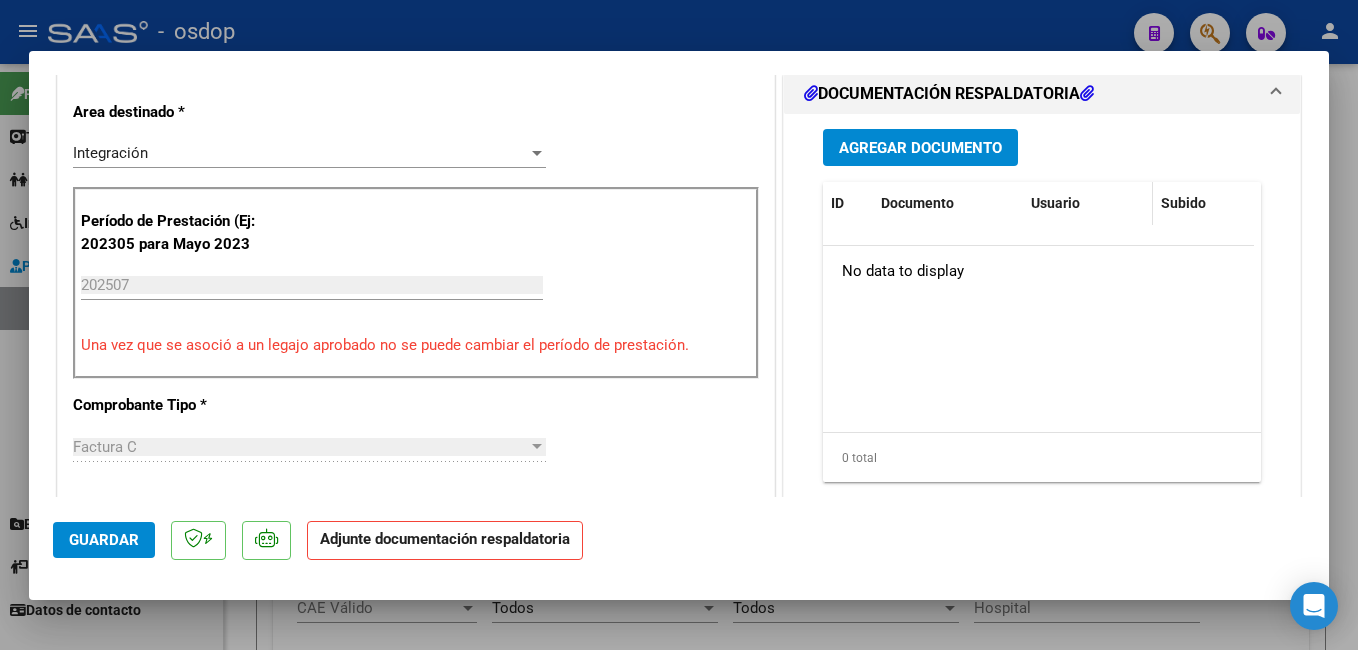 scroll, scrollTop: 500, scrollLeft: 0, axis: vertical 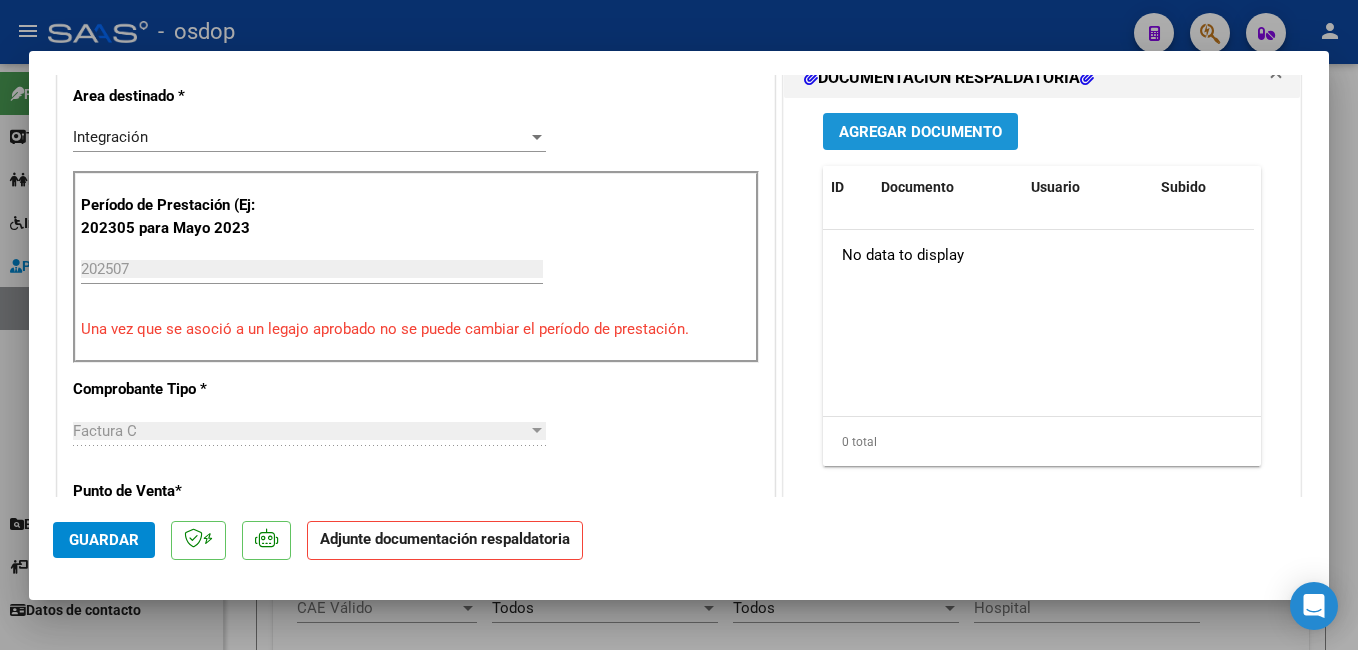 click on "Agregar Documento" at bounding box center [920, 132] 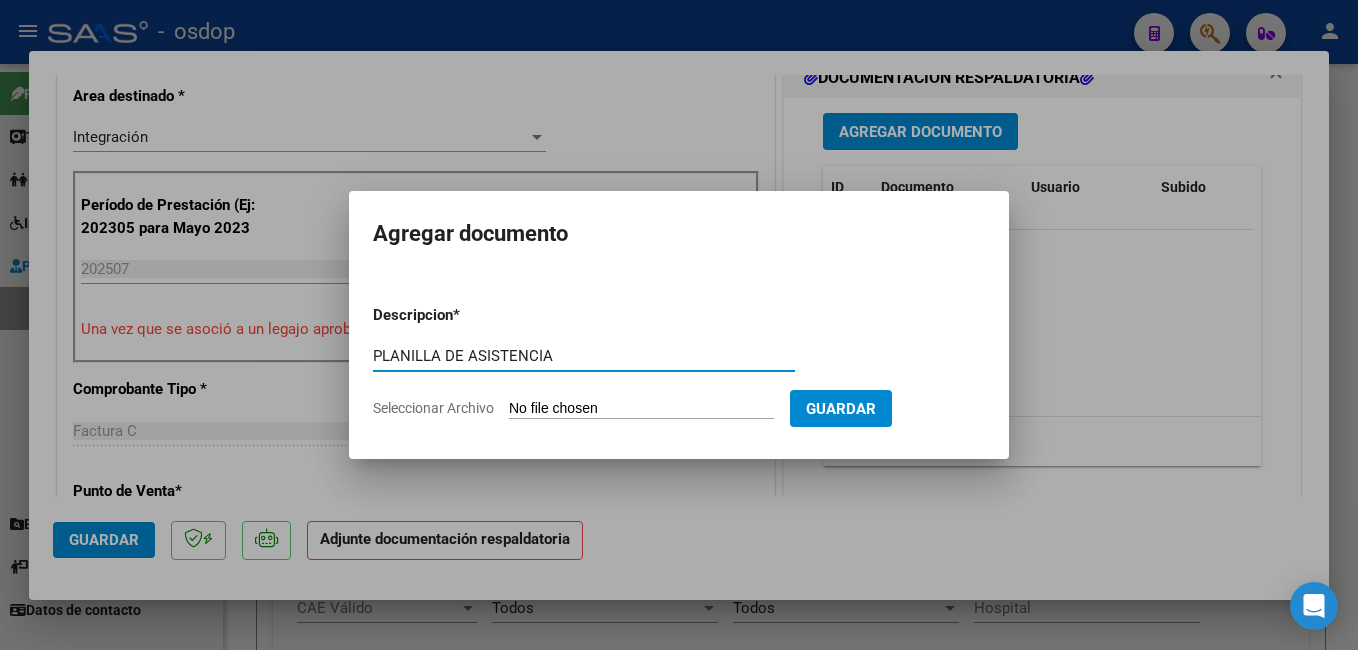 type on "PLANILLA DE ASISTENCIA" 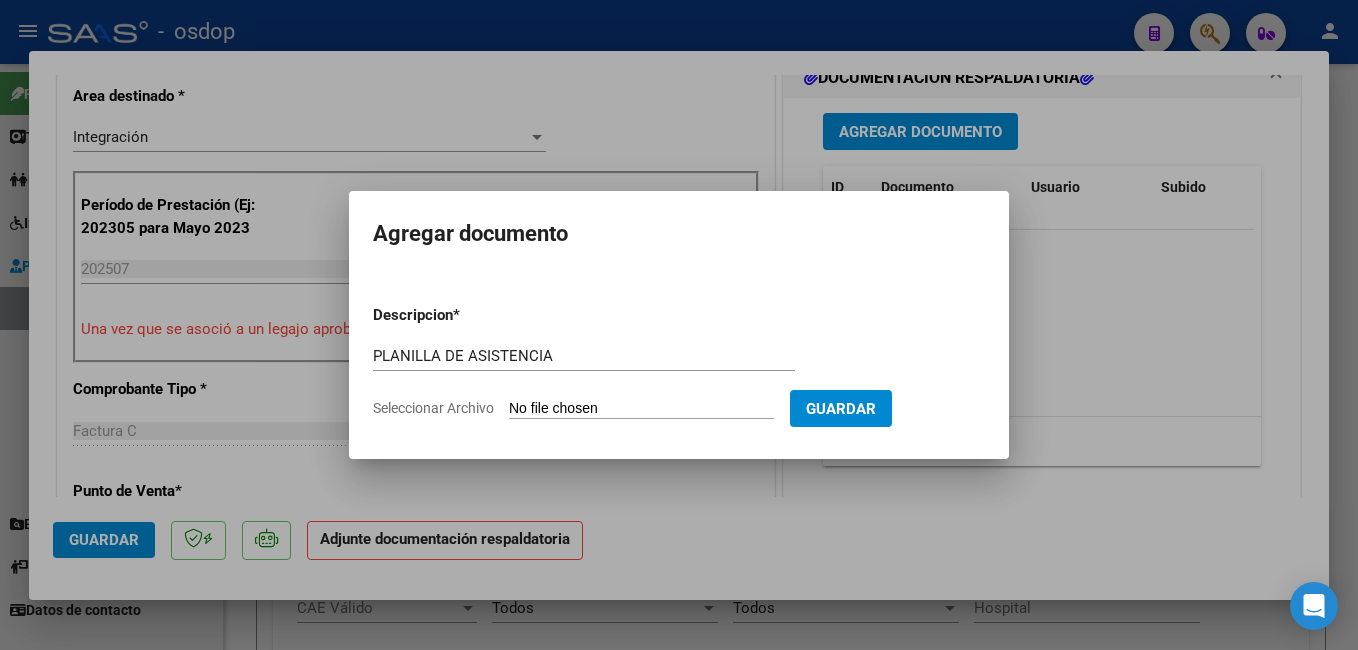 type on "C:\fakepath\ASISTENCIA JULIO [LAST] [FIRST].pdf" 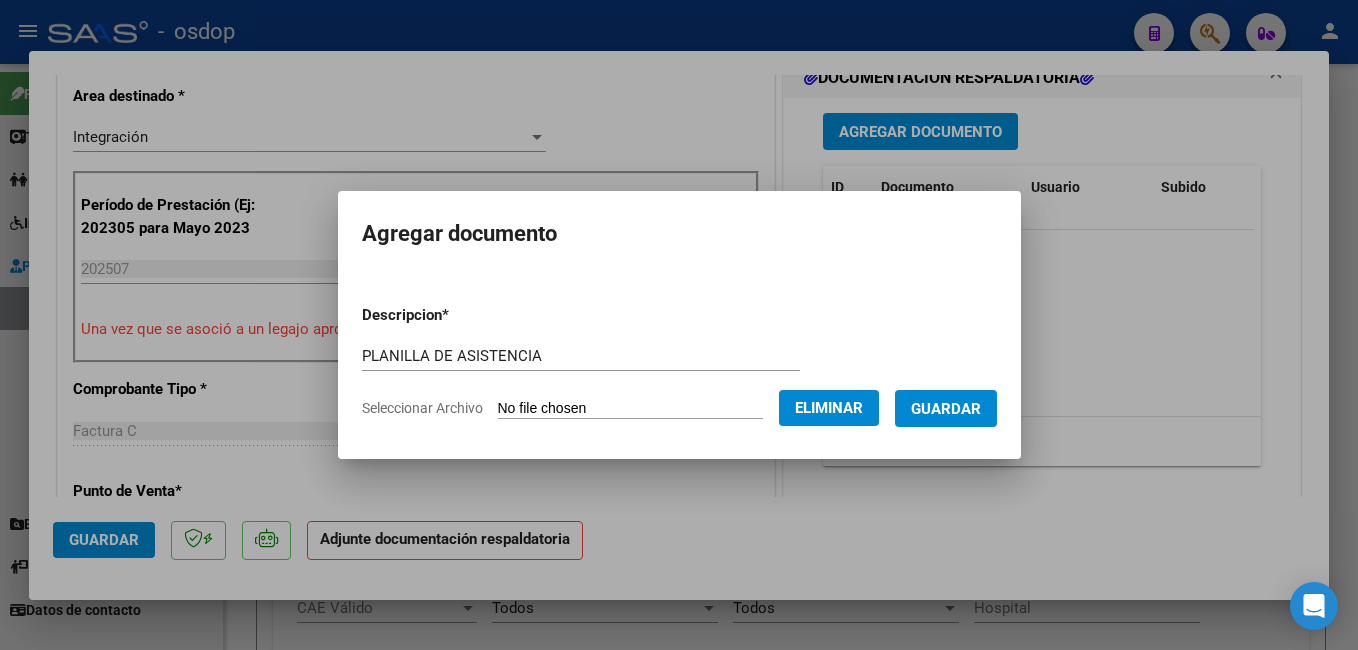click on "Guardar" at bounding box center [946, 409] 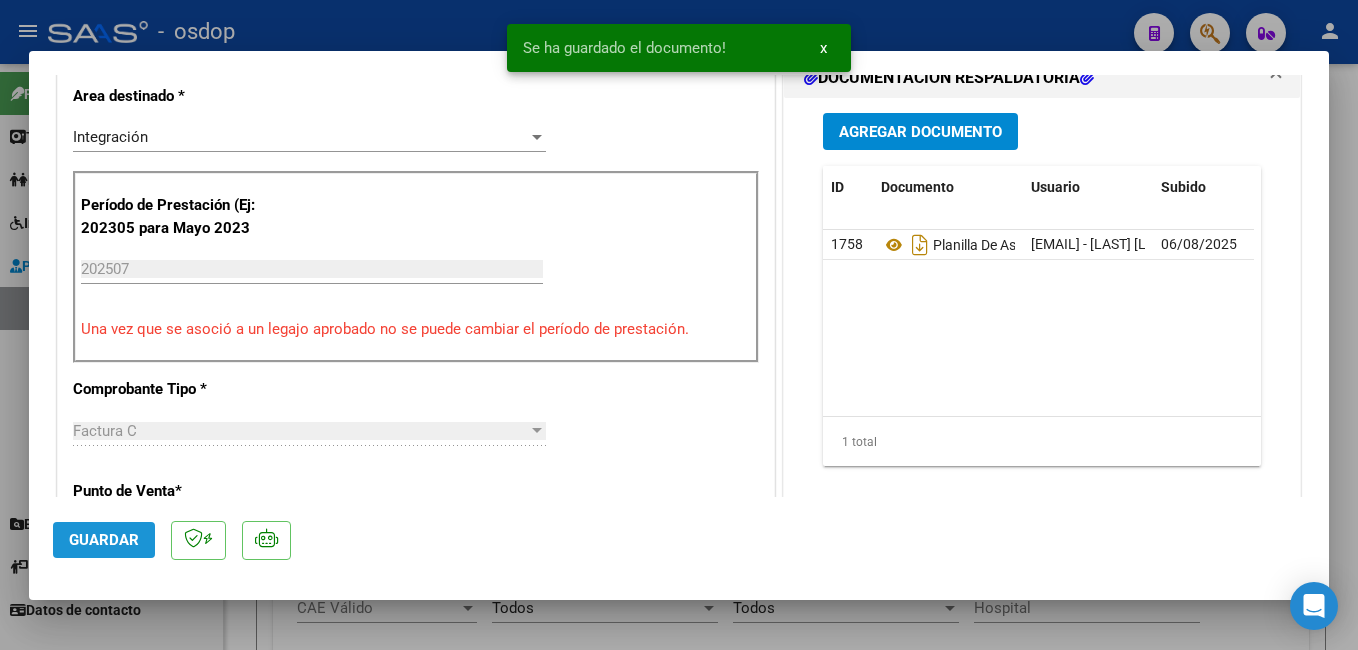 click on "Guardar" 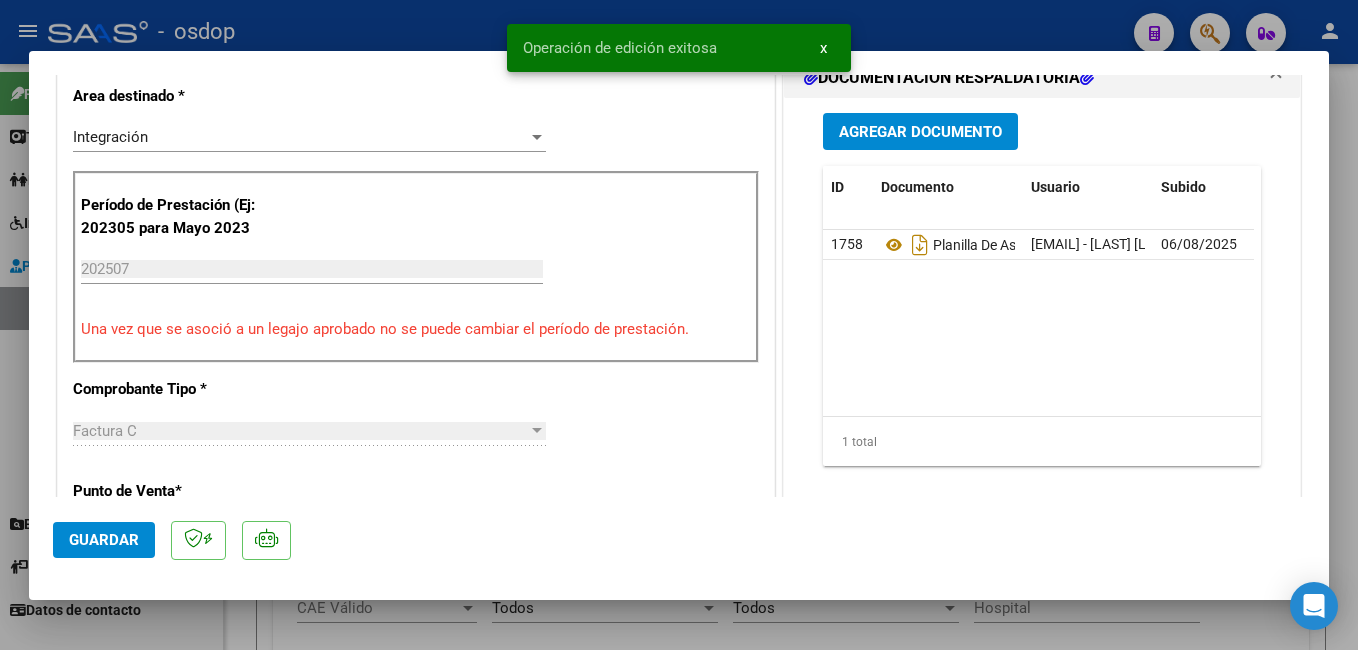 click at bounding box center (679, 325) 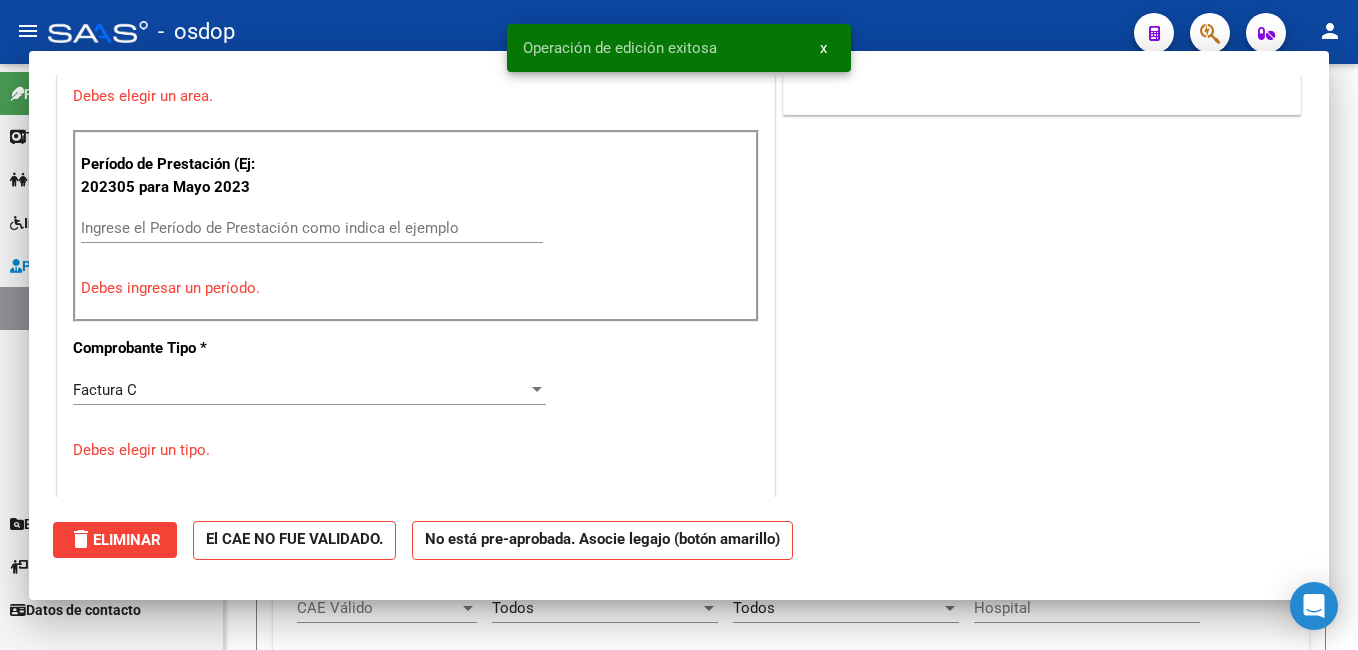 scroll, scrollTop: 414, scrollLeft: 0, axis: vertical 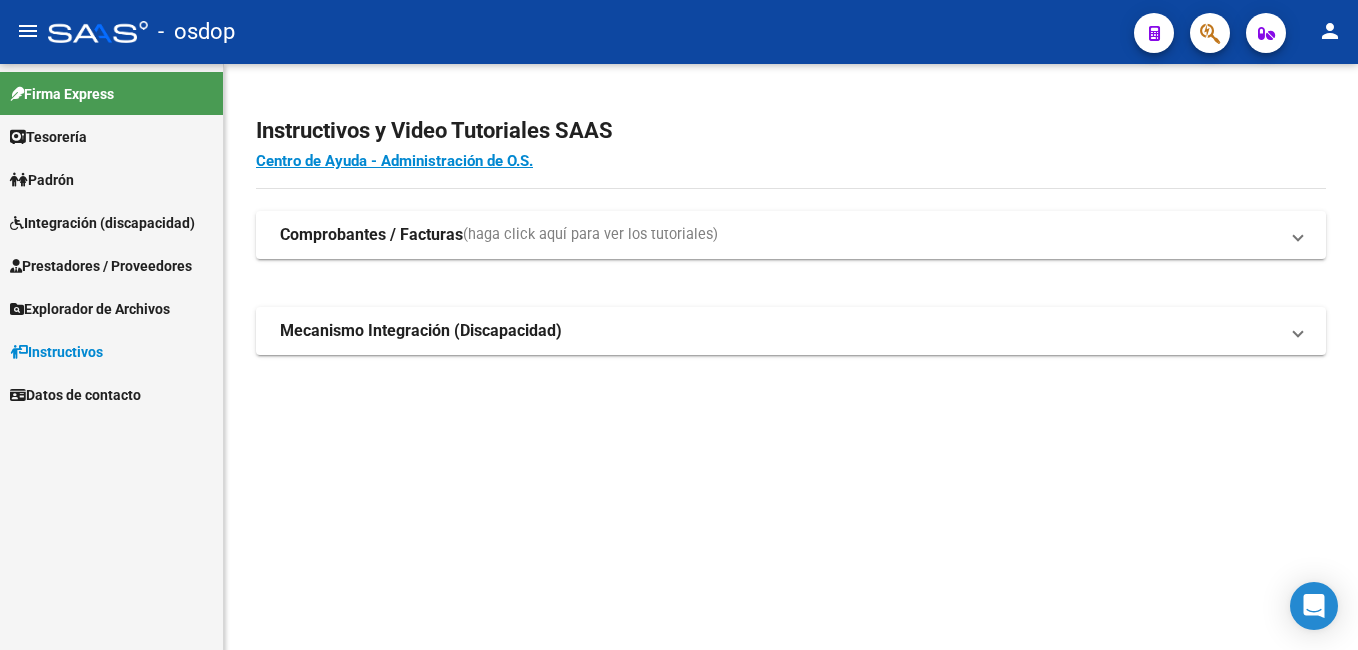 click on "Integración (discapacidad)" at bounding box center [102, 223] 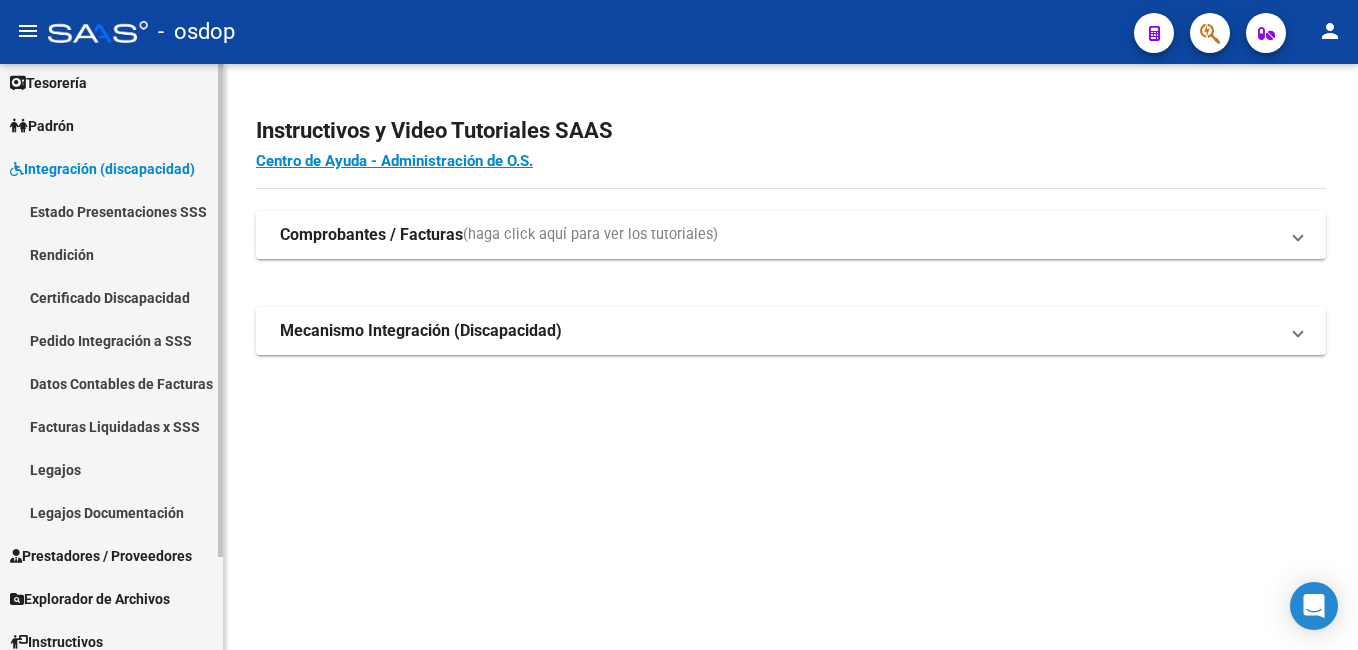 scroll, scrollTop: 100, scrollLeft: 0, axis: vertical 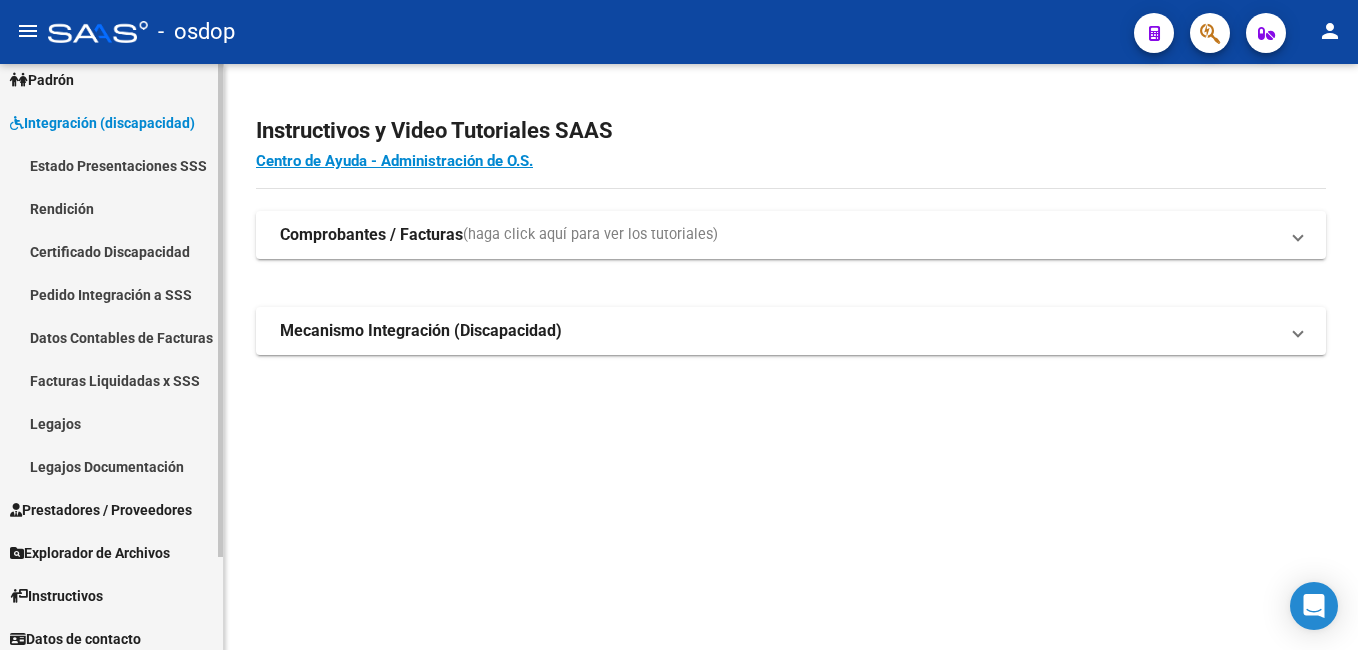 click on "Prestadores / Proveedores" at bounding box center (101, 510) 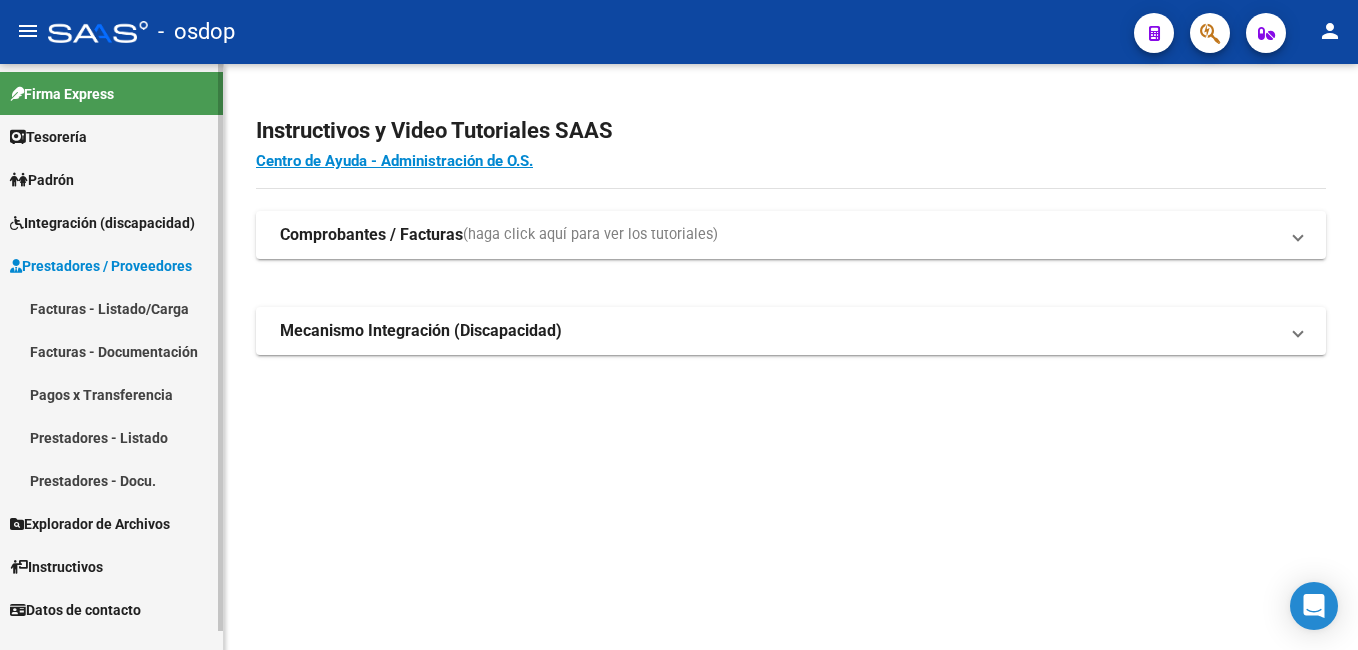 scroll, scrollTop: 0, scrollLeft: 0, axis: both 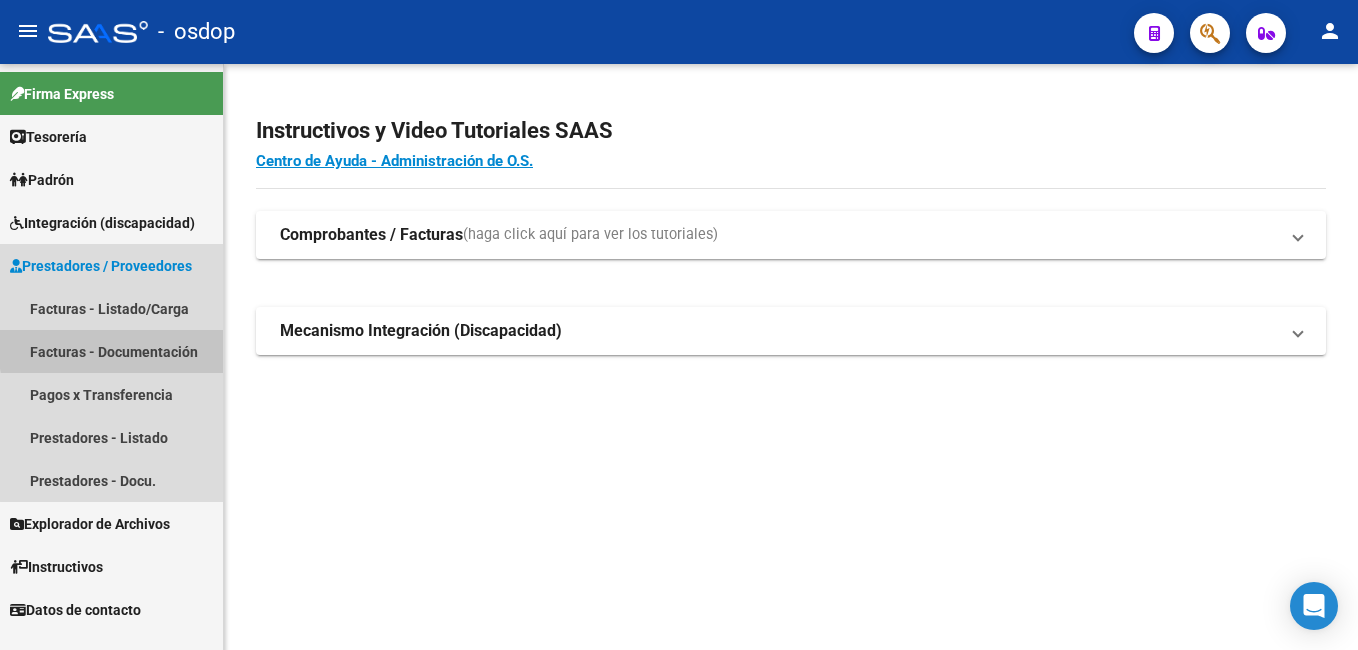 click on "Facturas - Documentación" at bounding box center (111, 351) 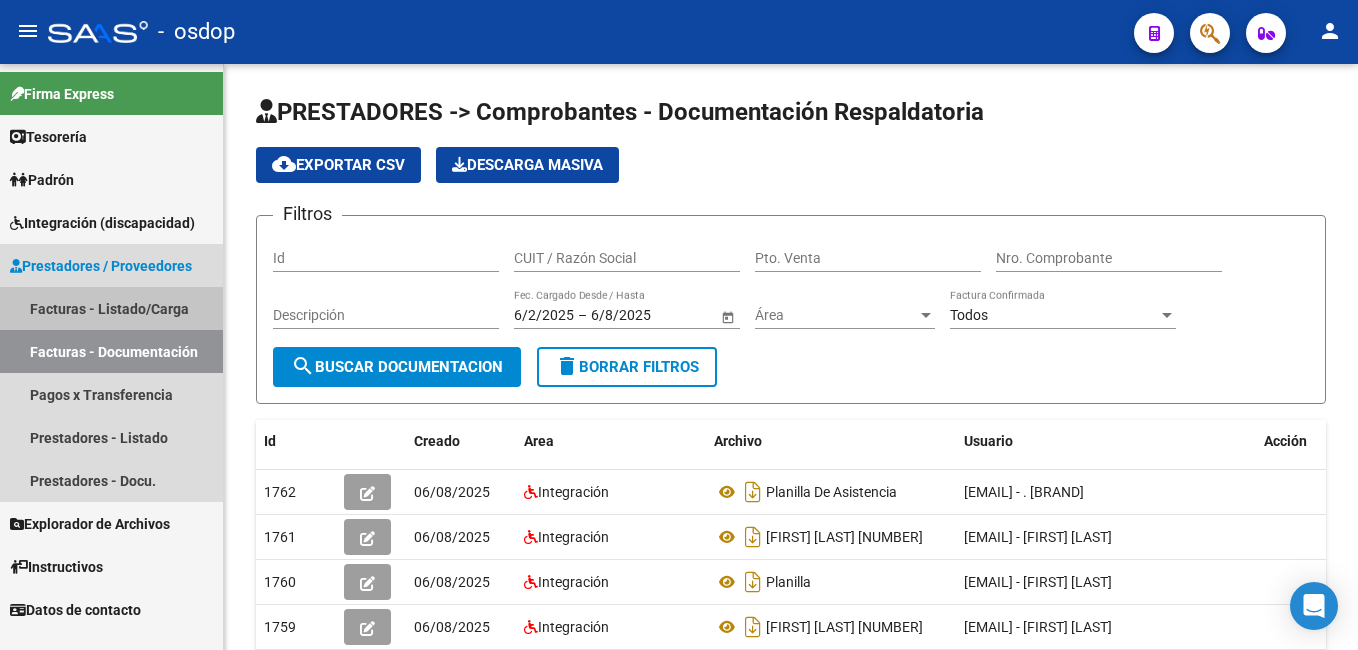 click on "Facturas - Listado/Carga" at bounding box center (111, 308) 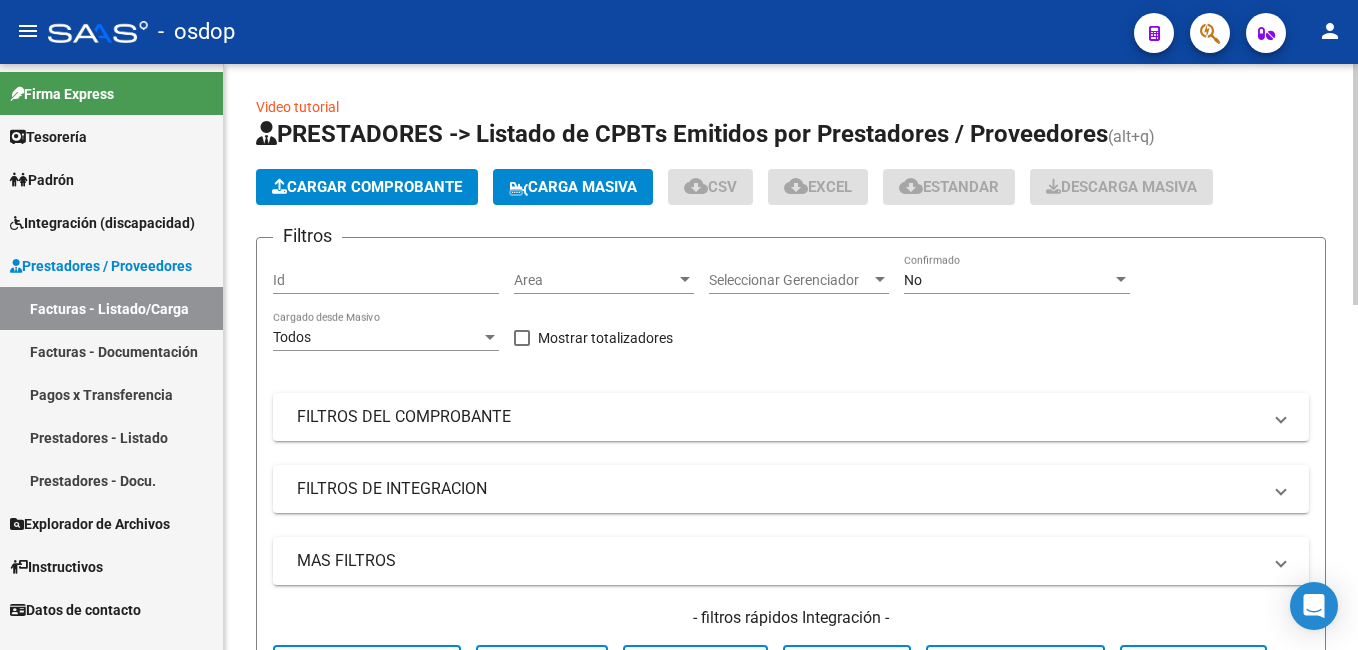 click on "Cargar Comprobante" 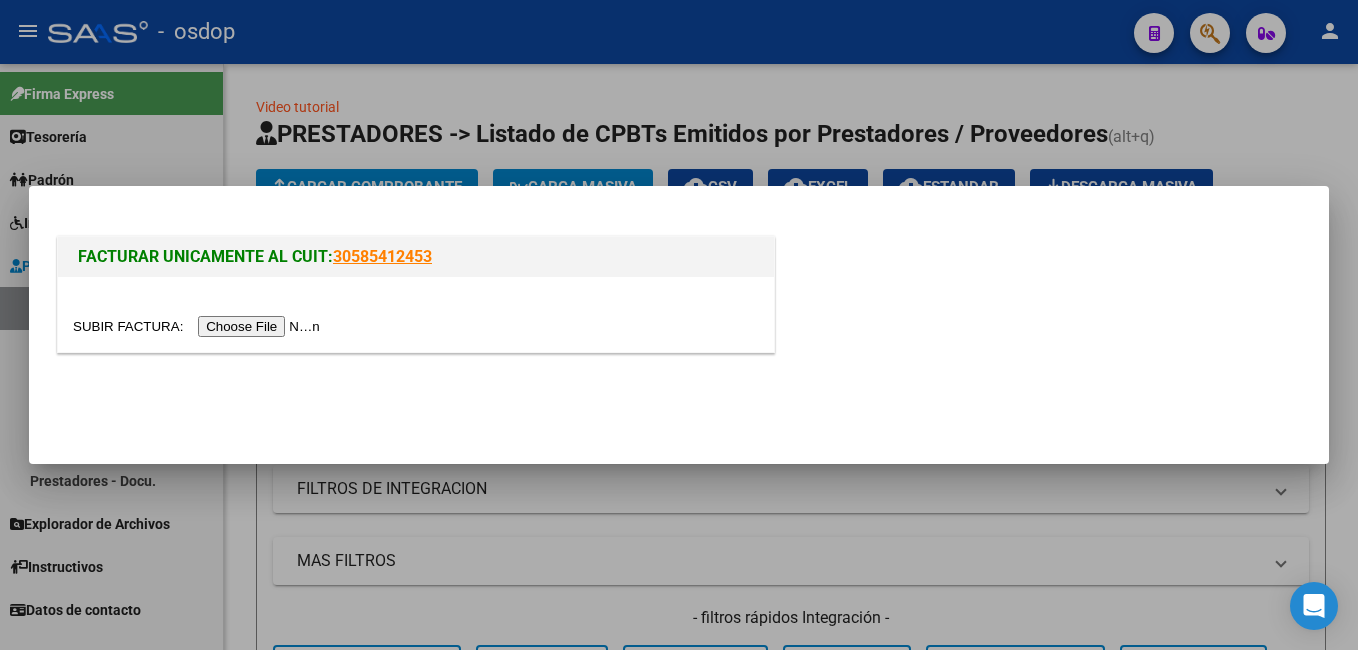 click at bounding box center [199, 326] 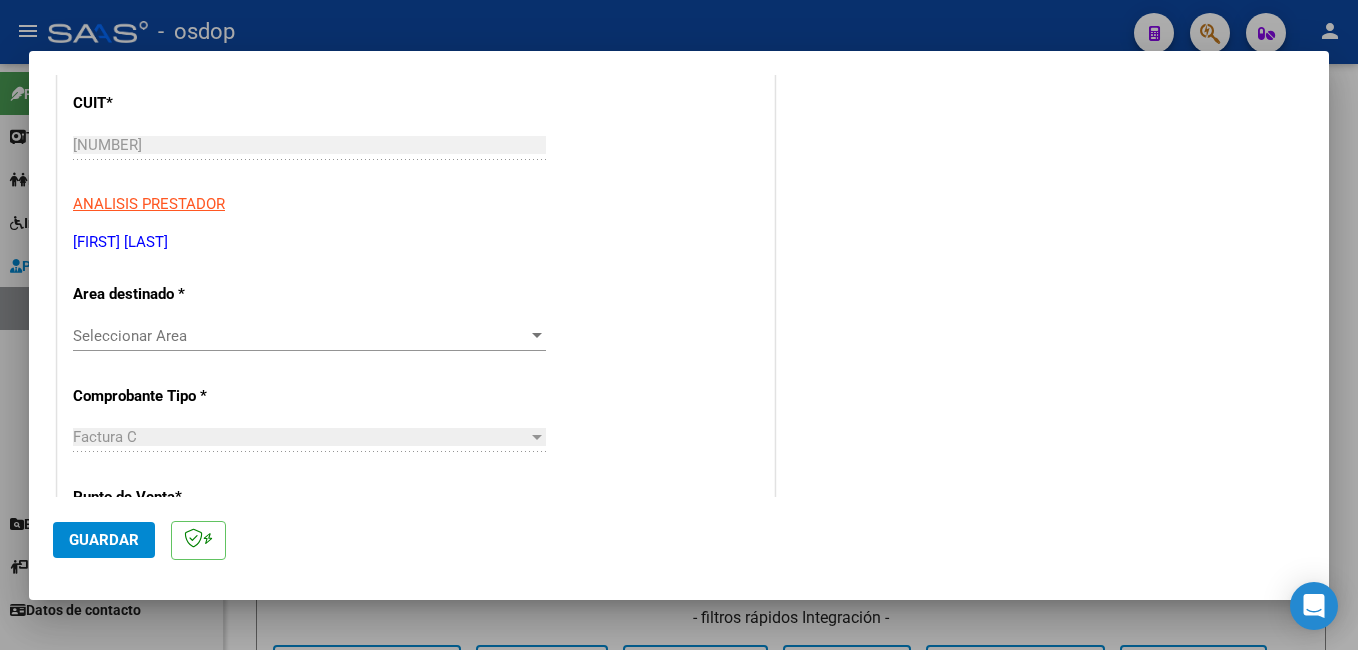 scroll, scrollTop: 200, scrollLeft: 0, axis: vertical 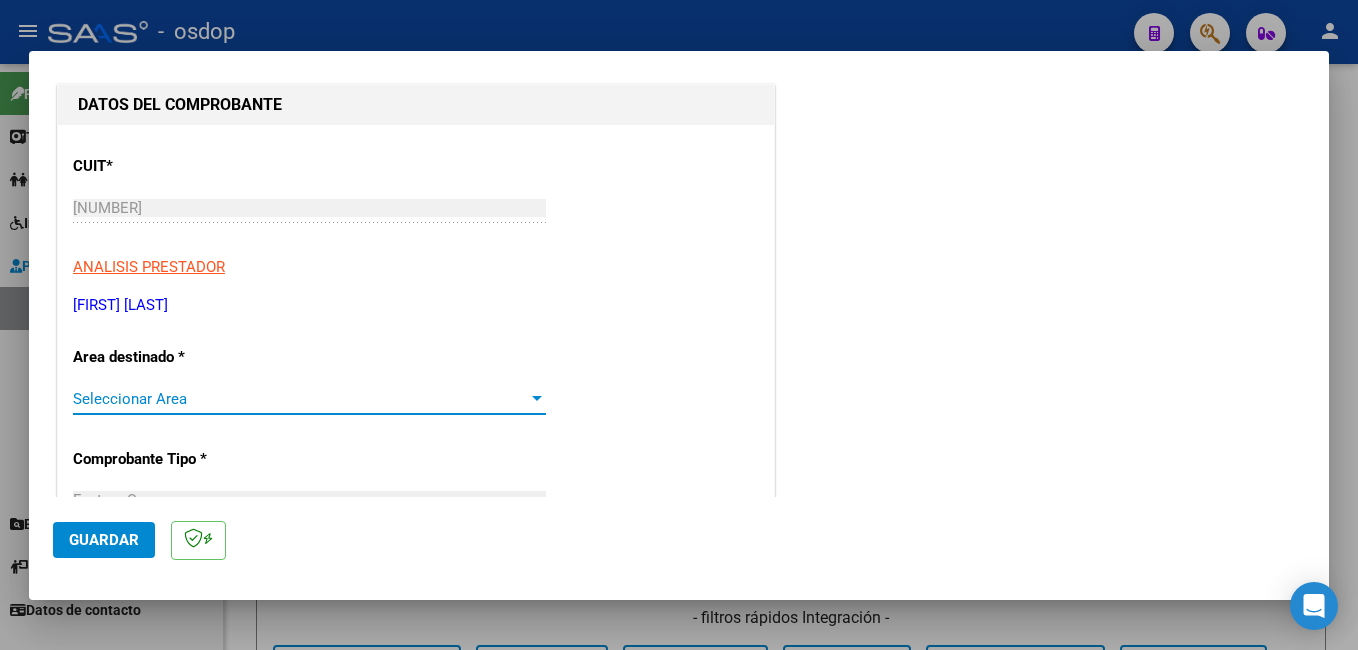 click on "Seleccionar Area" at bounding box center [300, 399] 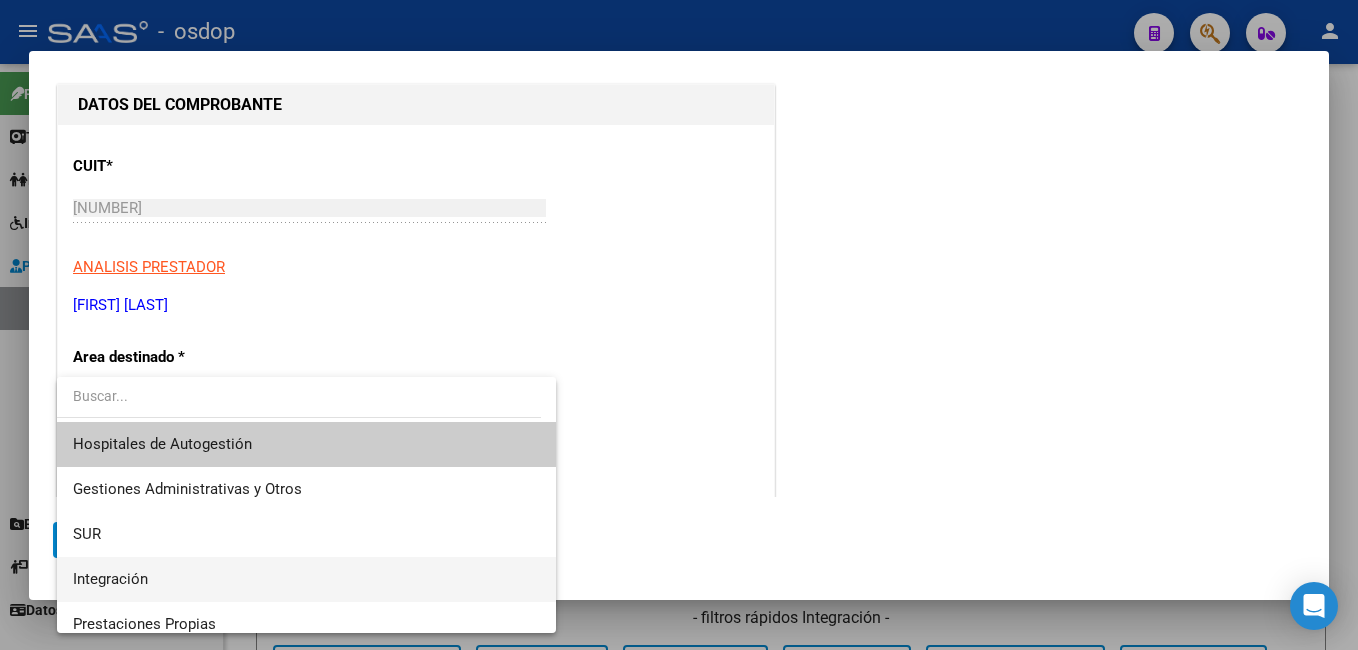 click on "Integración" at bounding box center [306, 579] 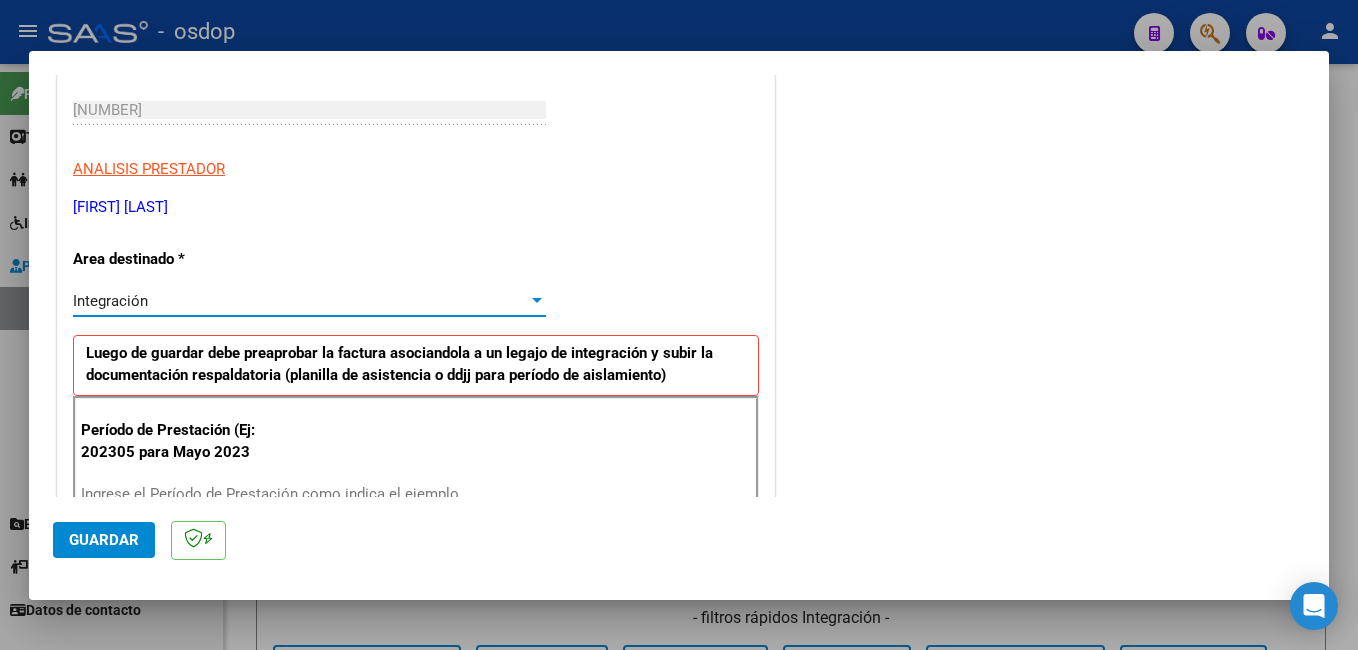 scroll, scrollTop: 400, scrollLeft: 0, axis: vertical 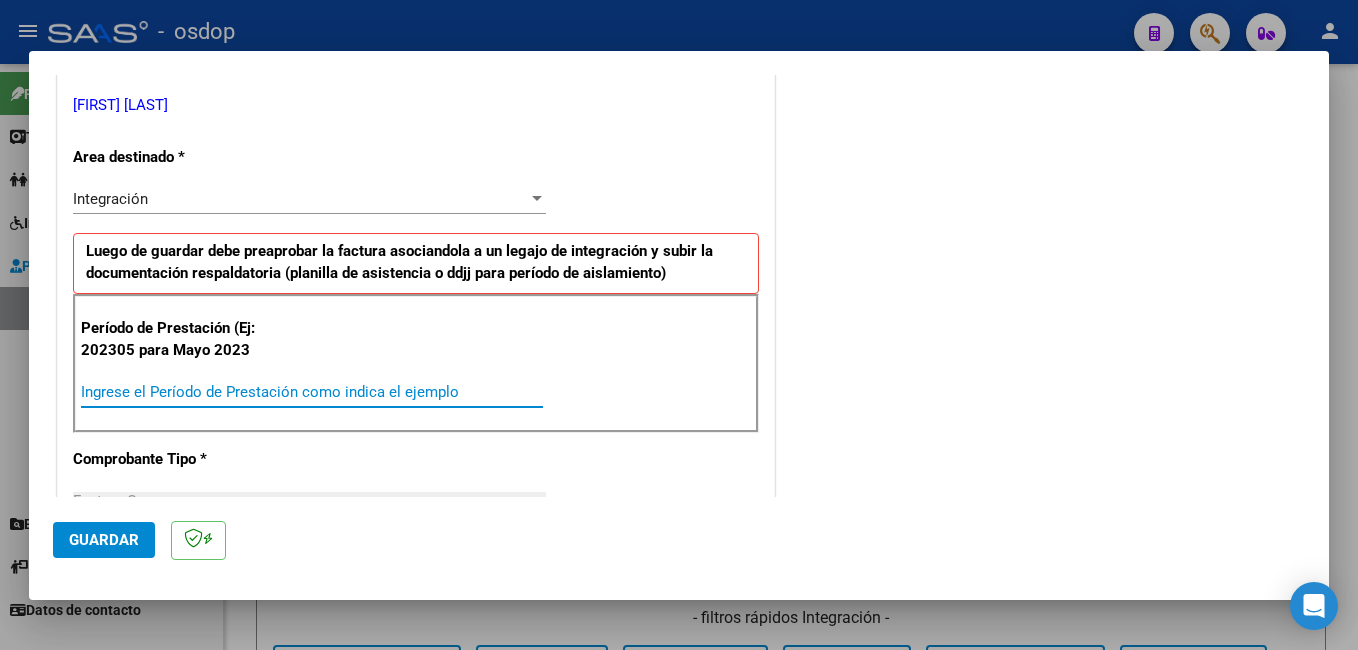 drag, startPoint x: 289, startPoint y: 395, endPoint x: 309, endPoint y: 373, distance: 29.732138 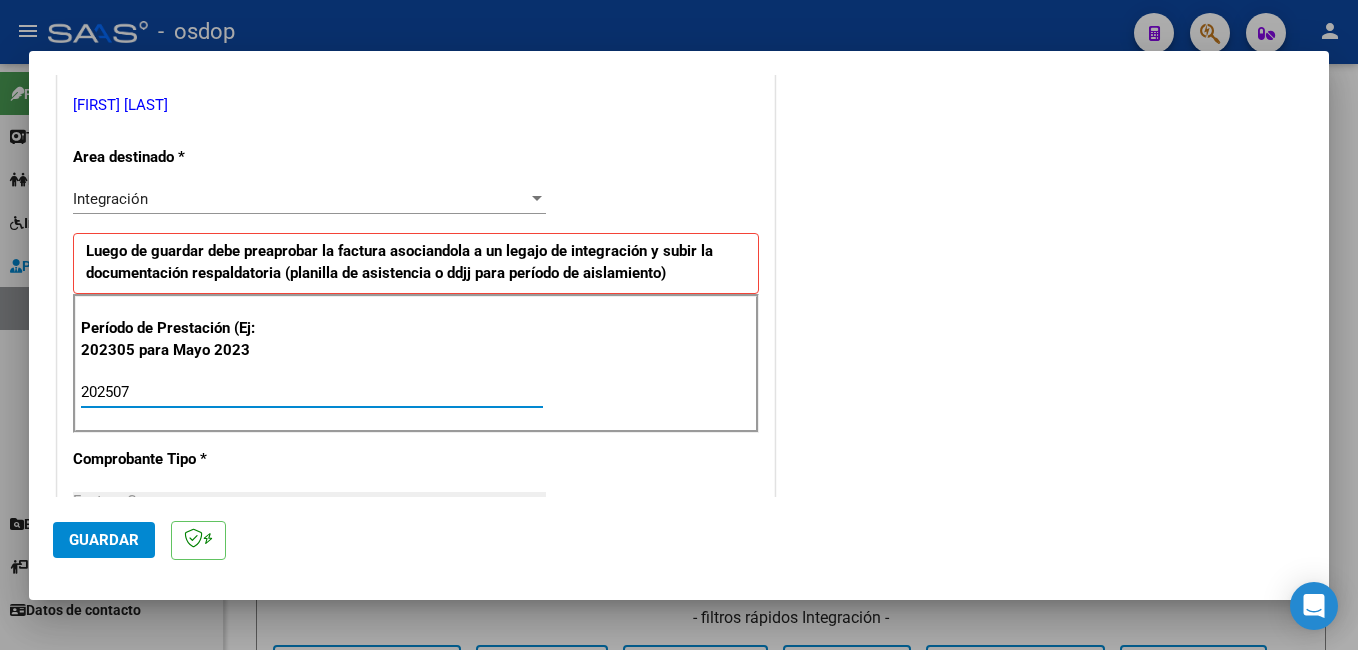 type on "202507" 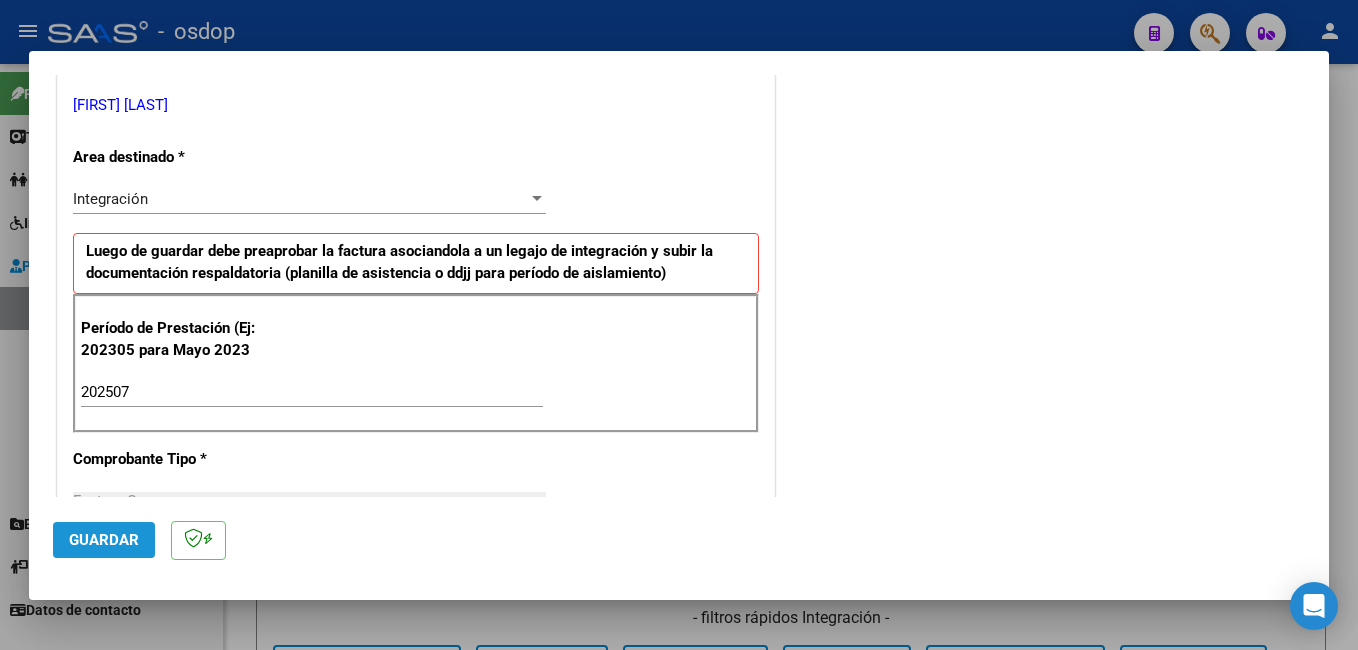 click on "Guardar" 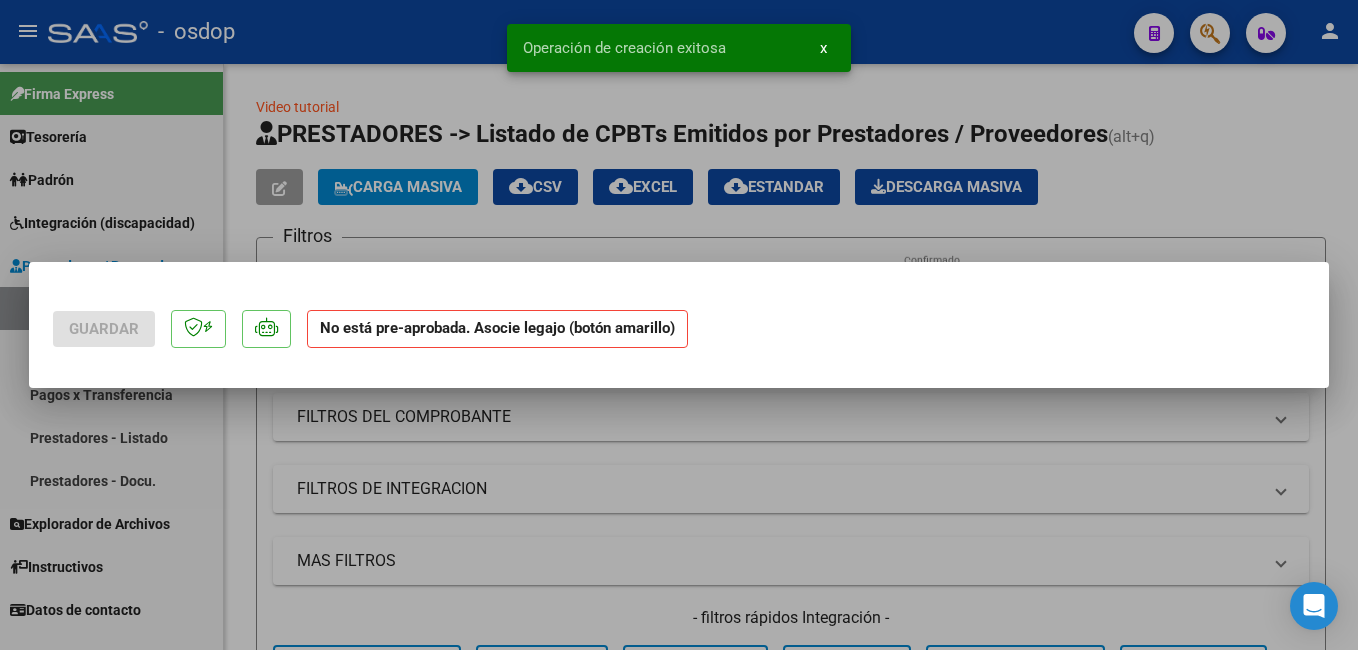 scroll, scrollTop: 0, scrollLeft: 0, axis: both 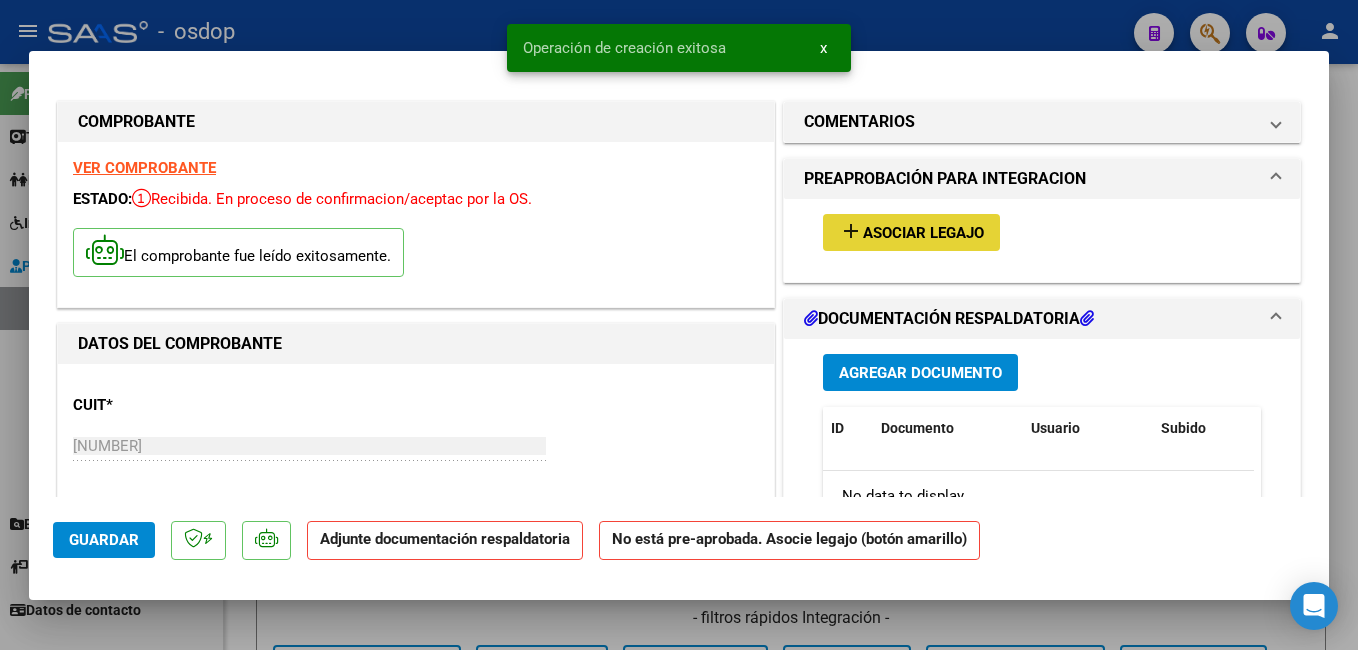click on "Asociar Legajo" at bounding box center (923, 233) 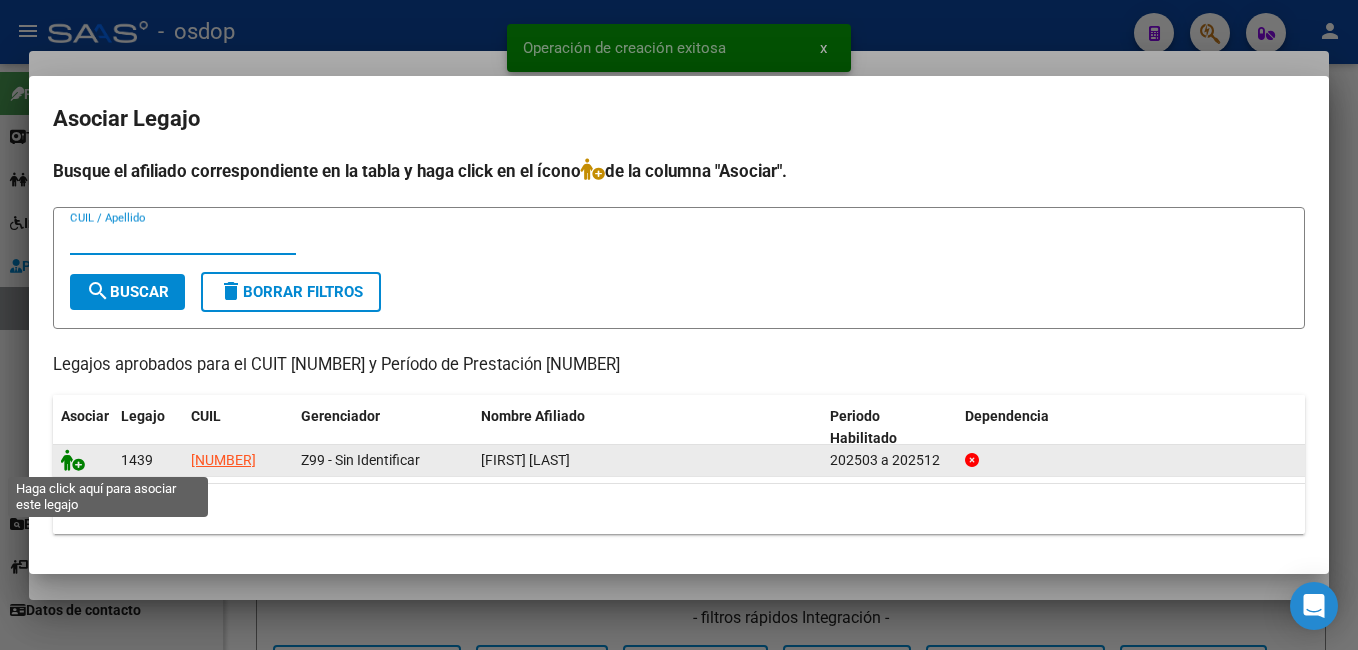click 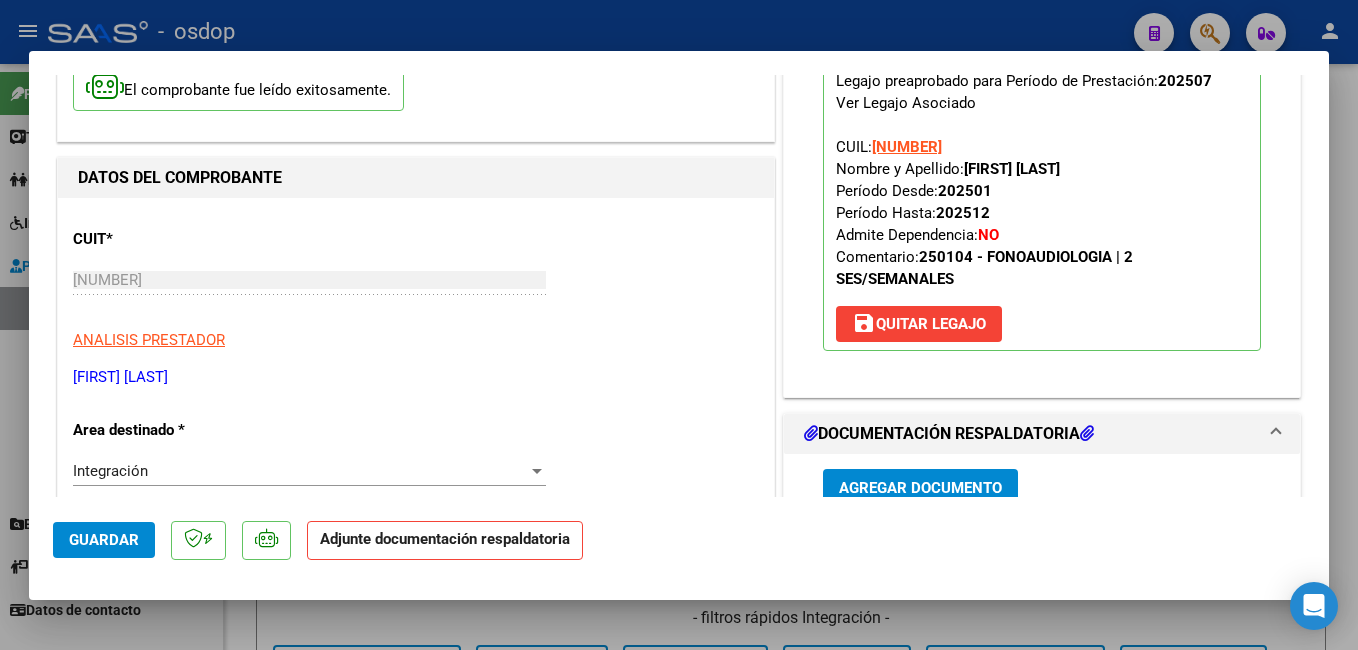 scroll, scrollTop: 200, scrollLeft: 0, axis: vertical 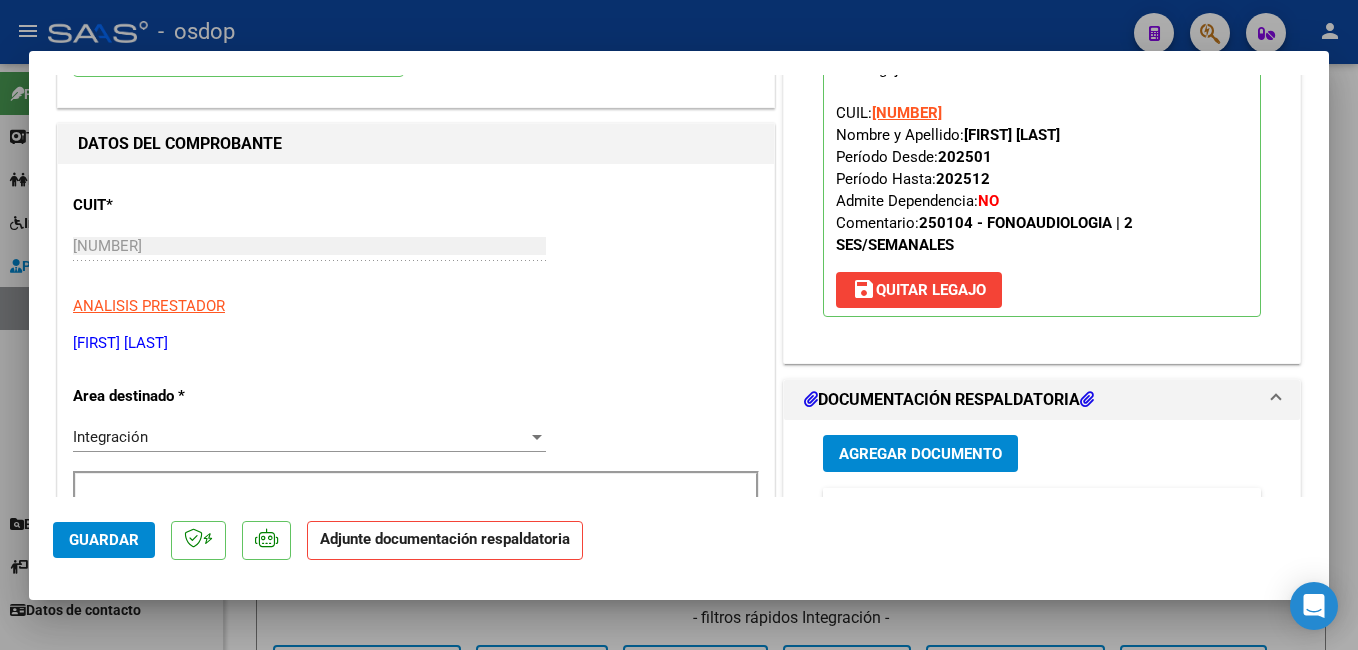 click on "Agregar Documento" at bounding box center [920, 453] 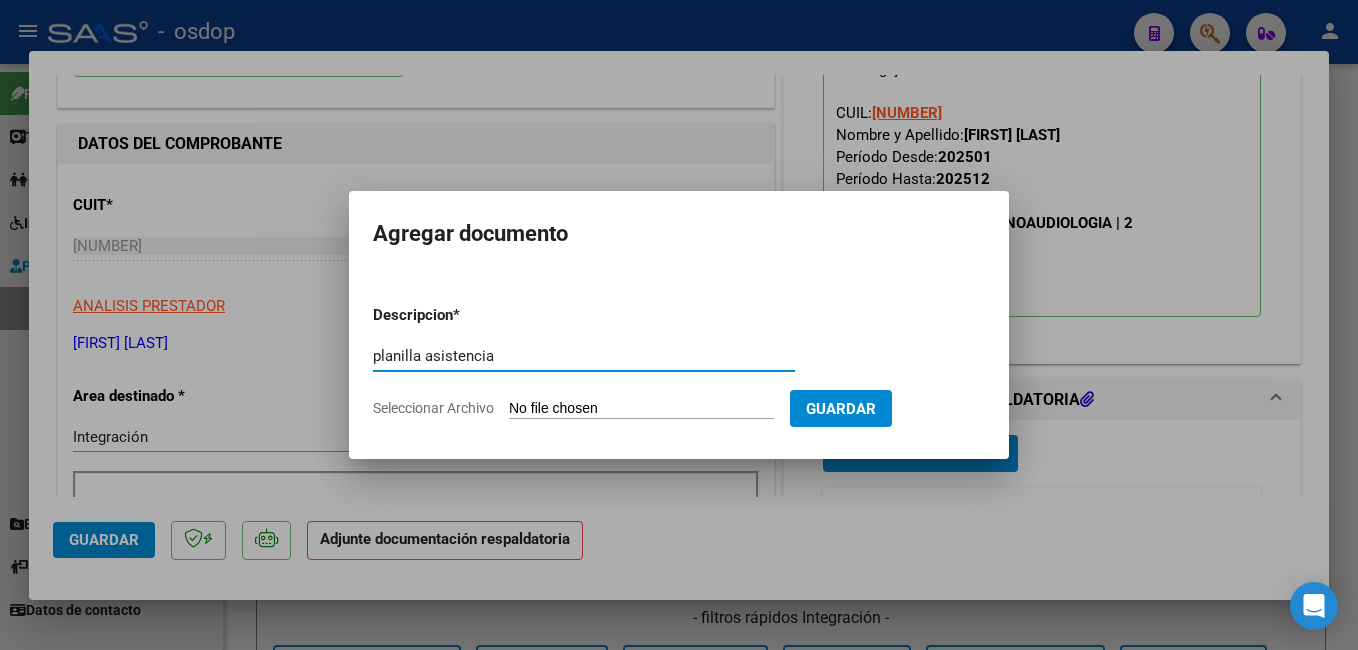 type on "planilla asistencia" 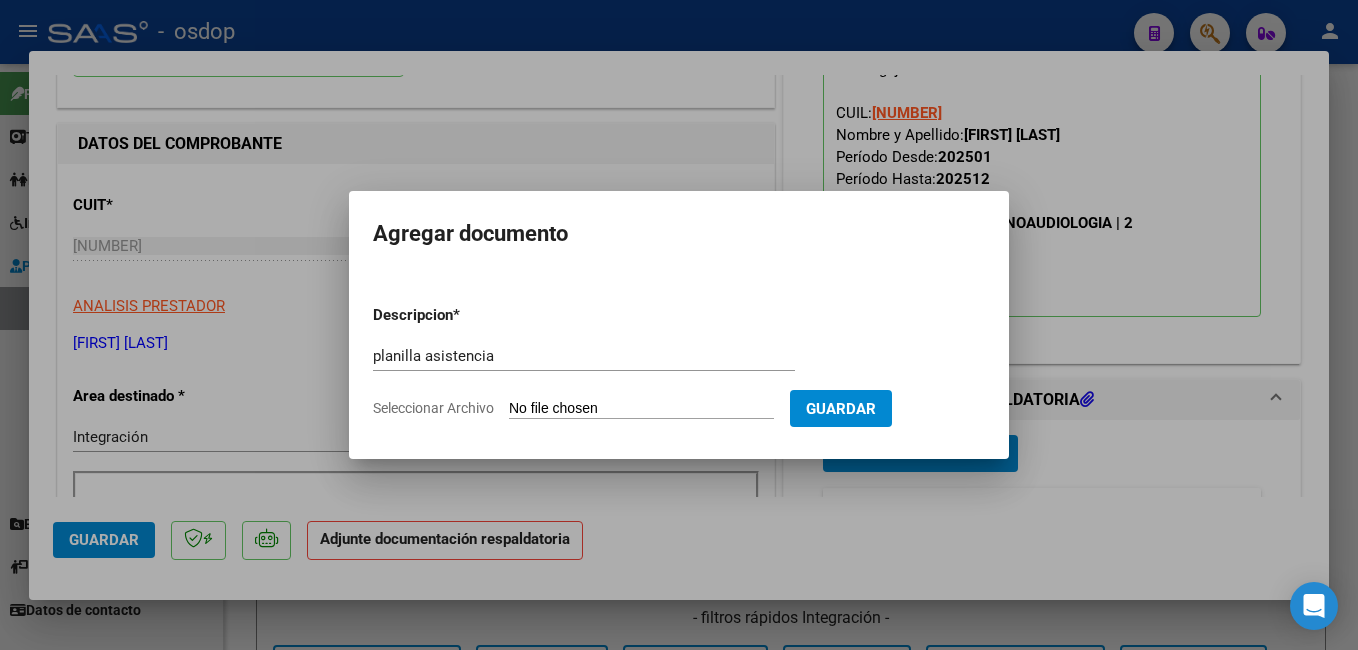 click on "Seleccionar Archivo" at bounding box center (641, 409) 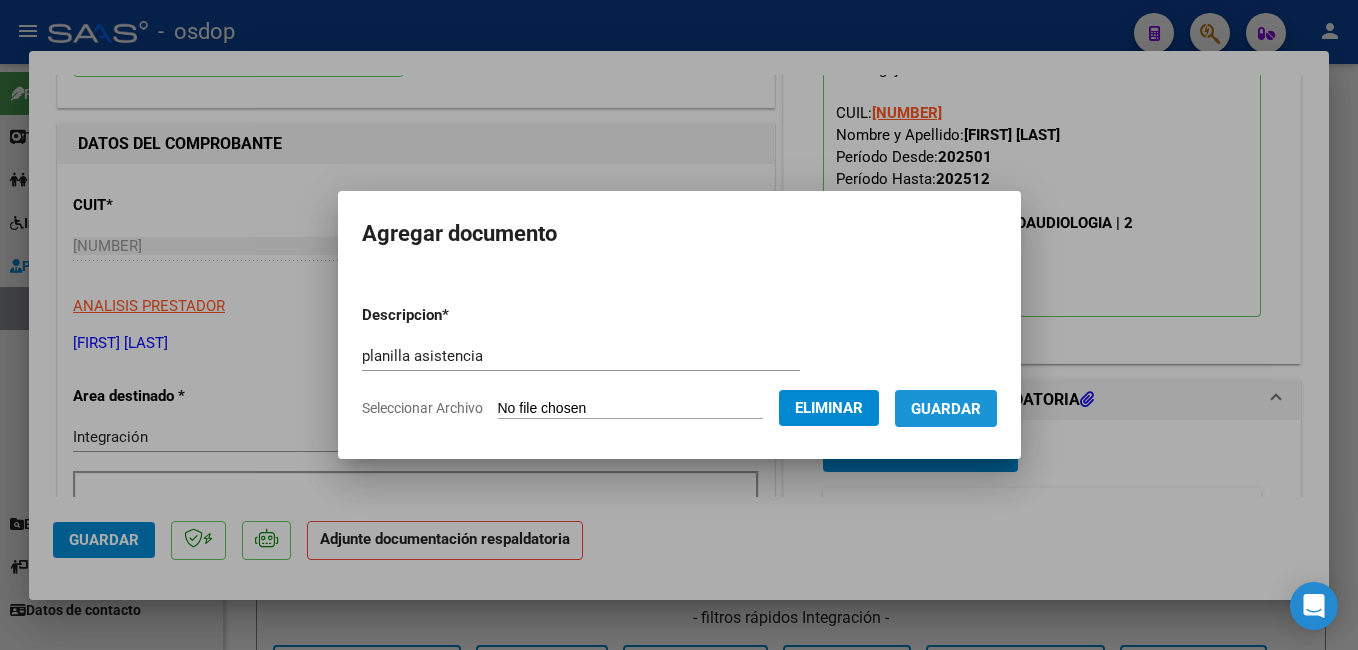 click on "Guardar" at bounding box center (946, 409) 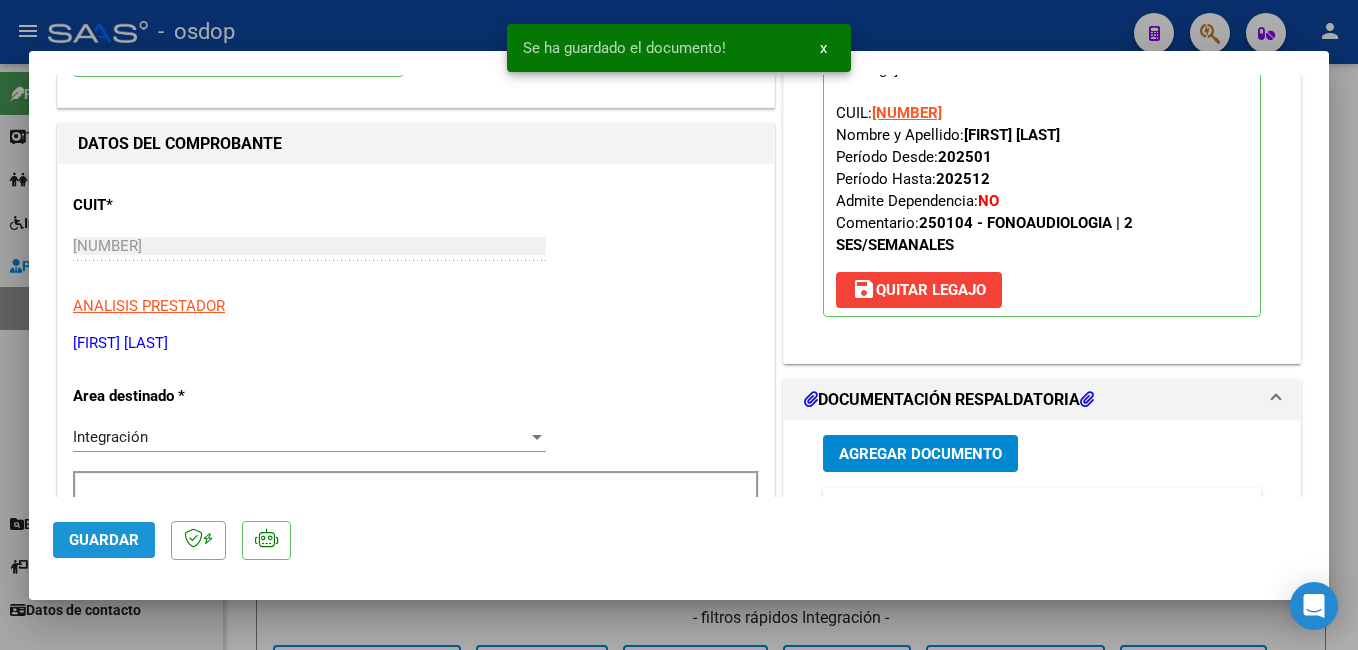 click on "Guardar" 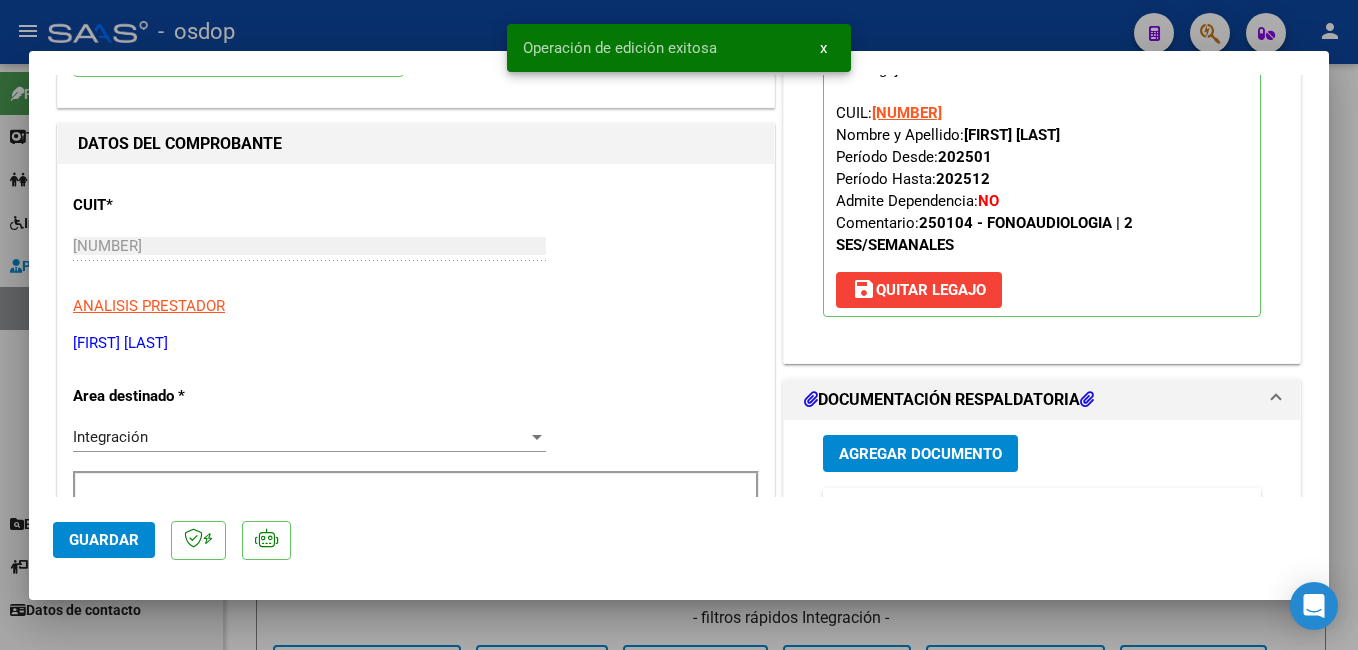 click at bounding box center [679, 325] 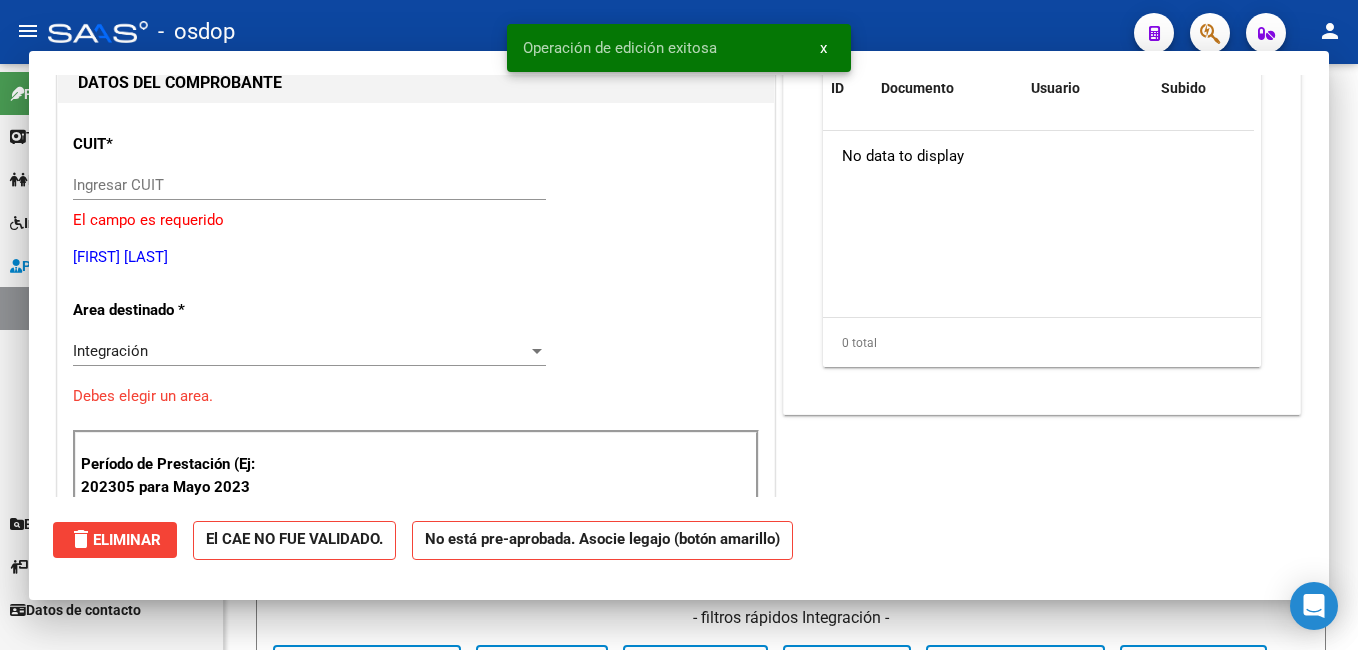 scroll, scrollTop: 212, scrollLeft: 0, axis: vertical 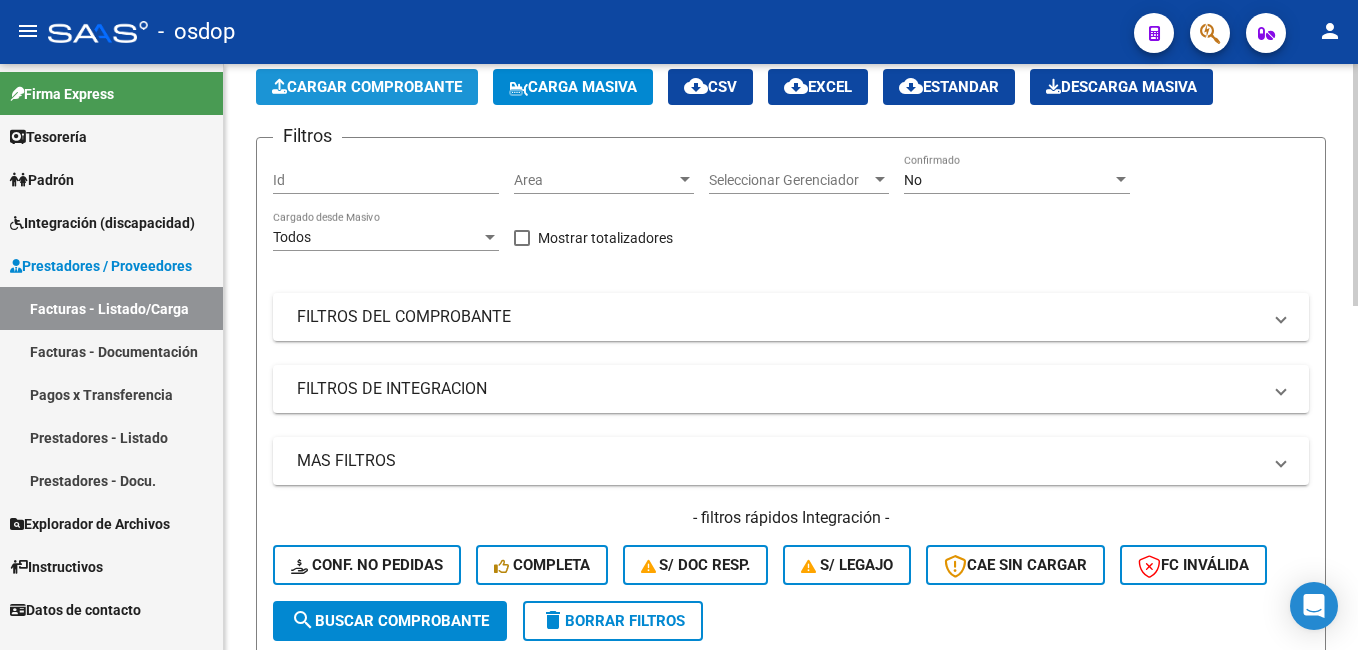 click on "Cargar Comprobante" 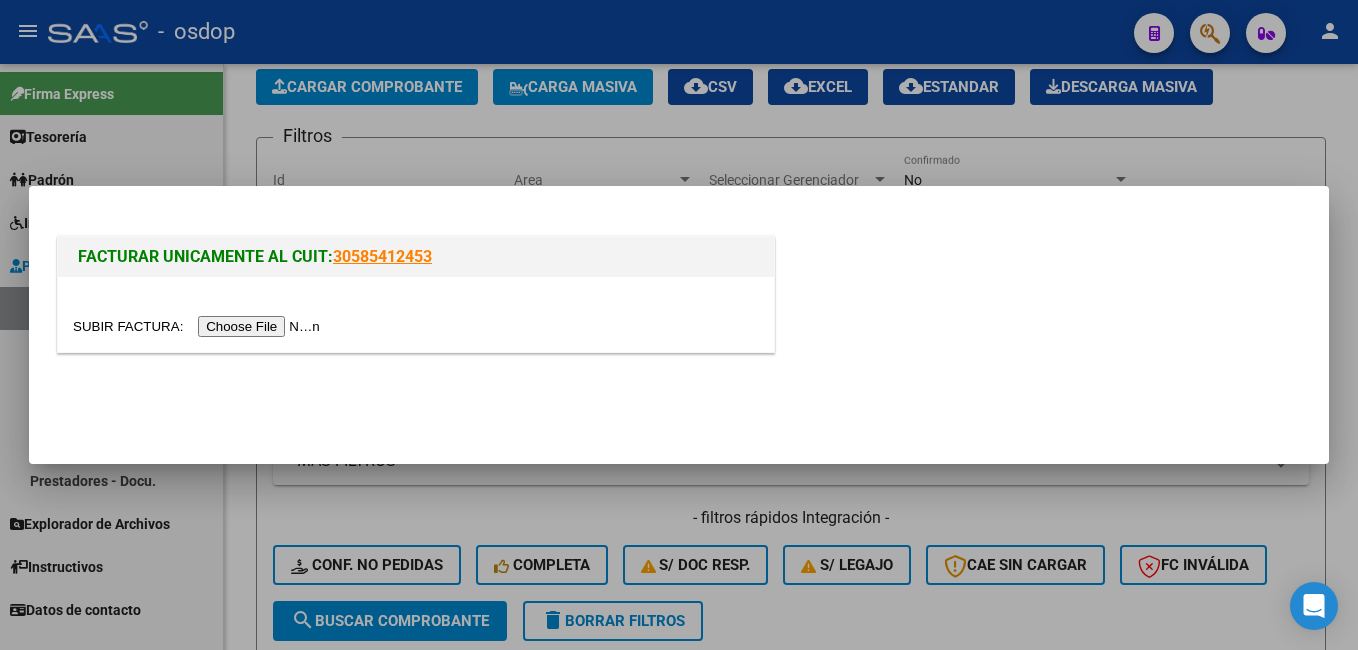 click at bounding box center (199, 326) 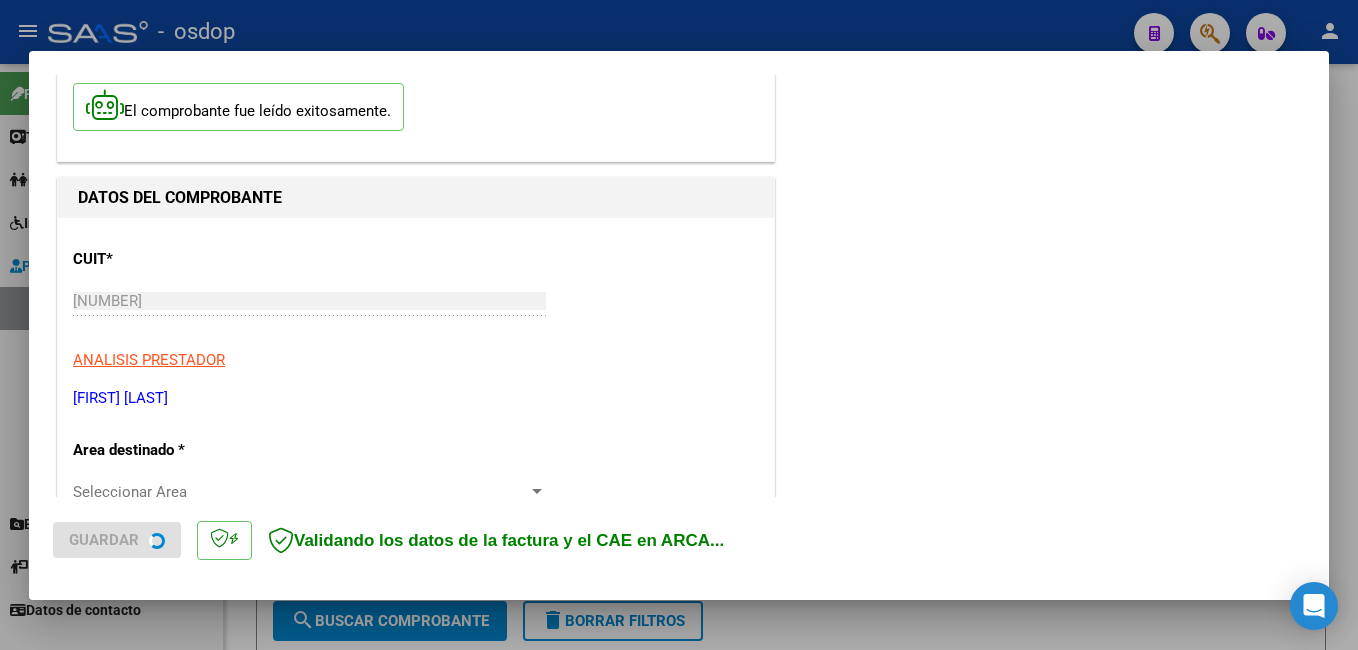 scroll, scrollTop: 200, scrollLeft: 0, axis: vertical 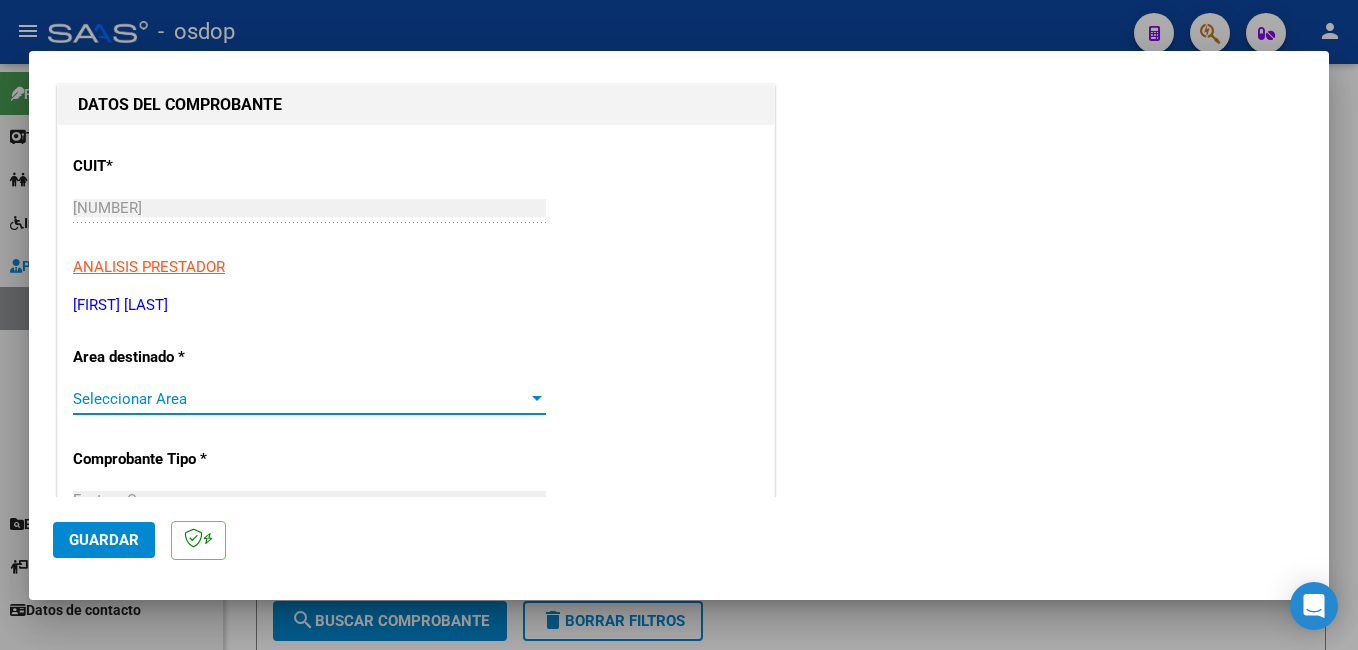 click on "Seleccionar Area" at bounding box center (300, 399) 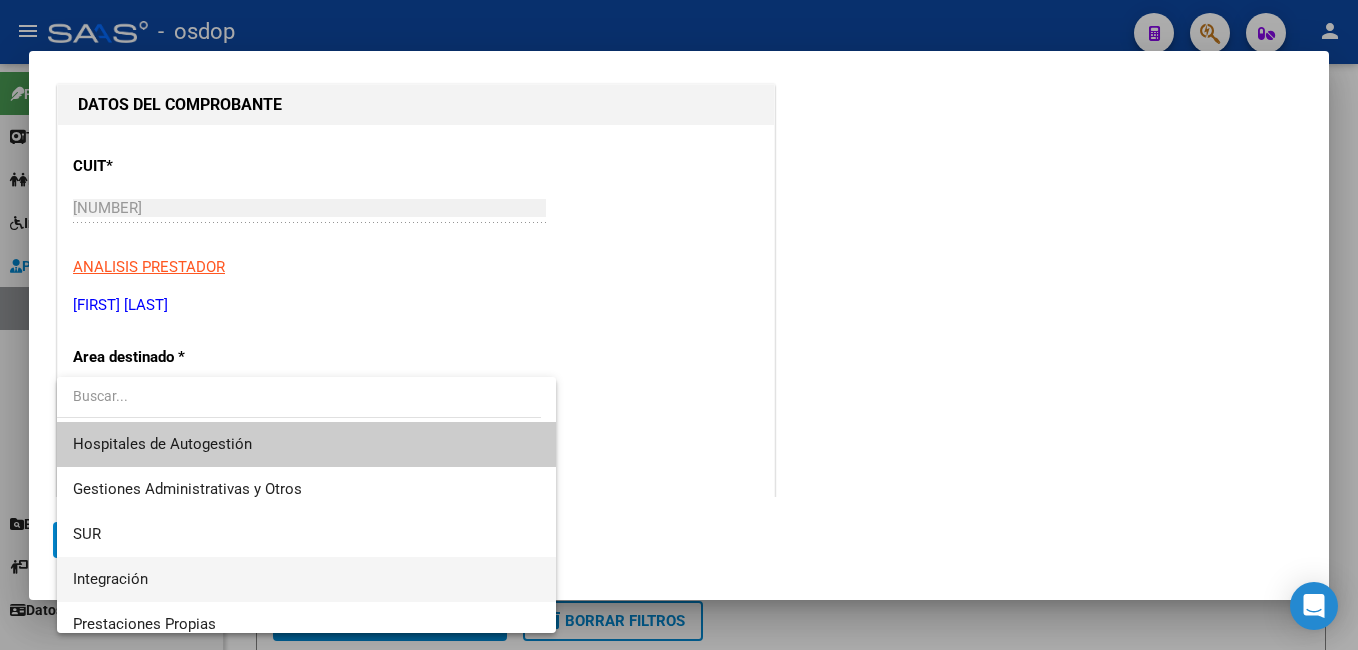 click on "Integración" at bounding box center [306, 579] 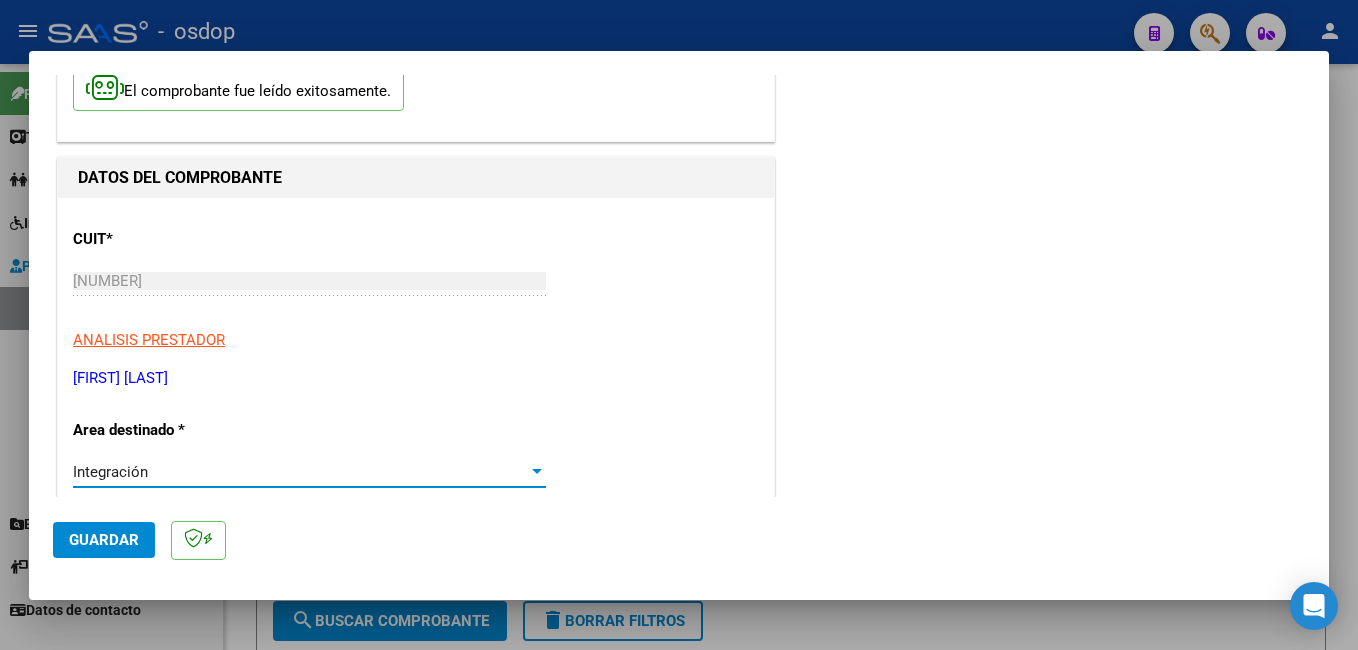 scroll, scrollTop: 400, scrollLeft: 0, axis: vertical 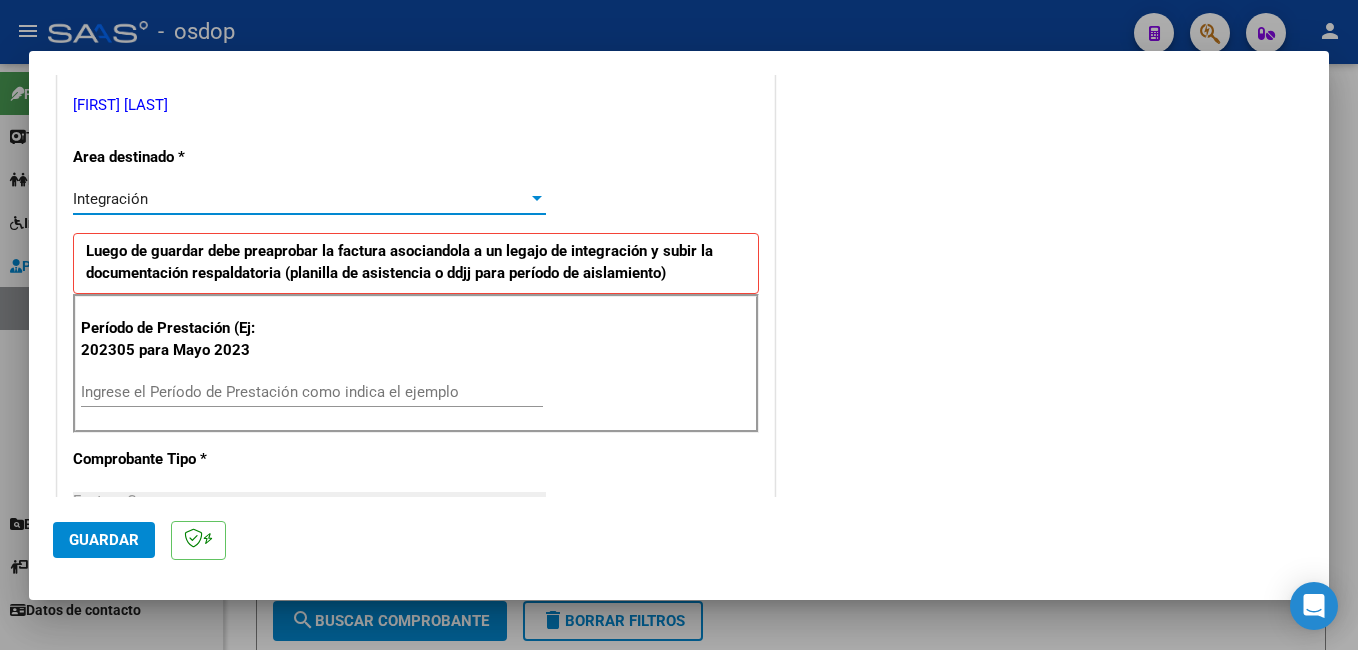 click on "Ingrese el Período de Prestación como indica el ejemplo" at bounding box center (312, 392) 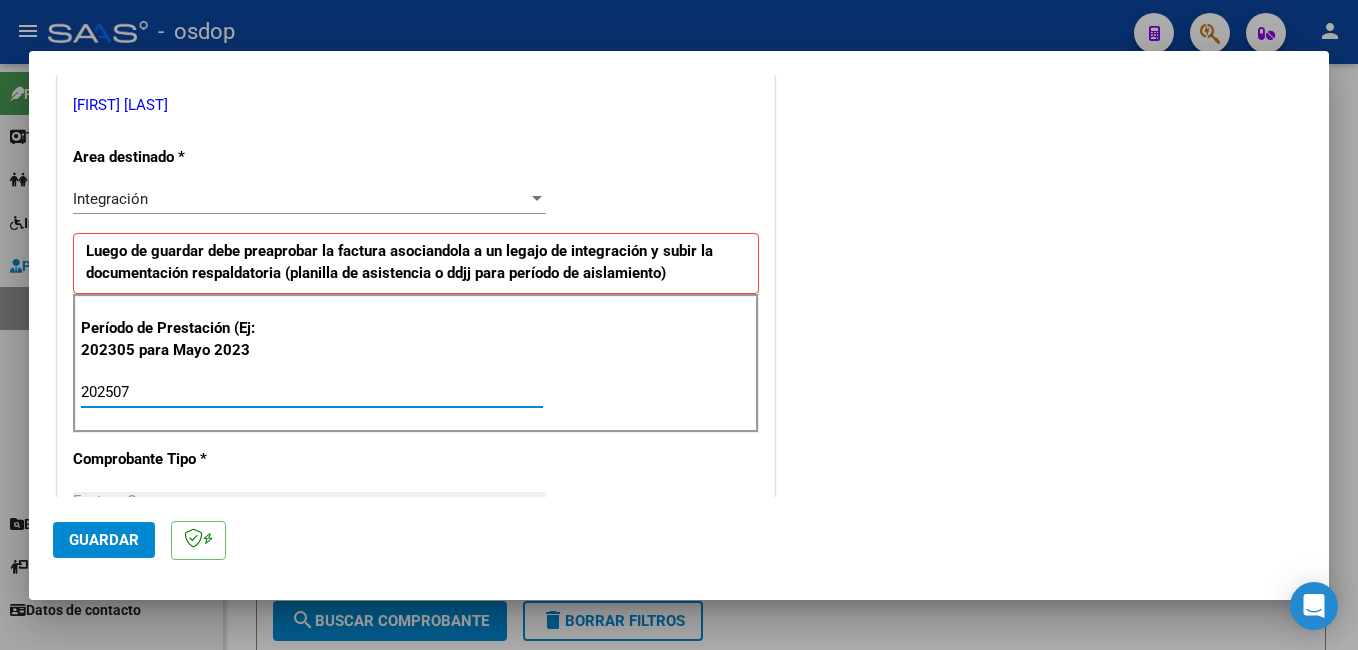 type on "202507" 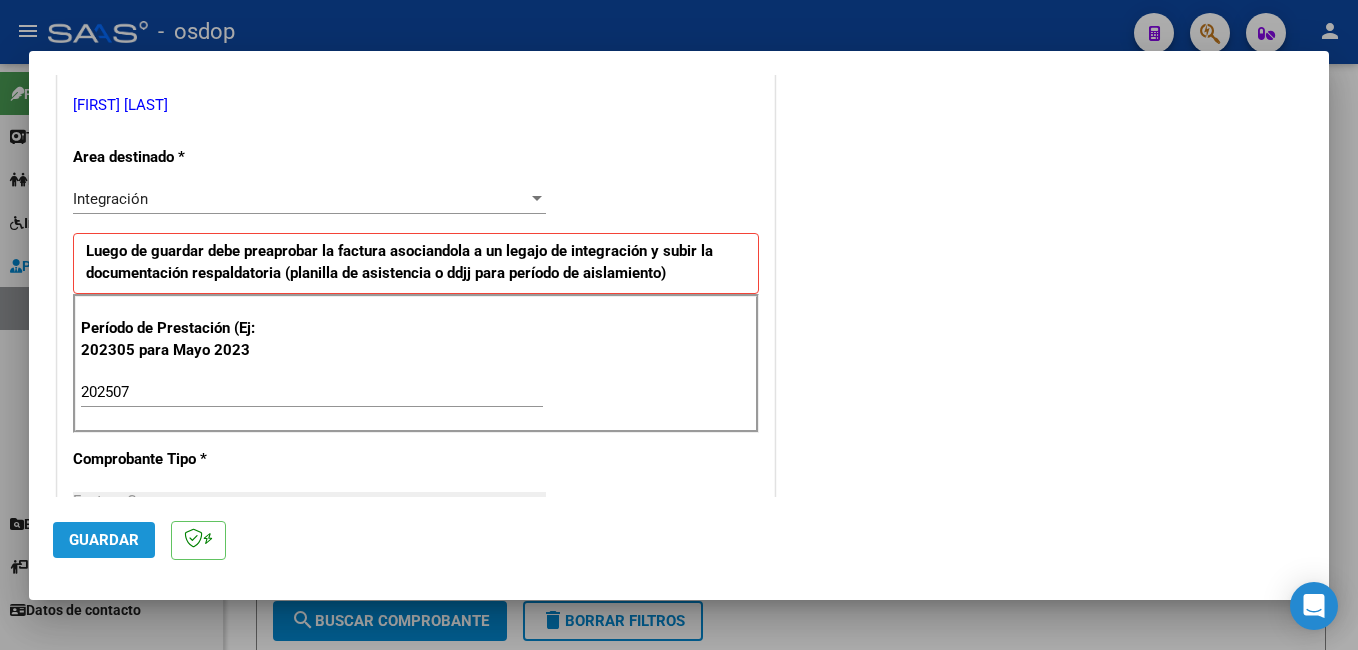 click on "Guardar" 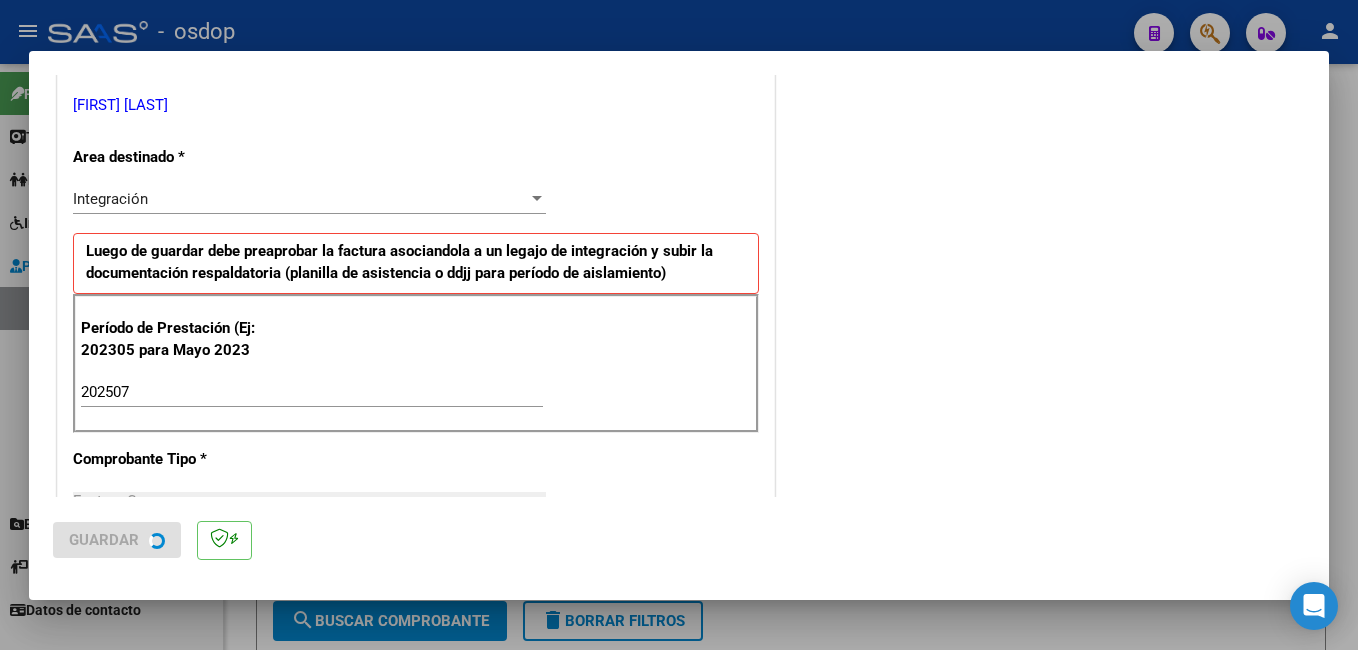 scroll, scrollTop: 0, scrollLeft: 0, axis: both 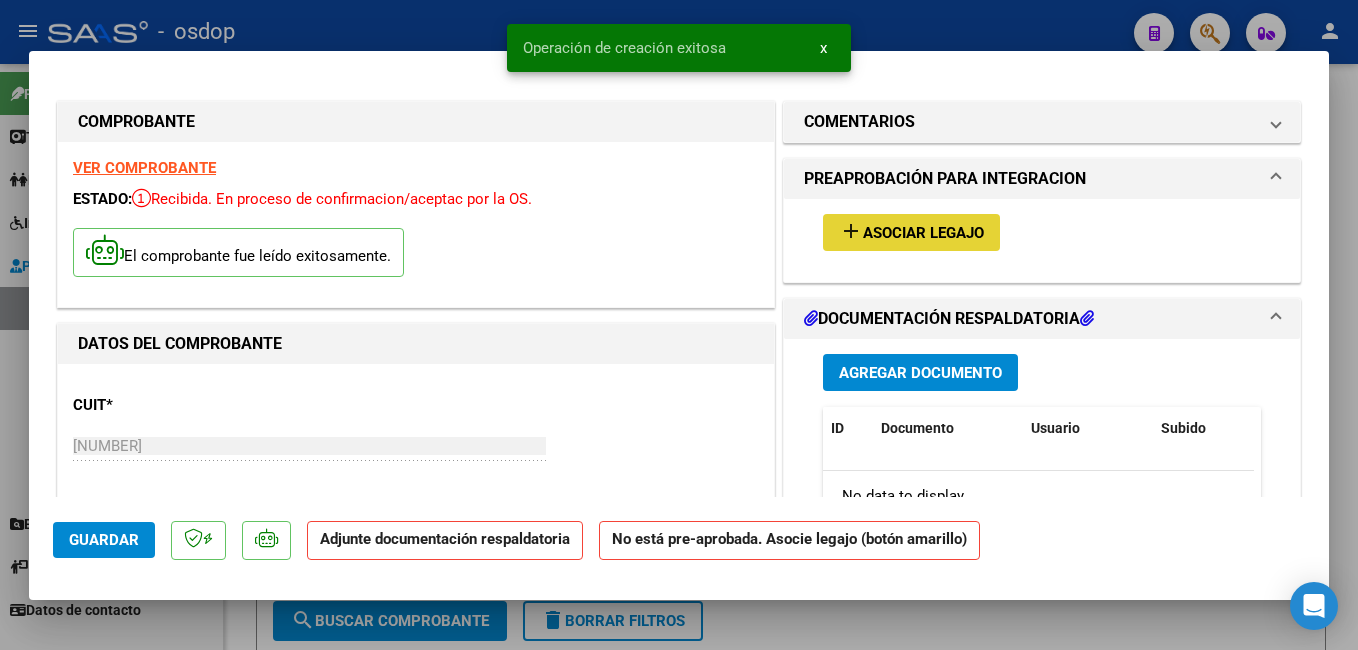 click on "add Asociar Legajo" at bounding box center (911, 232) 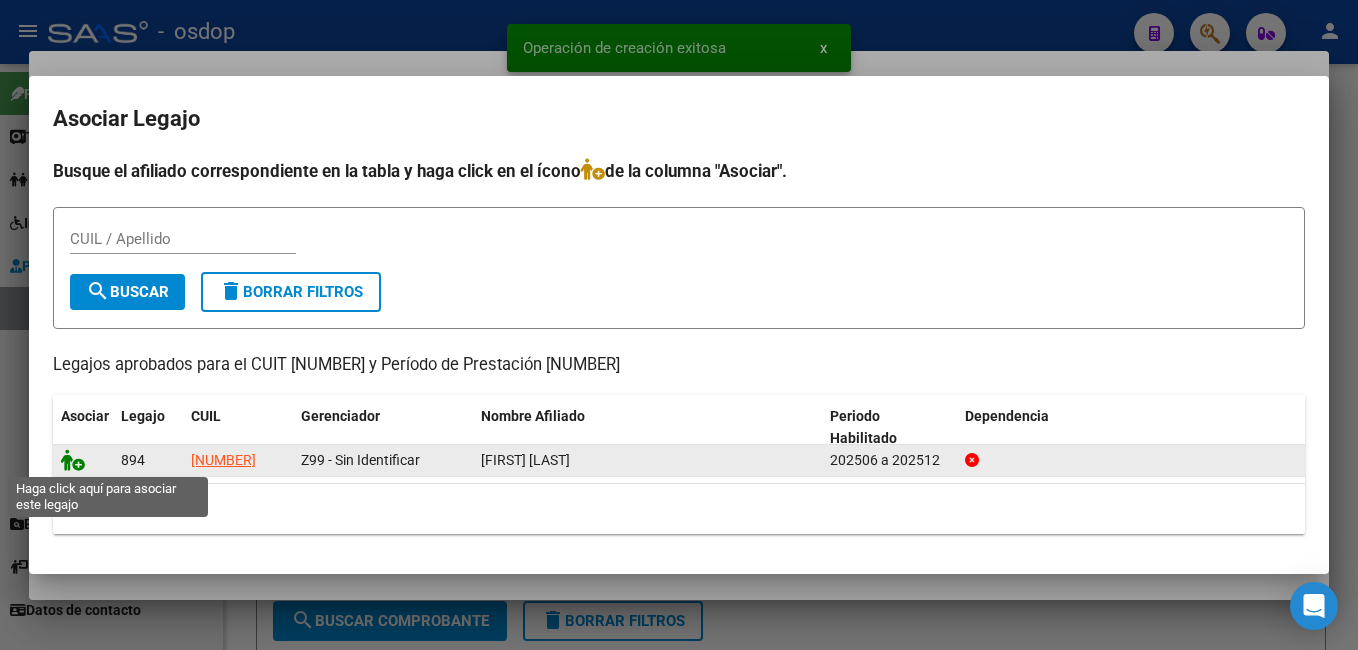 click 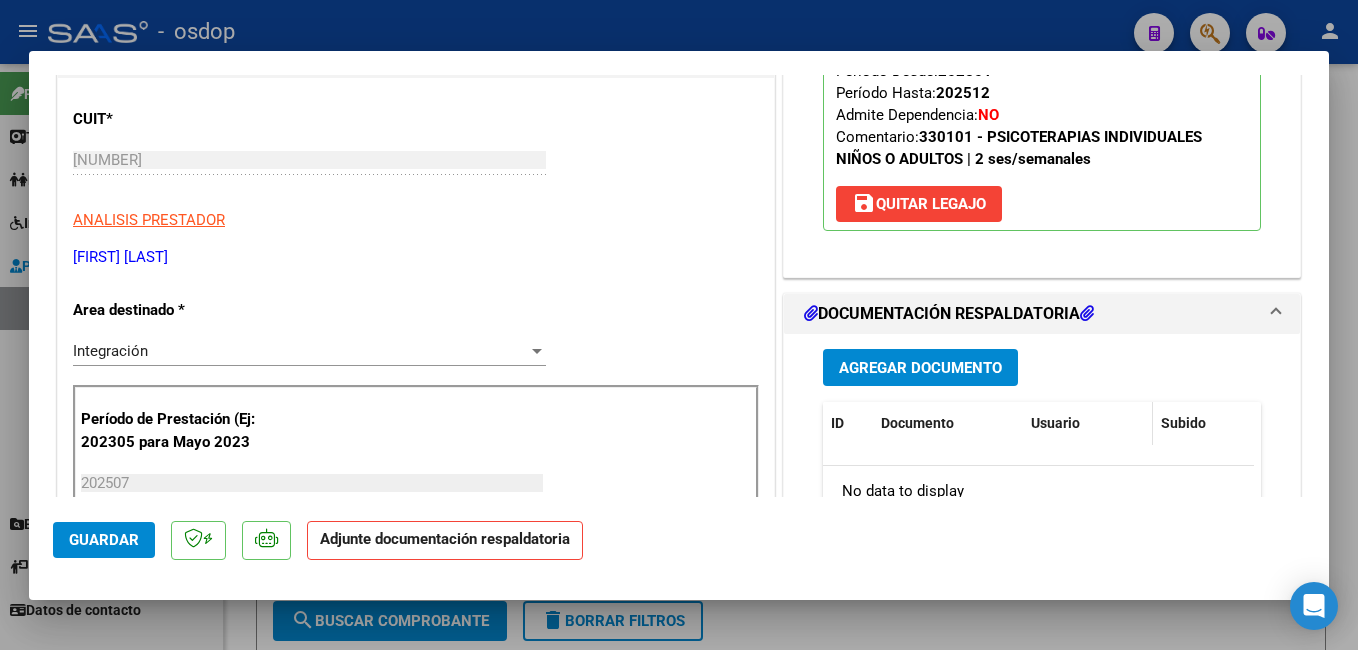 scroll, scrollTop: 400, scrollLeft: 0, axis: vertical 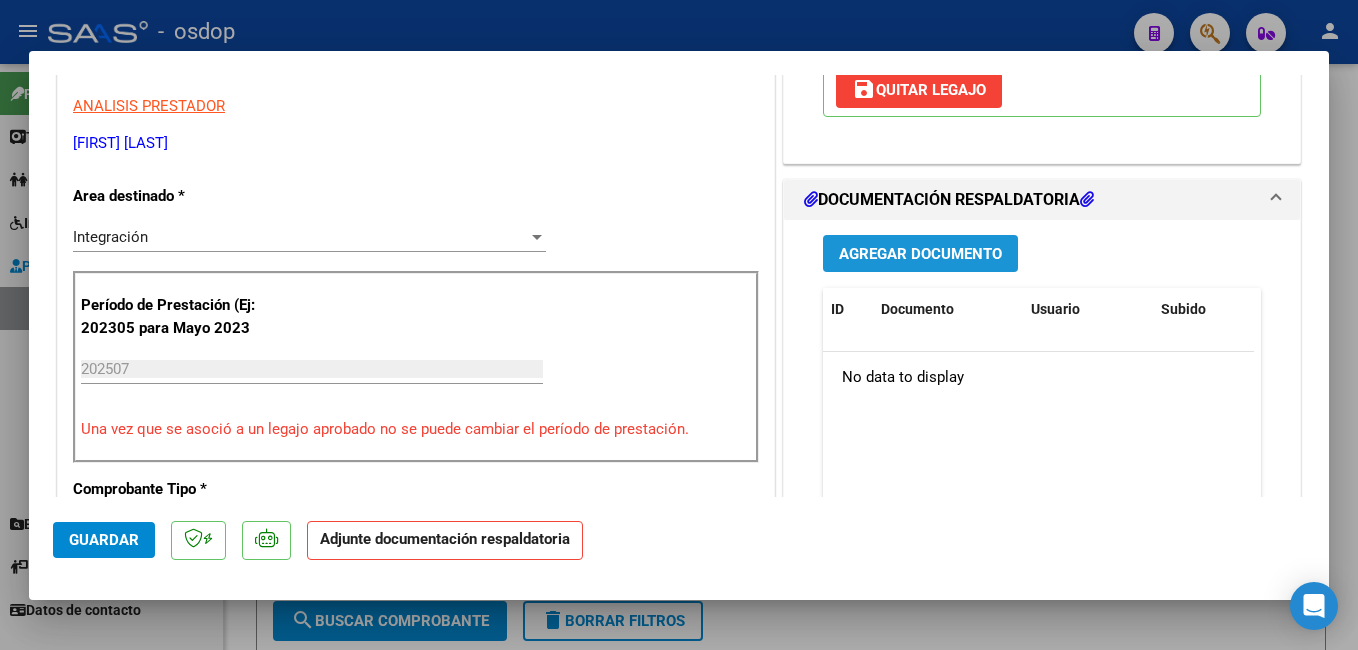 click on "Agregar Documento" at bounding box center (920, 254) 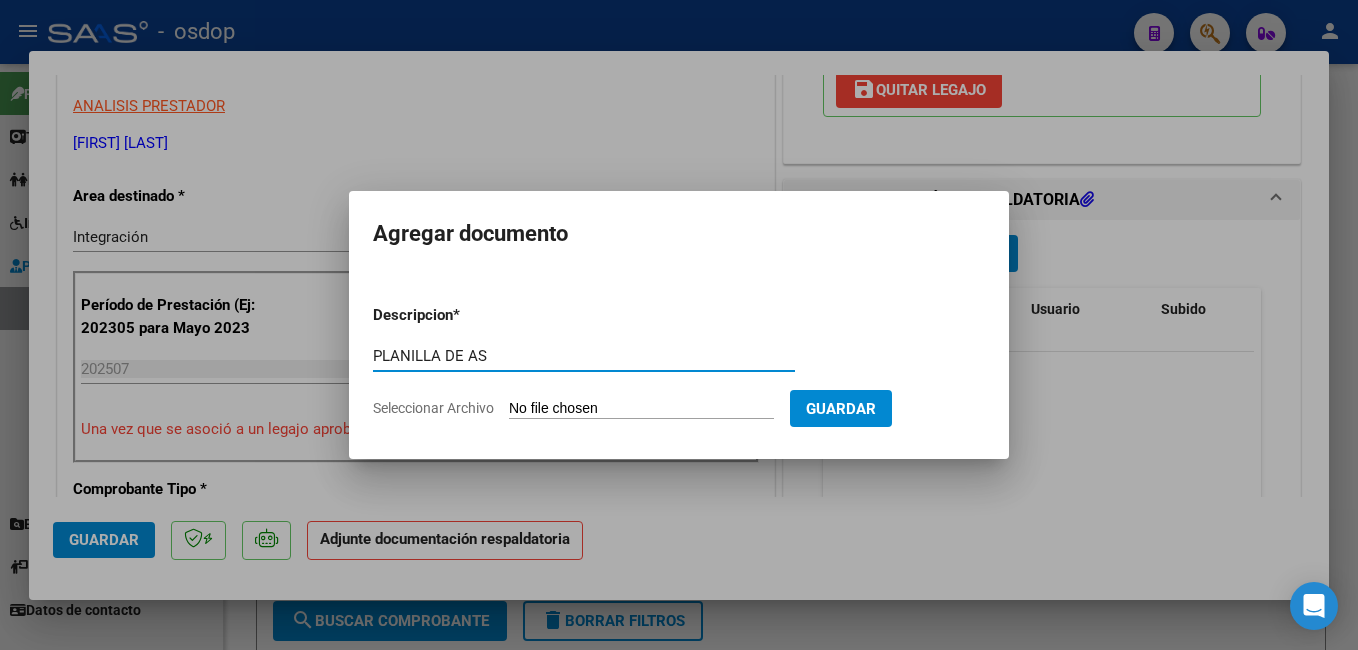 type on "planilla de asistencia" 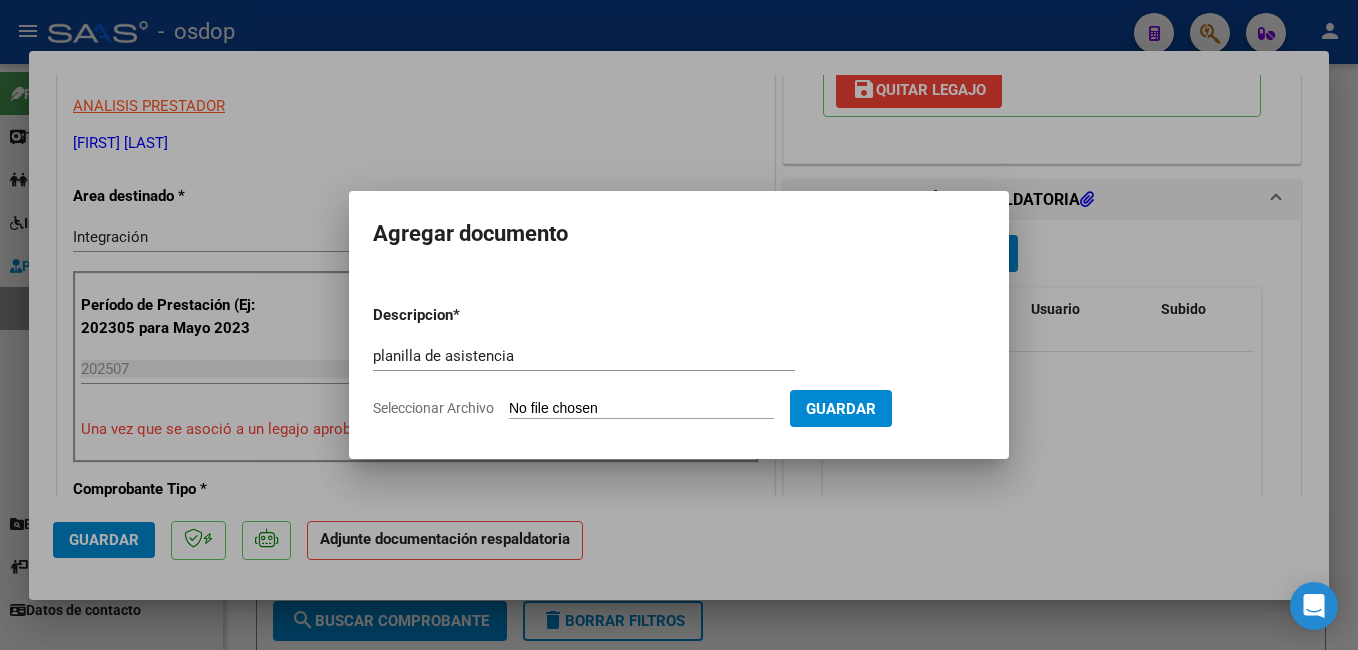 click on "Seleccionar Archivo" at bounding box center (641, 409) 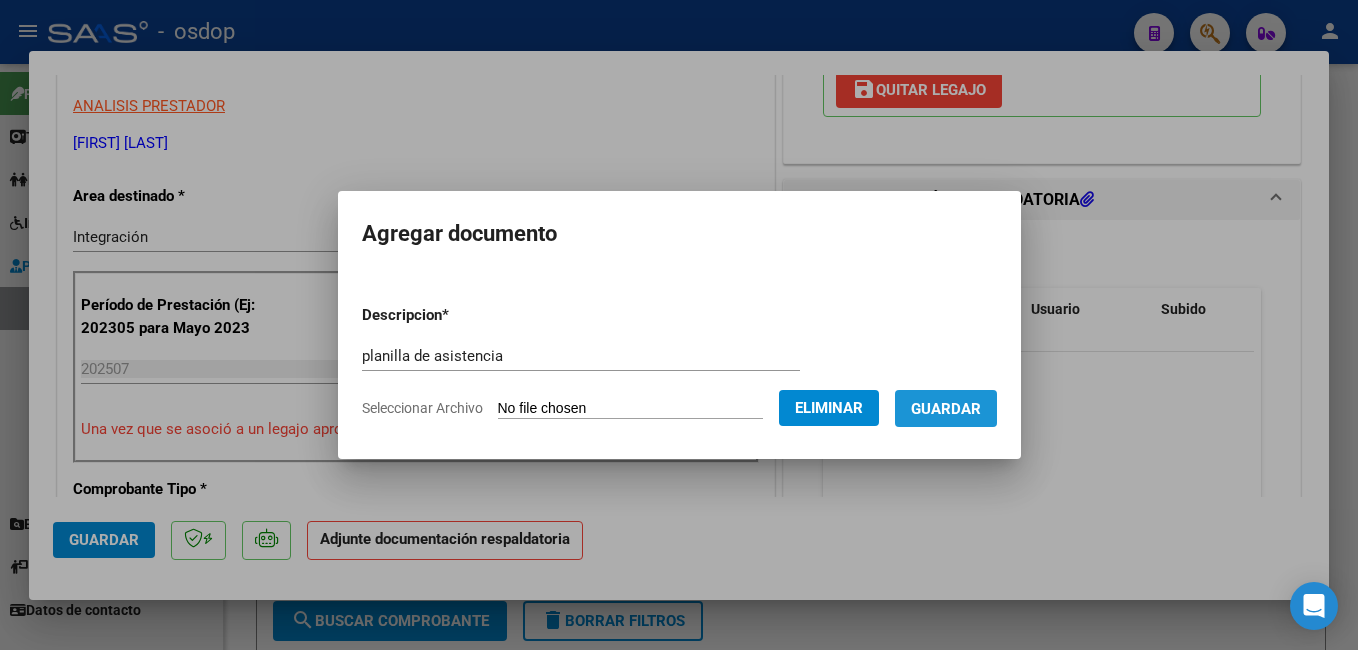 click on "Guardar" at bounding box center (946, 409) 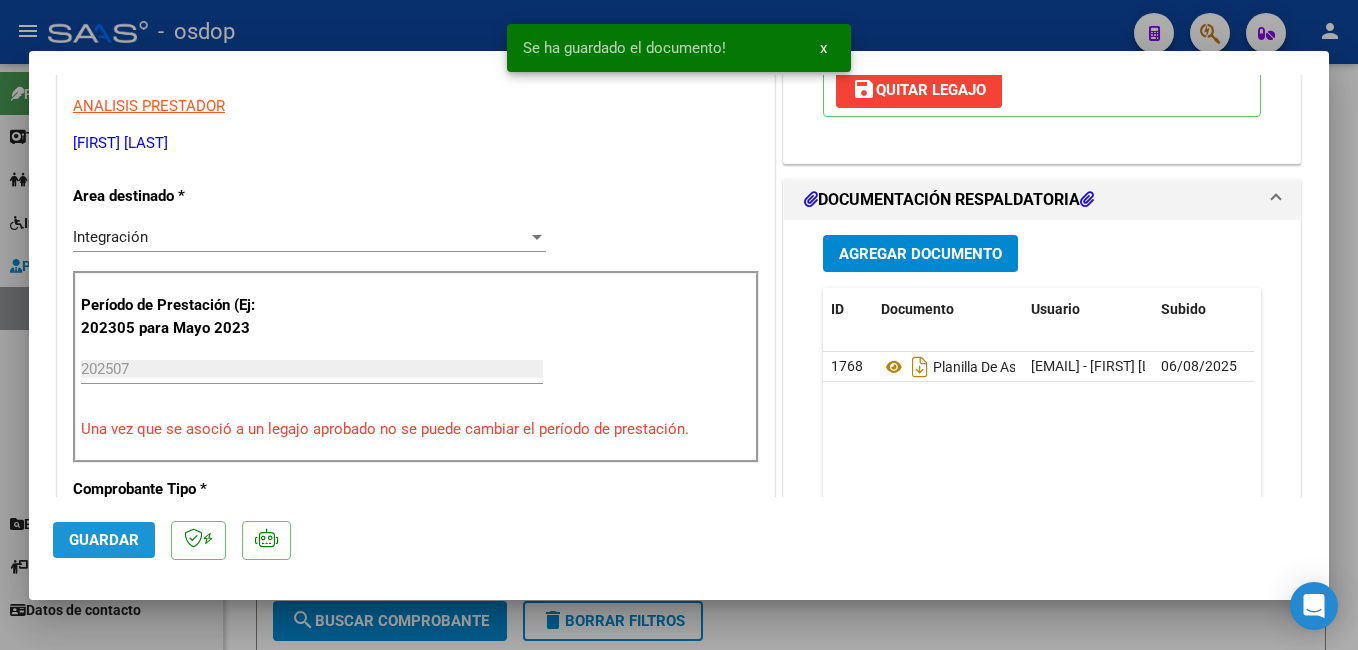 click on "Guardar" 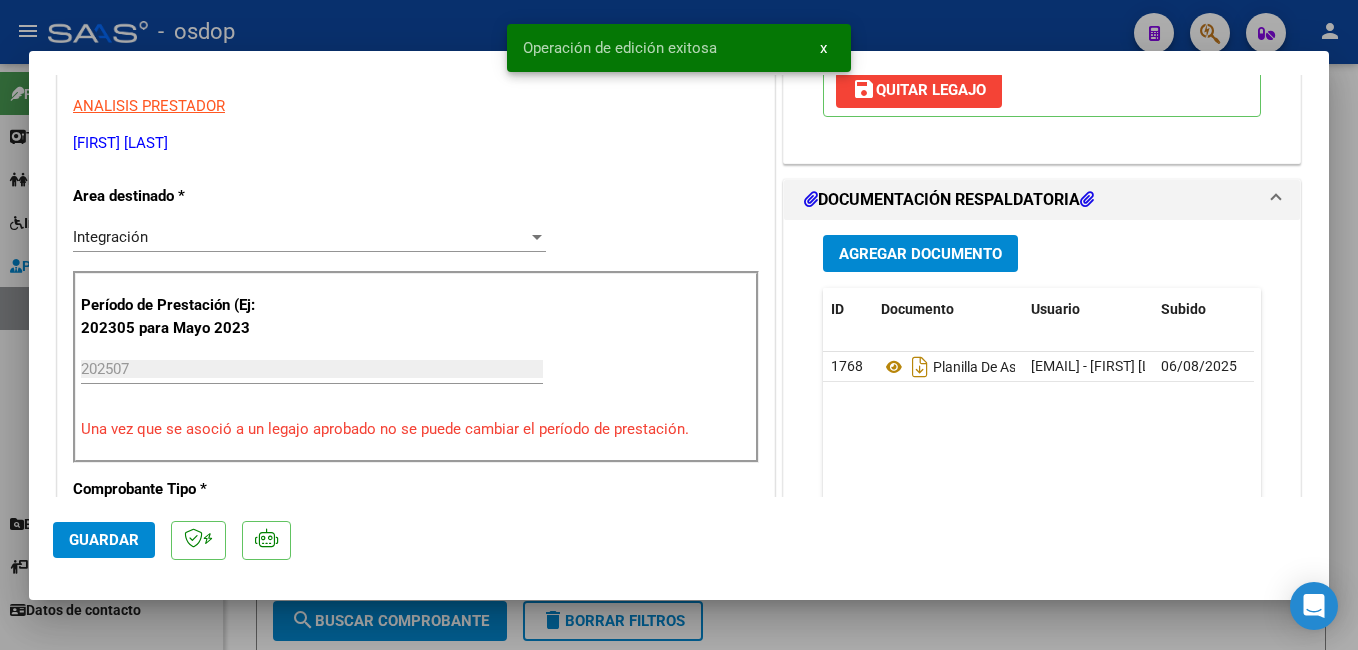 click at bounding box center [679, 325] 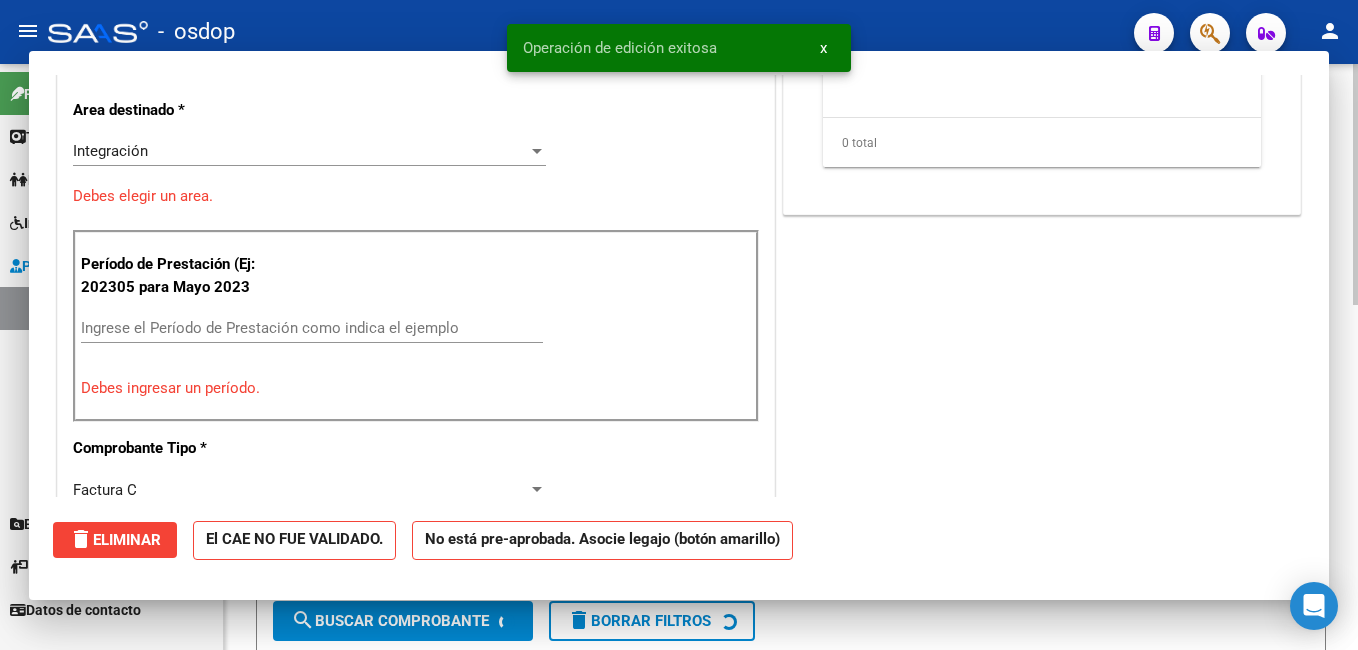 scroll, scrollTop: 339, scrollLeft: 0, axis: vertical 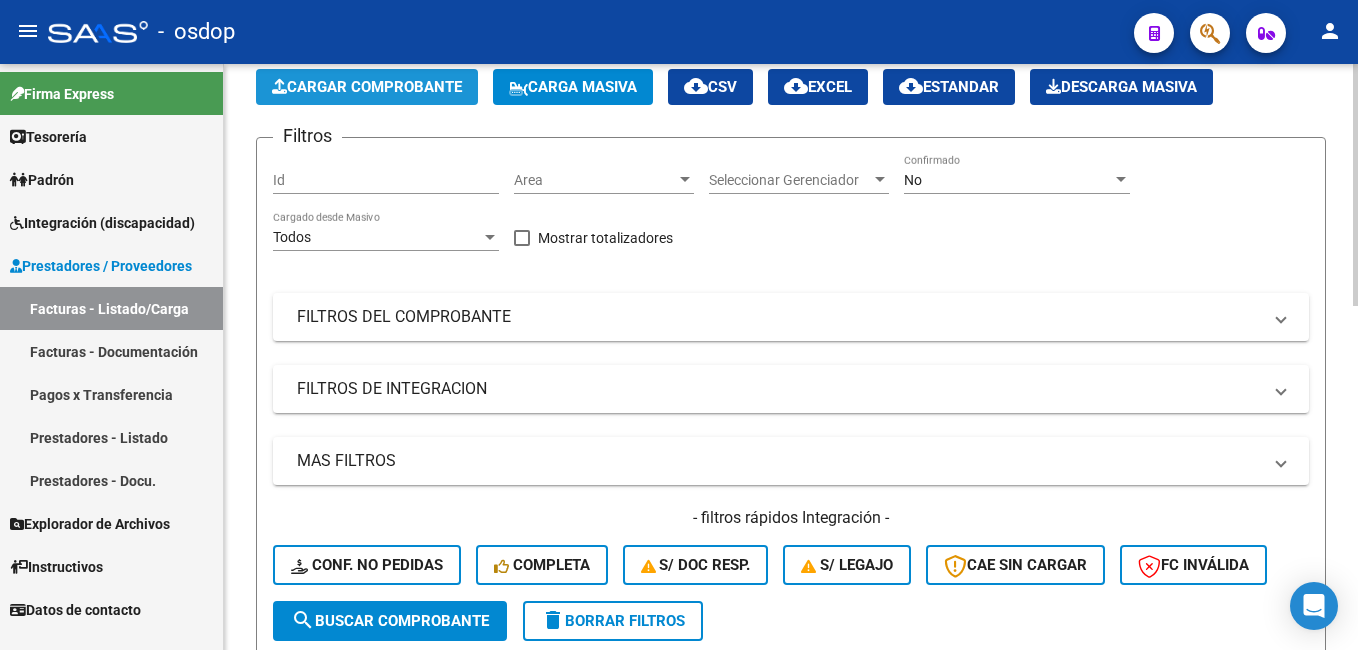 click on "Cargar Comprobante" 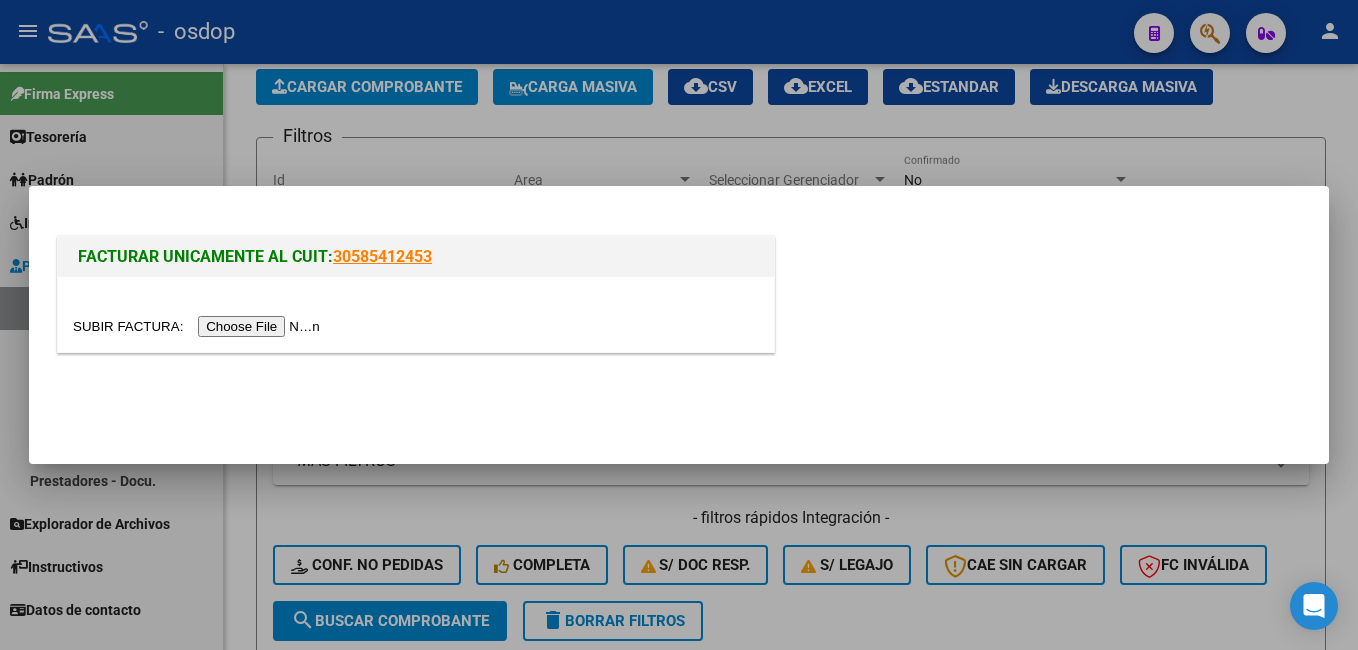click at bounding box center (199, 326) 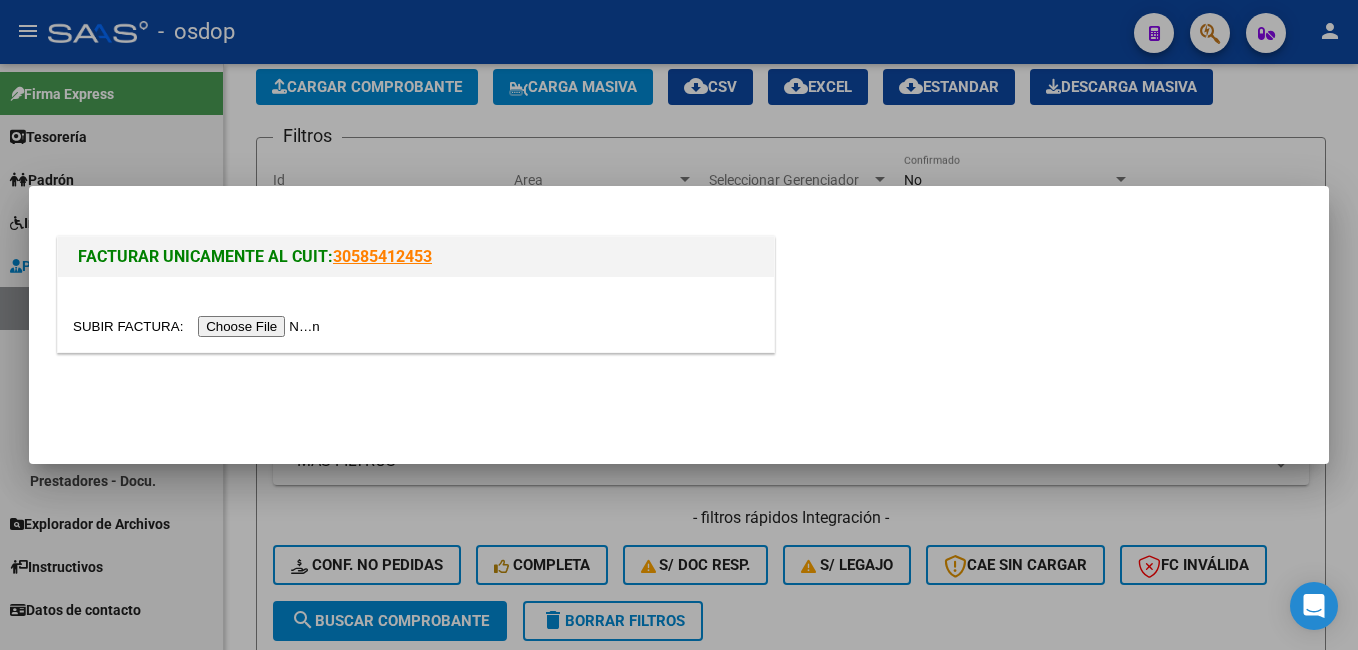 click at bounding box center [199, 326] 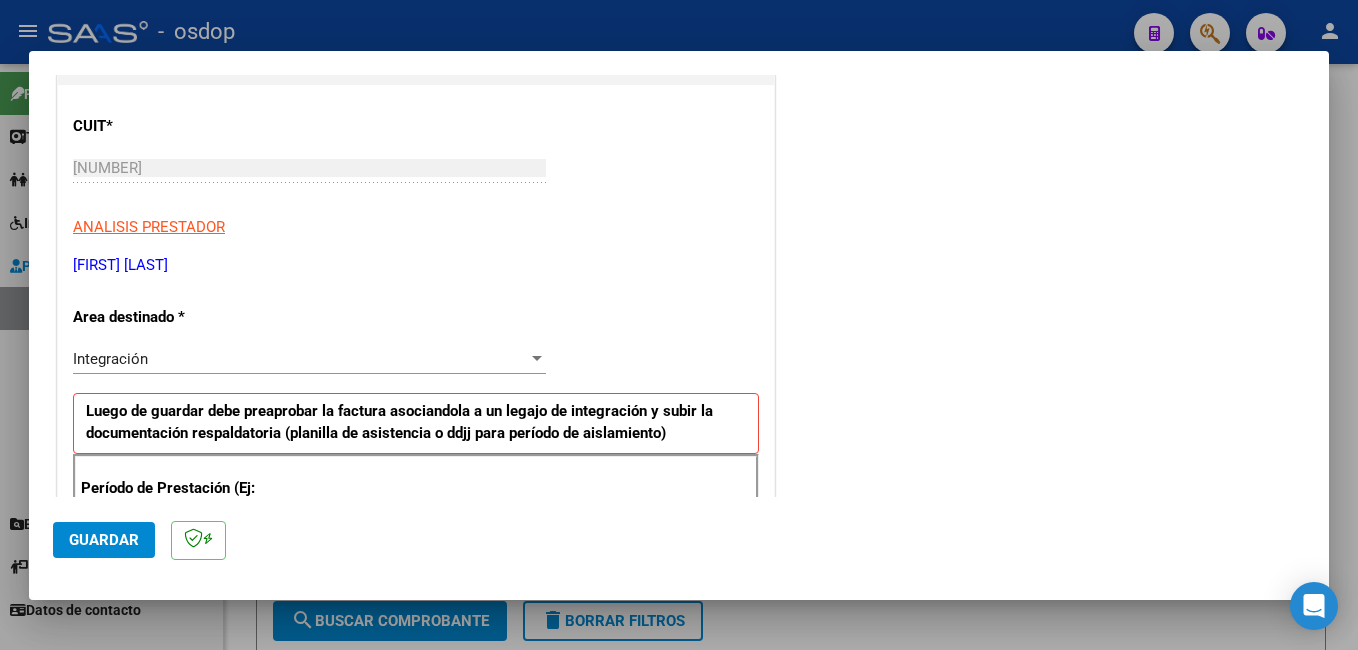 scroll, scrollTop: 300, scrollLeft: 0, axis: vertical 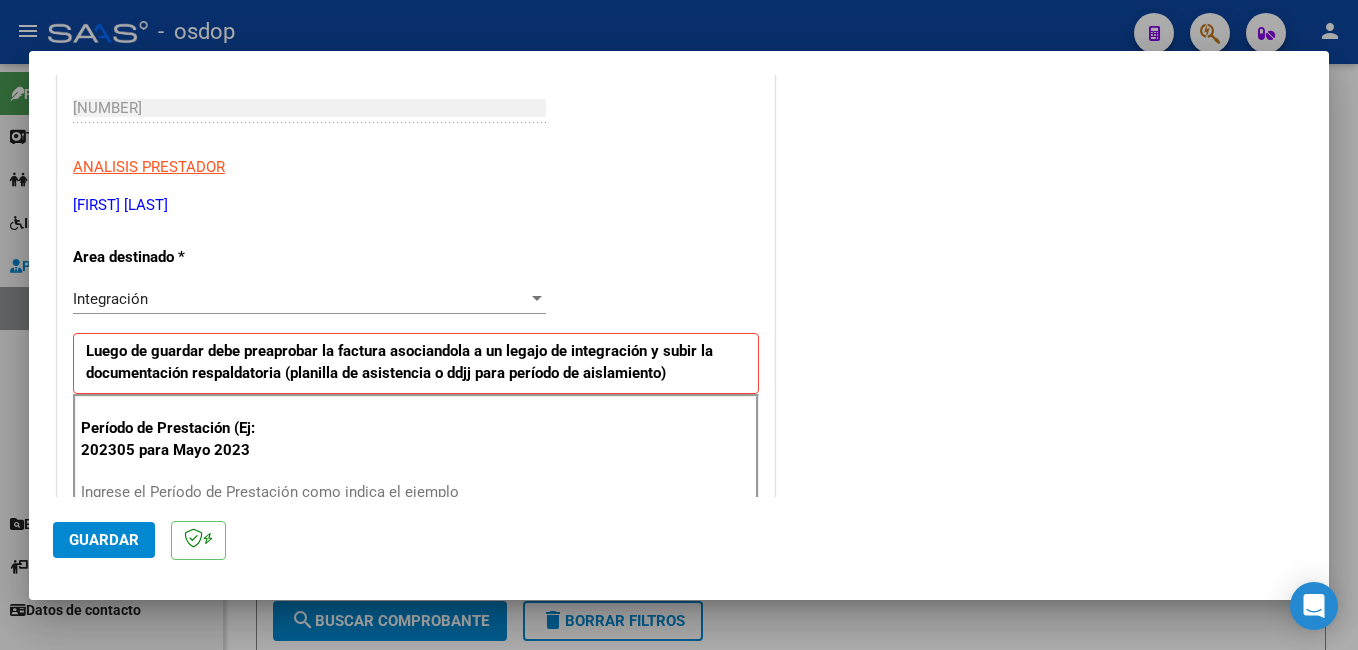 click on "Integración Seleccionar Area" at bounding box center (309, 308) 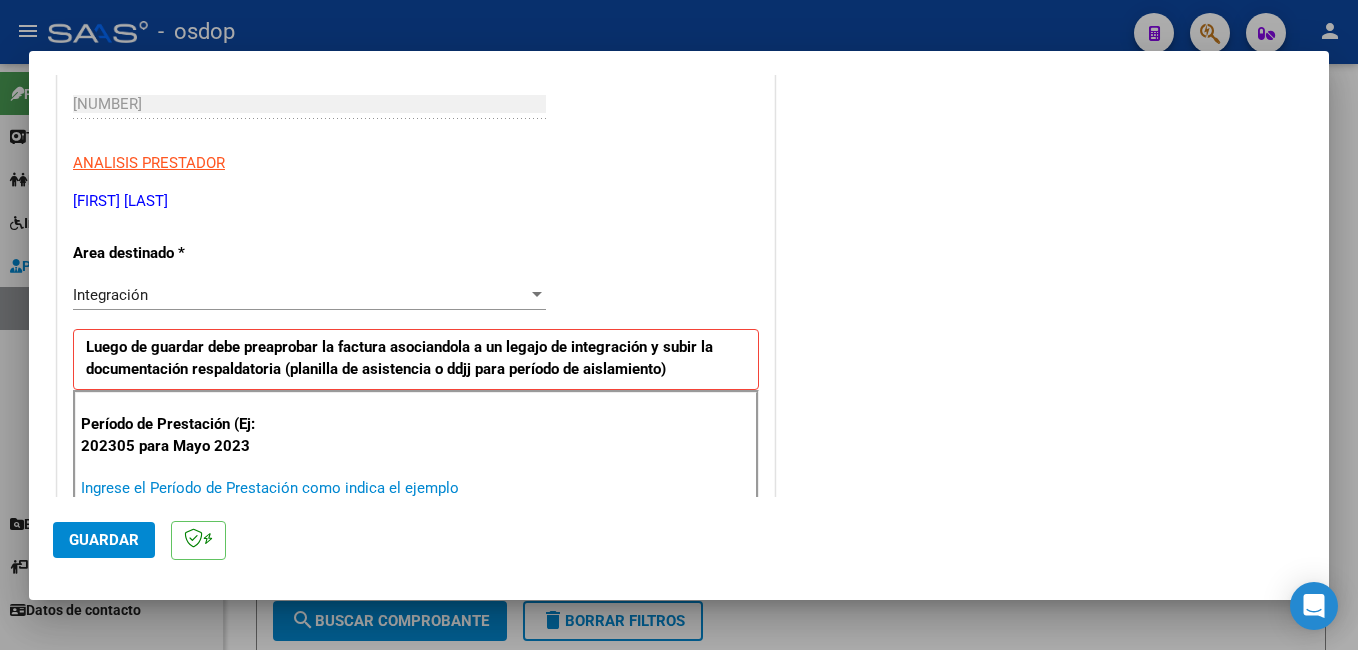 click on "Ingrese el Período de Prestación como indica el ejemplo" at bounding box center [312, 488] 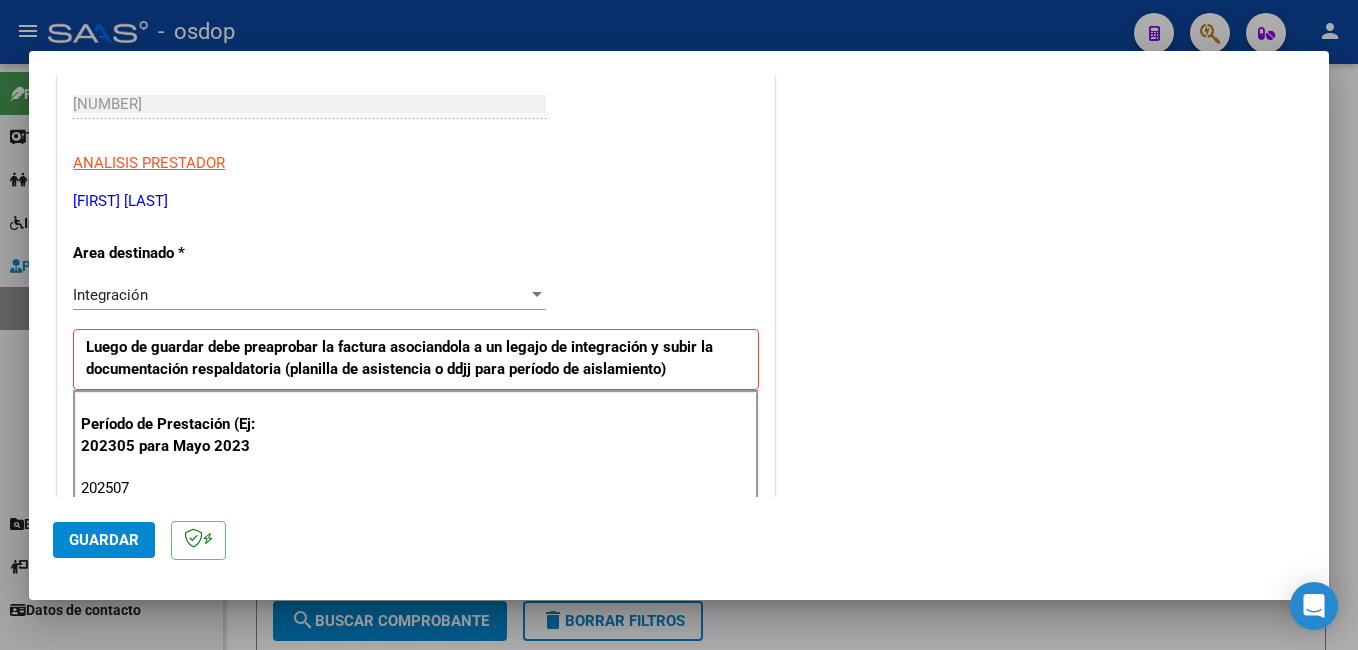 type on "202507" 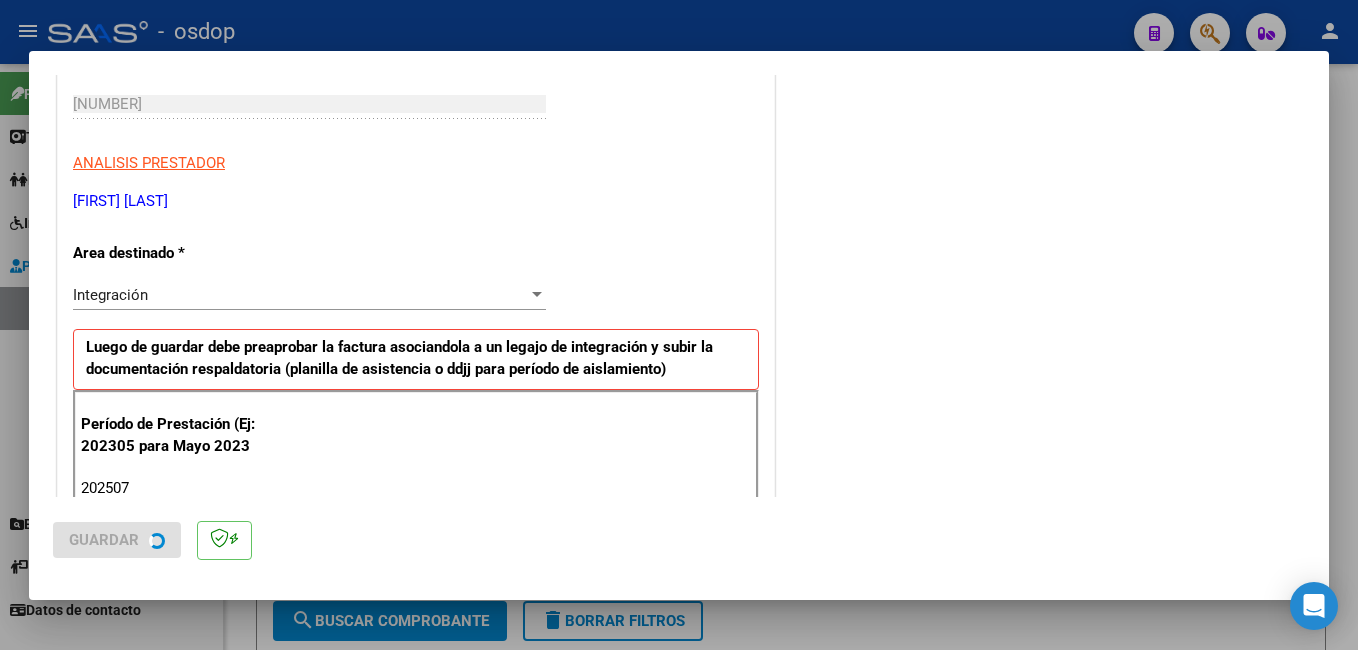 scroll, scrollTop: 0, scrollLeft: 0, axis: both 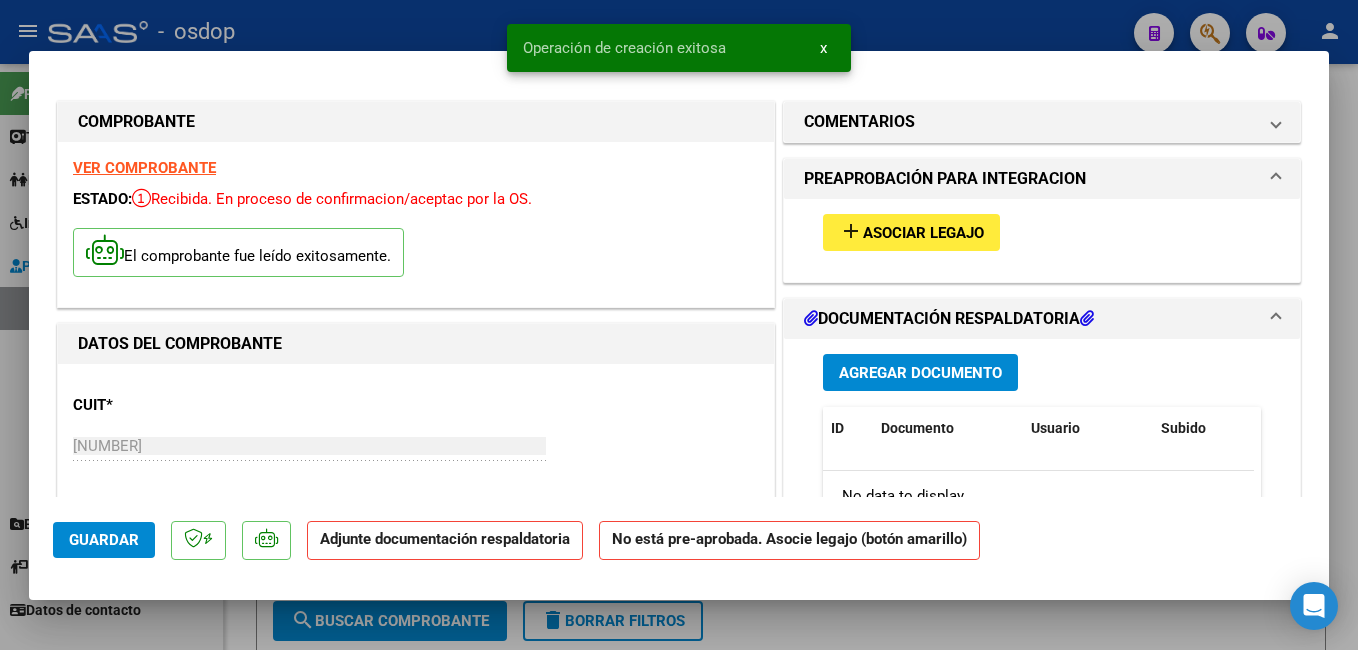 click on "Asociar Legajo" at bounding box center (923, 233) 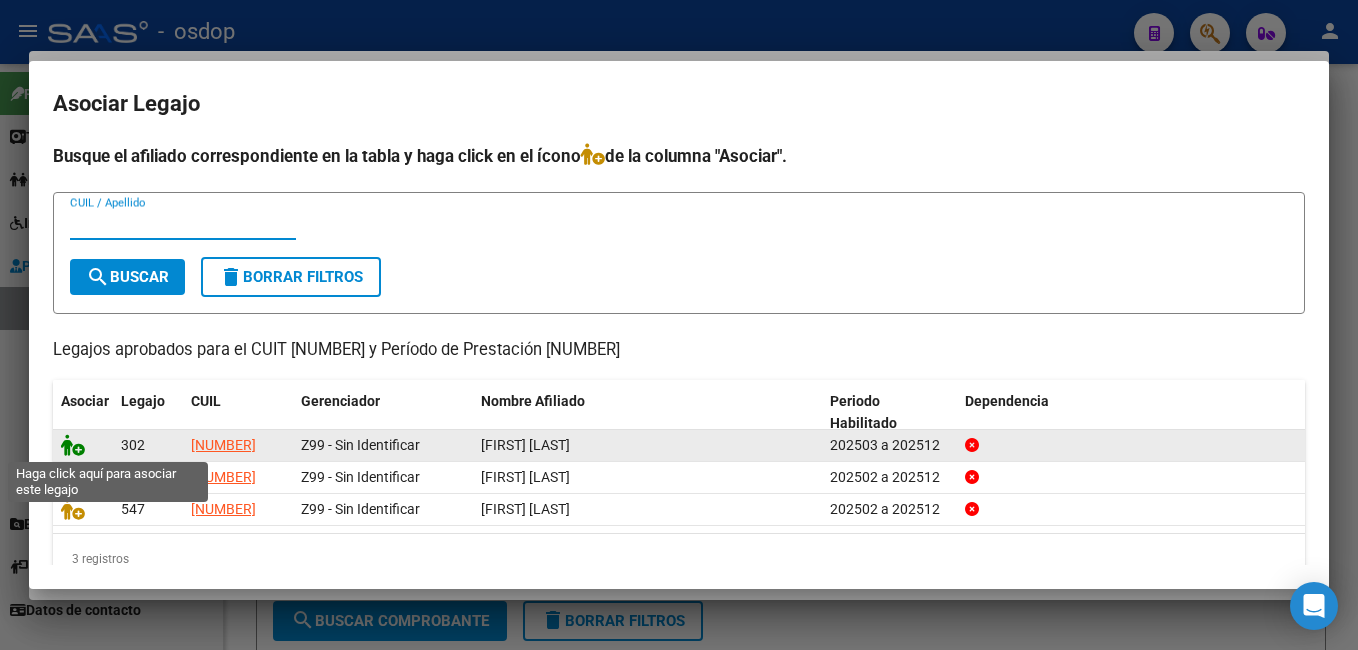click 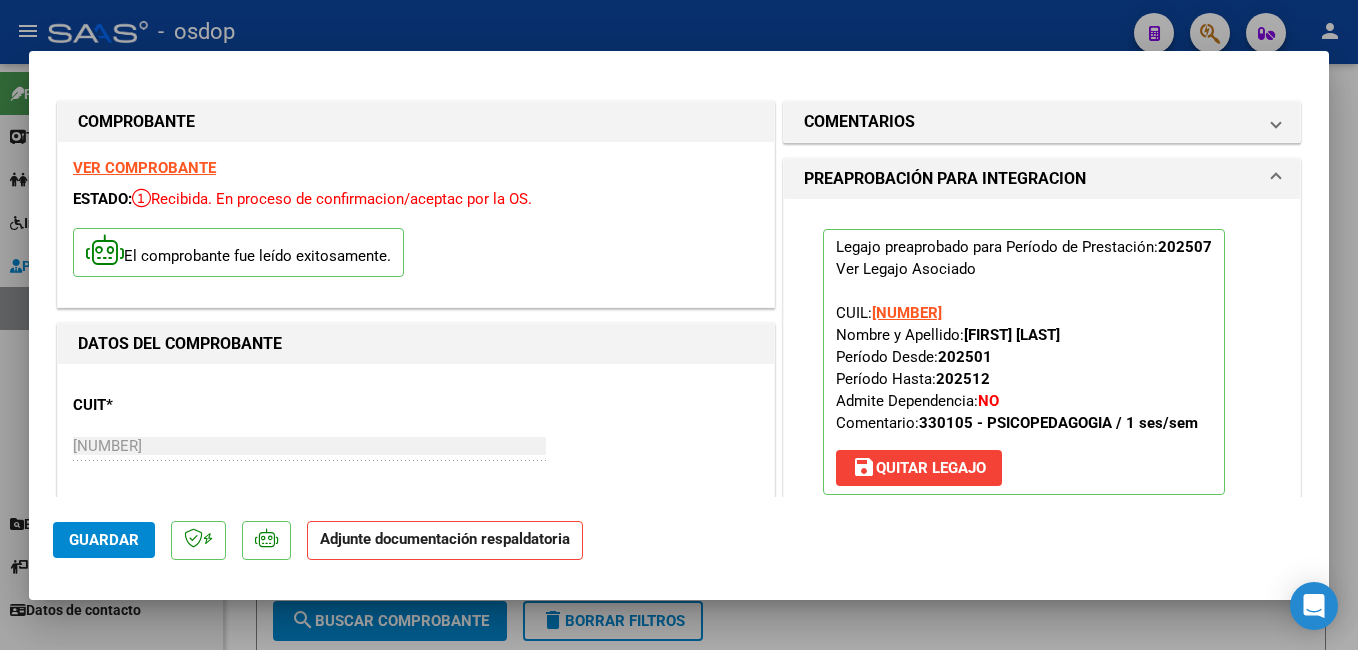 scroll, scrollTop: 200, scrollLeft: 0, axis: vertical 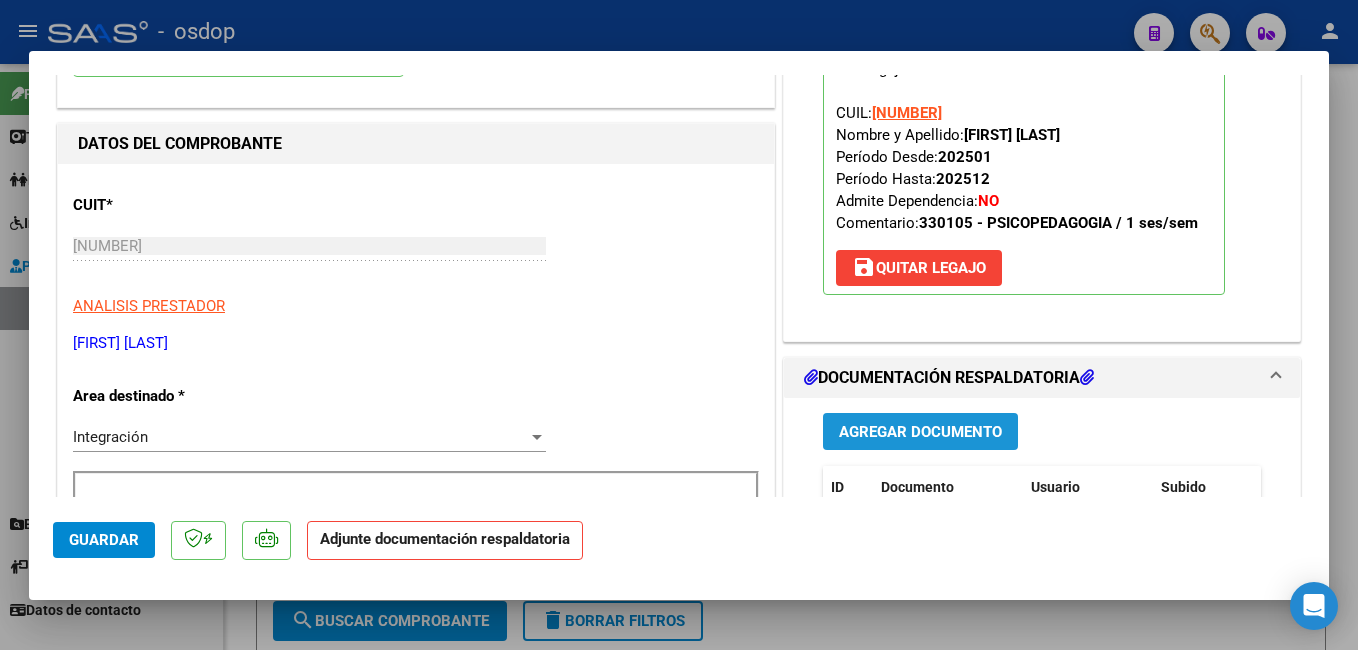 click on "Agregar Documento" at bounding box center (920, 432) 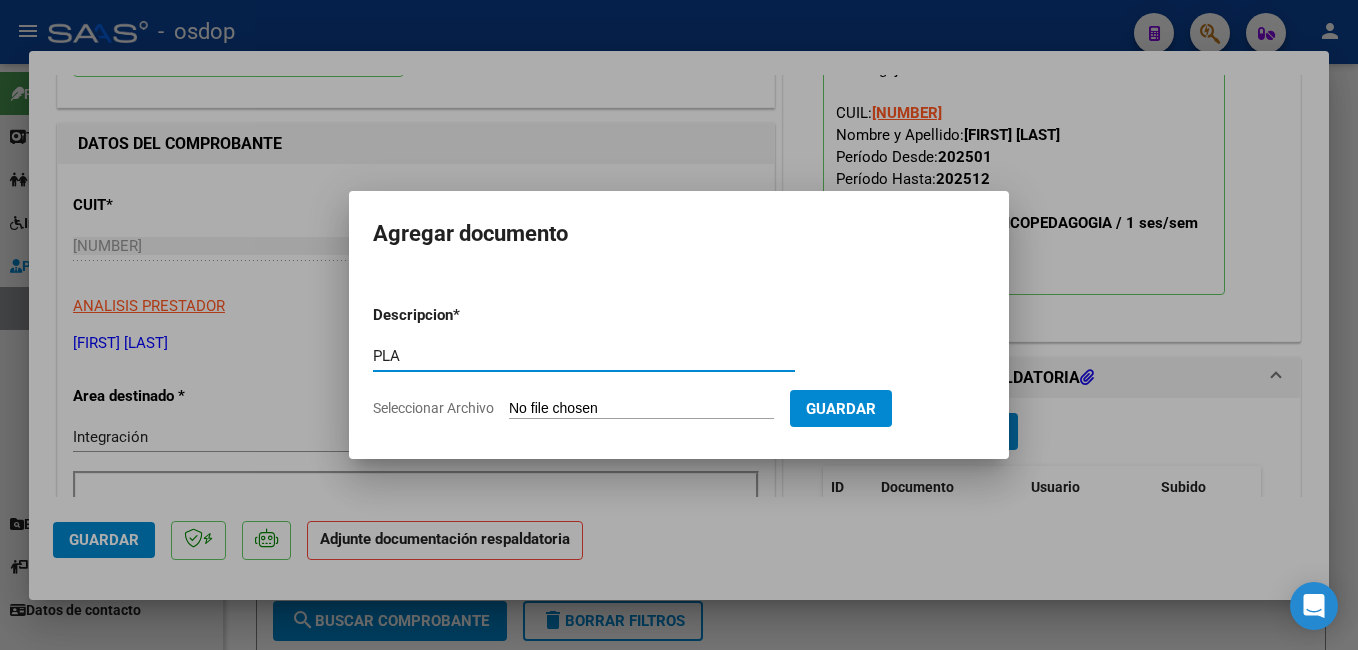 type on "planilla asistencia" 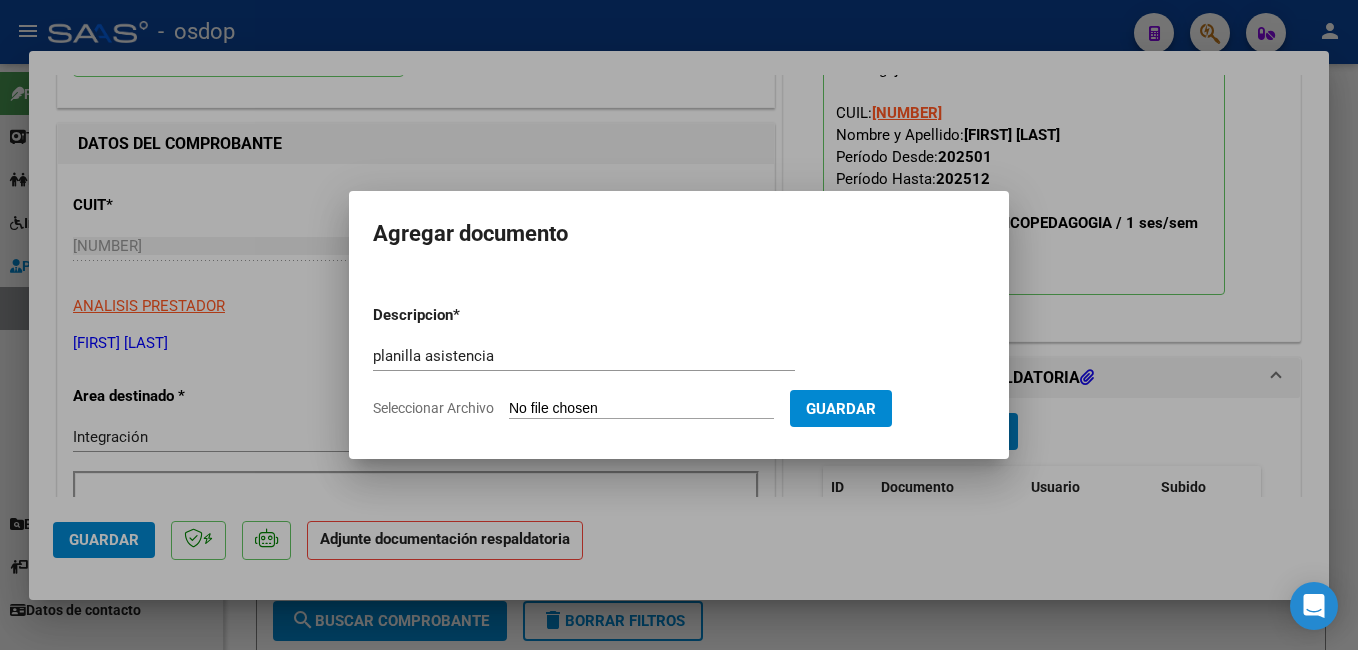 click on "Seleccionar Archivo" at bounding box center [641, 409] 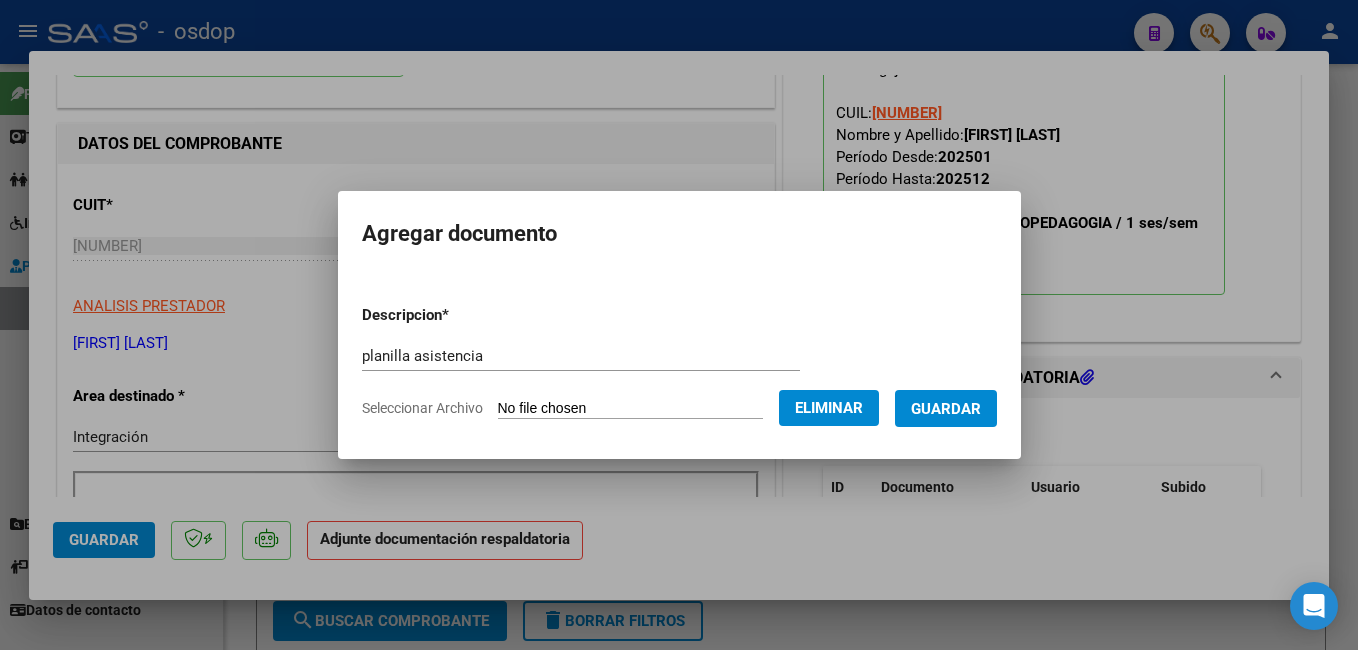 click on "Guardar" at bounding box center [946, 409] 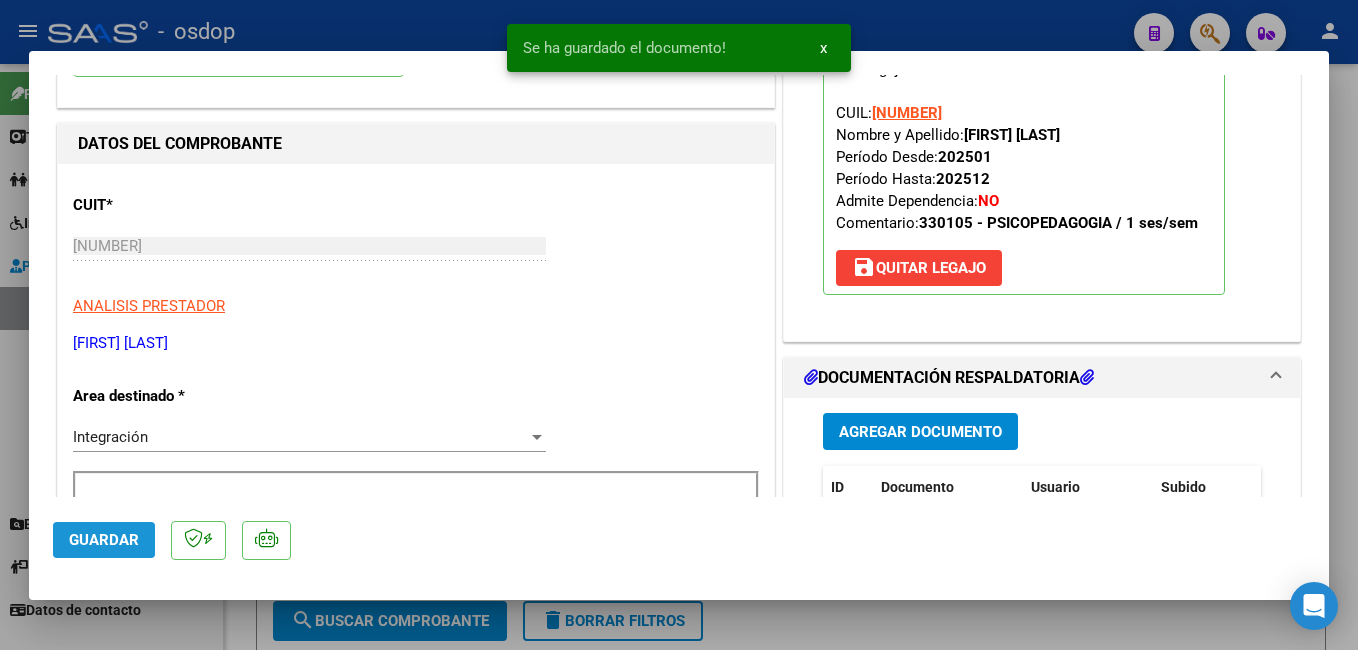 click on "Guardar" 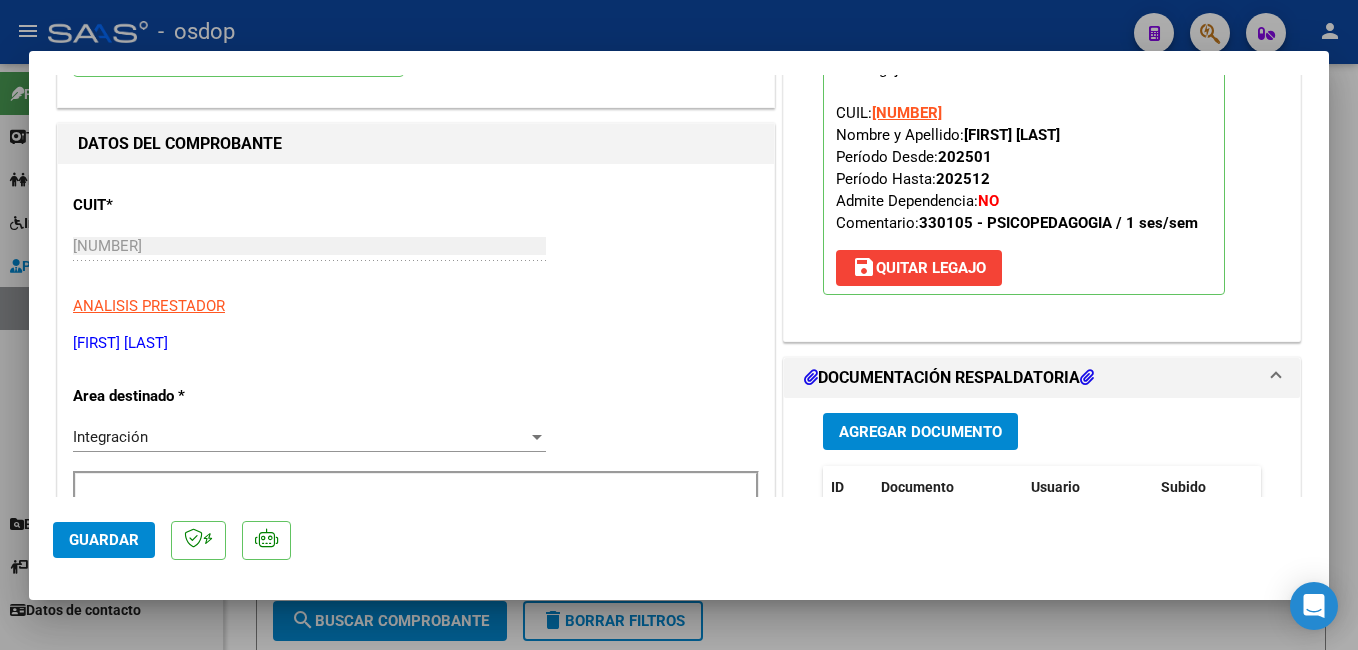 drag, startPoint x: 555, startPoint y: 21, endPoint x: 611, endPoint y: 144, distance: 135.14807 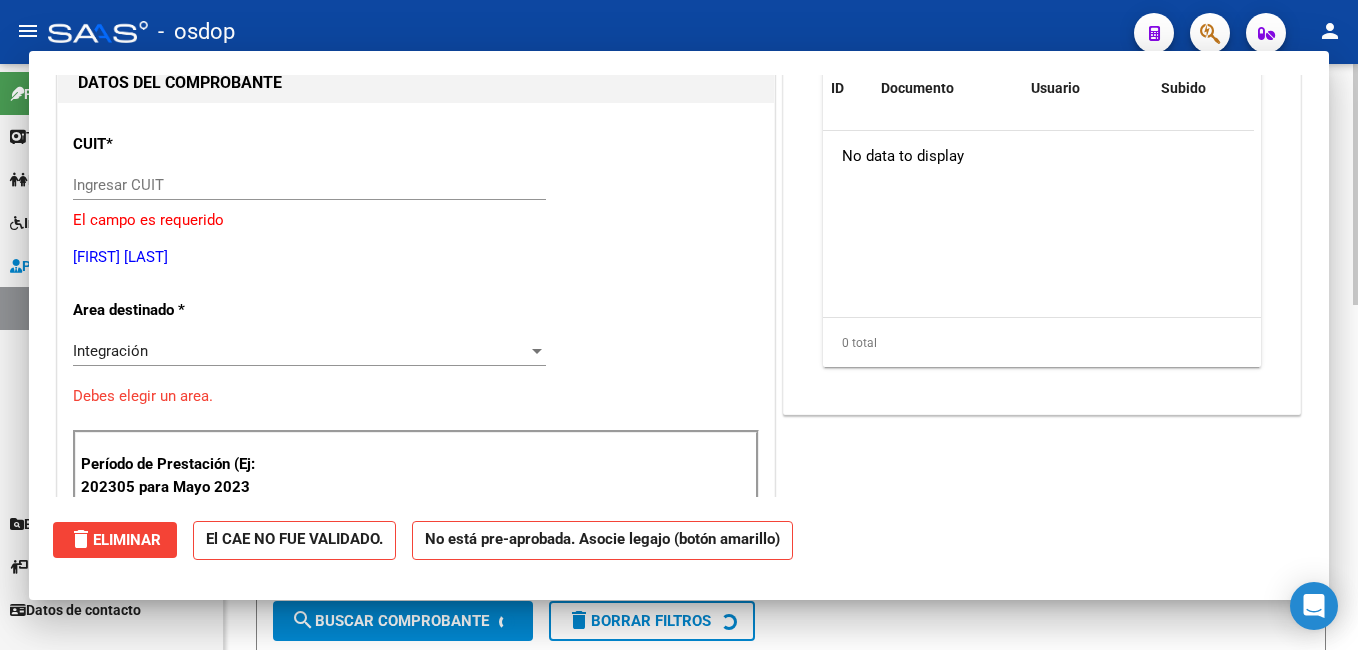 scroll, scrollTop: 212, scrollLeft: 0, axis: vertical 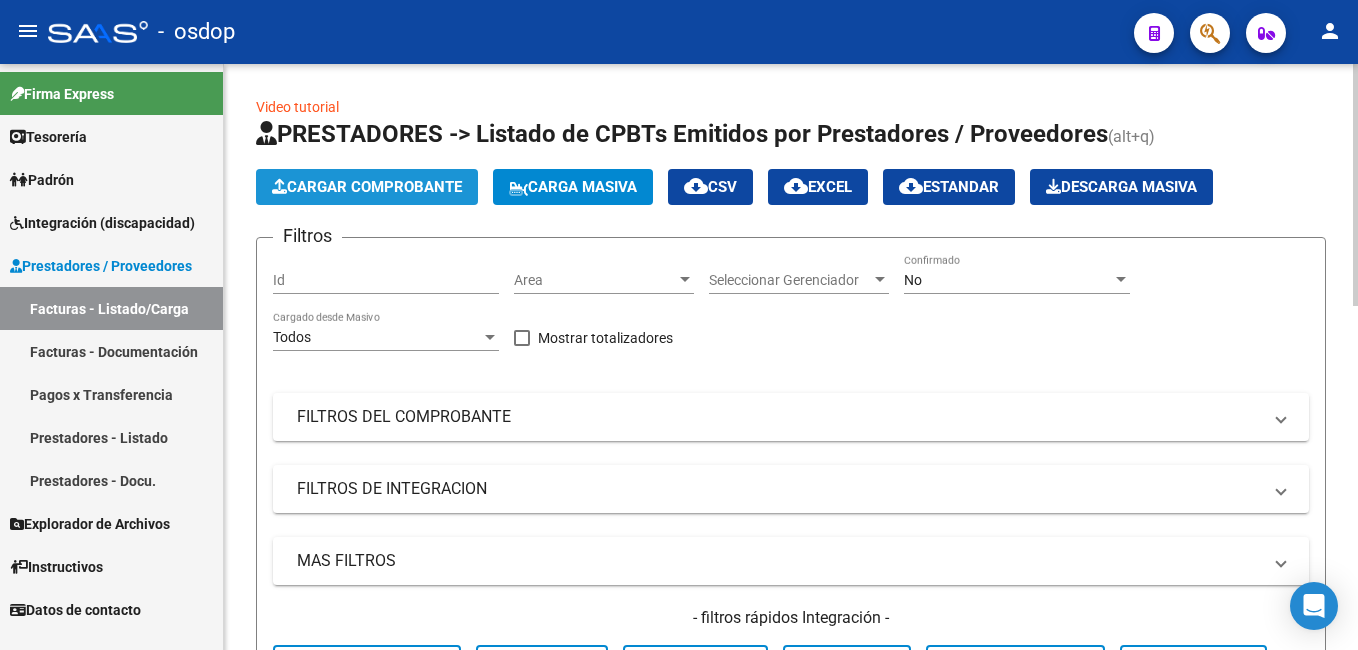 click on "Cargar Comprobante" 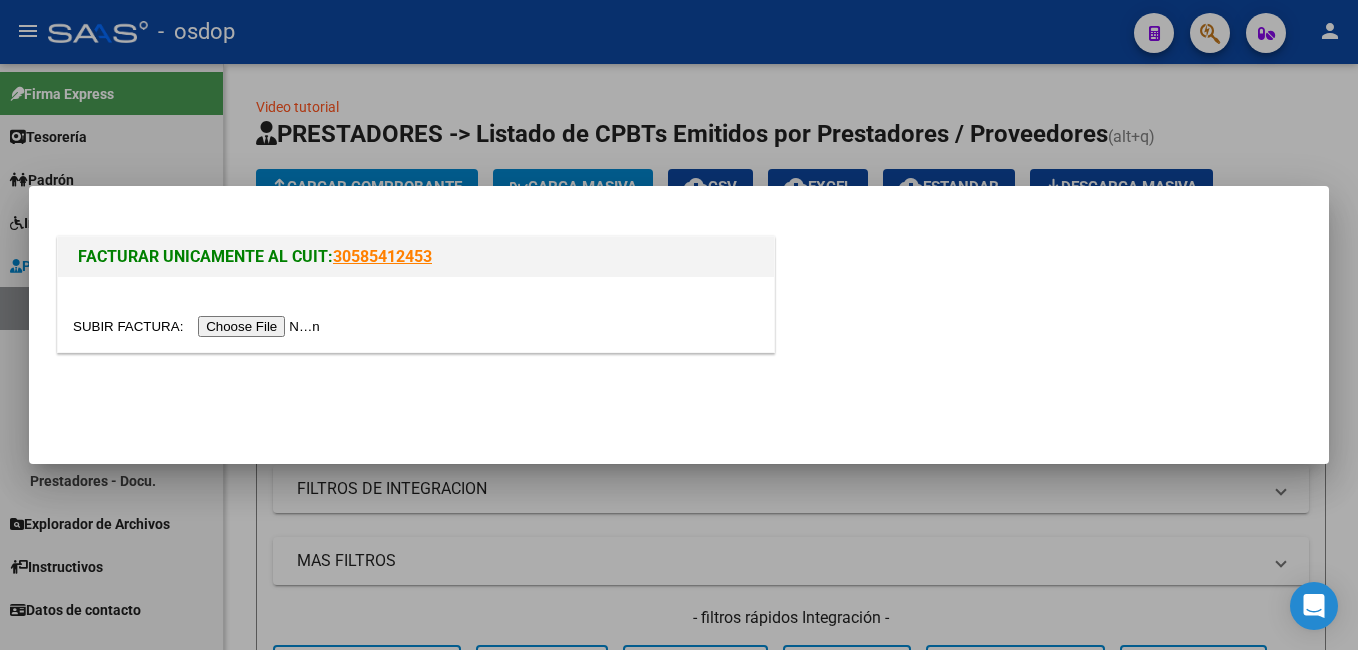 click at bounding box center (199, 326) 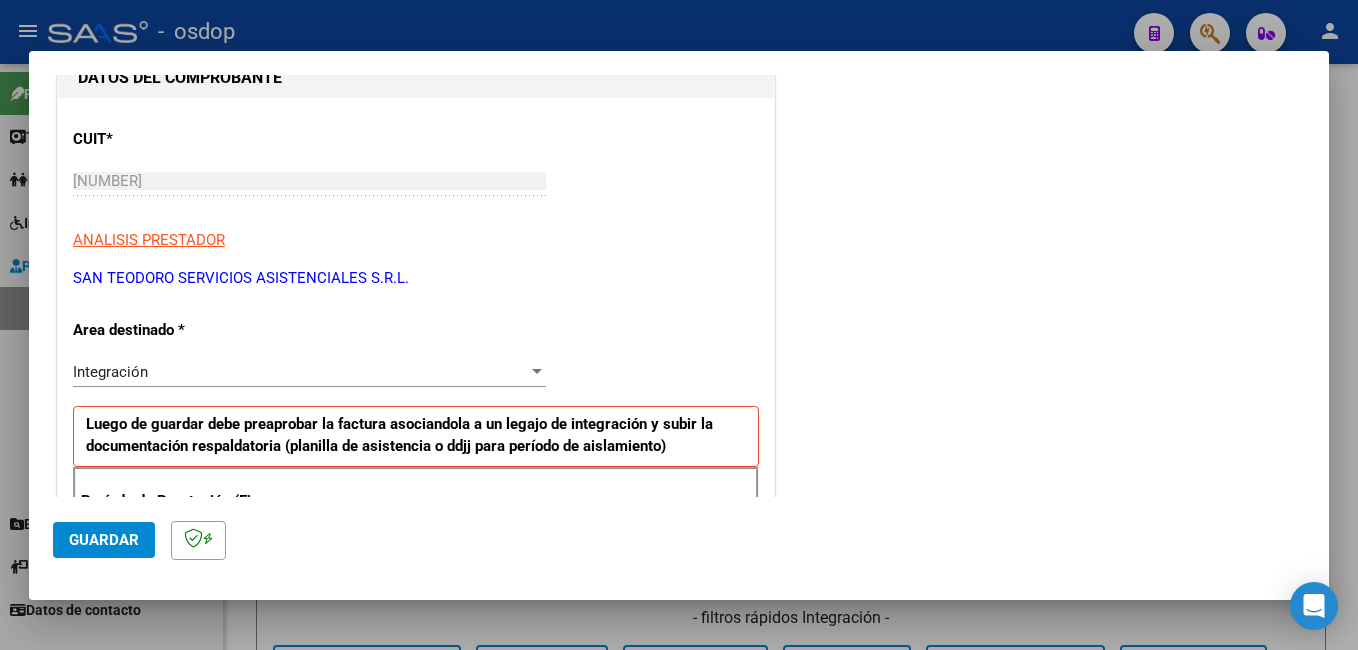 scroll, scrollTop: 300, scrollLeft: 0, axis: vertical 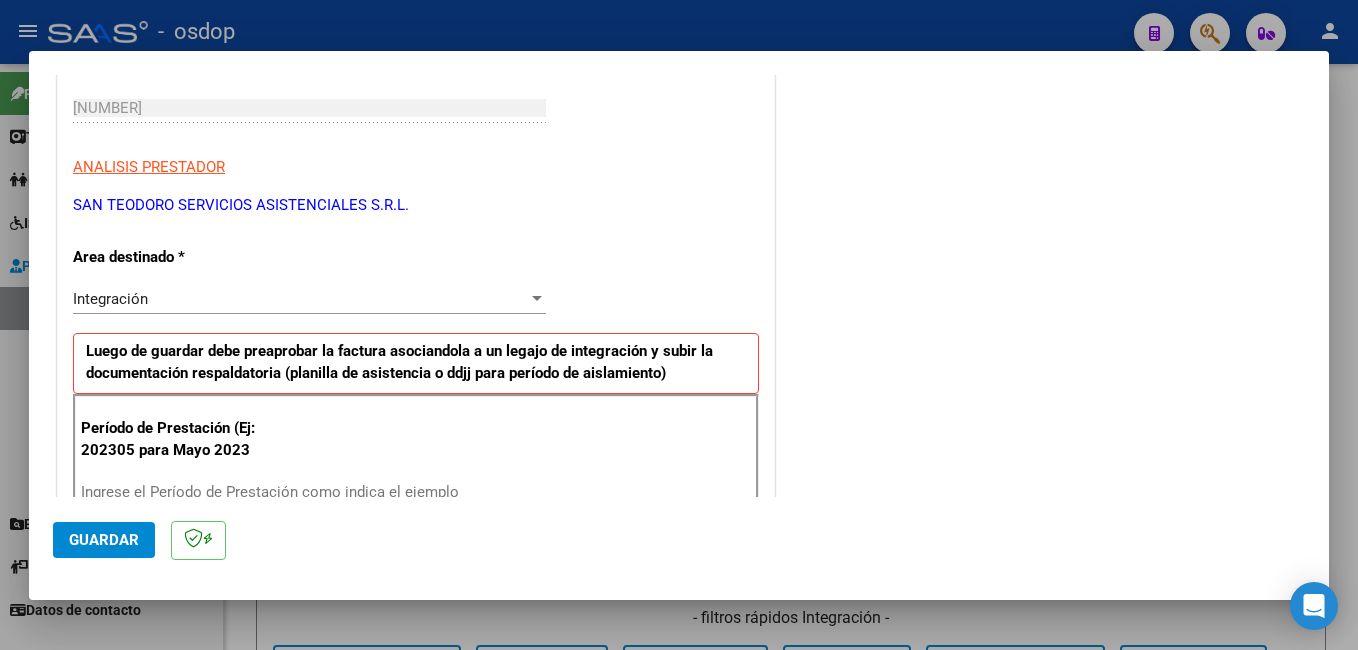 drag, startPoint x: 181, startPoint y: 484, endPoint x: 182, endPoint y: 496, distance: 12.0415945 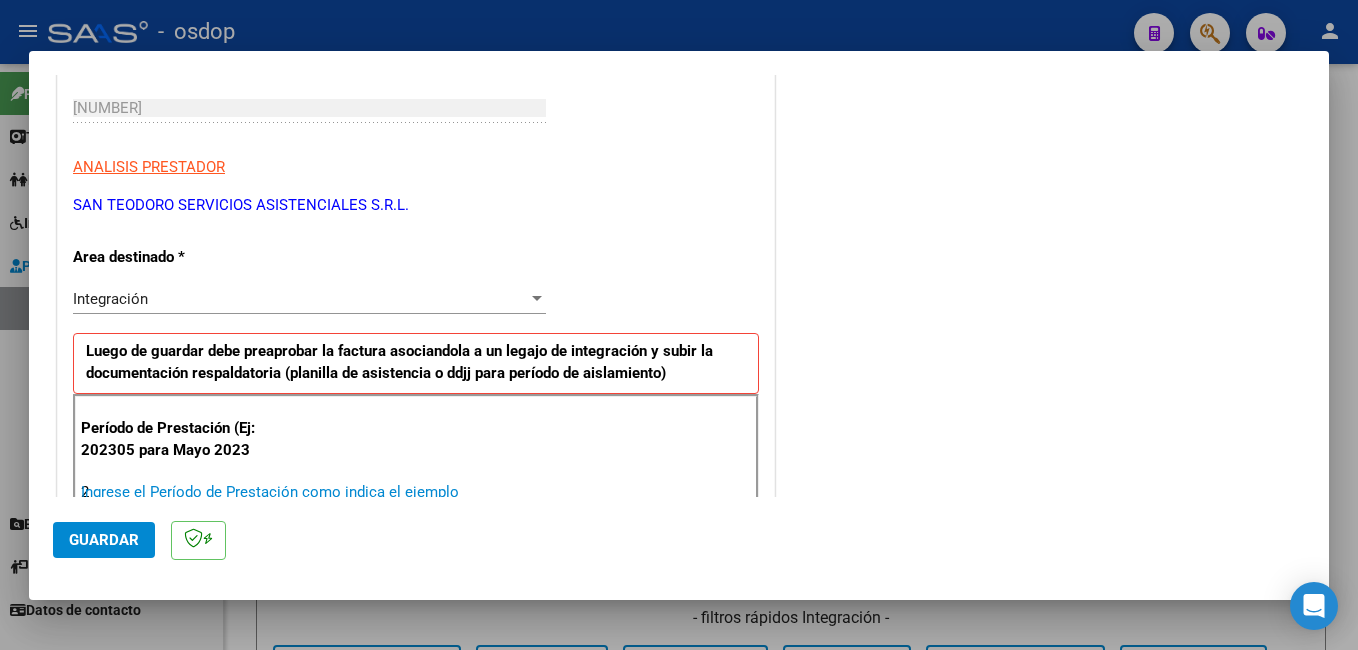 scroll, scrollTop: 304, scrollLeft: 0, axis: vertical 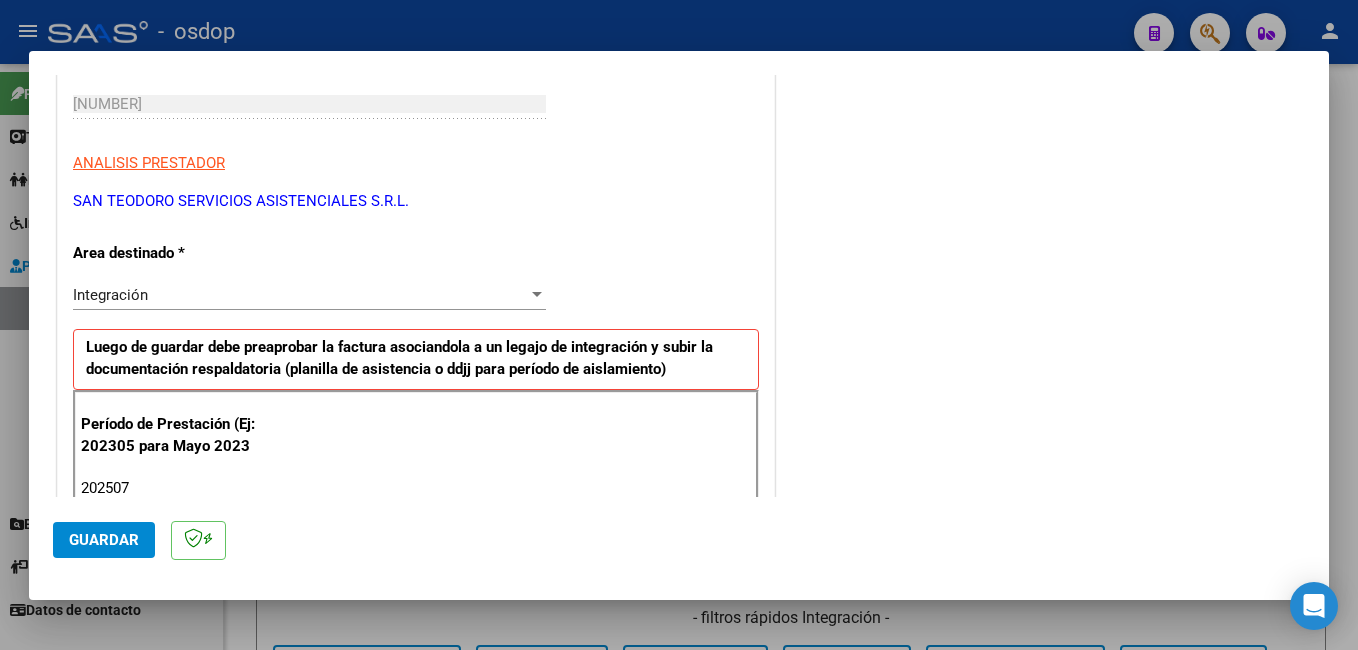 type on "202507" 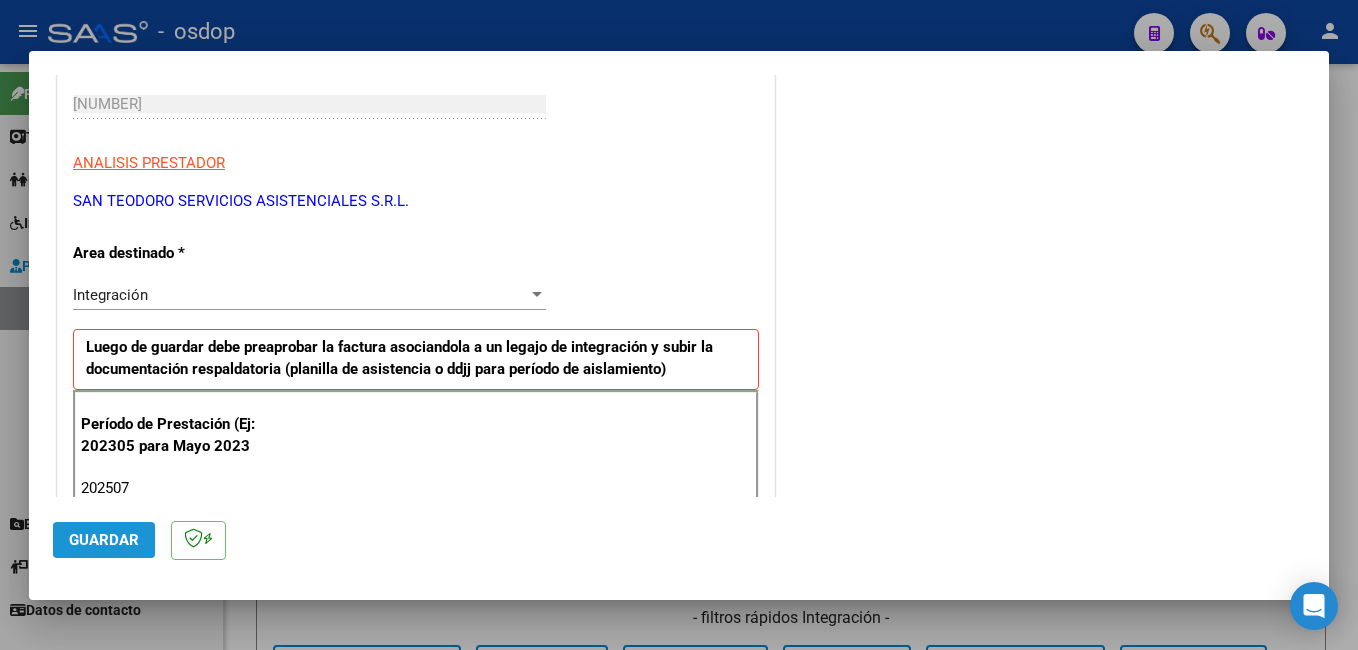 click on "Guardar" 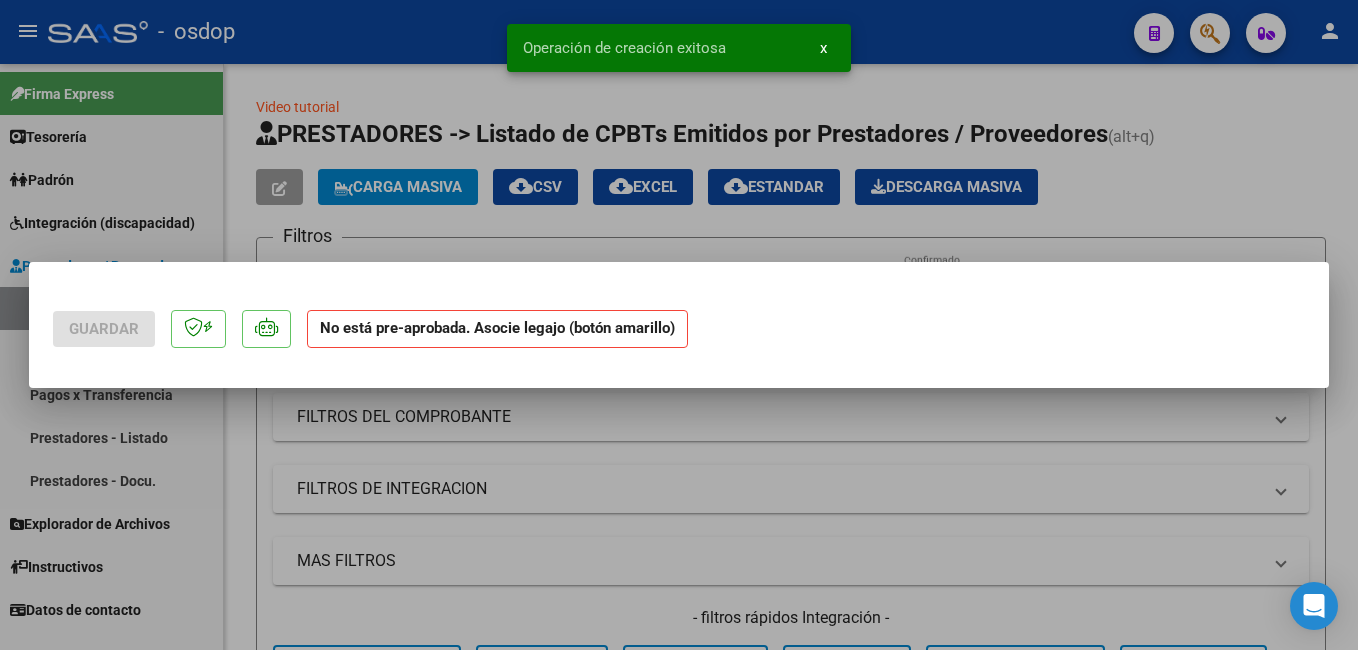 scroll, scrollTop: 0, scrollLeft: 0, axis: both 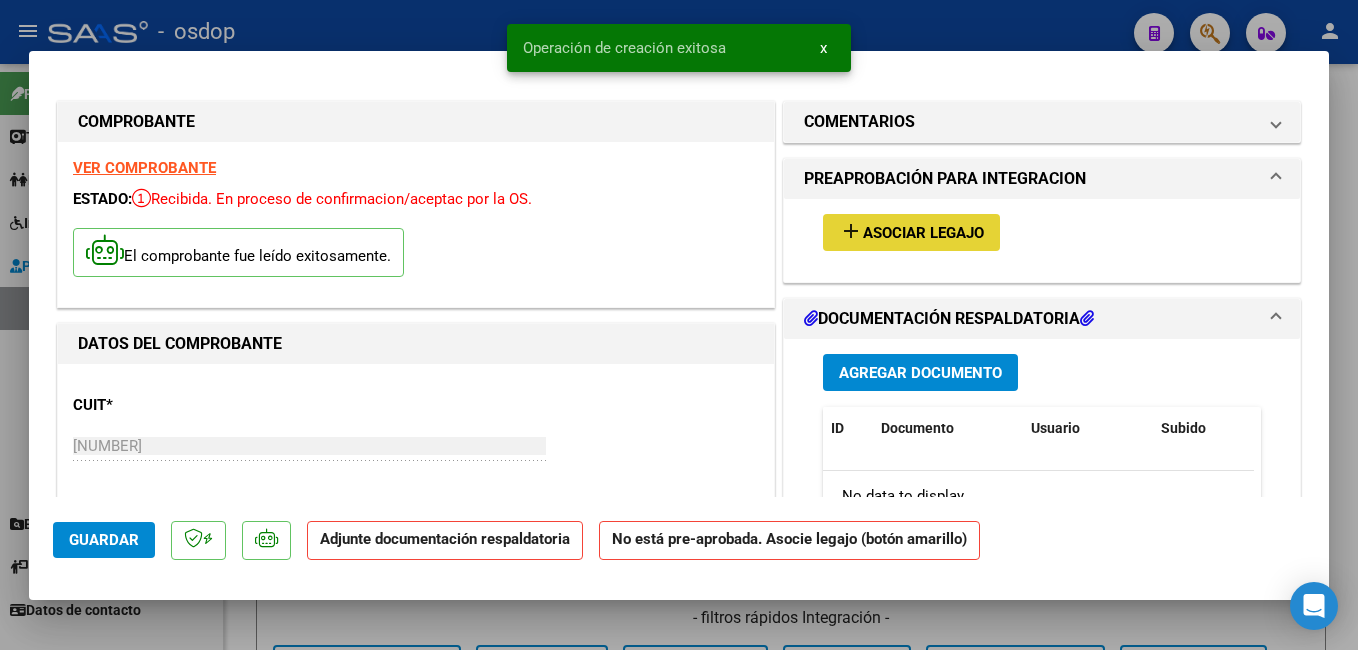 click on "add Asociar Legajo" at bounding box center (911, 232) 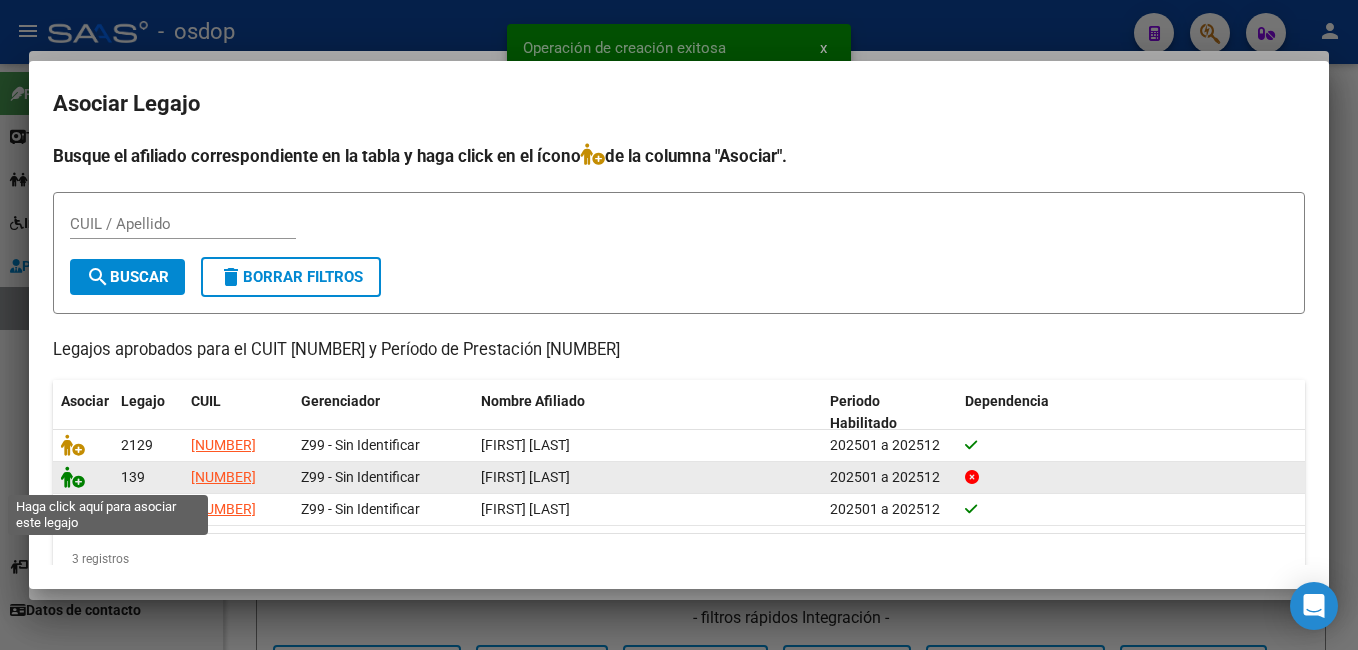 click 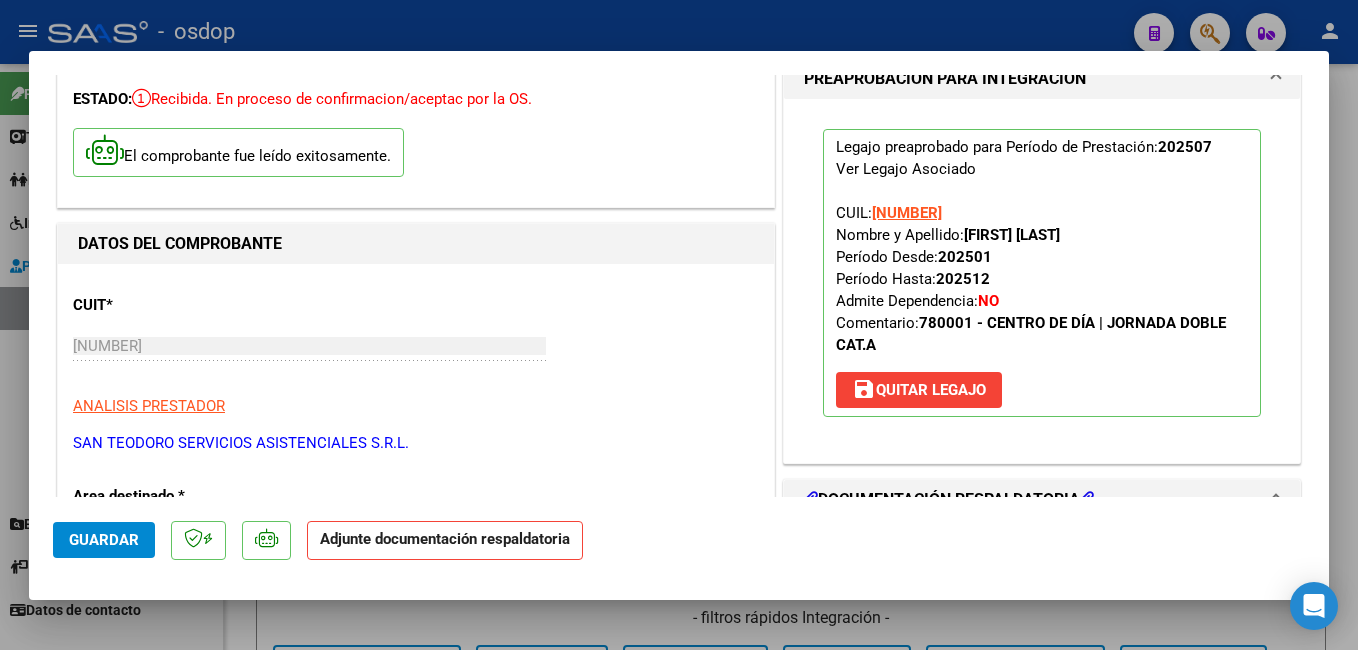scroll, scrollTop: 400, scrollLeft: 0, axis: vertical 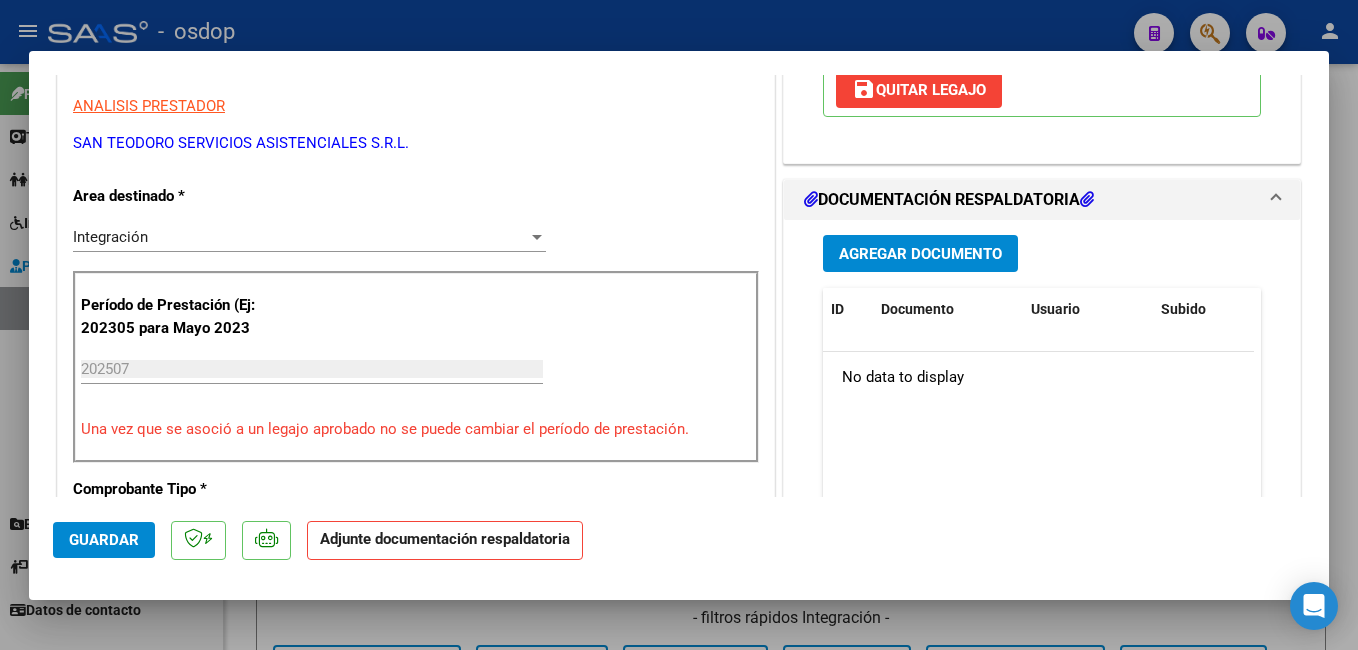 click on "Agregar Documento" at bounding box center [920, 254] 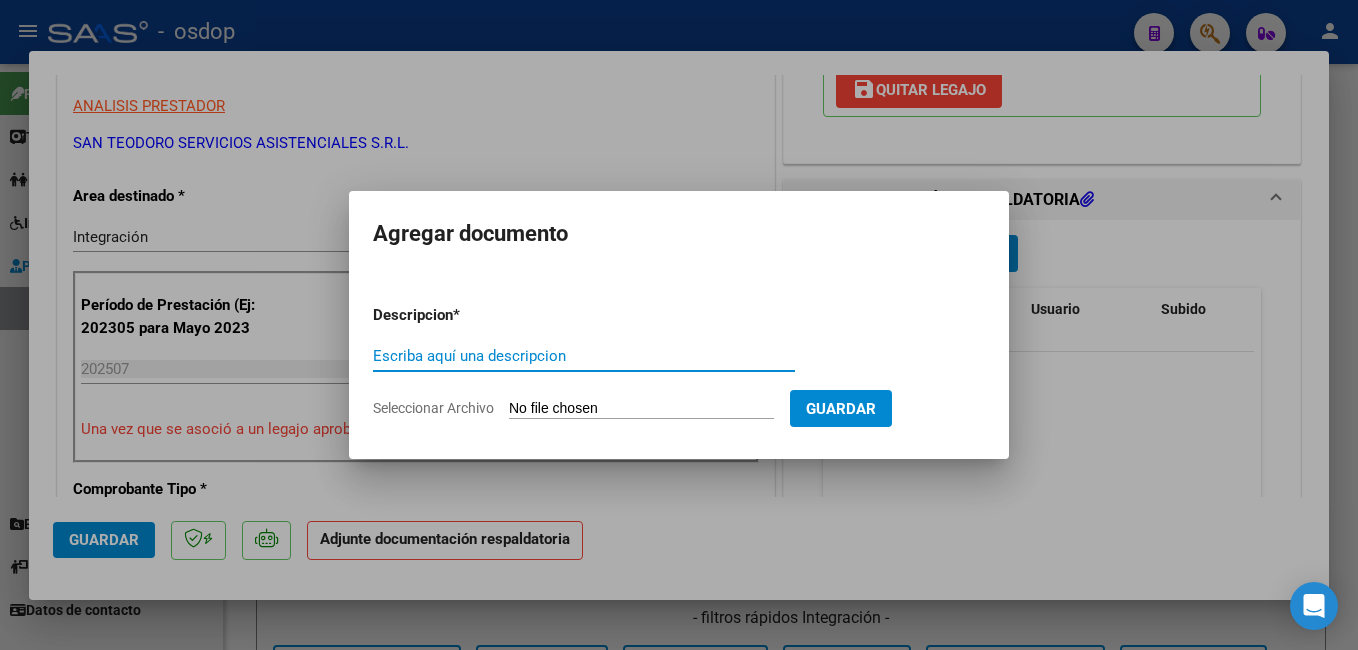 click on "Escriba aquí una descripcion" at bounding box center (584, 356) 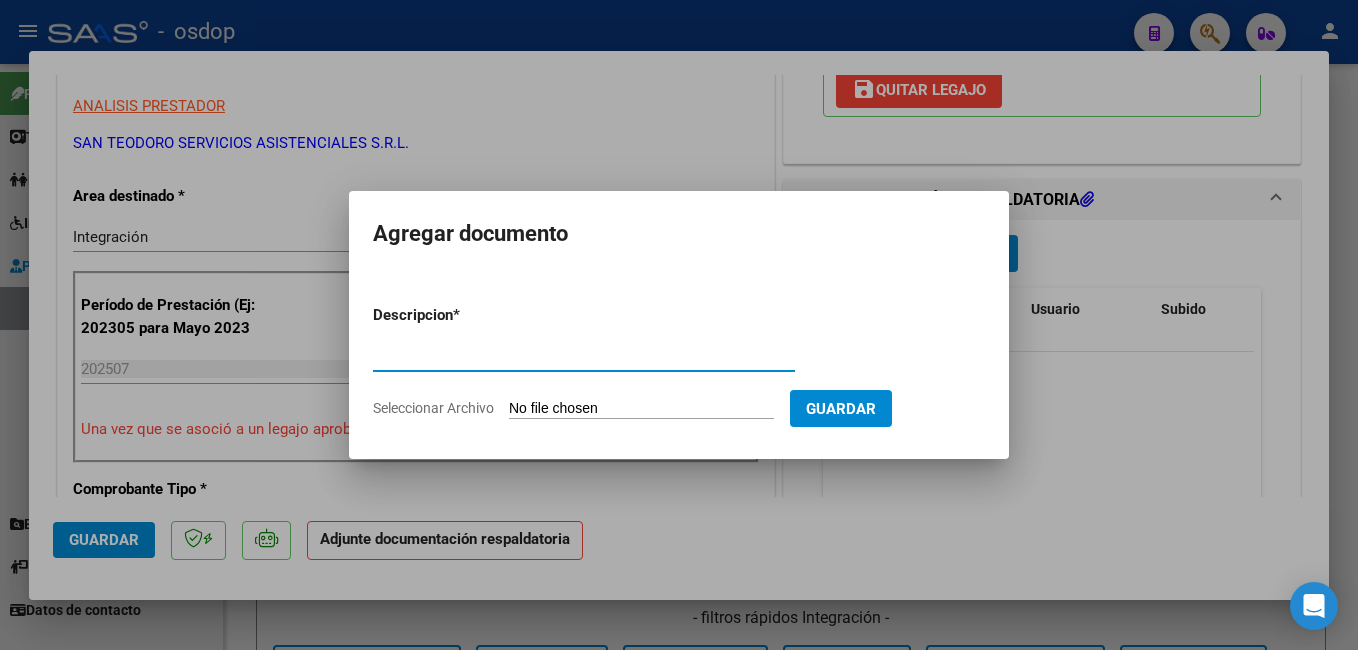 type on "planilla asistencia" 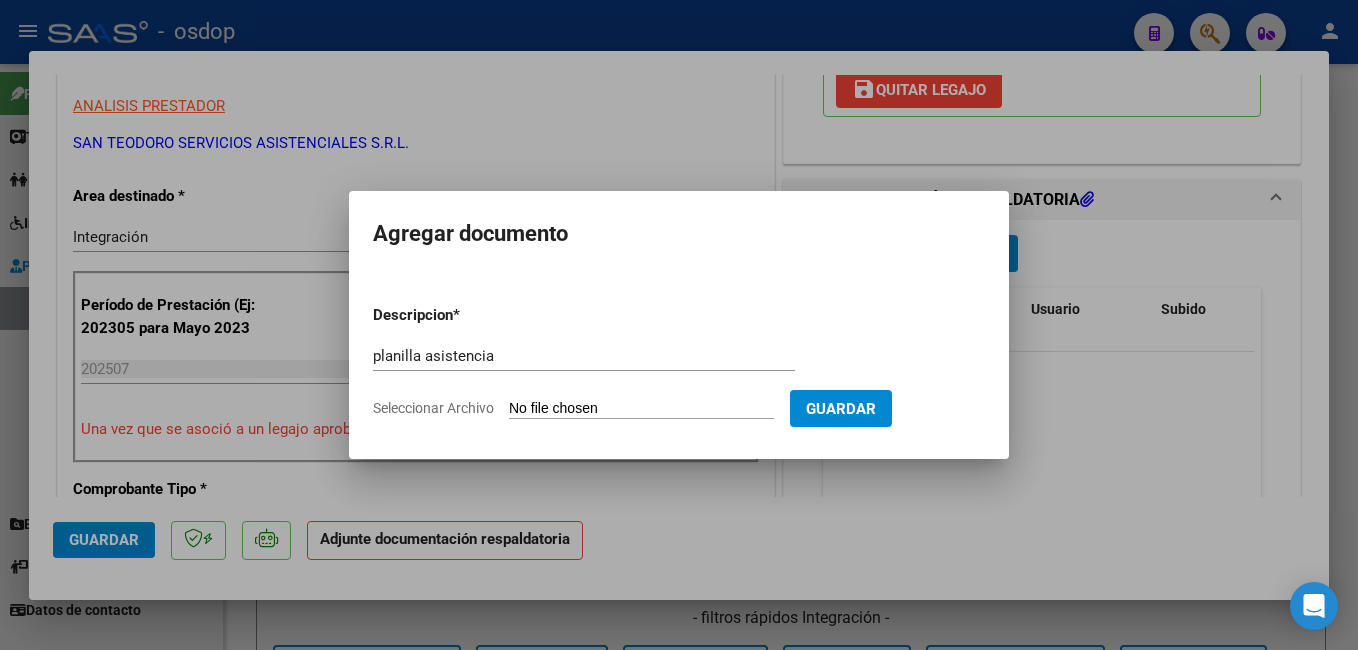 click on "Seleccionar Archivo" at bounding box center (641, 409) 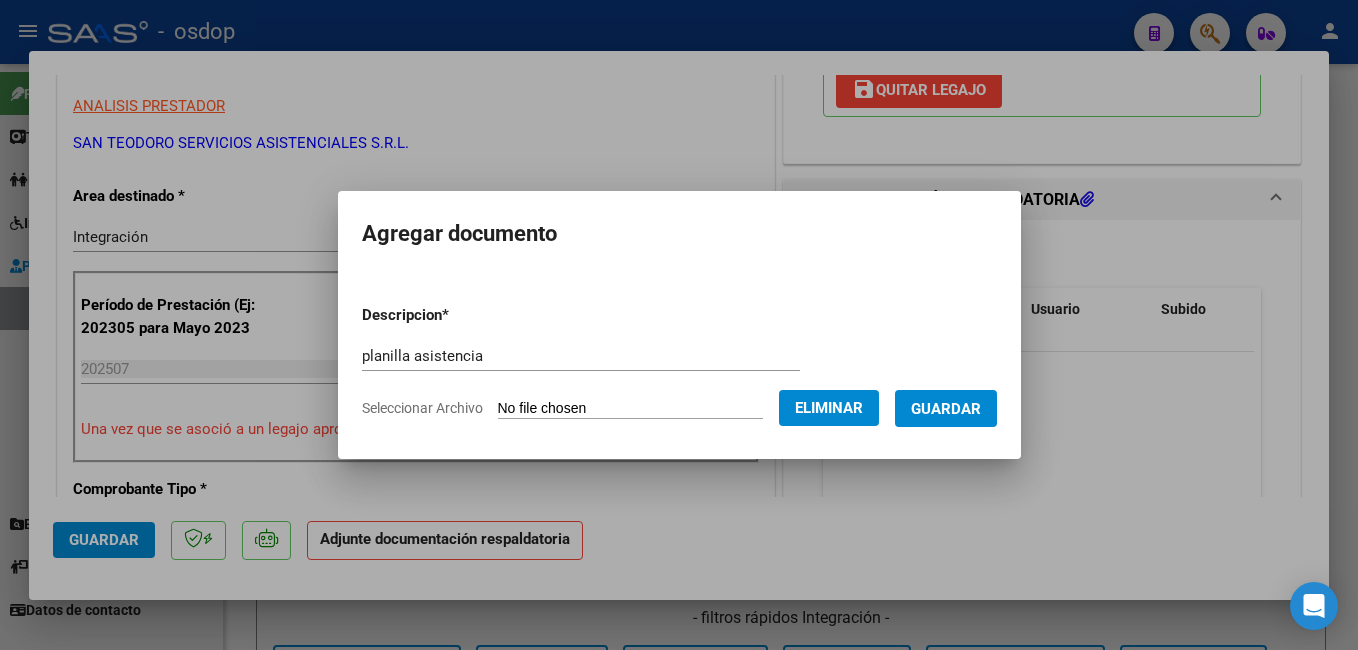 click on "Guardar" at bounding box center [946, 409] 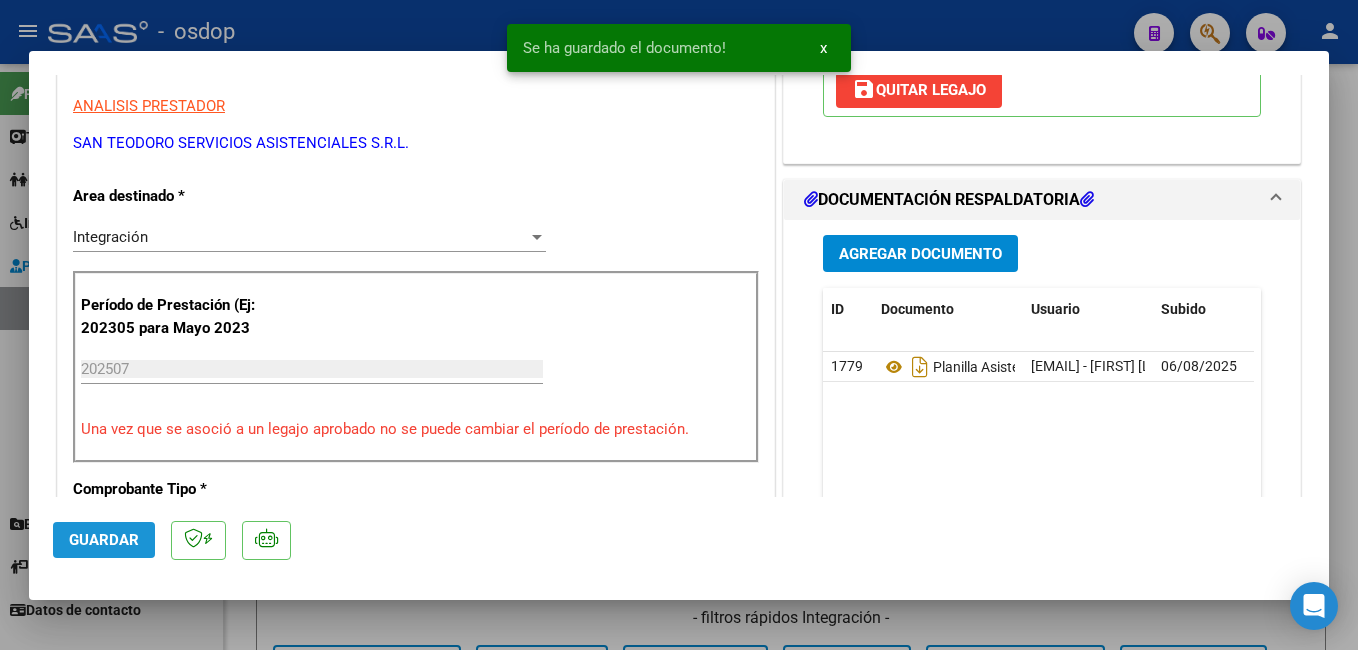 click on "Guardar" 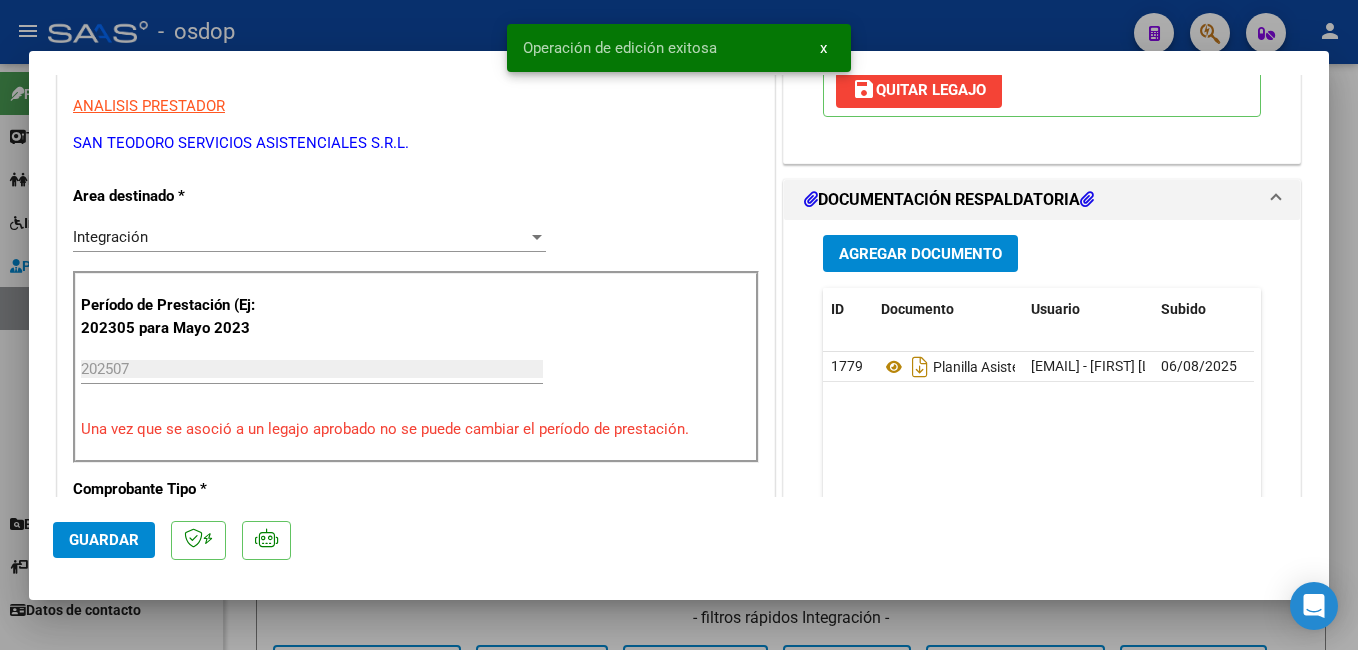 click at bounding box center (679, 325) 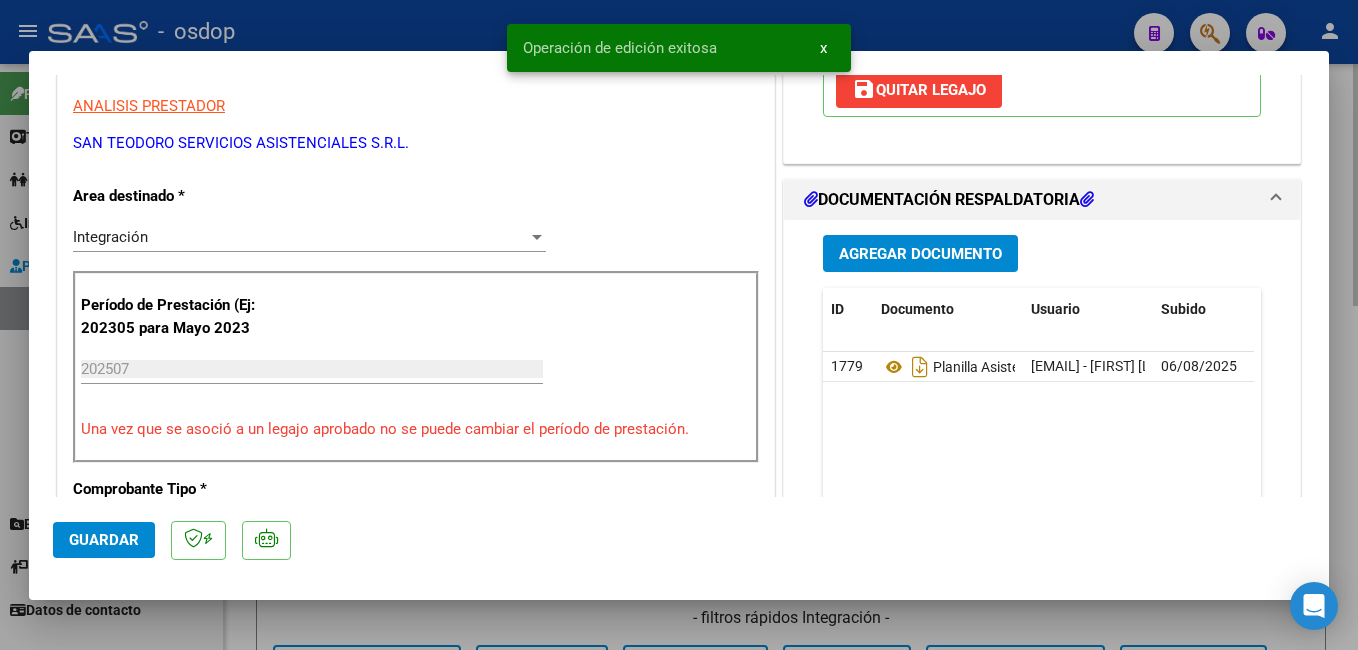 type 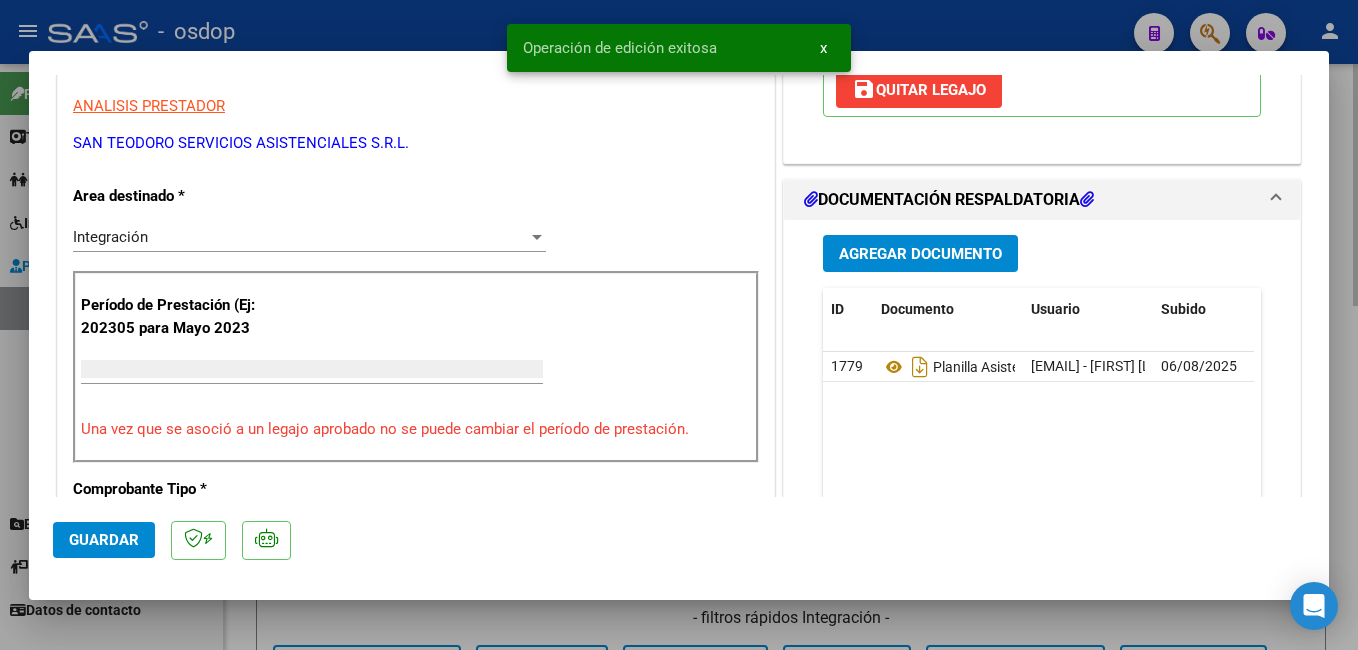 scroll, scrollTop: 339, scrollLeft: 0, axis: vertical 